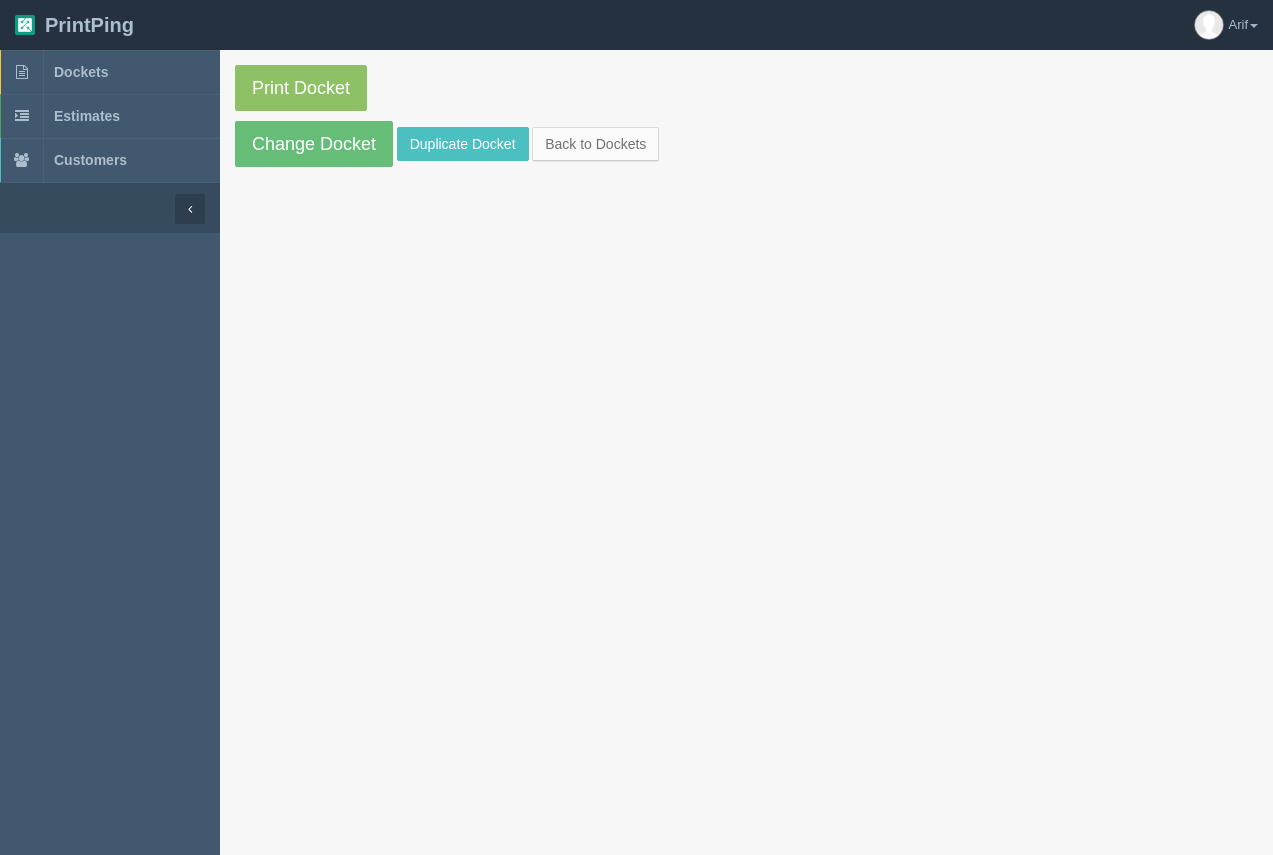 scroll, scrollTop: 0, scrollLeft: 0, axis: both 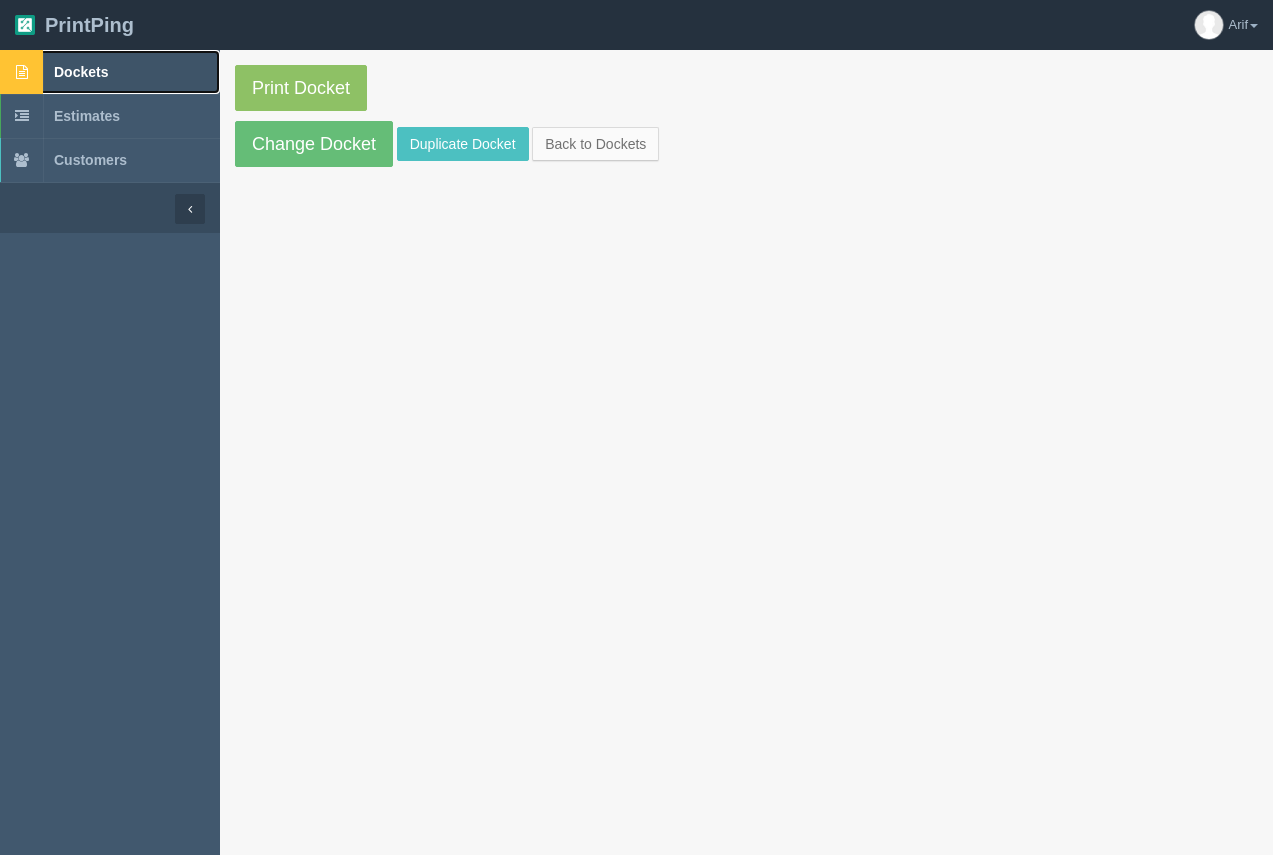 click on "Dockets" at bounding box center (81, 72) 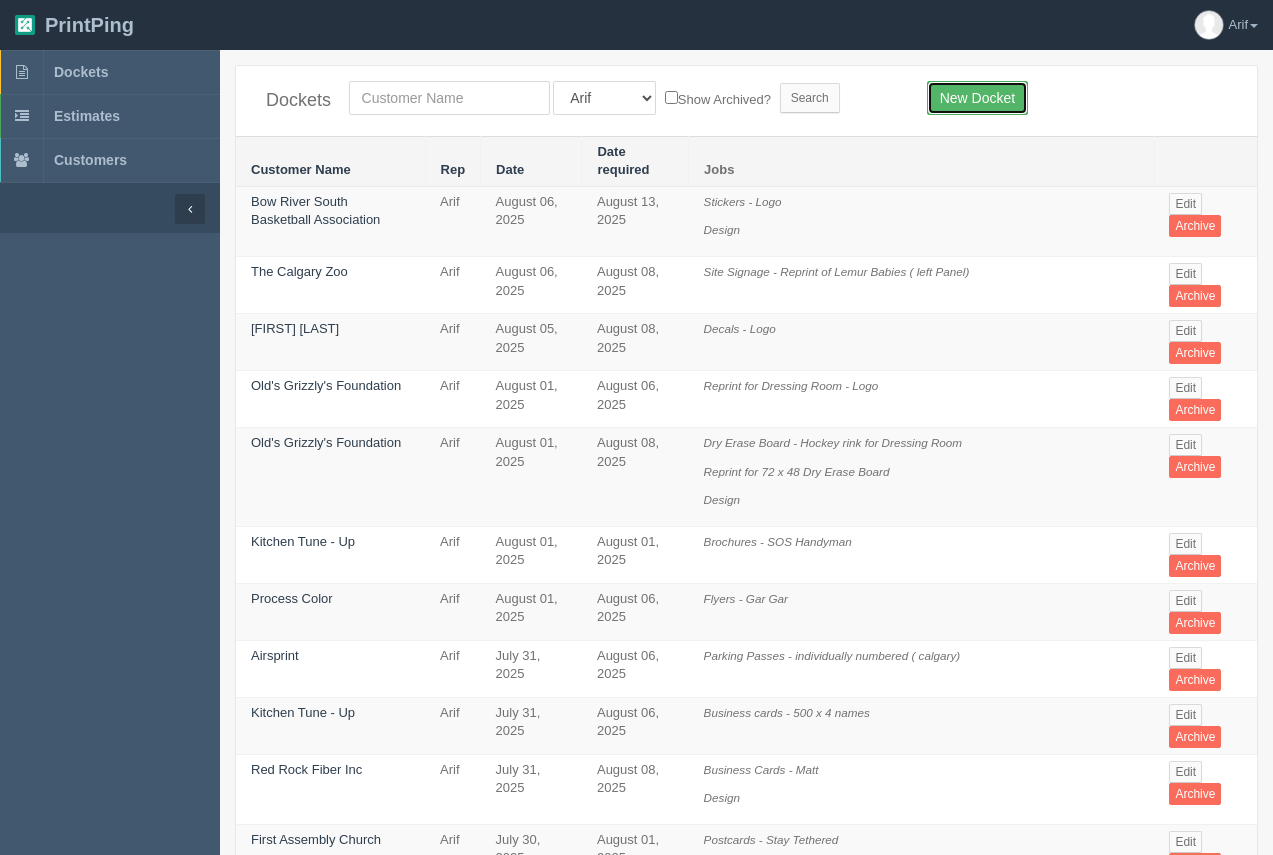 click on "New Docket" at bounding box center (977, 98) 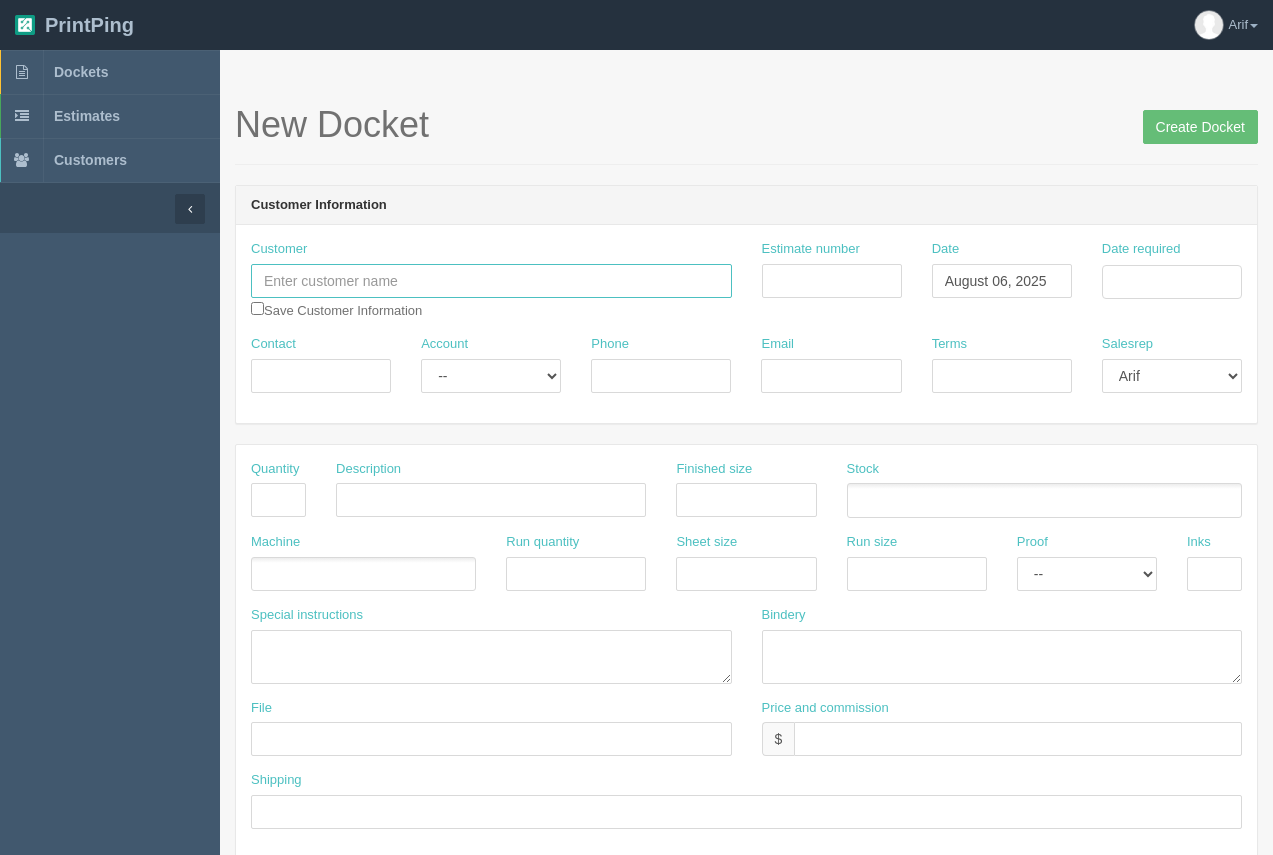 click at bounding box center (491, 281) 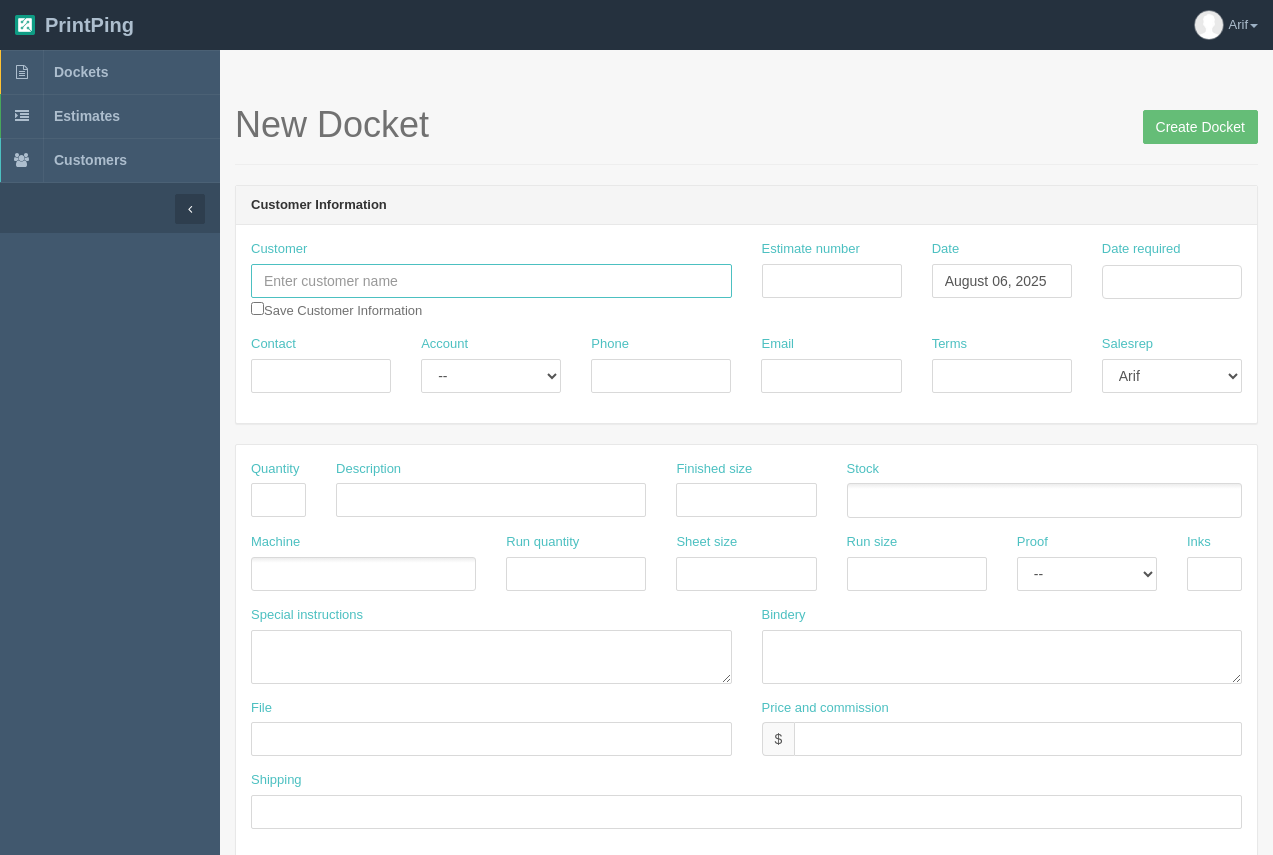 click at bounding box center [491, 281] 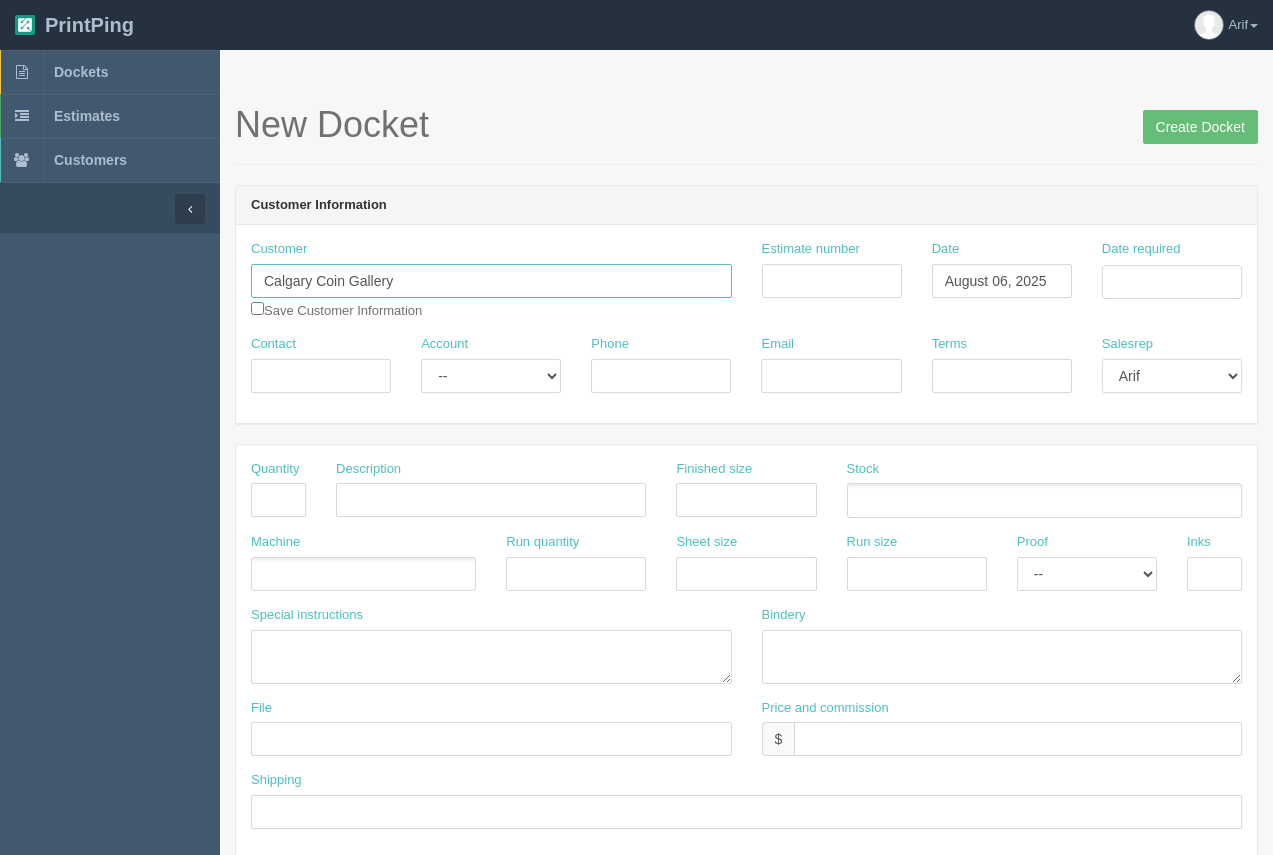 type on "Calgary Coin Gallery" 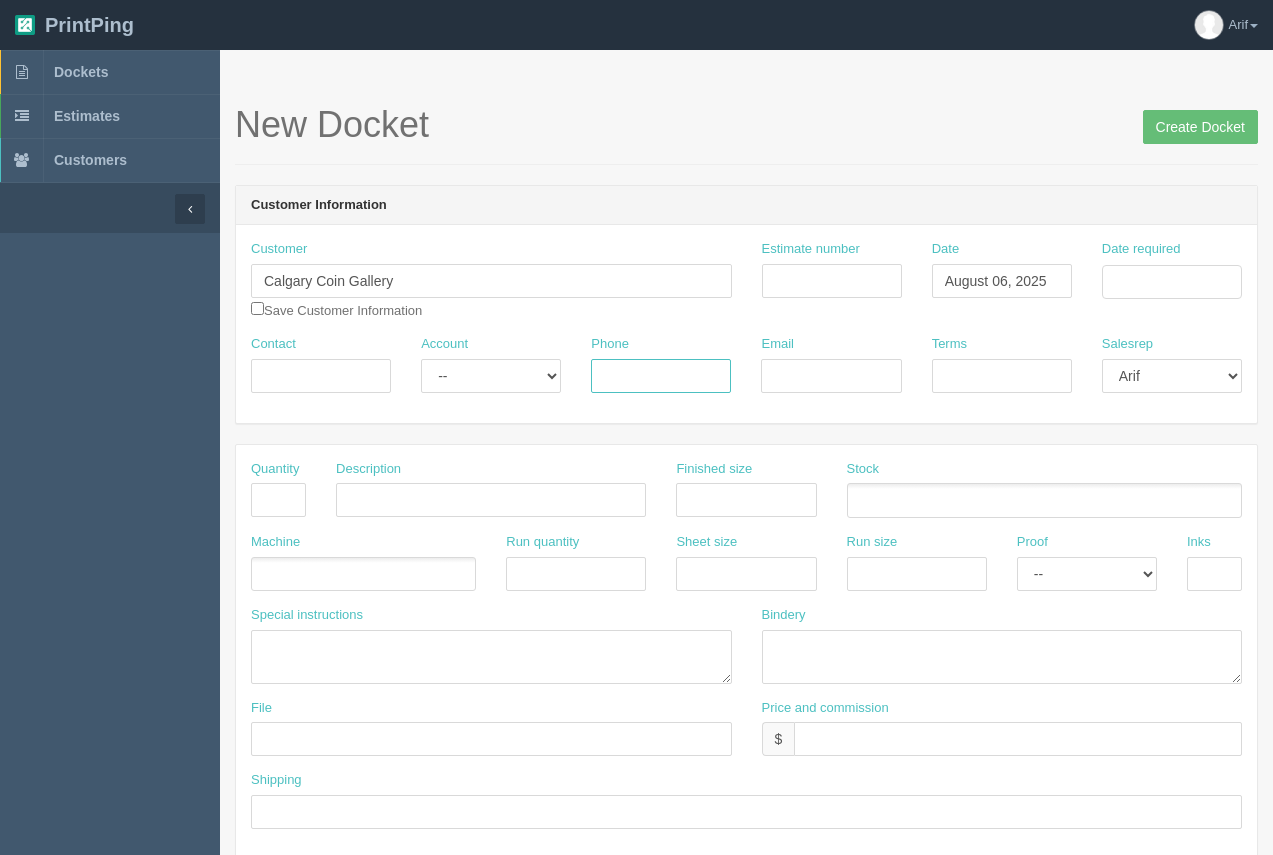 click on "Phone" at bounding box center (661, 376) 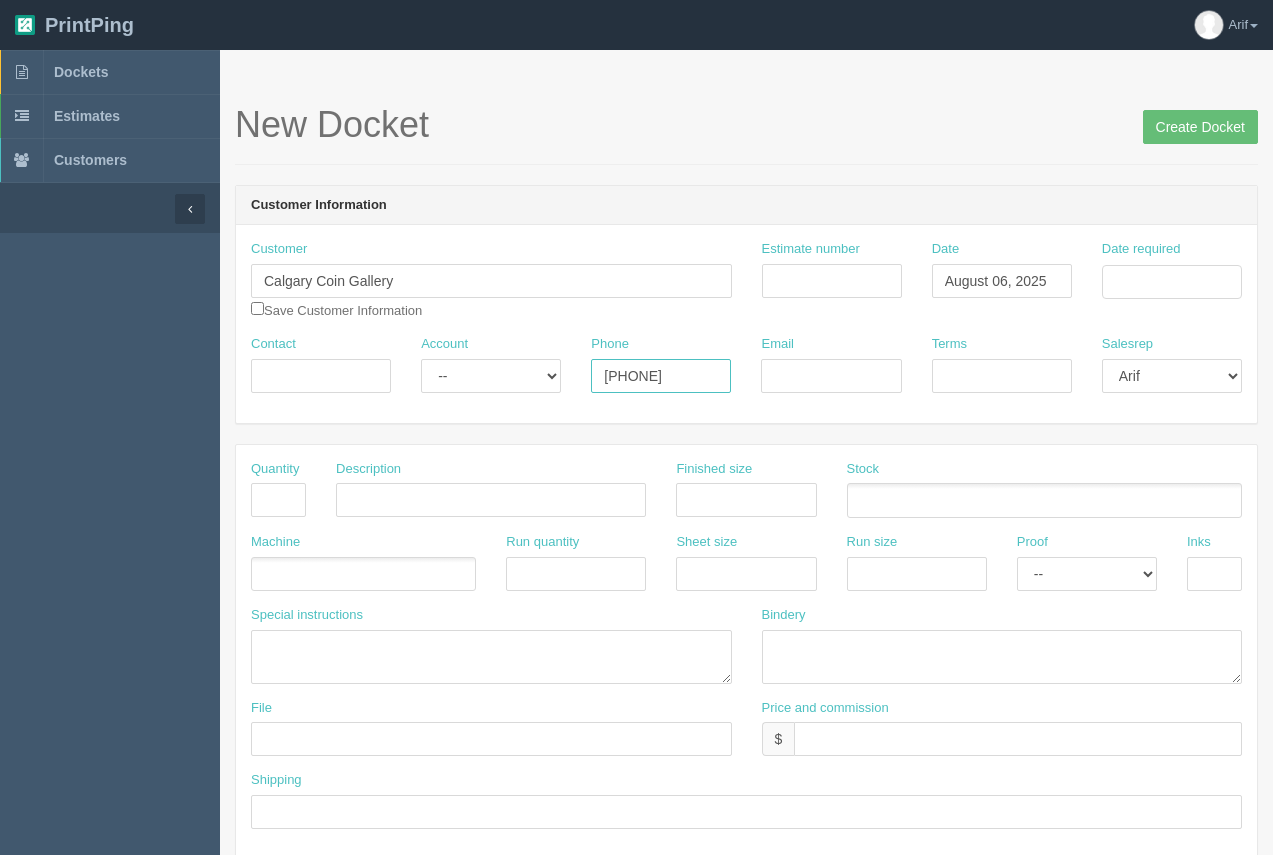 type on "403.837.8833" 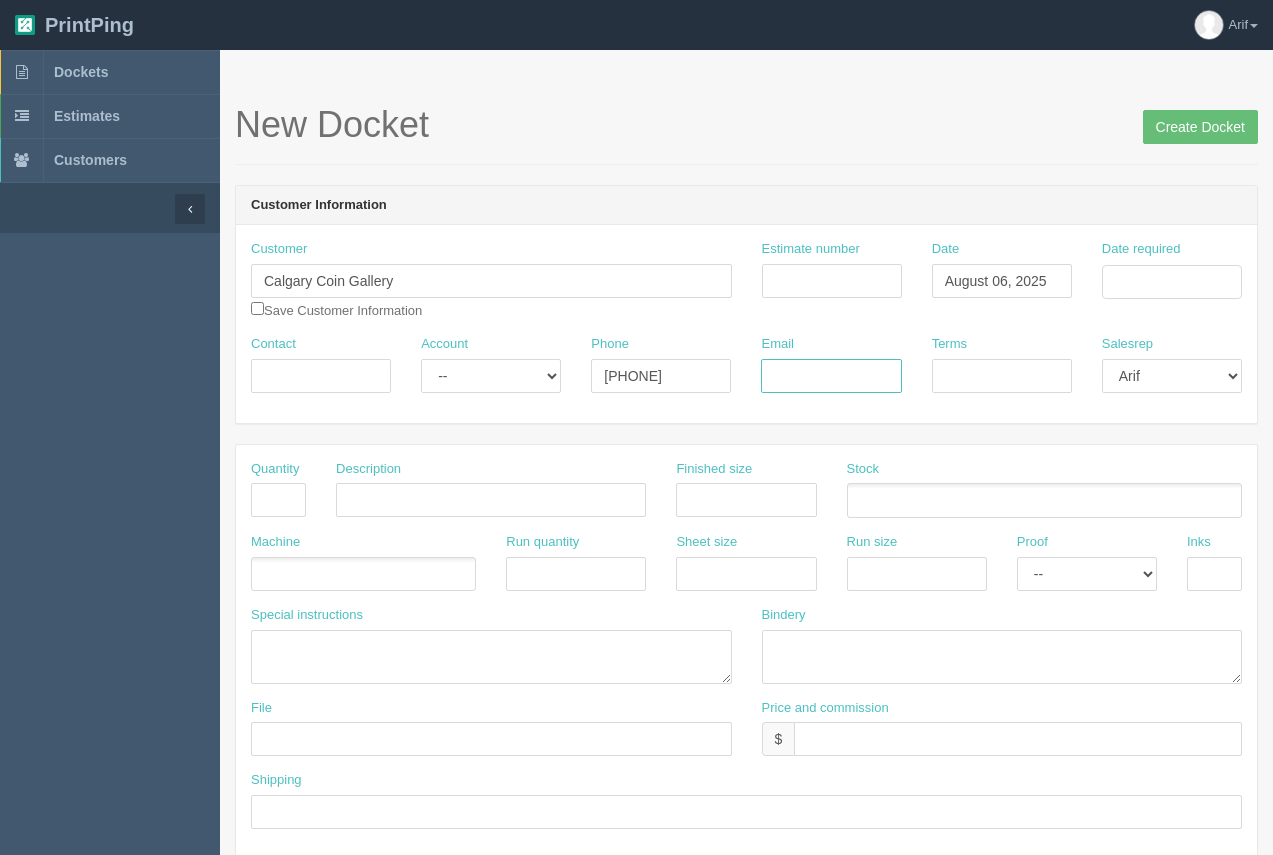 click on "Email" at bounding box center [831, 376] 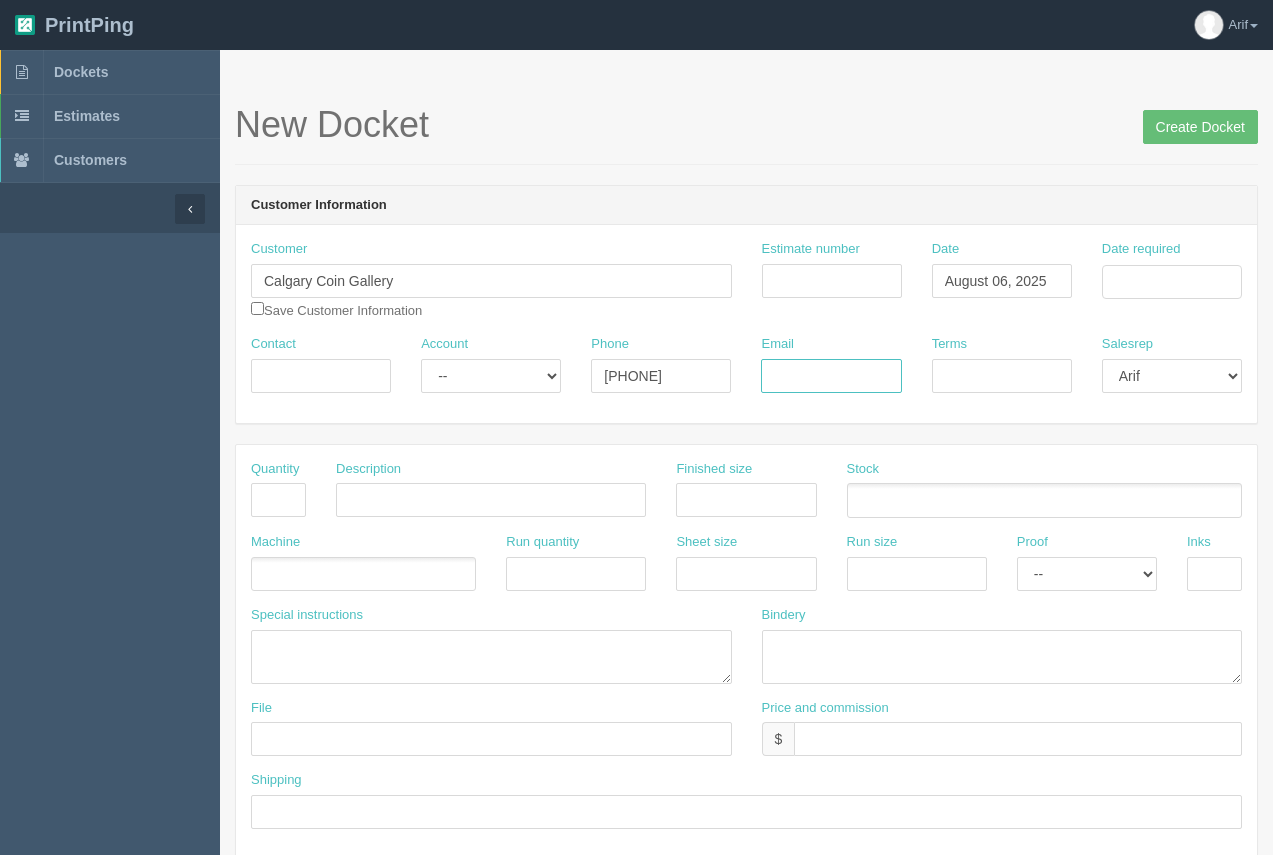 paste on "[EMAIL]" 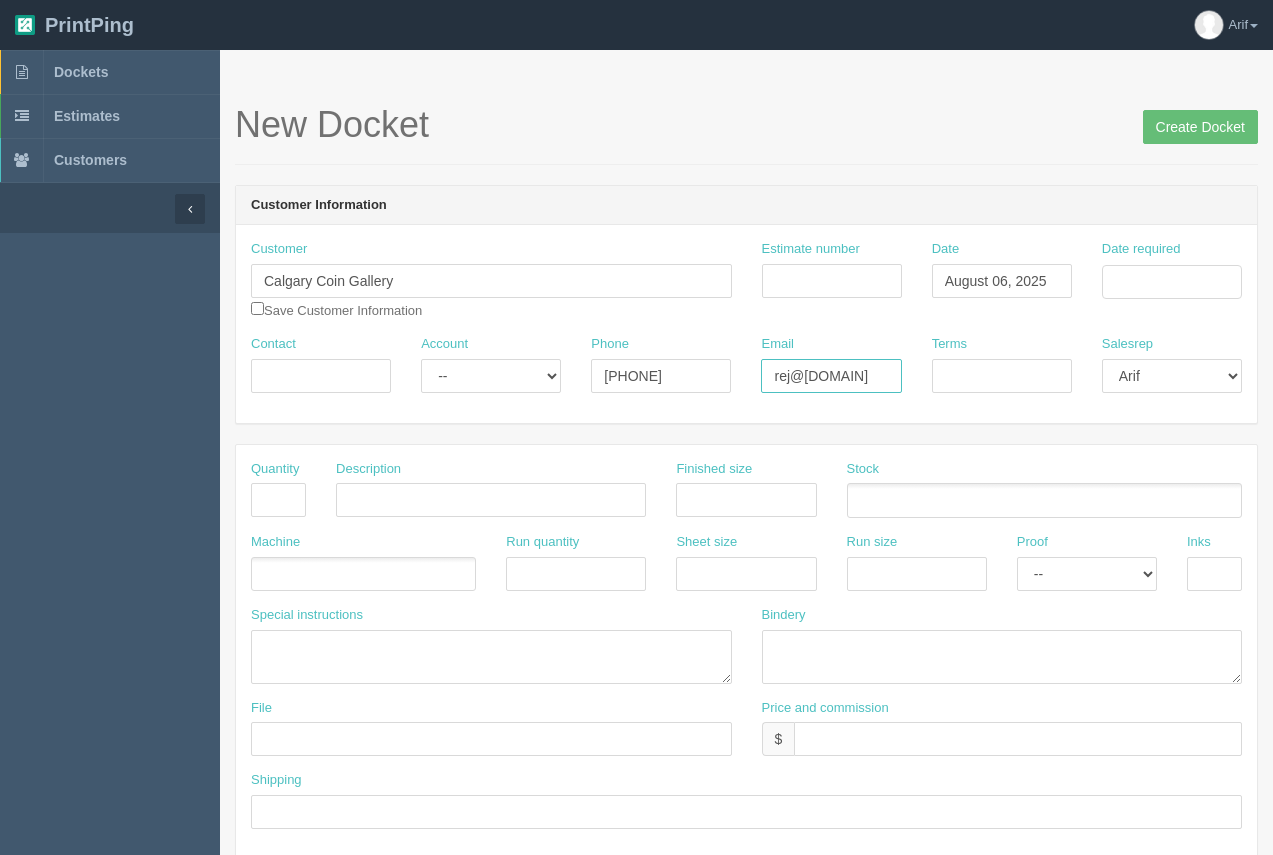 scroll, scrollTop: 0, scrollLeft: 16, axis: horizontal 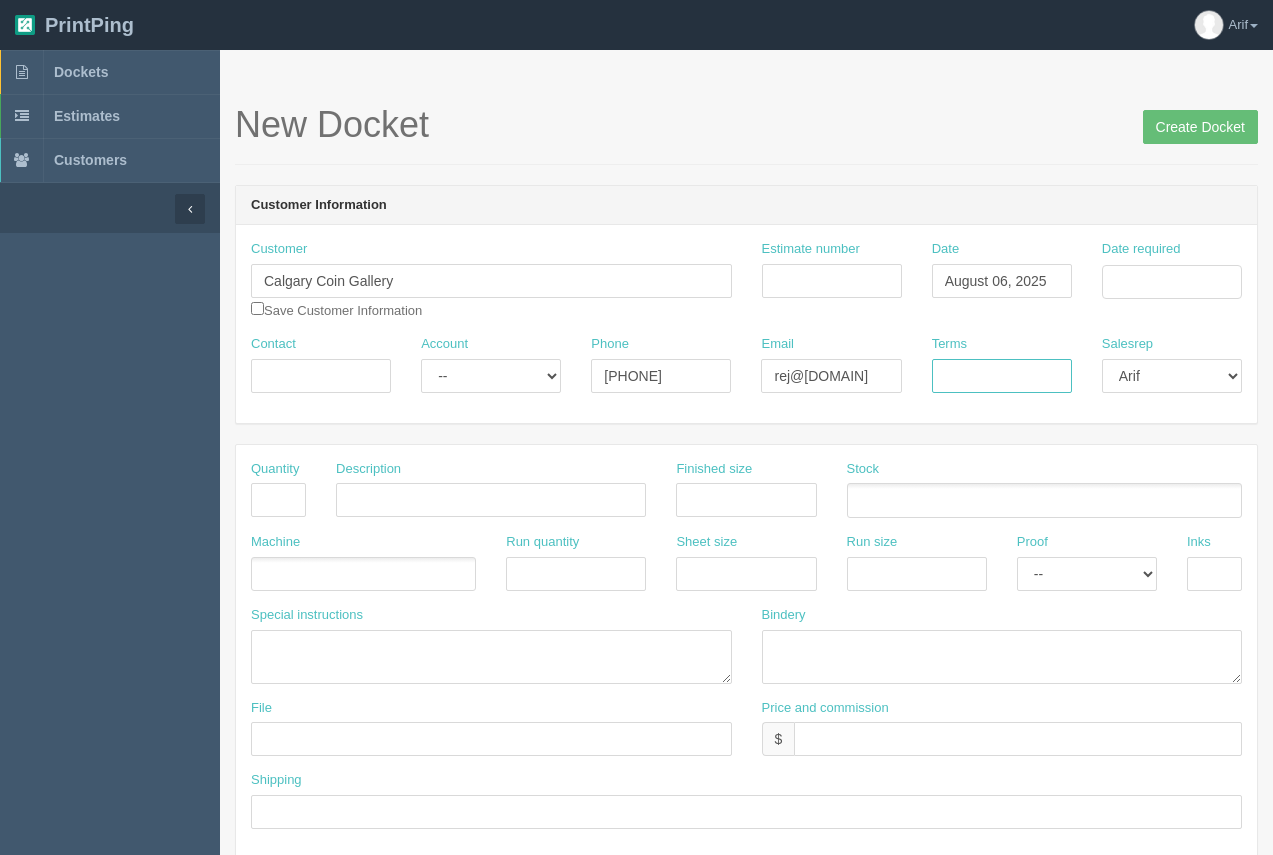 click on "Terms" at bounding box center (1002, 376) 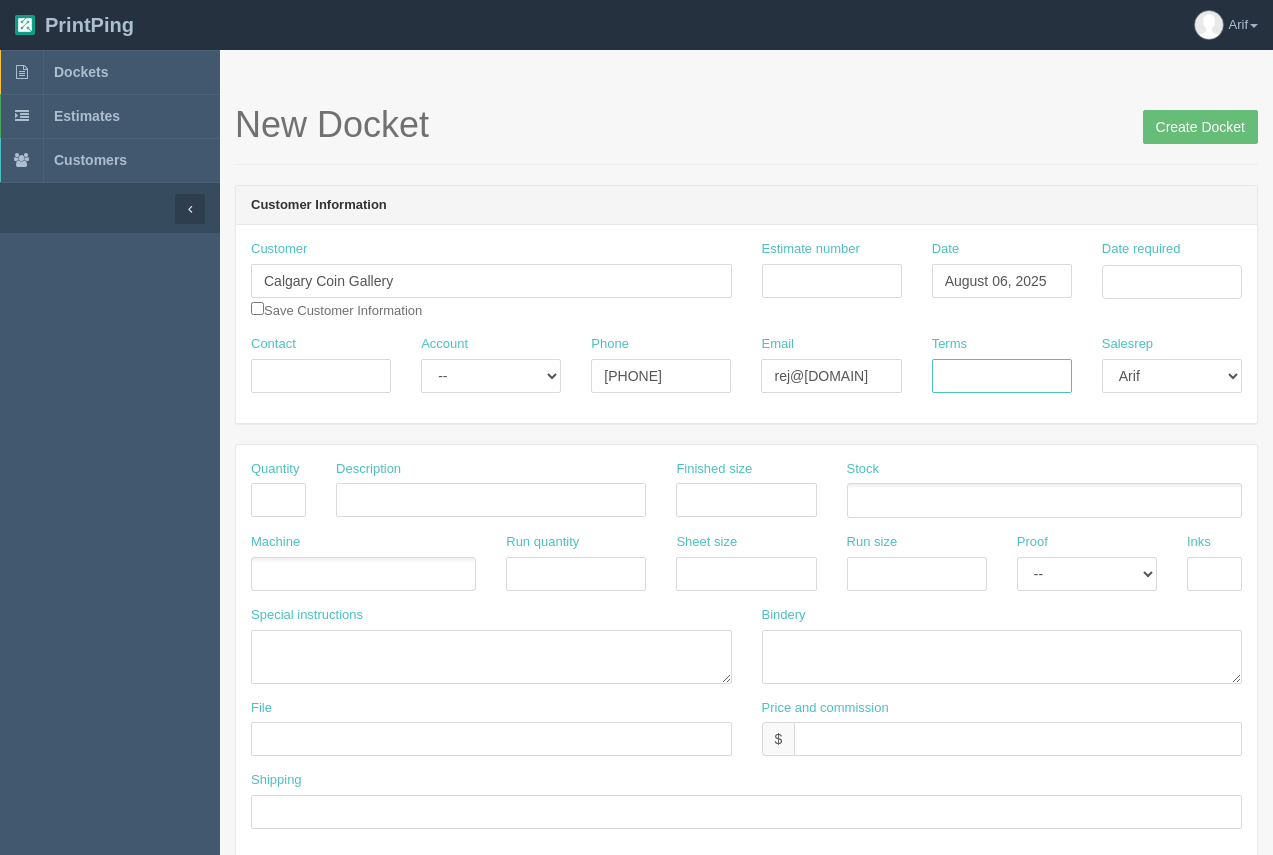 type on "50/50" 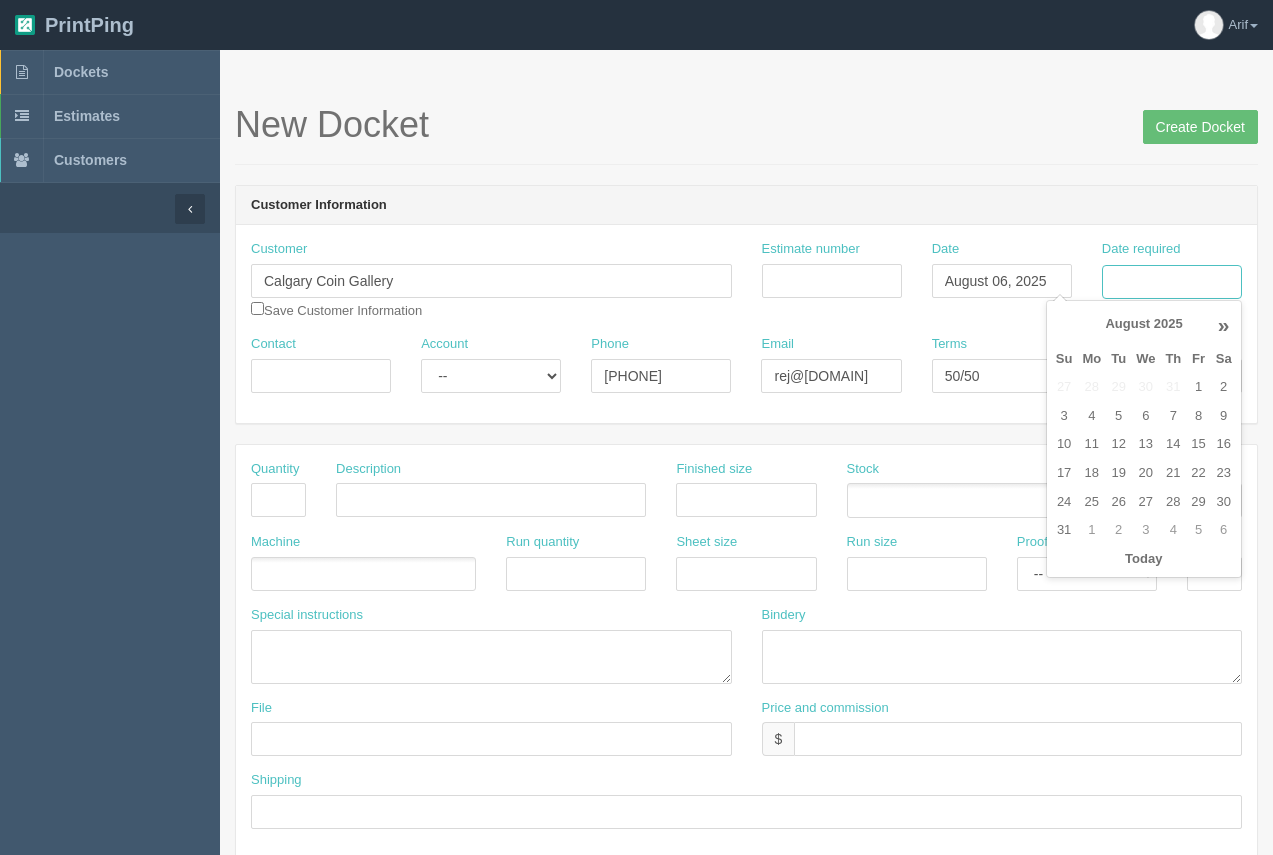 drag, startPoint x: 1163, startPoint y: 281, endPoint x: 1157, endPoint y: 297, distance: 17.088007 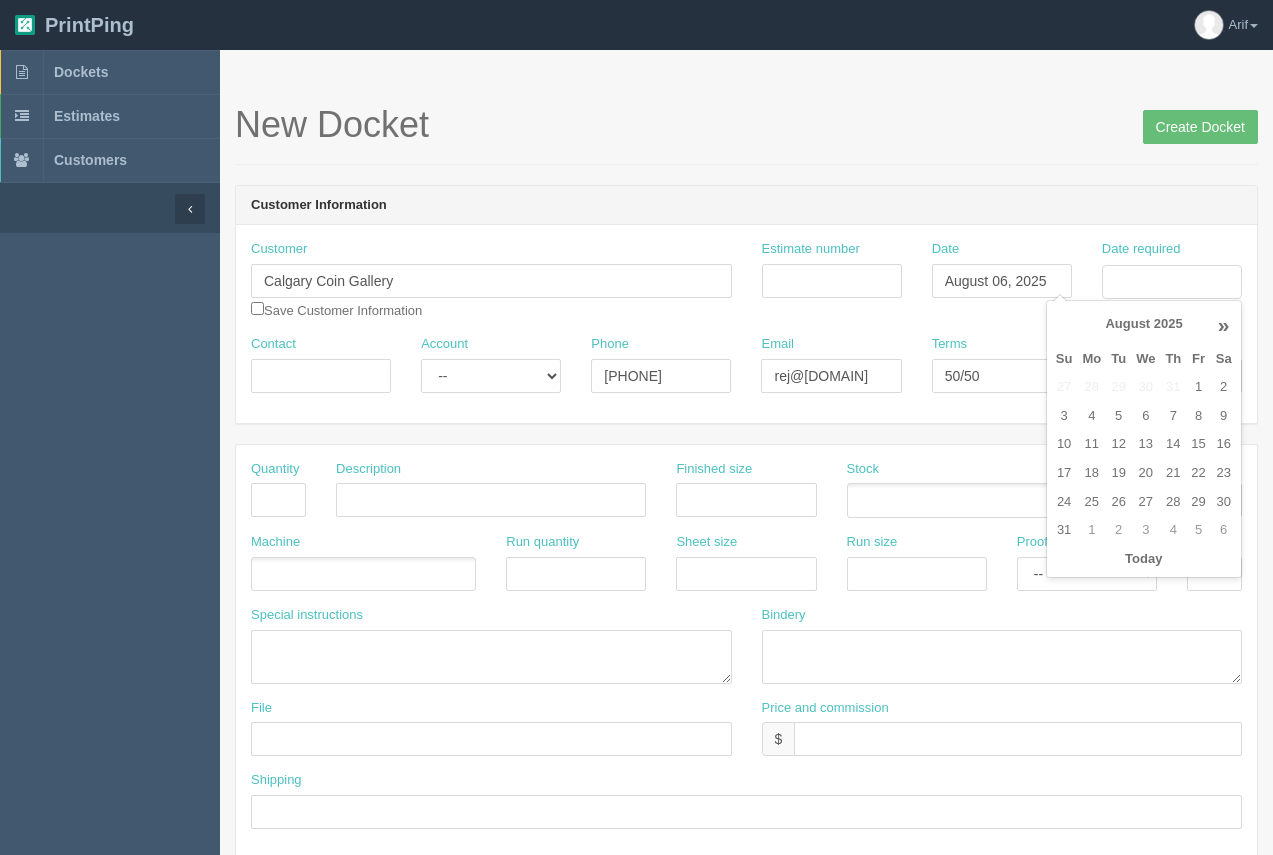 click on "« August 2025 » Su Mo Tu We Th Fr Sa 27 28 29 30 31 1 2 3 4 5 6 7 8 9 10 11 12 13 14 15 16 17 18 19 20 21 22 23 24 25 26 27 28 29 30 31 1 2 3 4 5 6 Today Clear" at bounding box center (1144, 439) 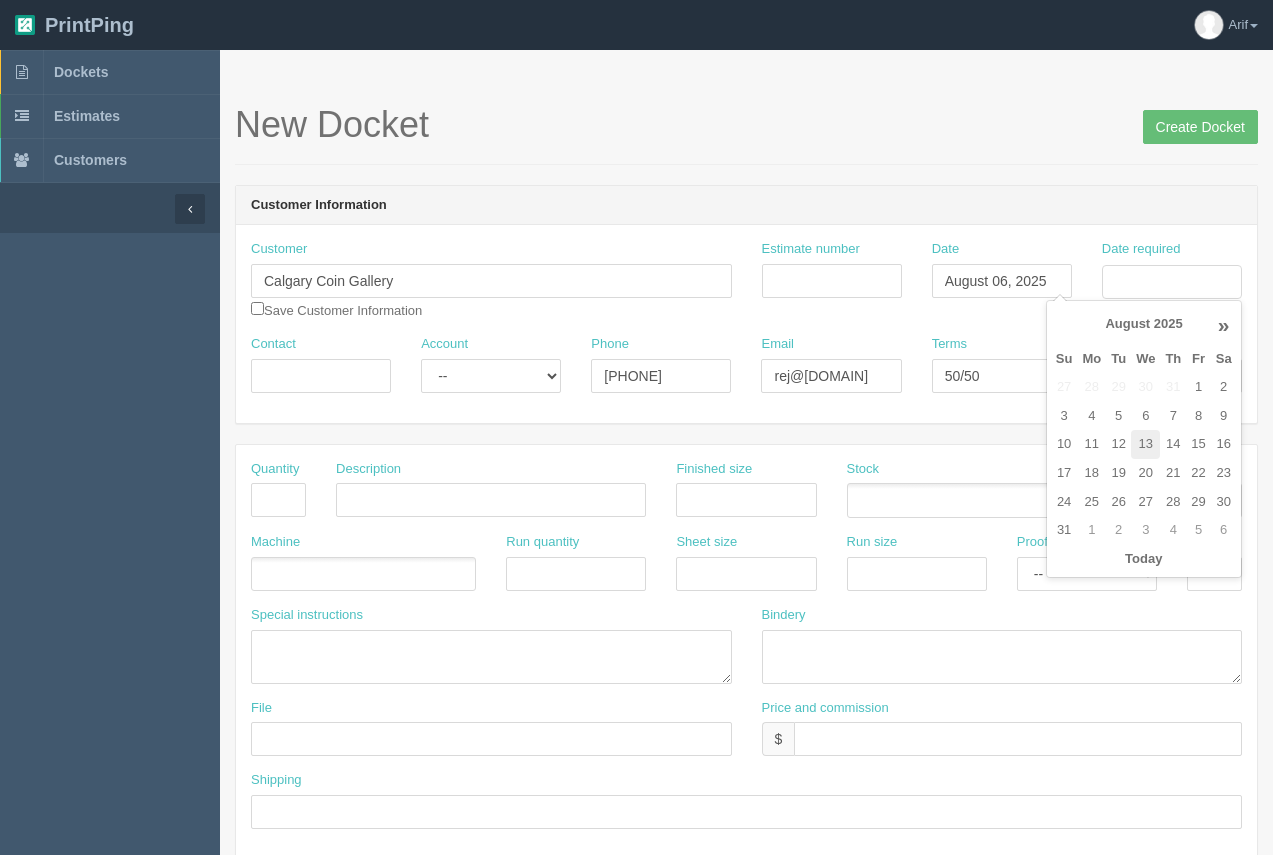 click on "13" at bounding box center (1145, 444) 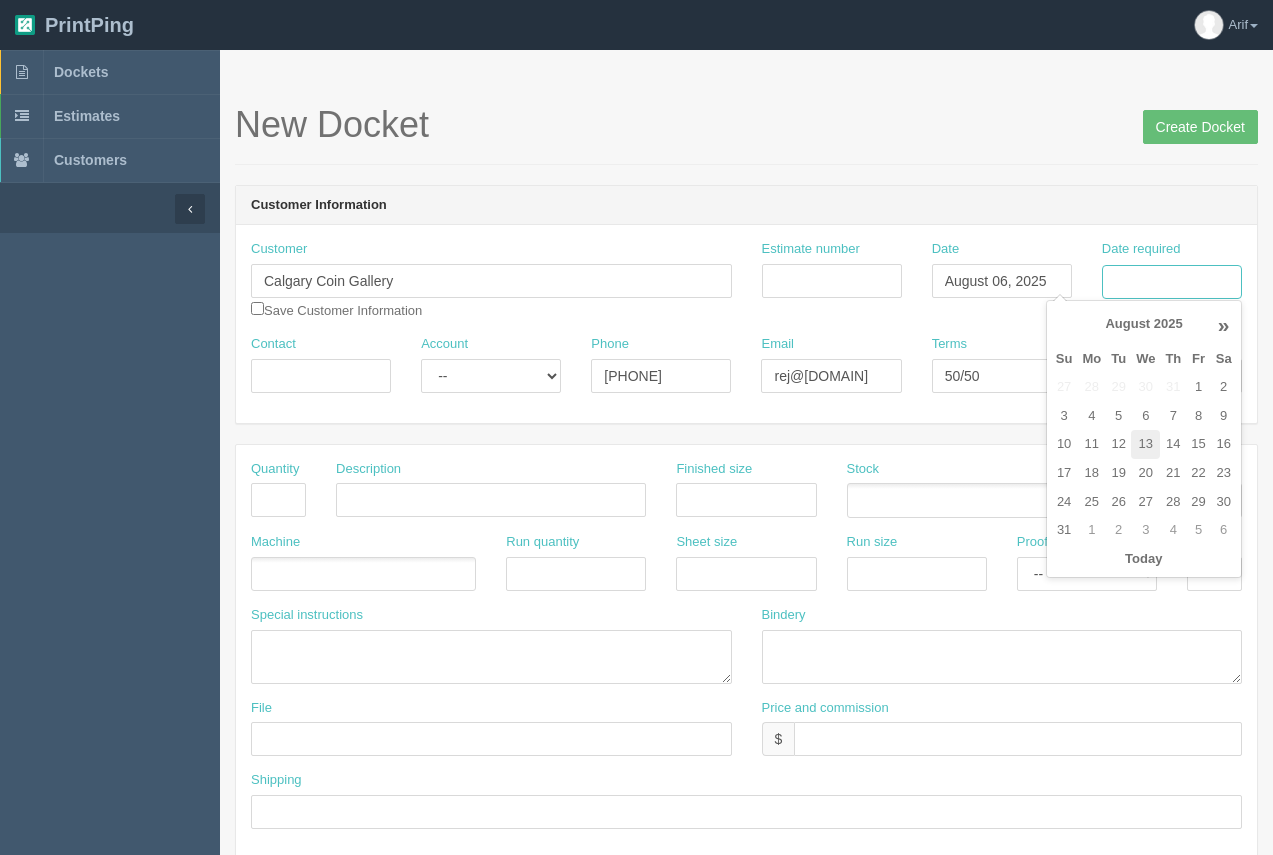 type on "August 13, 2025" 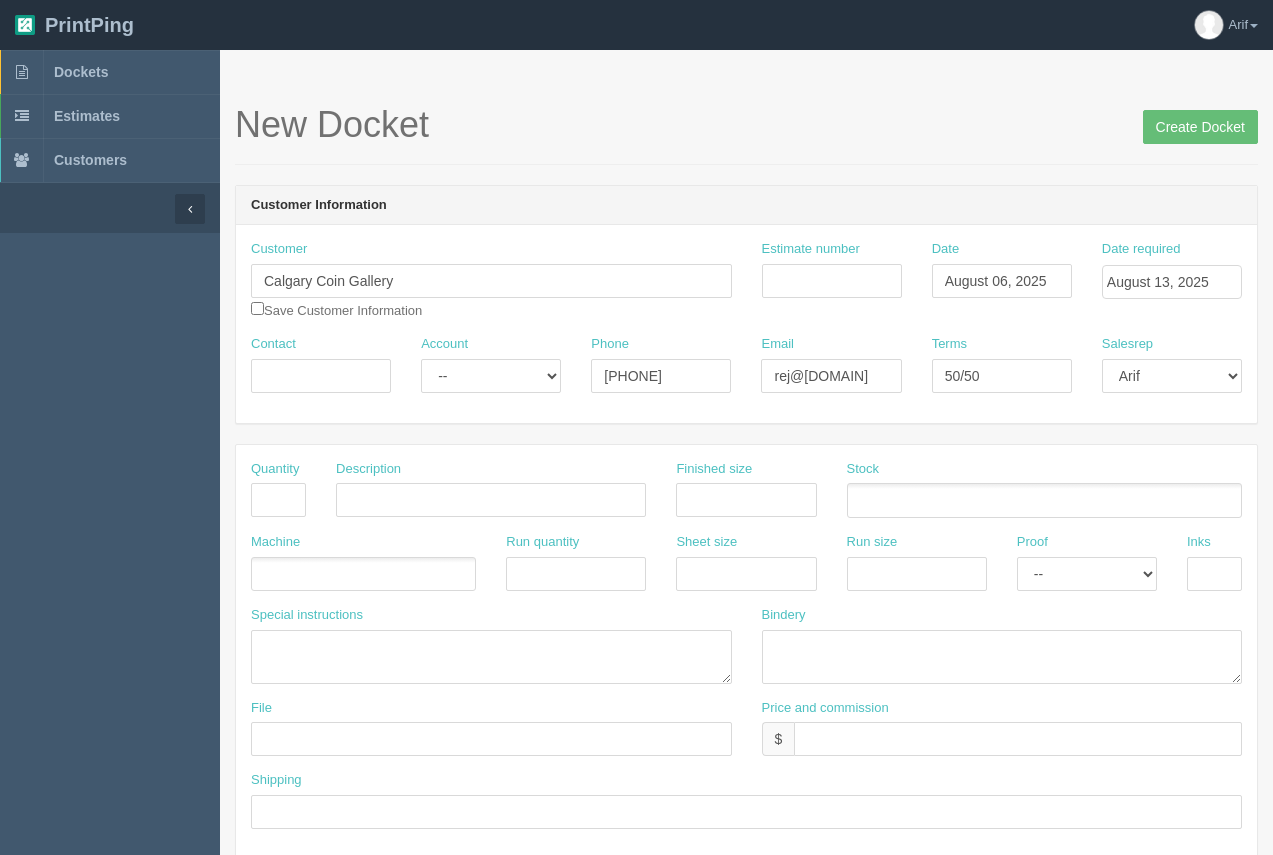 click on "New Docket
Create Docket
Customer Information
Customer
Calgary Coin Gallery Calgary Co lts Calgary Co mmercial Construction Cleanup Calgary Co mmunity Fencing Assoc. Calgary Co nstruction Association Calgary Co rporate Challenge Northeast  Calgary Co mmunity Church University of Calgary -  Calgary CO PD & Asthma Program
Save Customer Information
Estimate number
Date
August 06, 2025
Date required
August 13, 2025
Contact
Account
--
Existing Client
Allrush Client
Rep Client
Phone
403.837.8833" at bounding box center (746, 945) 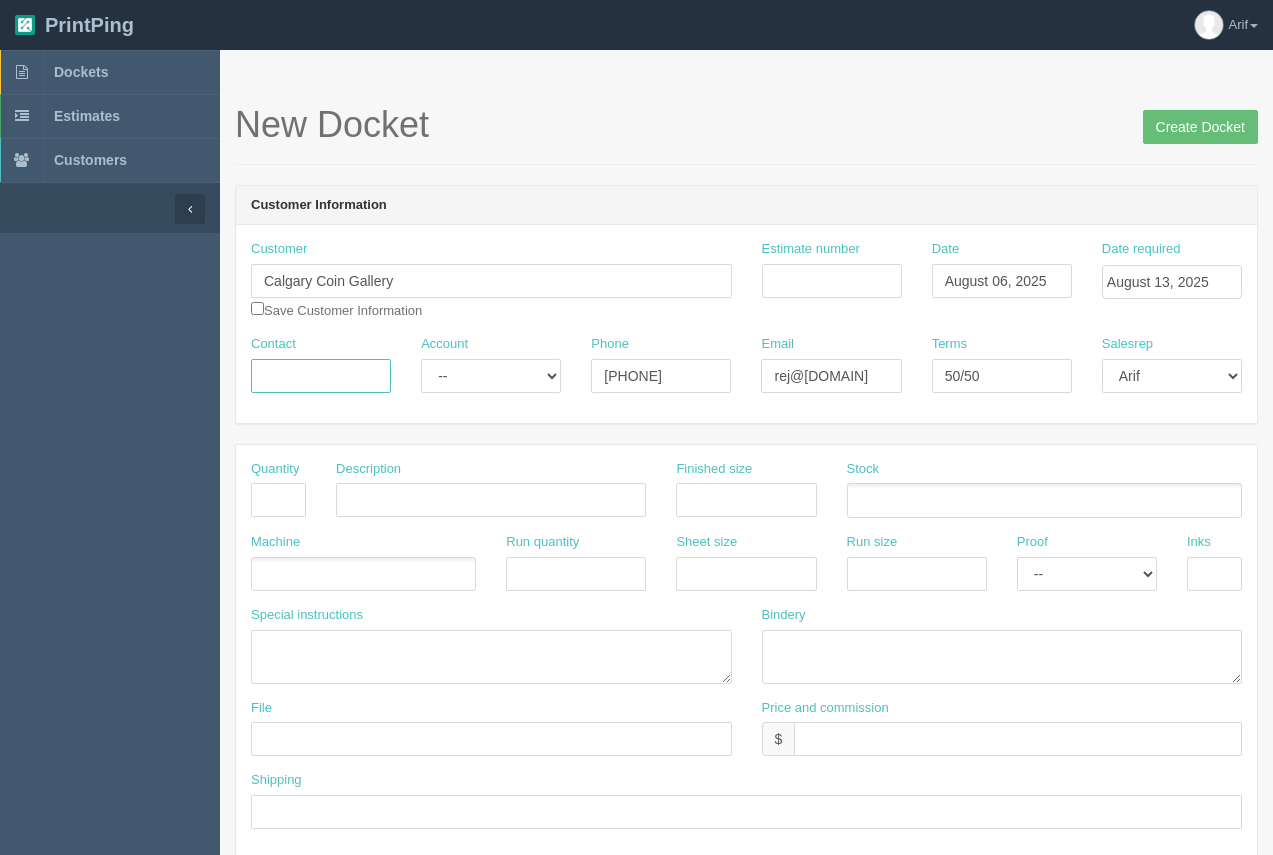 click on "Contact" at bounding box center [321, 376] 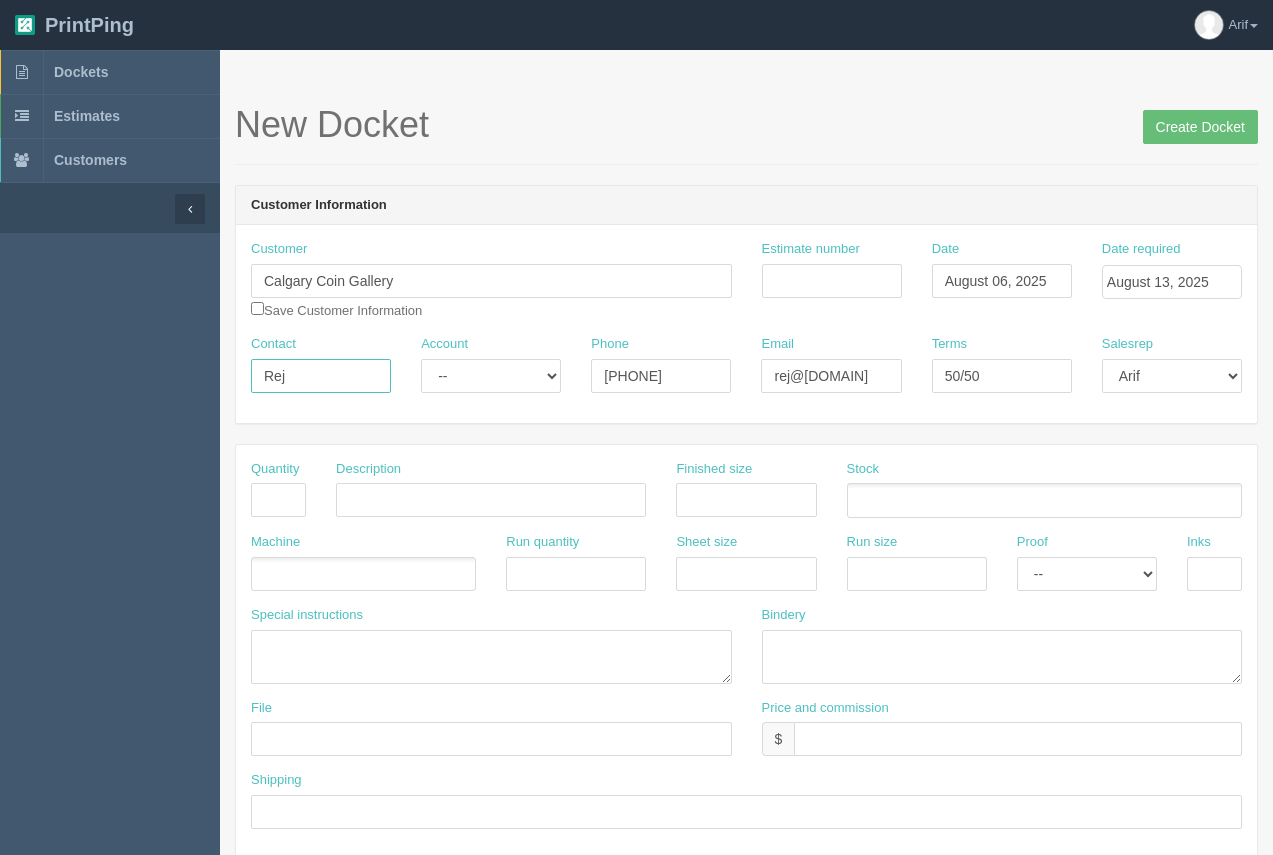 type on "Rej" 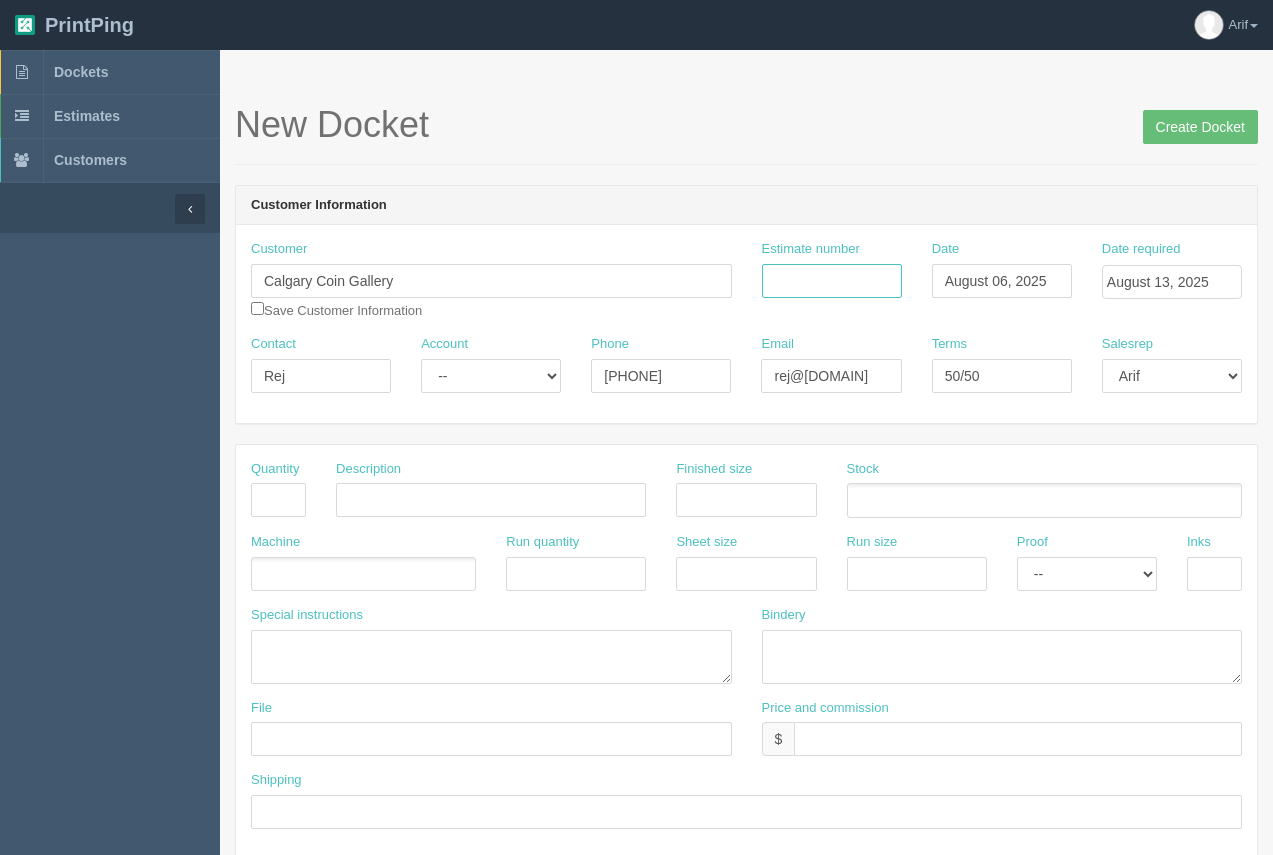 click on "Estimate number" at bounding box center [832, 281] 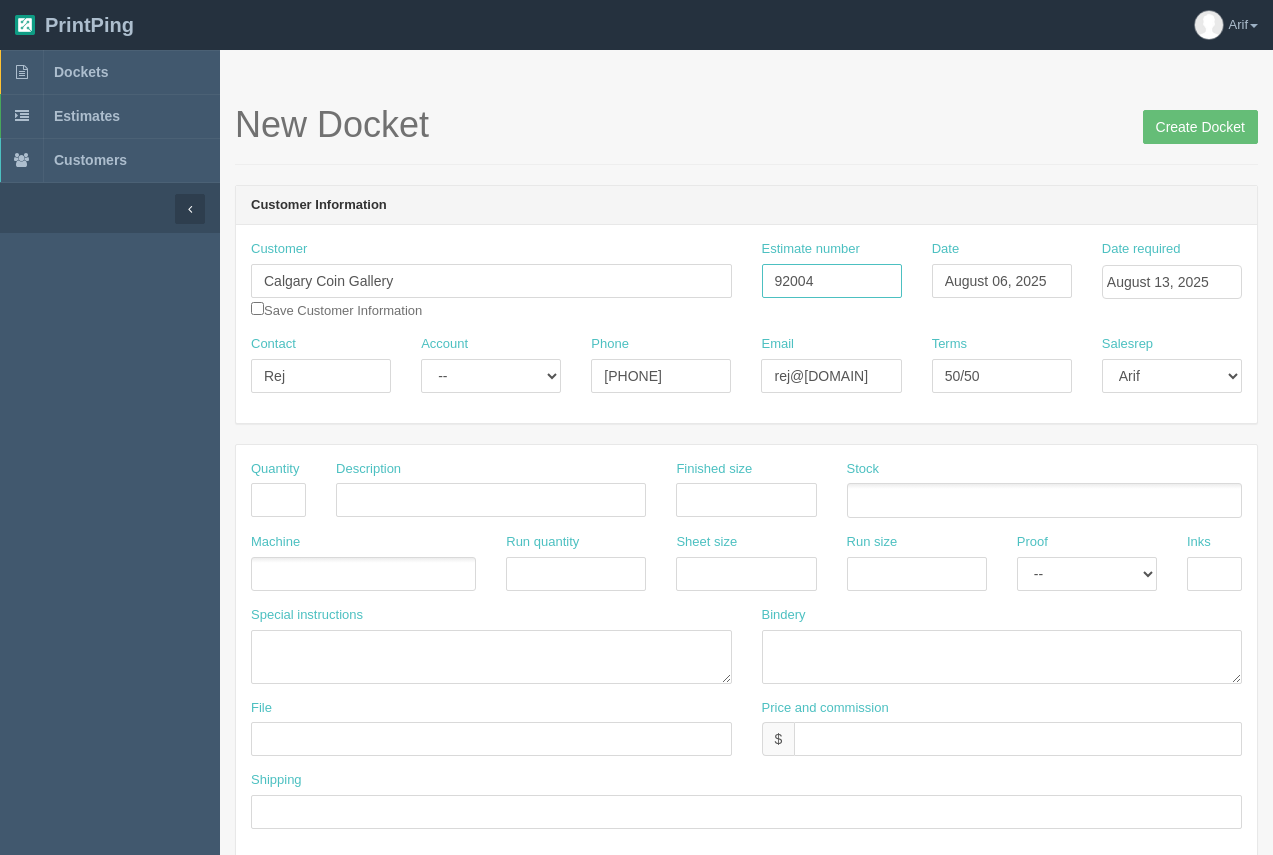 type on "92004" 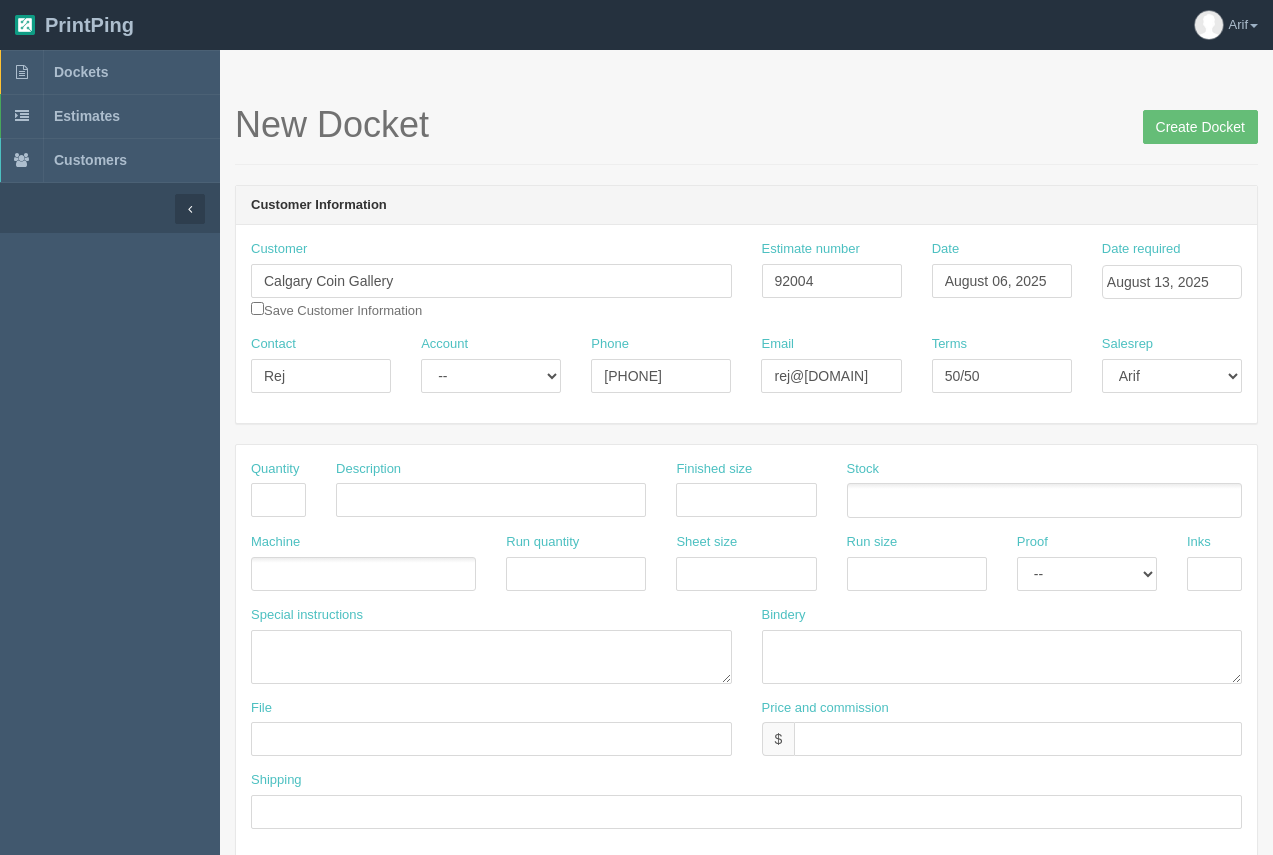 click at bounding box center [1044, 500] 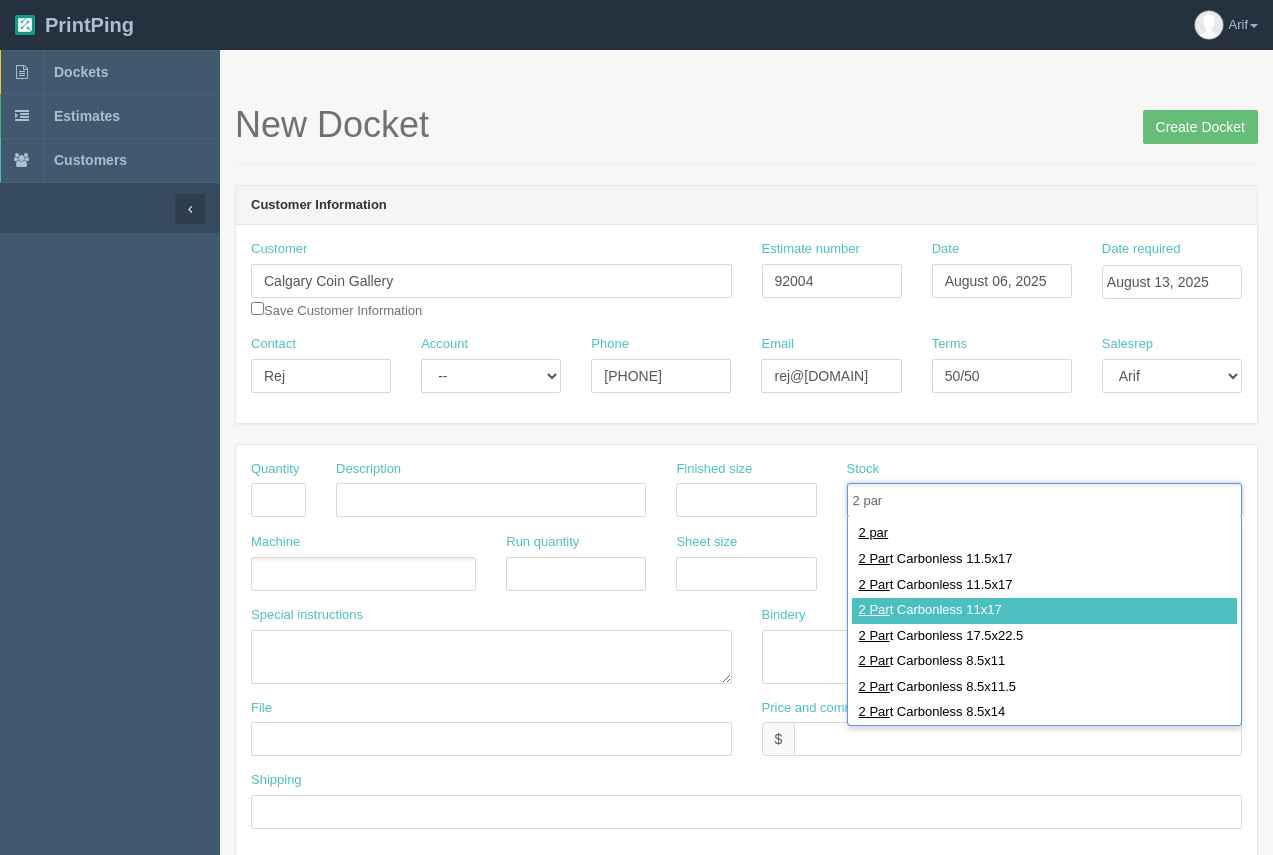 type on "2 par" 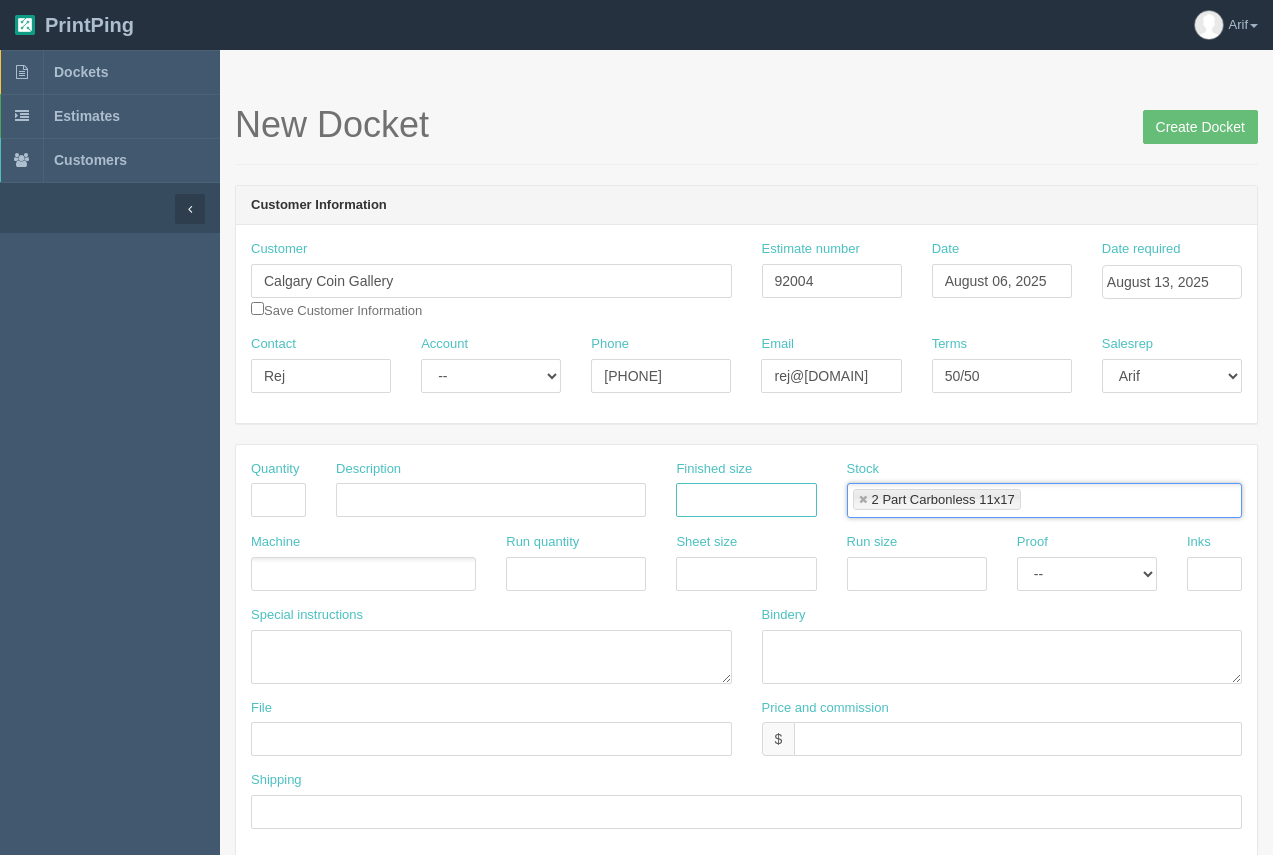 click at bounding box center [746, 500] 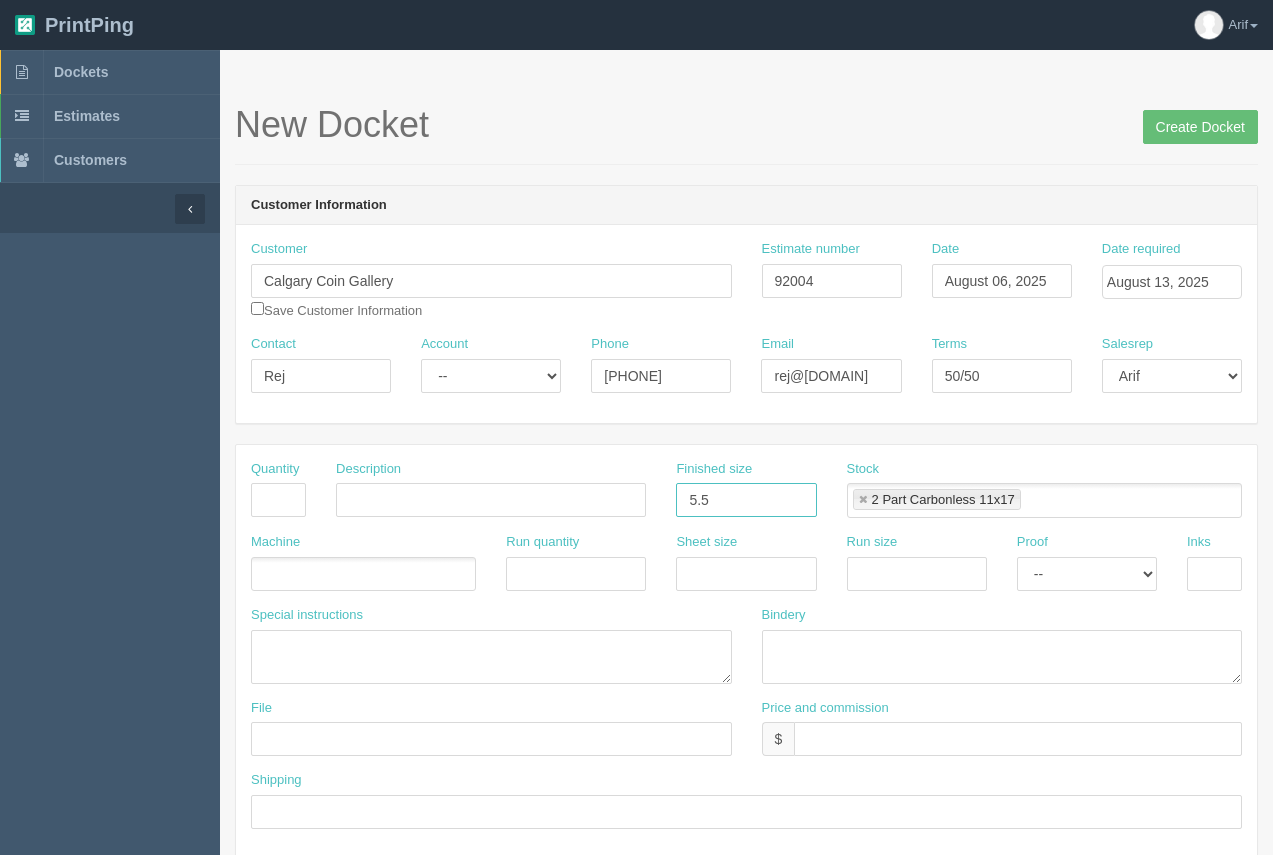 type on "5.5 x 8.5" 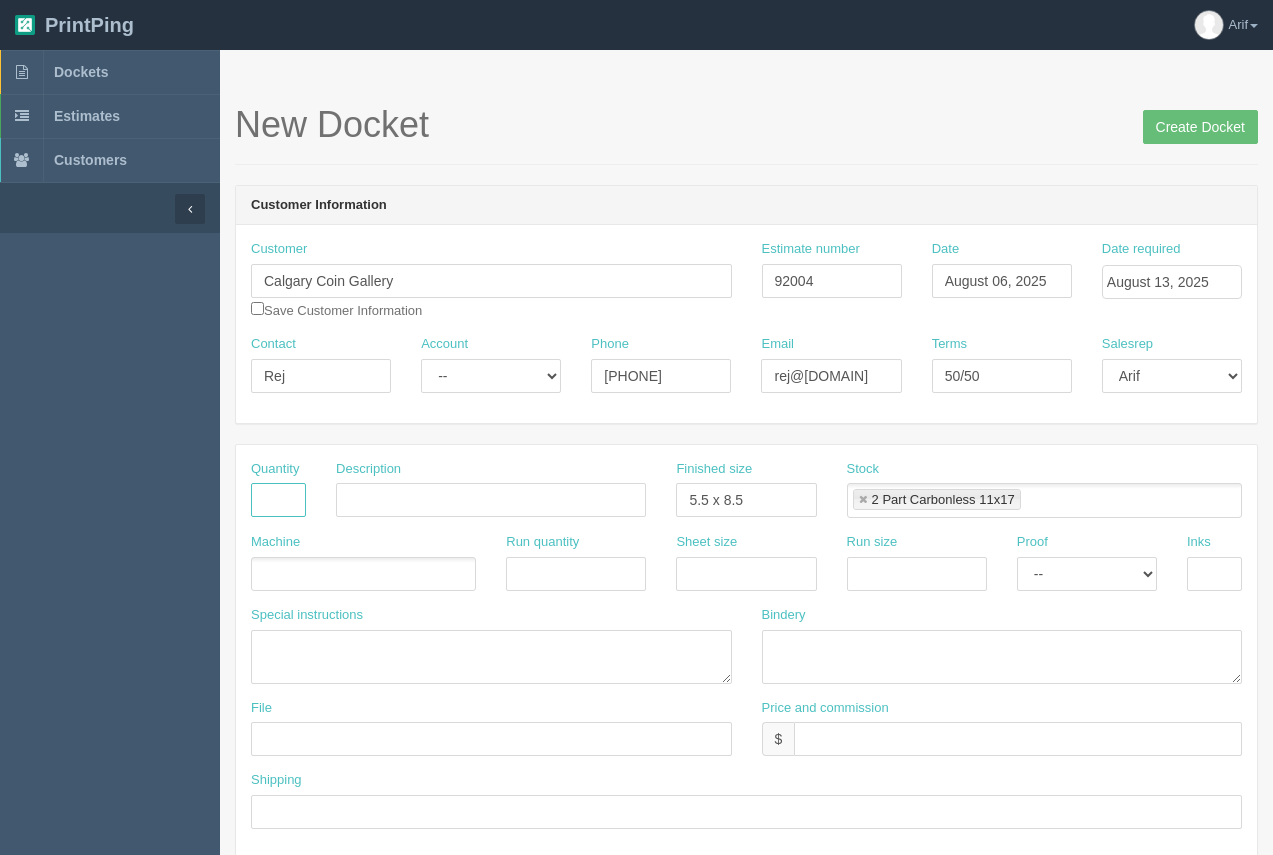 click at bounding box center (278, 500) 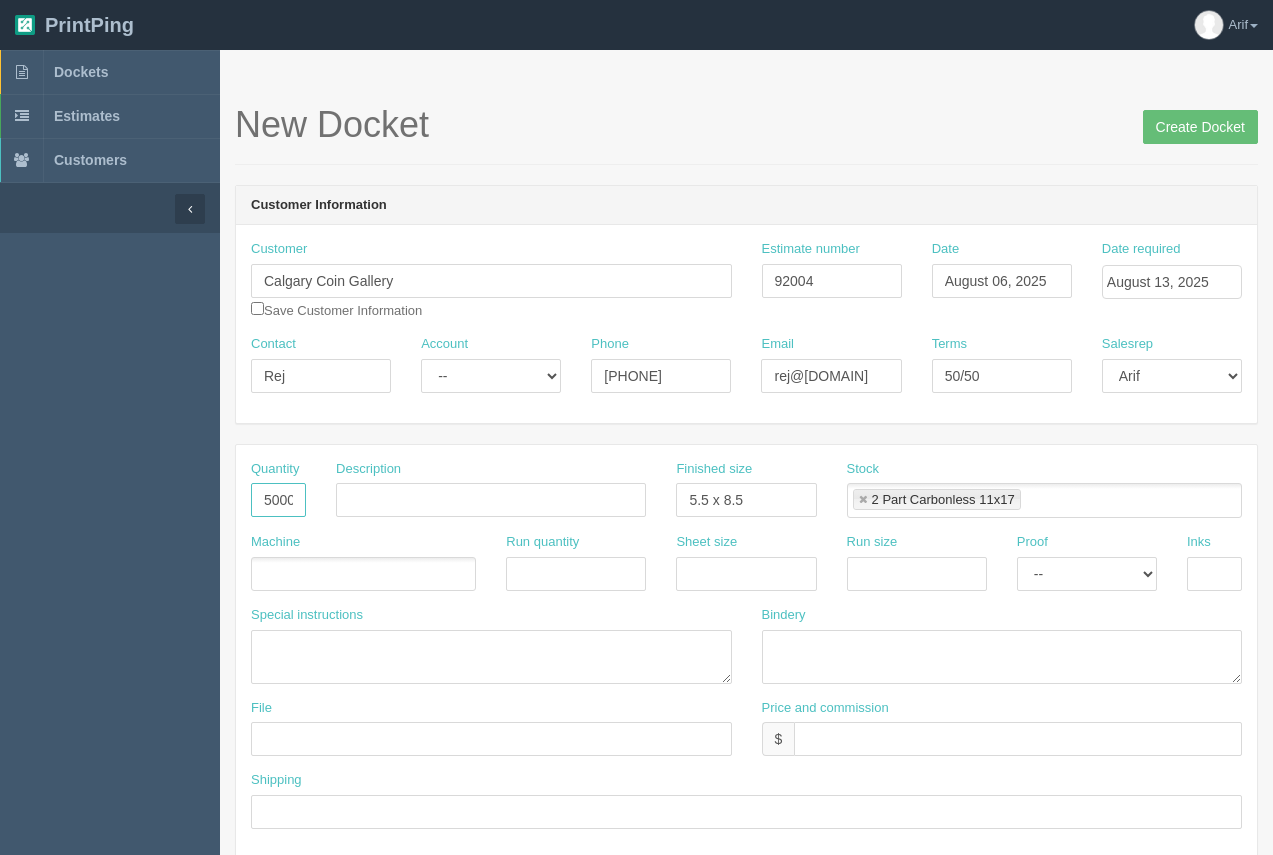 scroll, scrollTop: 0, scrollLeft: 2, axis: horizontal 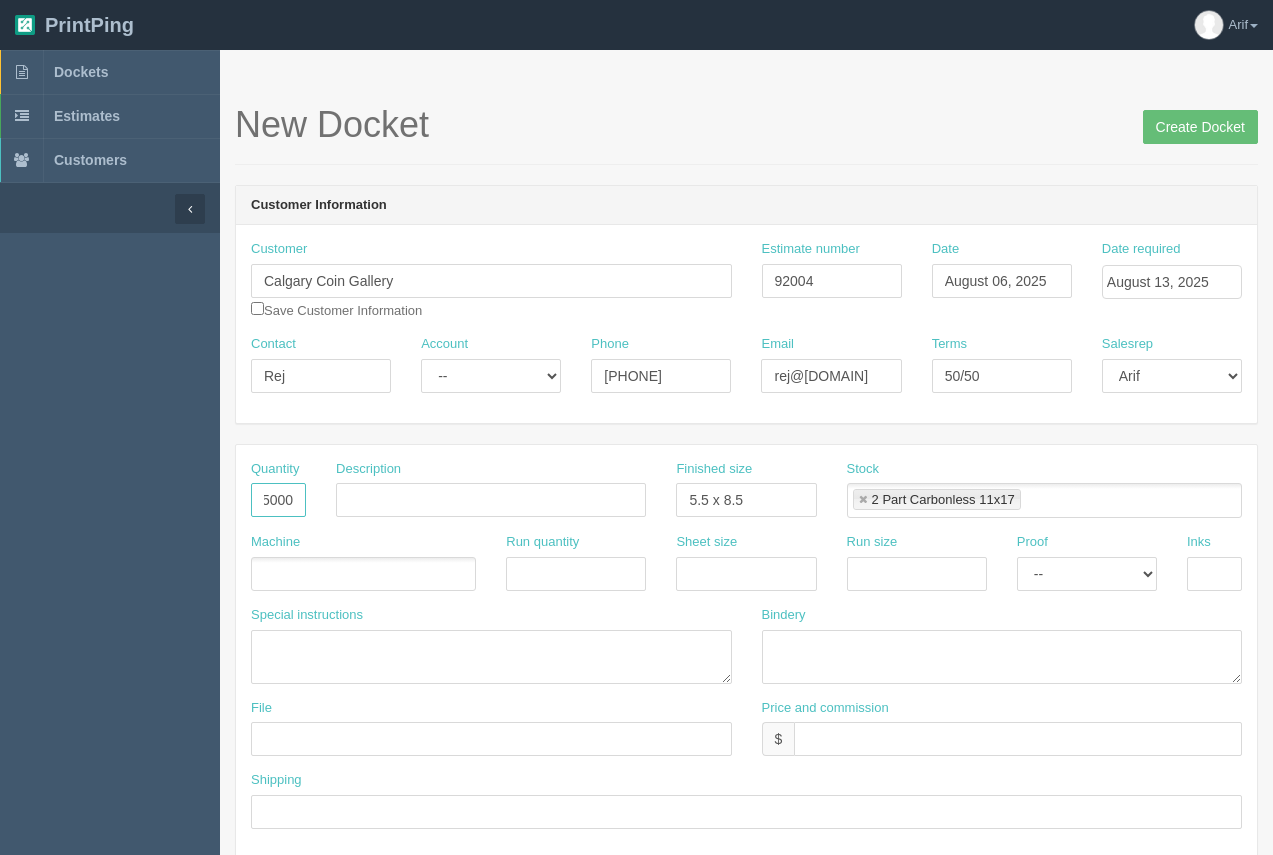 type on "5000" 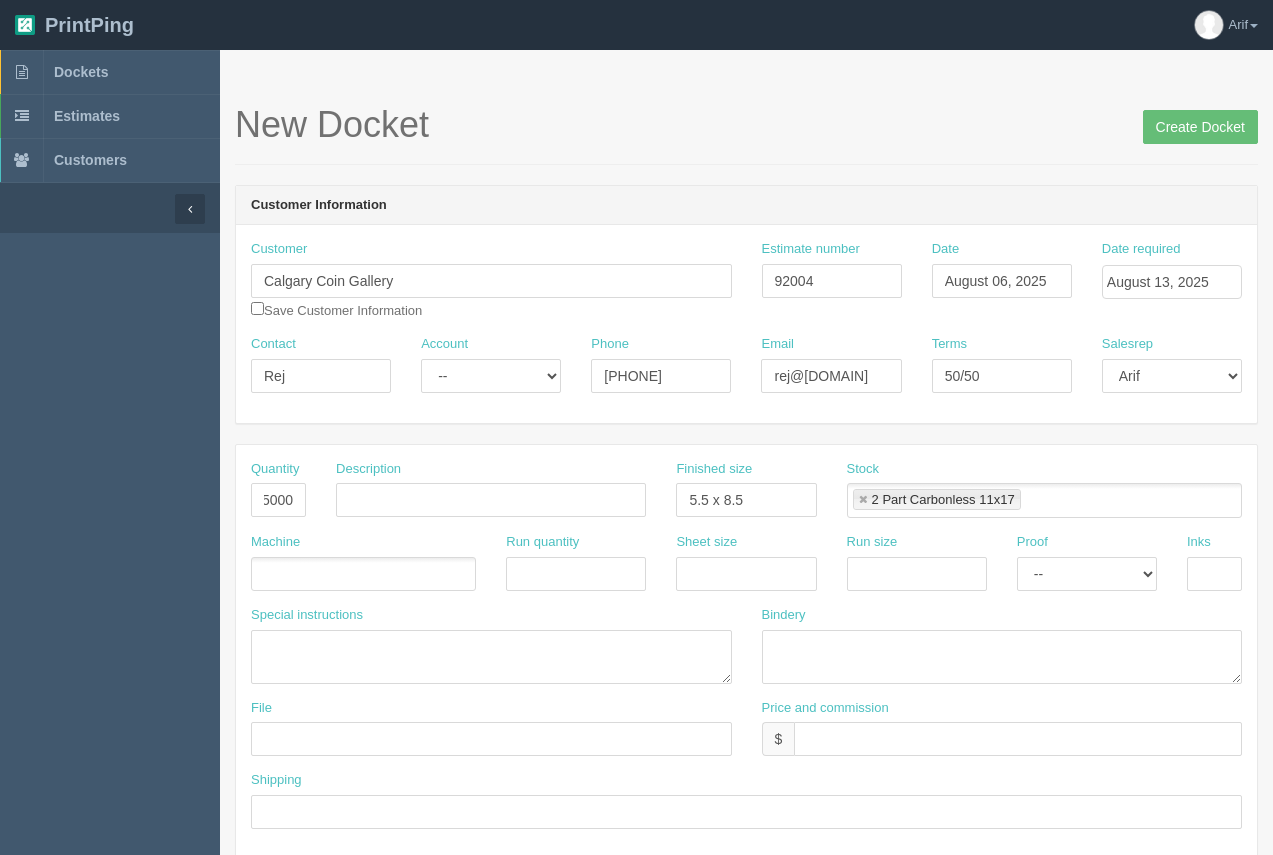 scroll, scrollTop: 0, scrollLeft: 0, axis: both 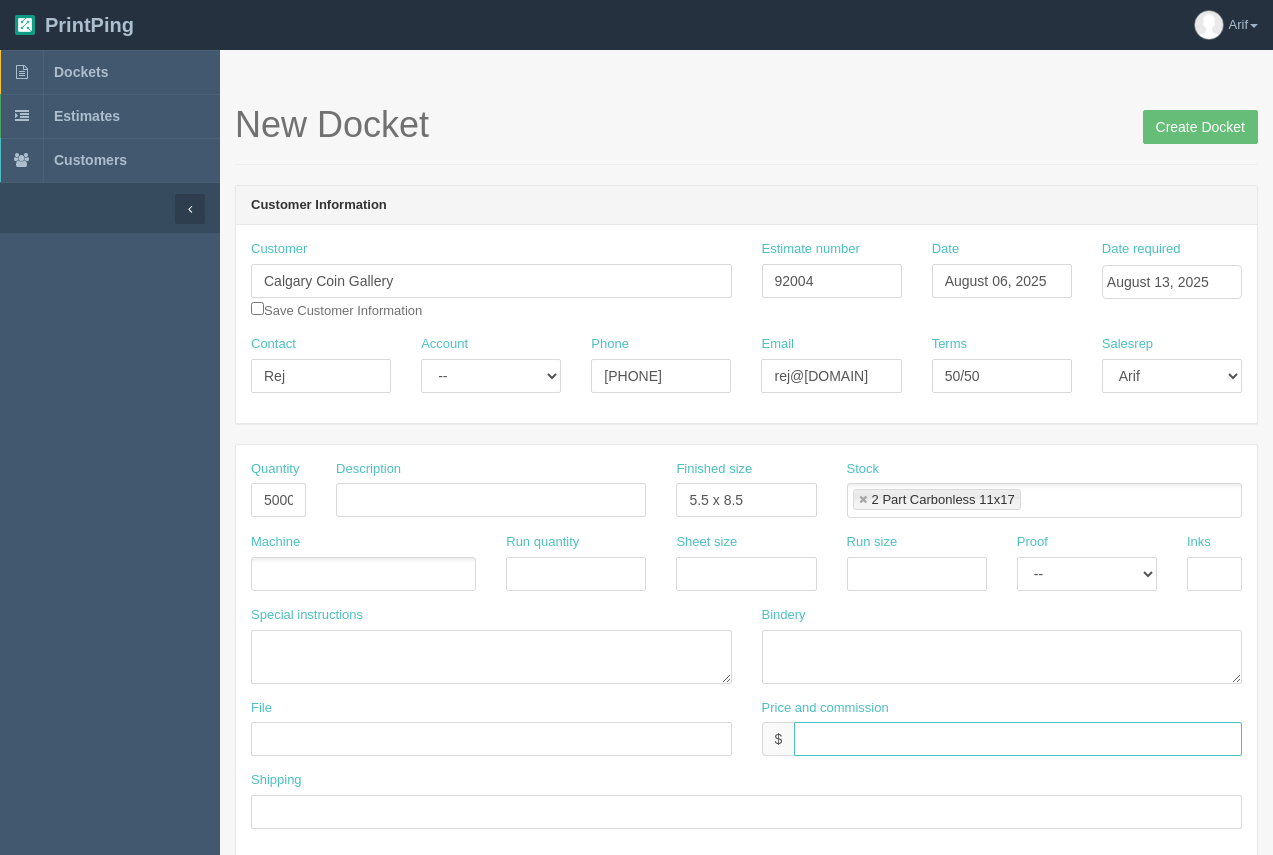 click at bounding box center (1018, 739) 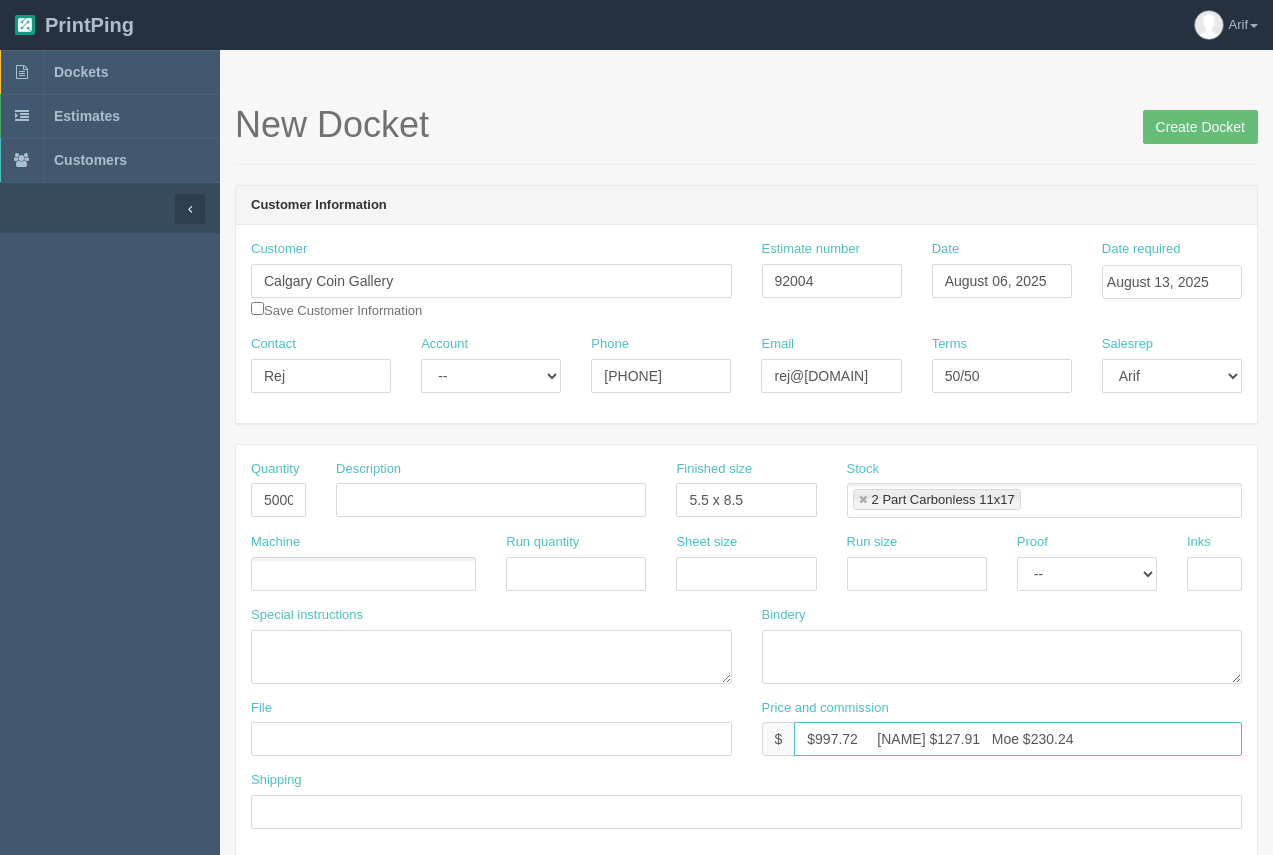 type on "$997.72     Arif $127.91   Moe $230.24" 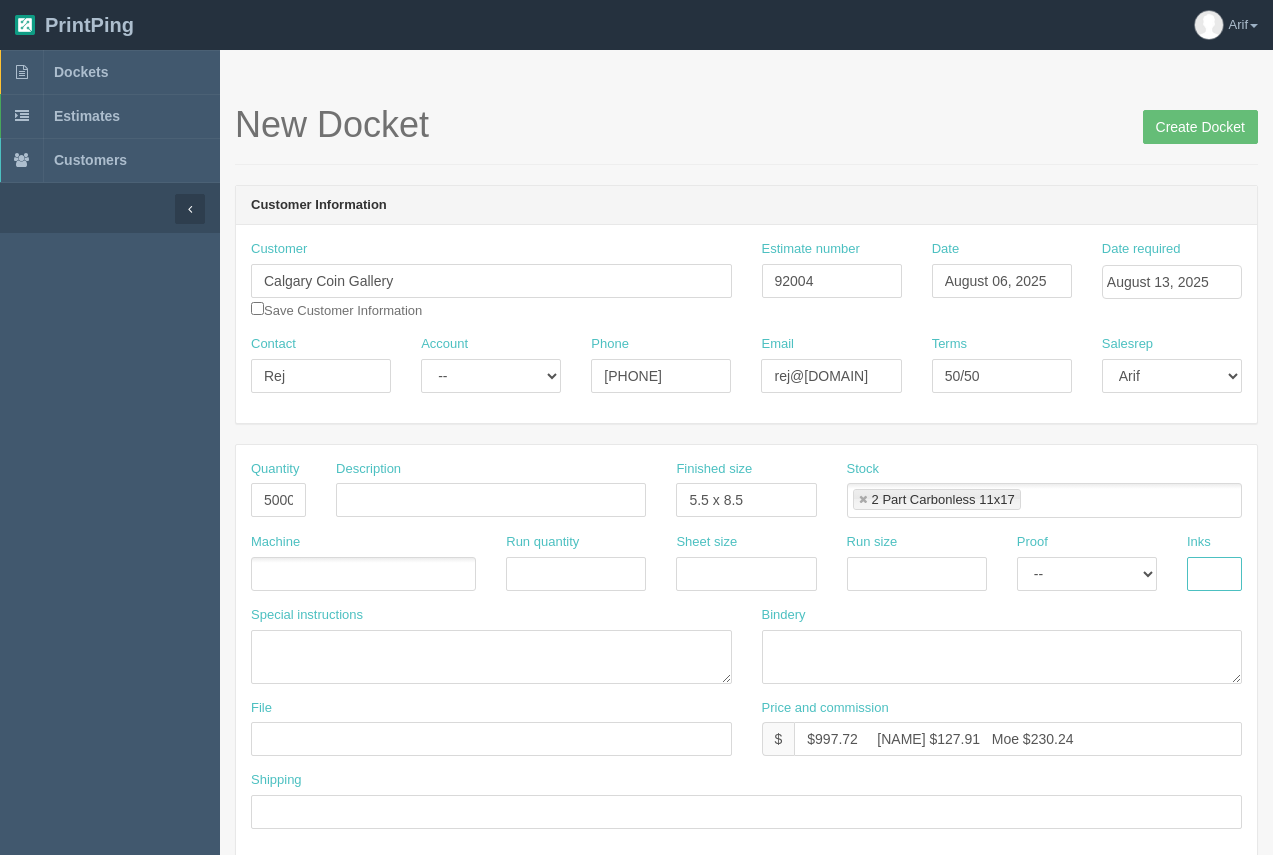 click at bounding box center (1214, 574) 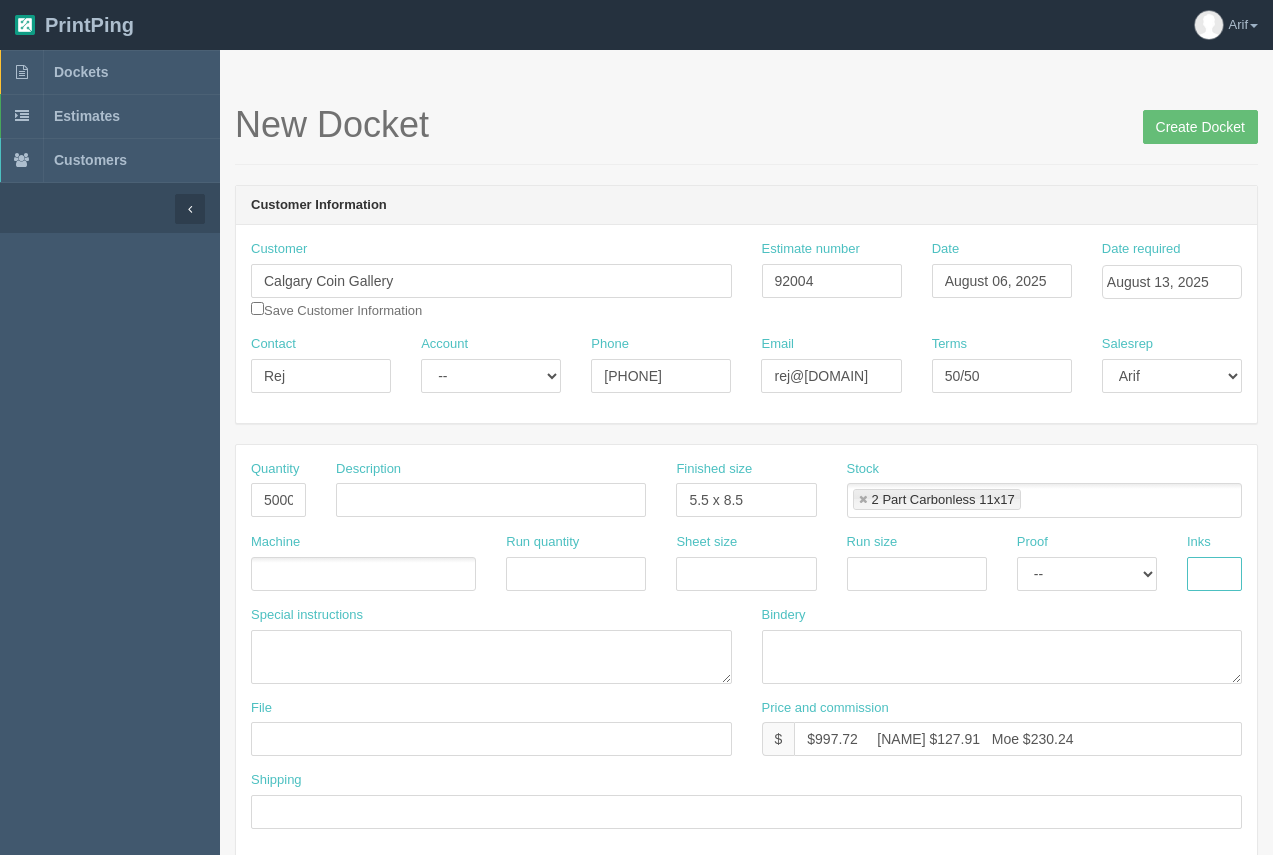 type on "4/0" 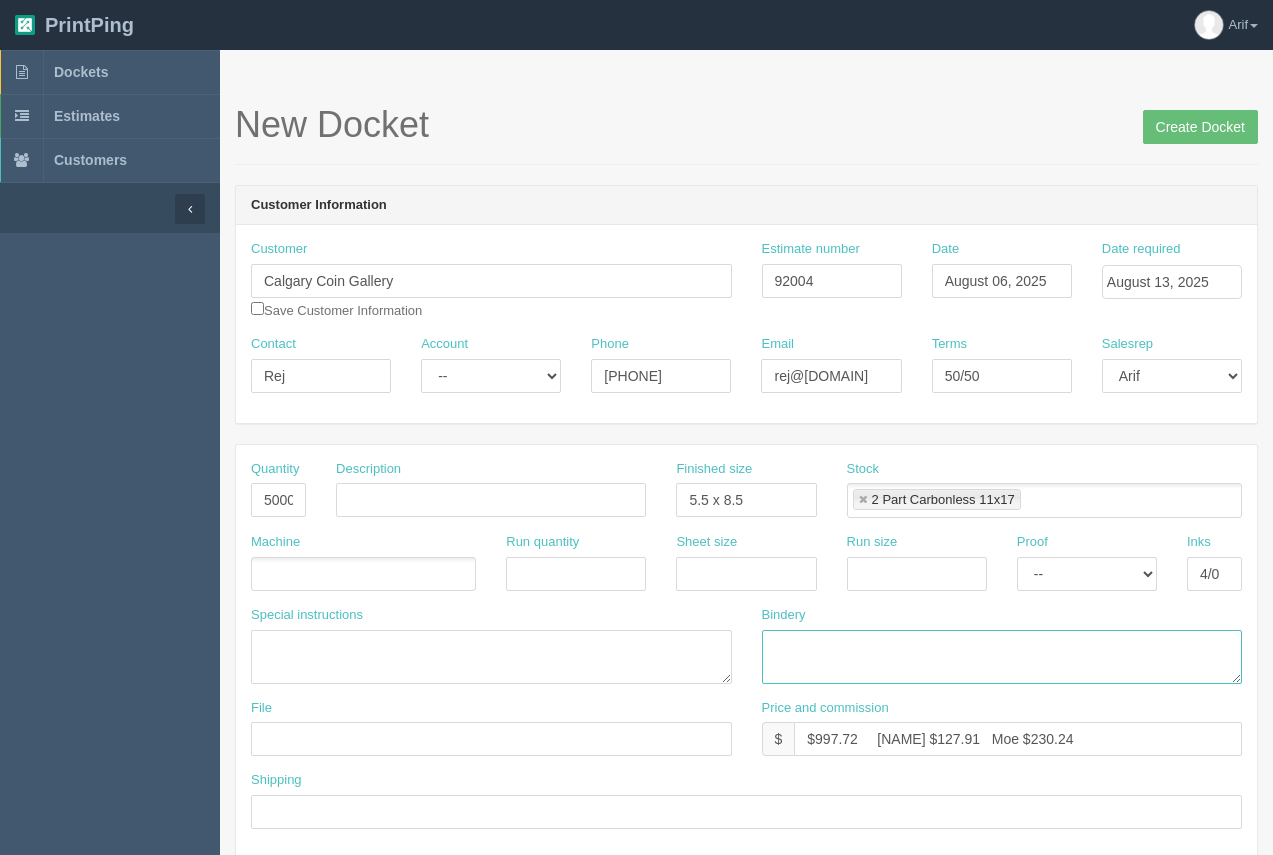 click at bounding box center (1002, 657) 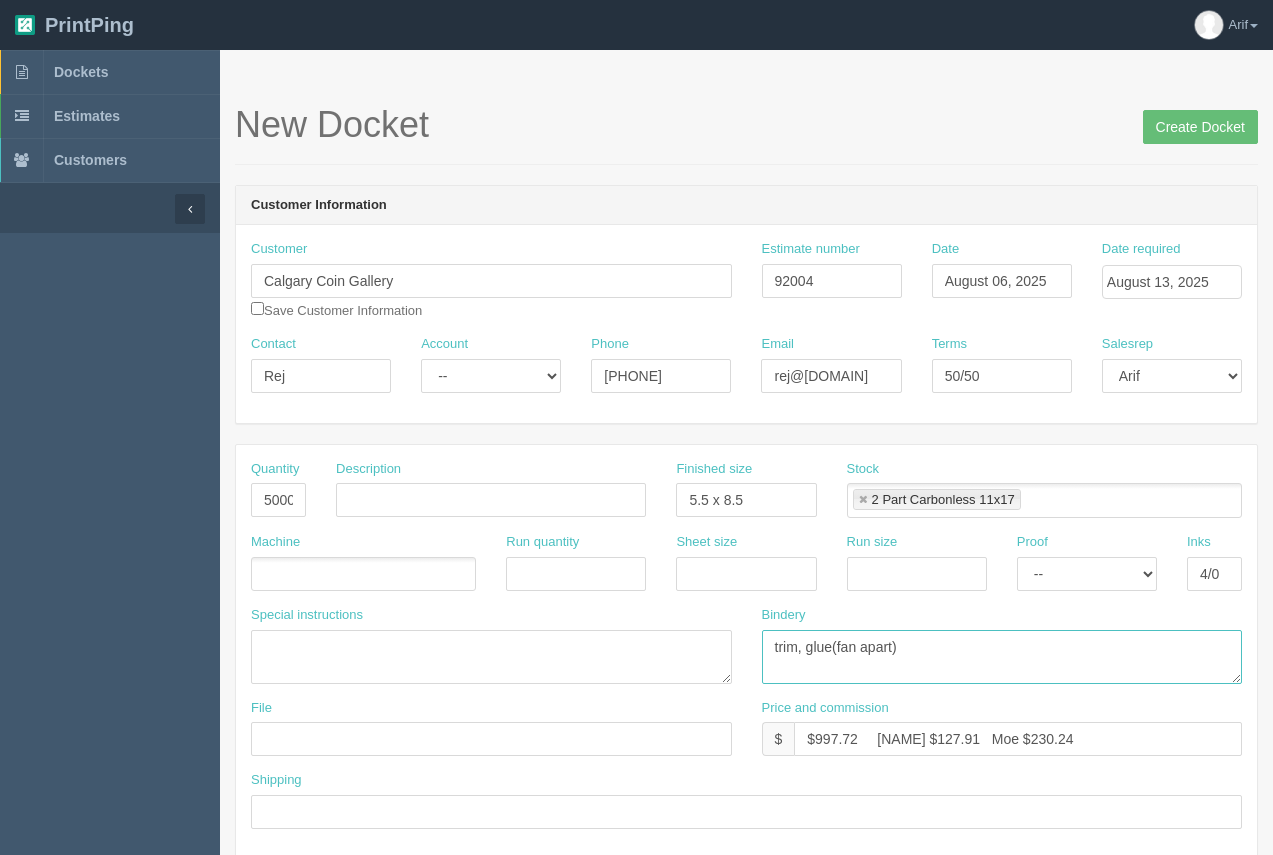 type on "trim, glue(fan apart)" 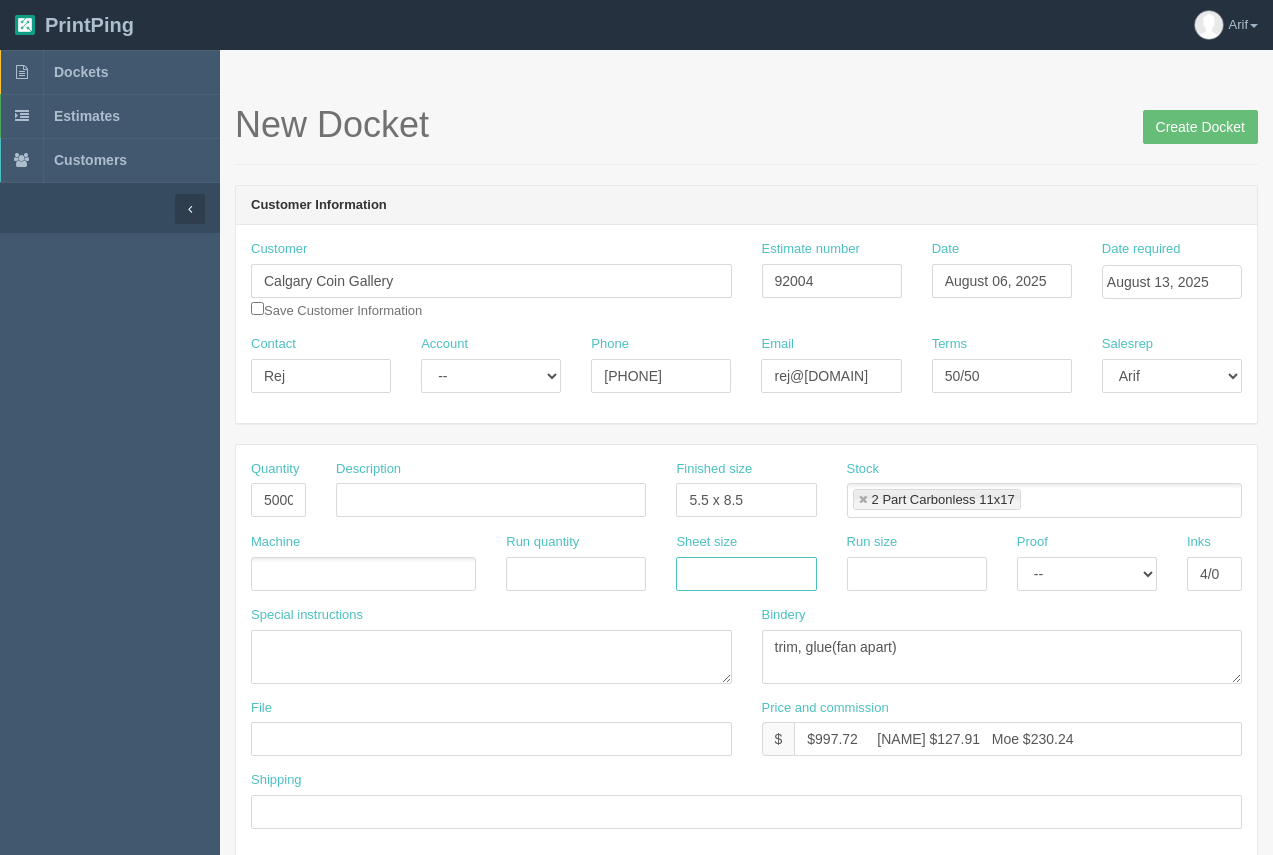 click at bounding box center (746, 574) 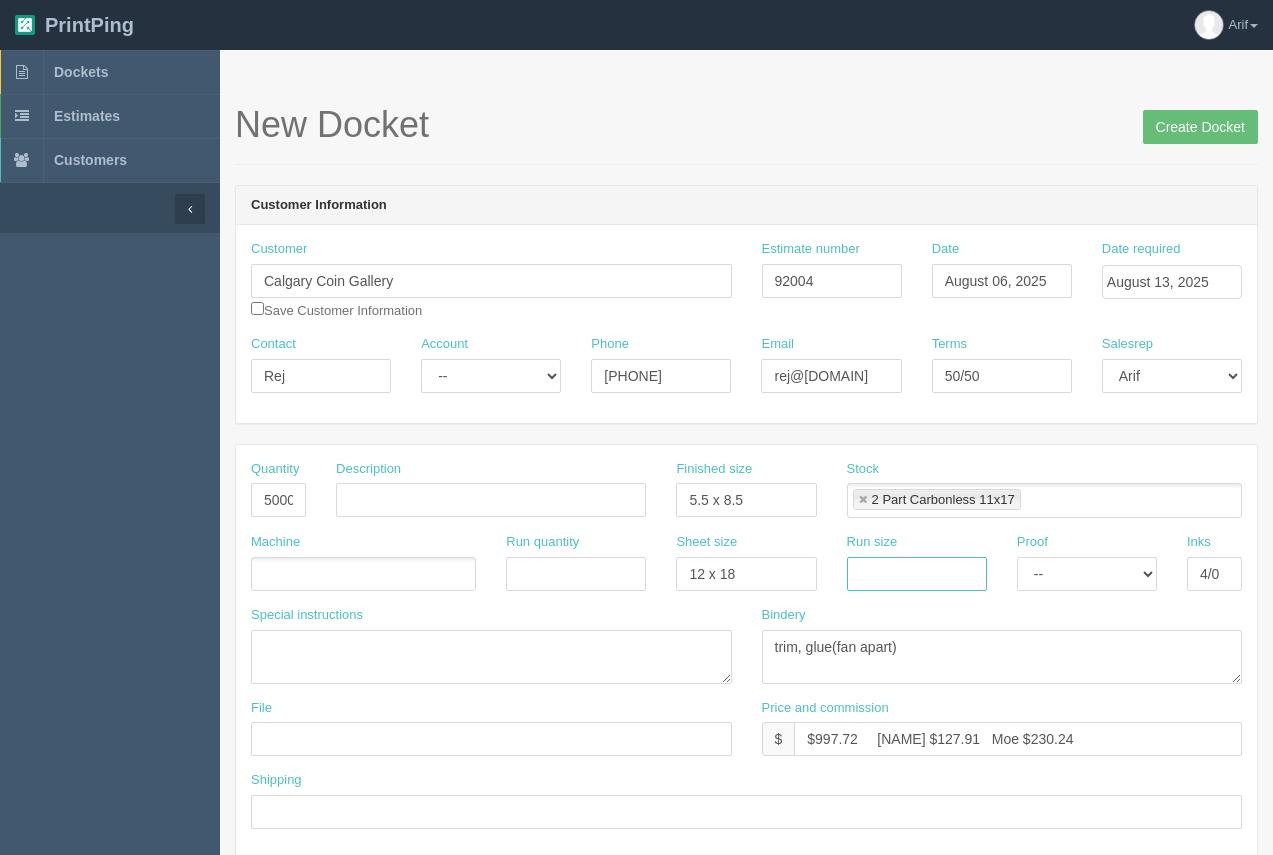 click at bounding box center (917, 574) 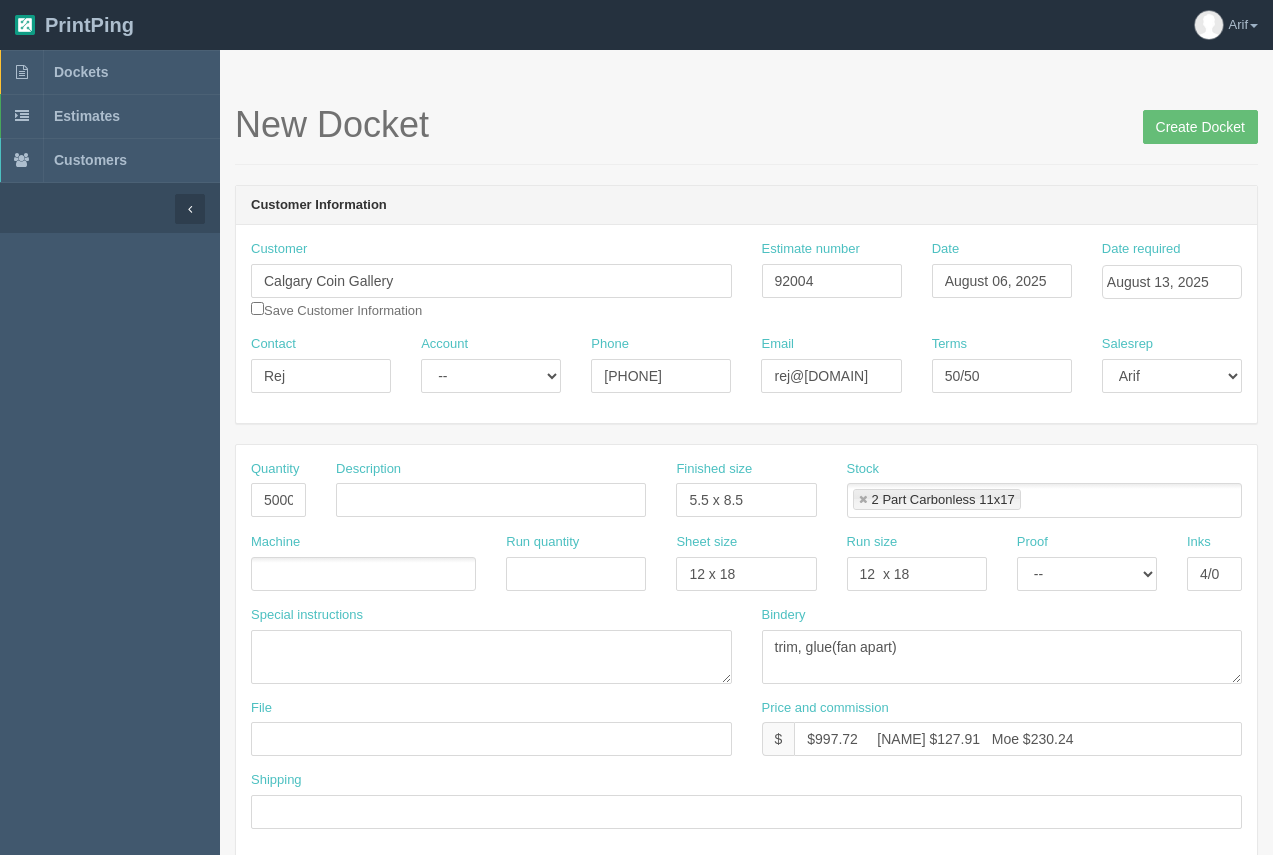 click at bounding box center [363, 574] 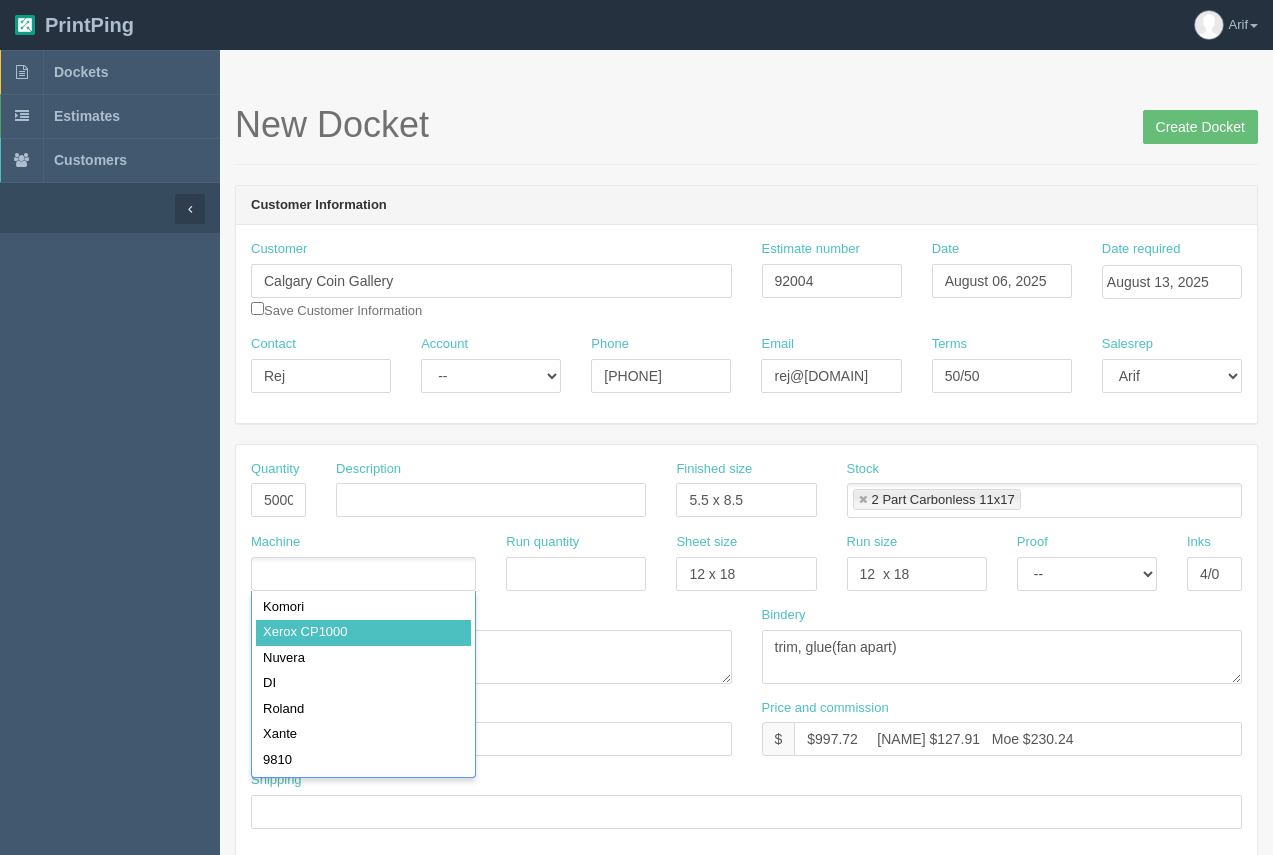 type on "Xerox CP1000" 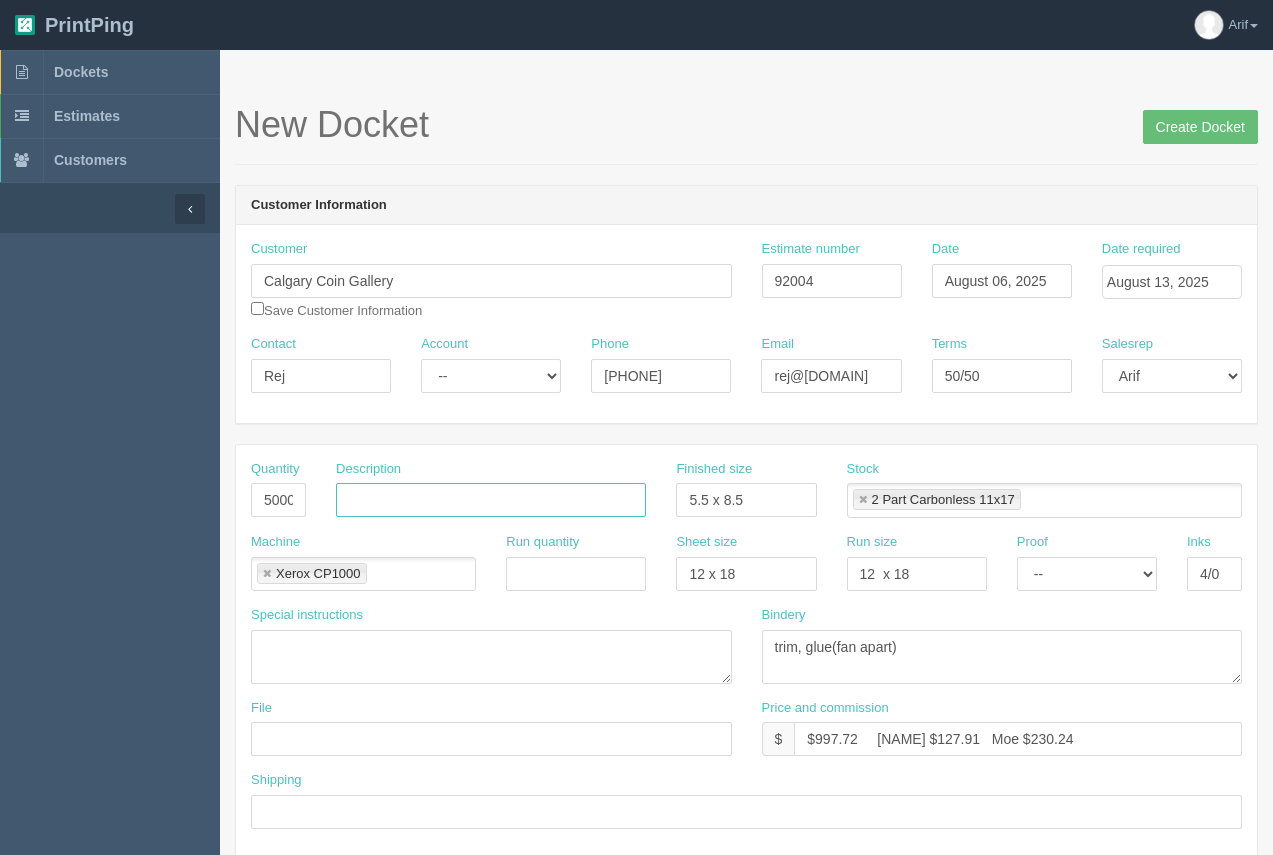 click at bounding box center [491, 500] 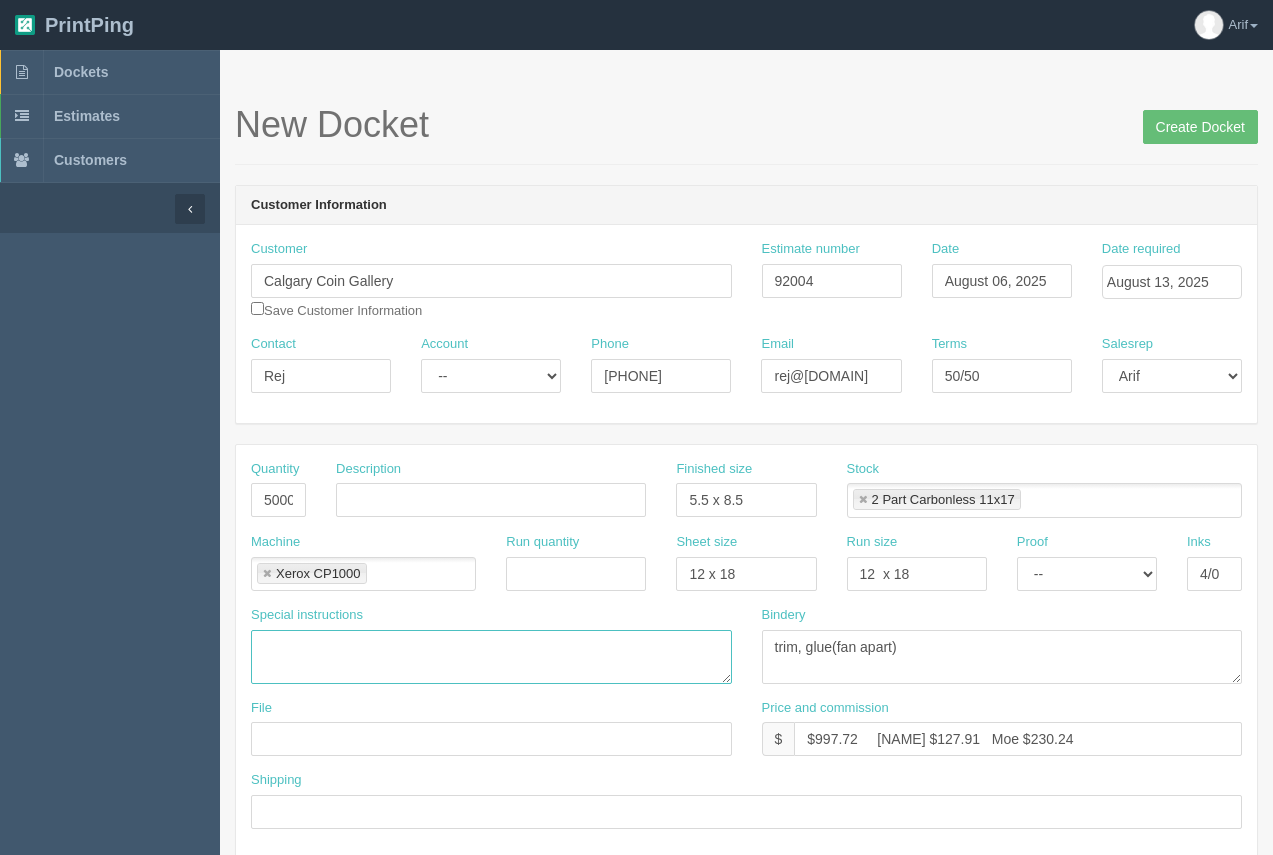 click at bounding box center [491, 657] 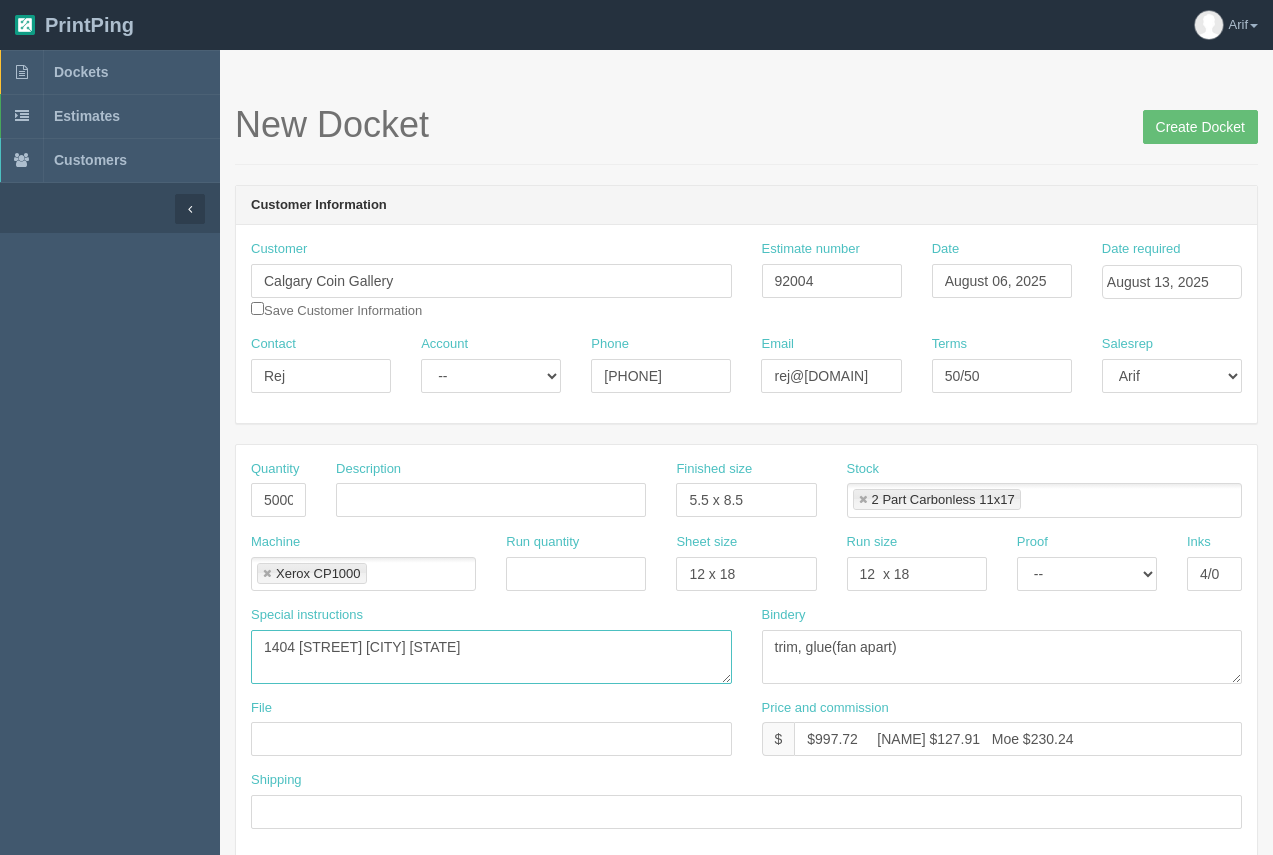 type on "1404 Centre St SE  T2G 2E4" 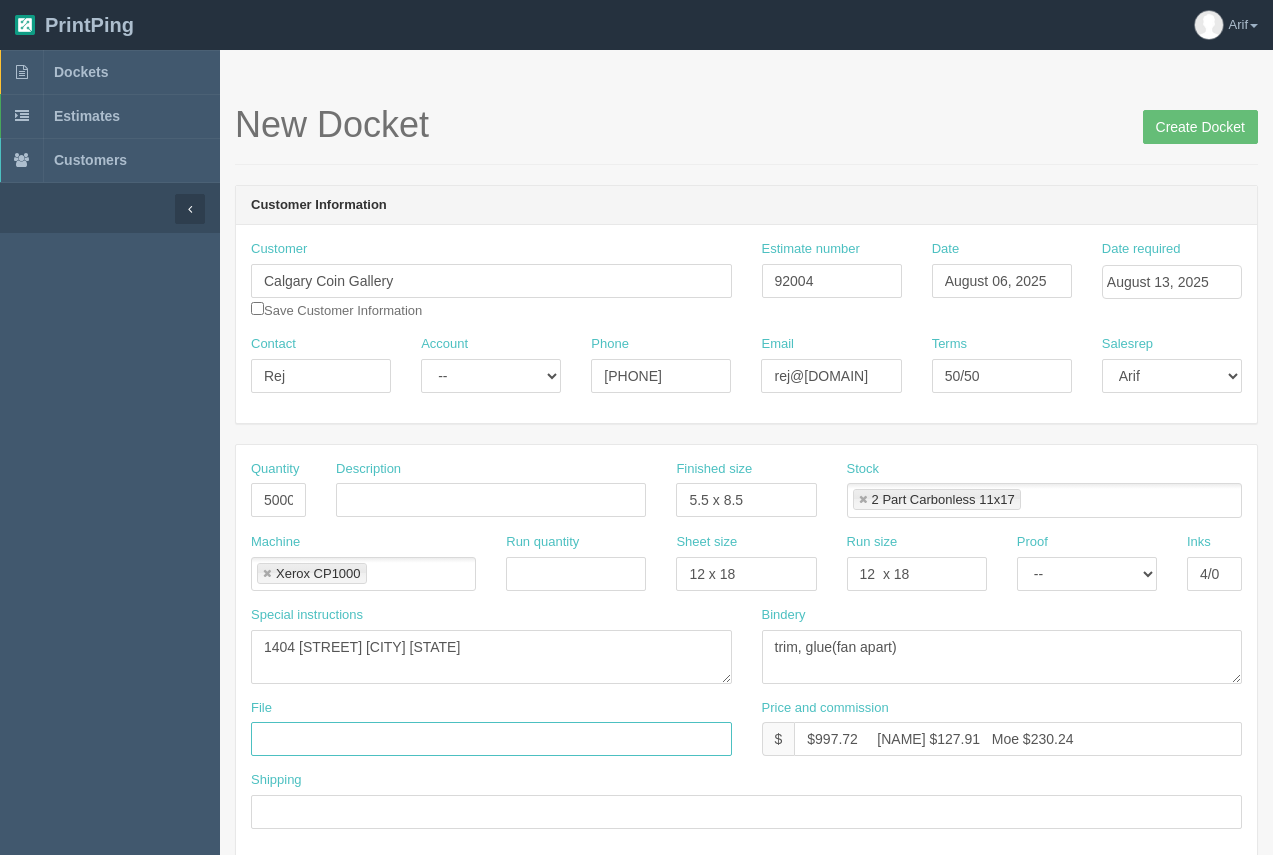 click at bounding box center (491, 739) 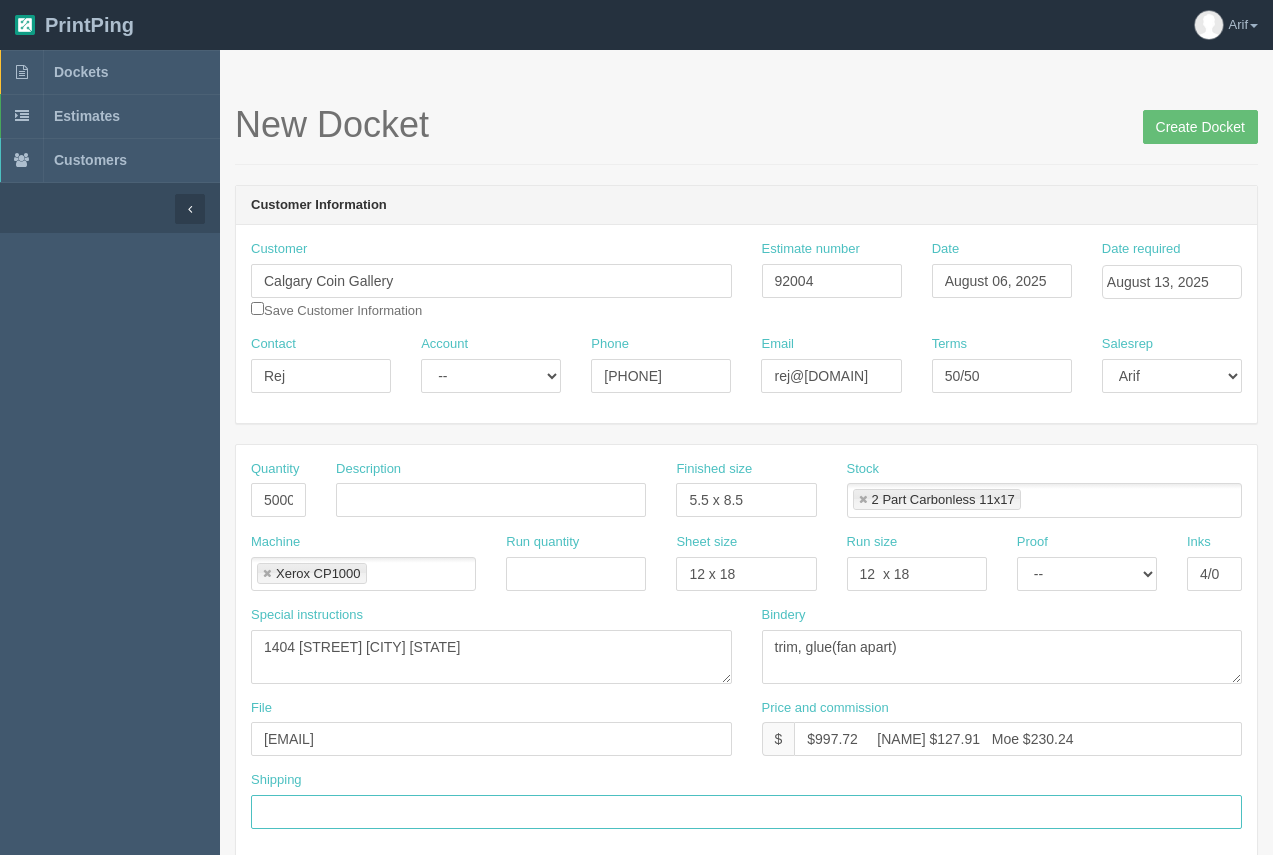 click at bounding box center (746, 812) 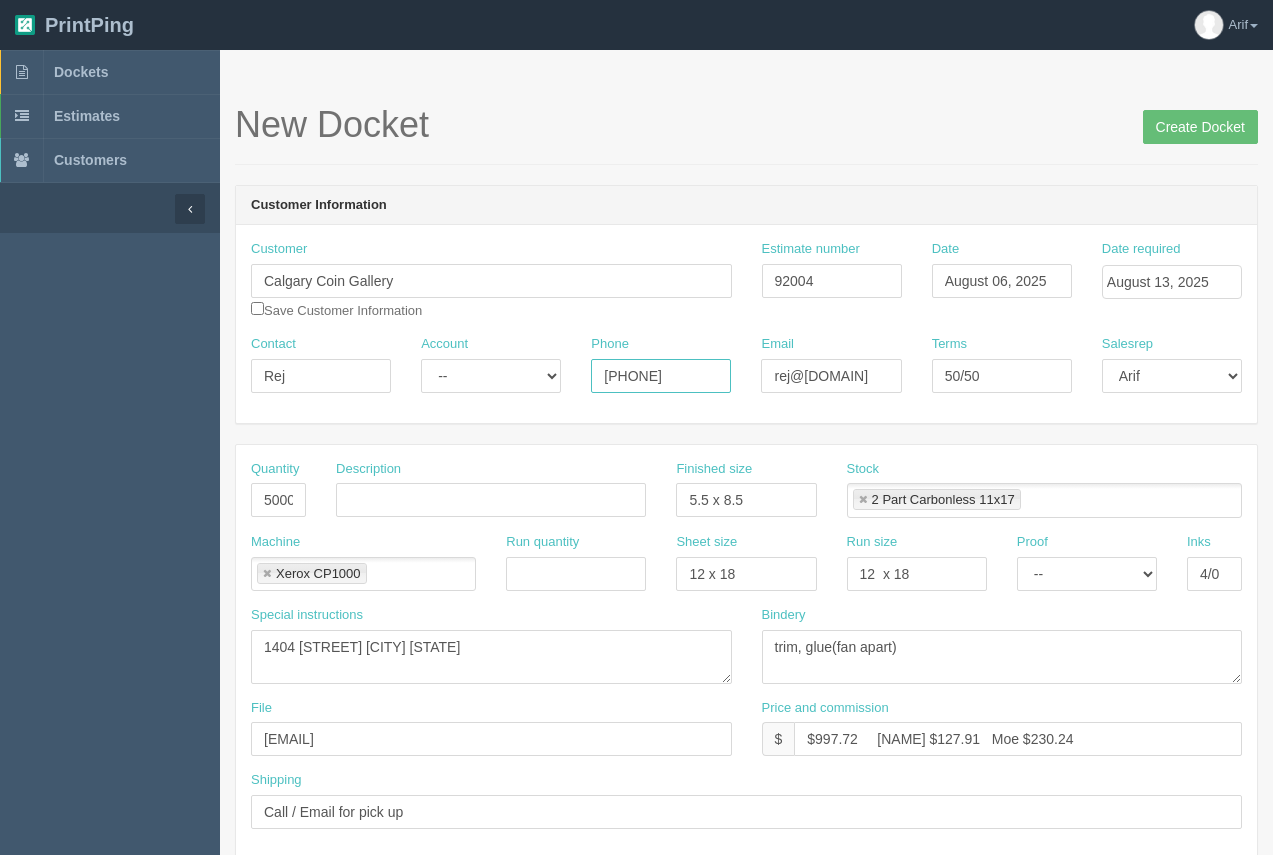 click on "403.837.8833" at bounding box center [661, 376] 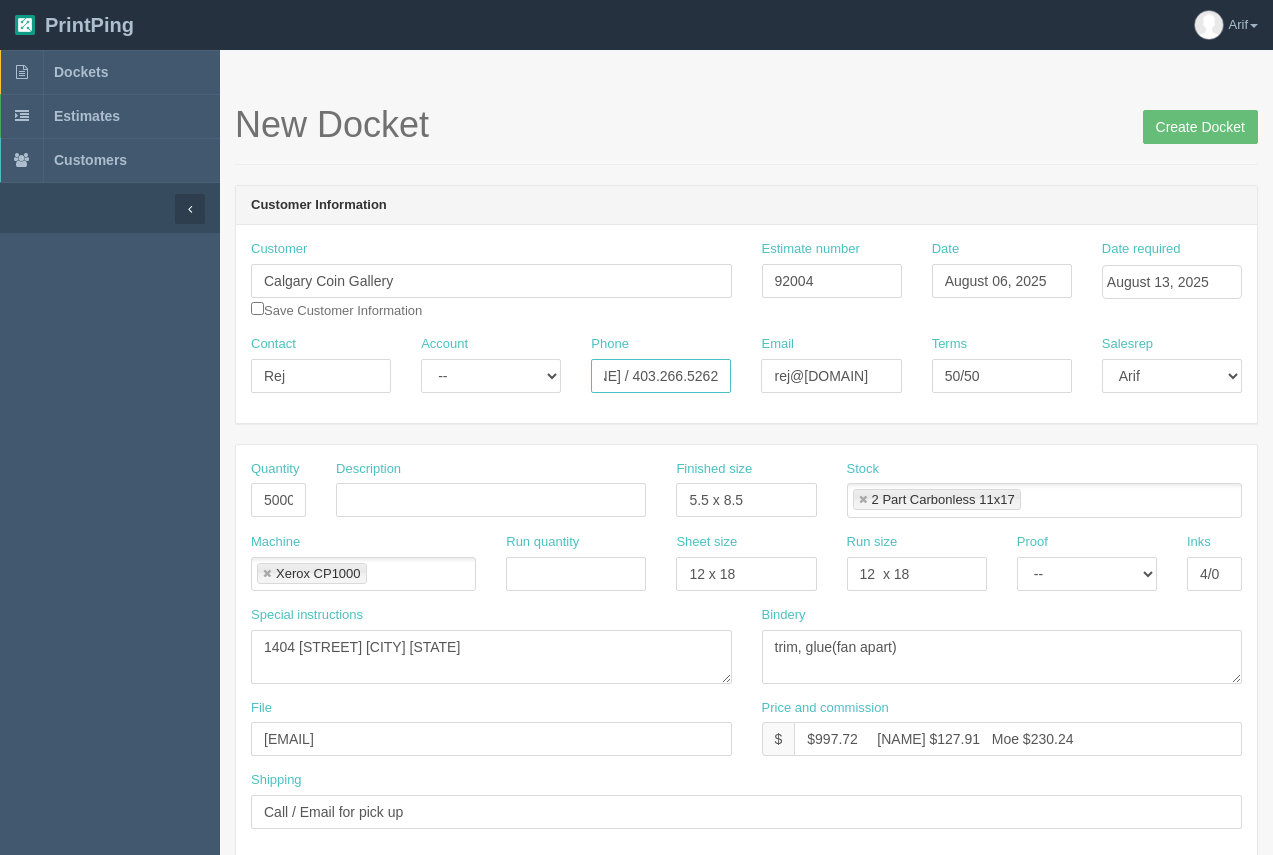 scroll, scrollTop: 0, scrollLeft: 69, axis: horizontal 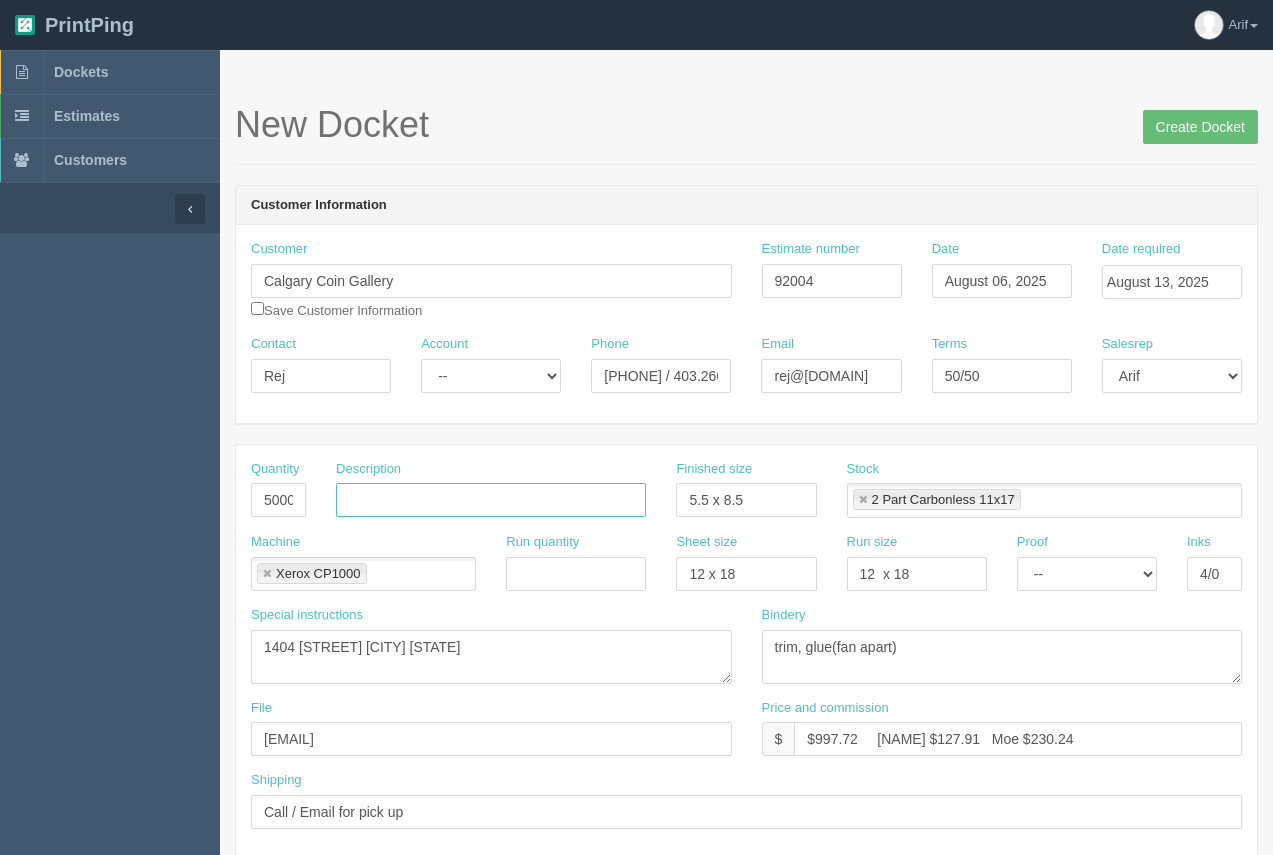 click at bounding box center (491, 500) 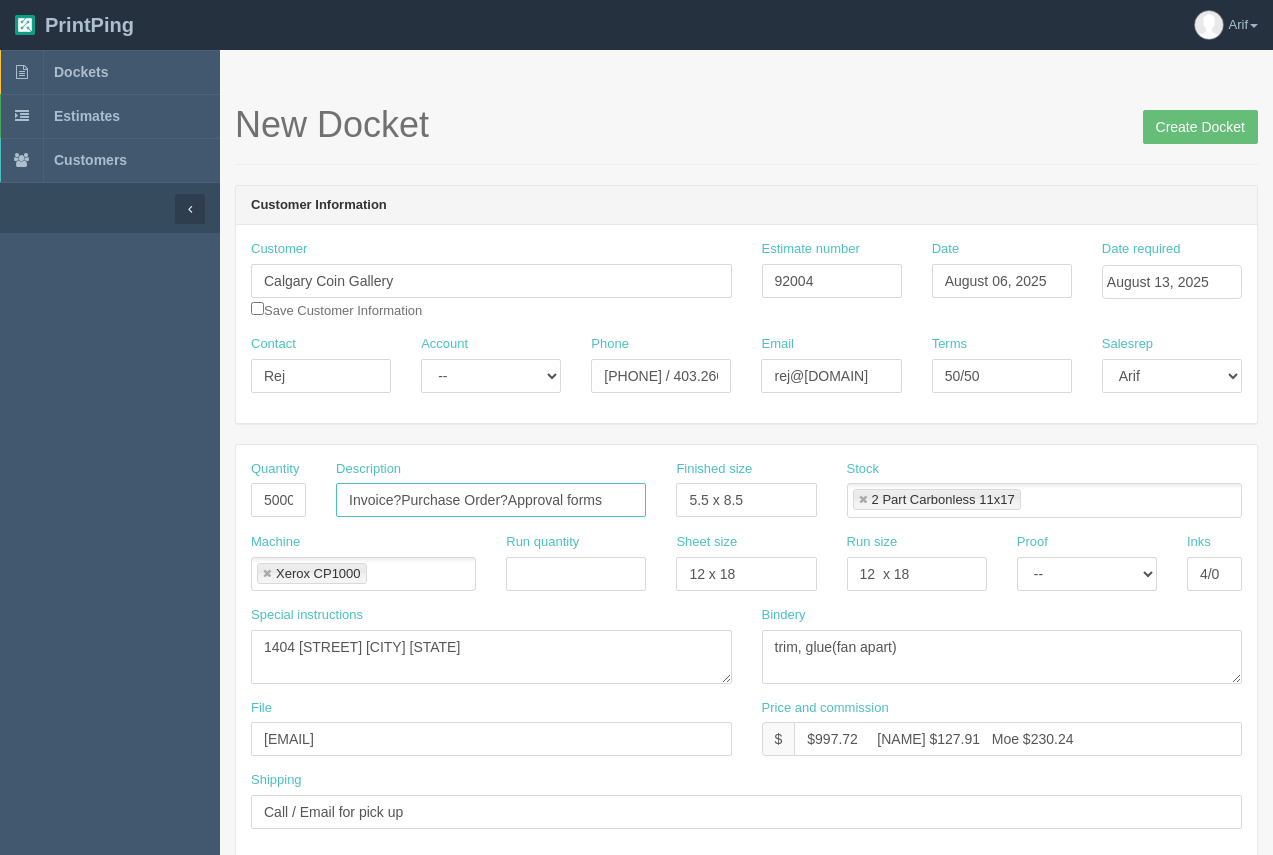 click on "Invoice?Purchase Order?Approval forms" at bounding box center [491, 500] 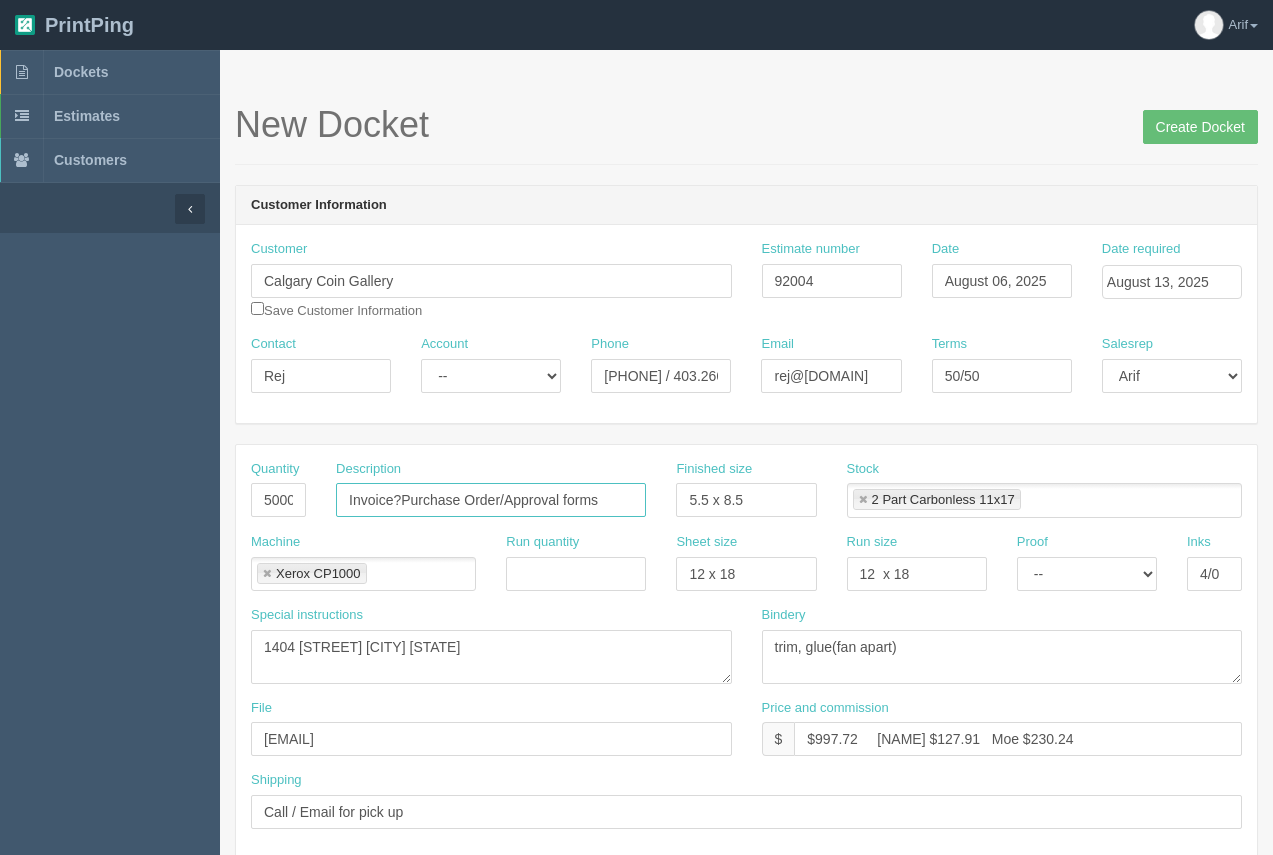 click on "Invoice?Purchase Order/Approval forms" at bounding box center [491, 500] 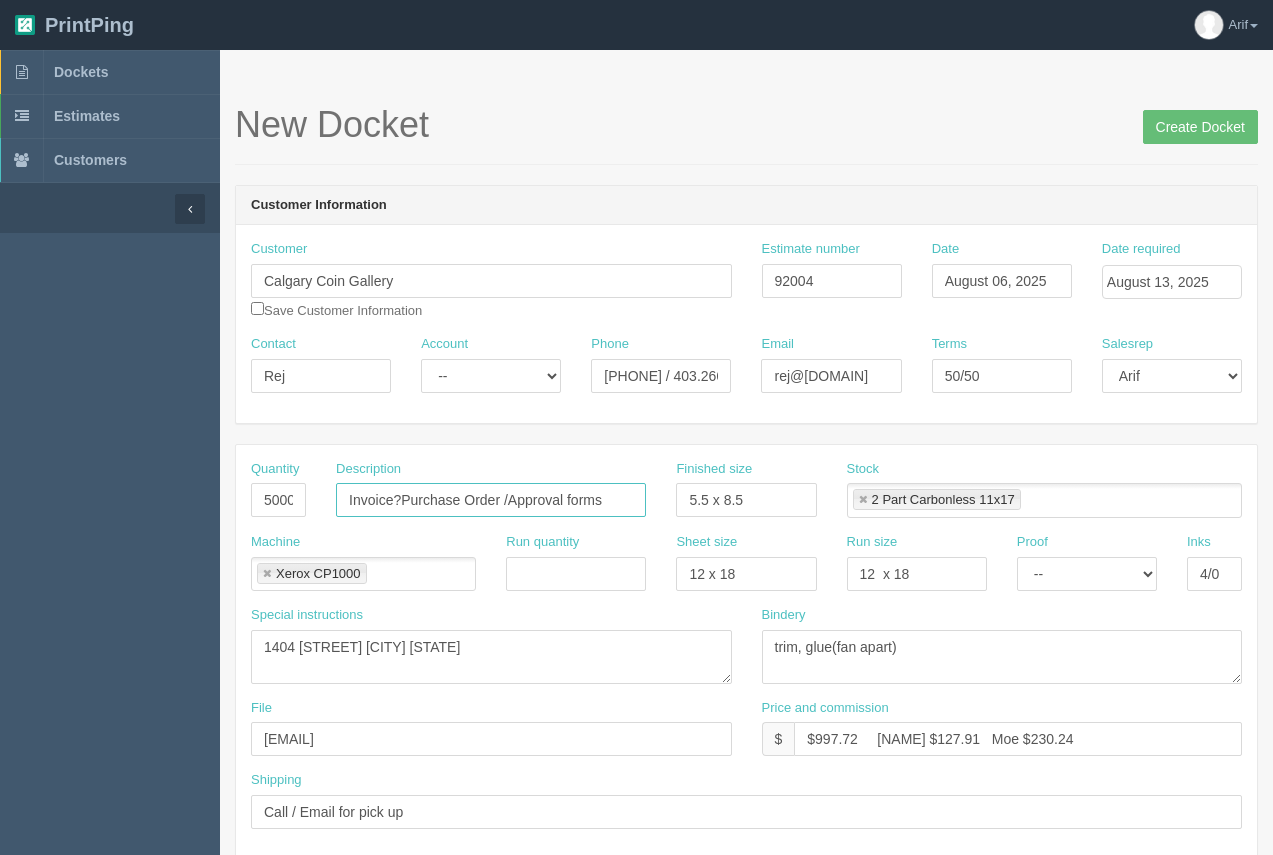 click on "Invoice?Purchase Order /Approval forms" at bounding box center [491, 500] 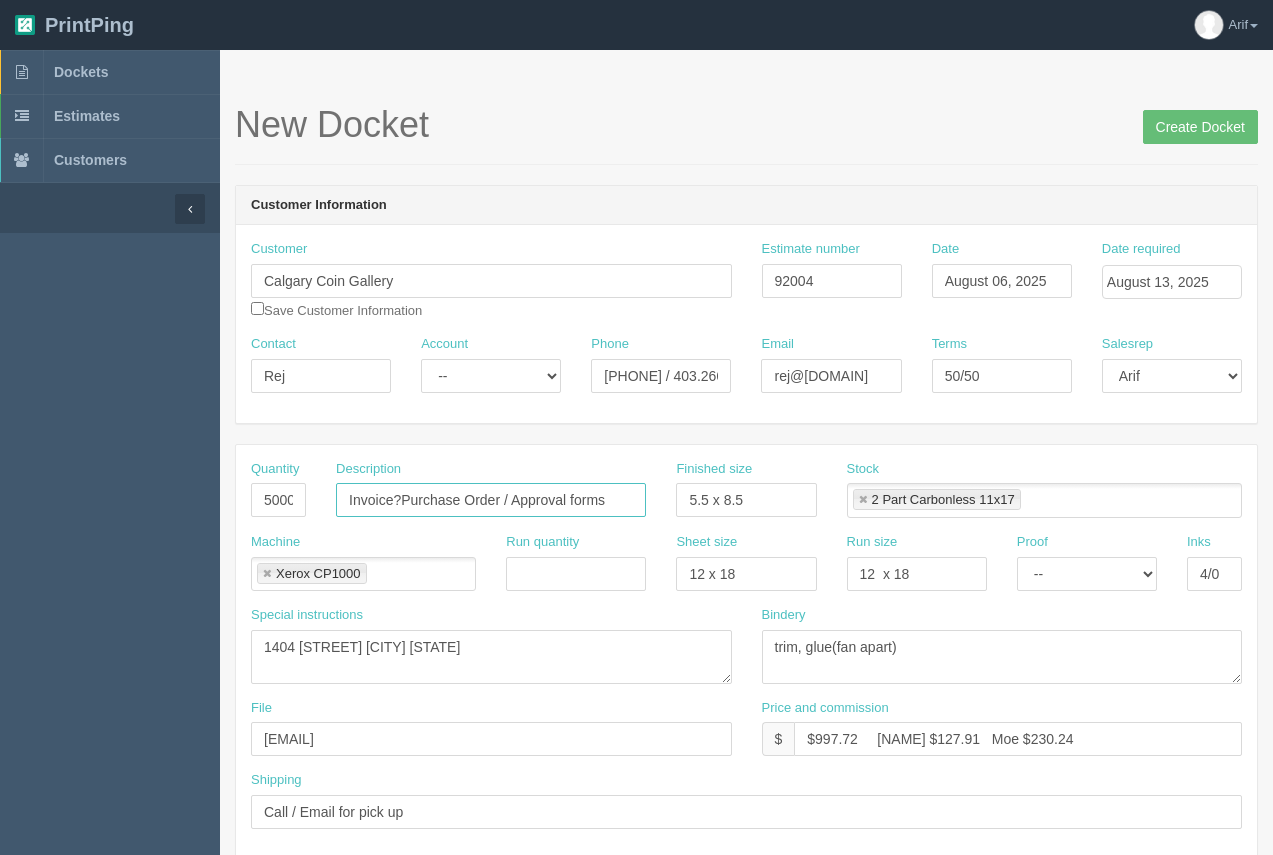 click on "Invoice?Purchase Order / Approval forms" at bounding box center (491, 500) 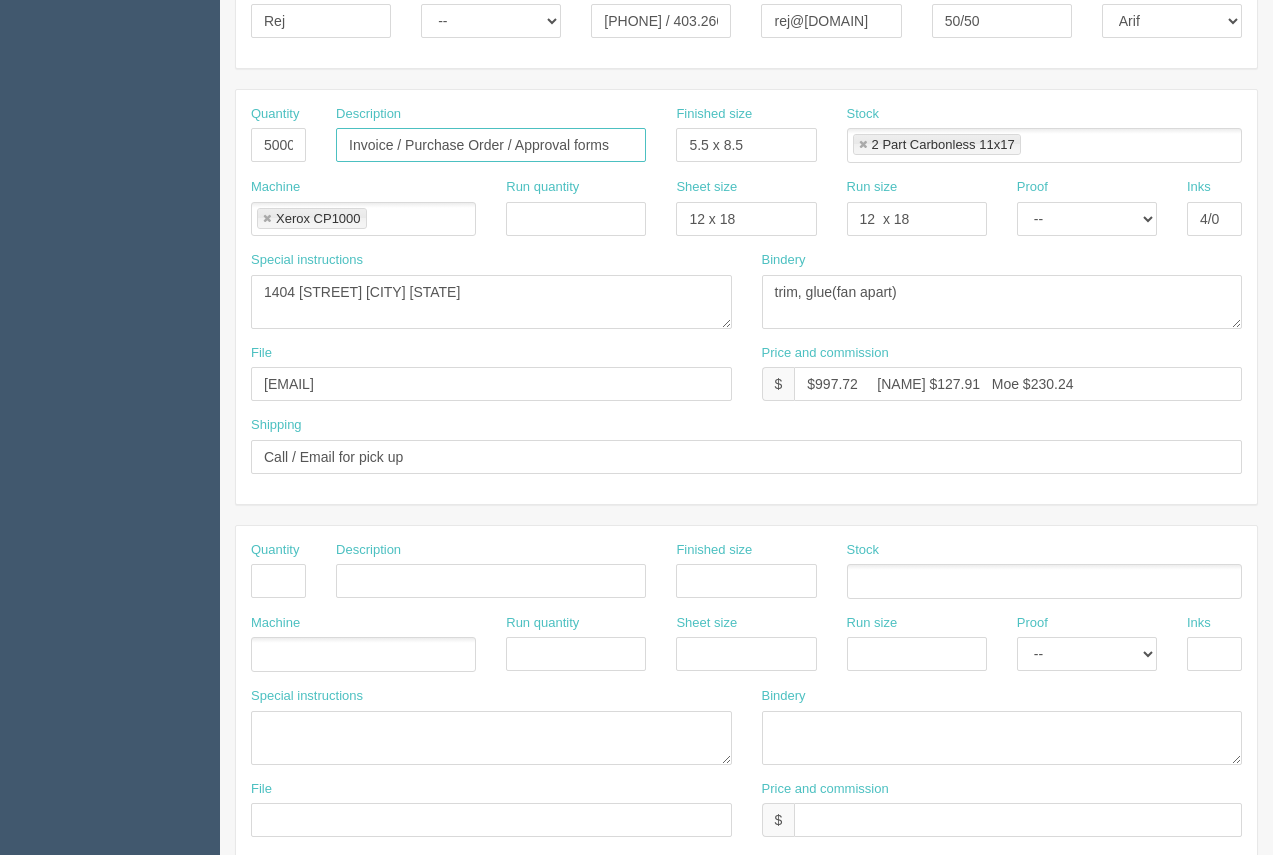 scroll, scrollTop: 0, scrollLeft: 0, axis: both 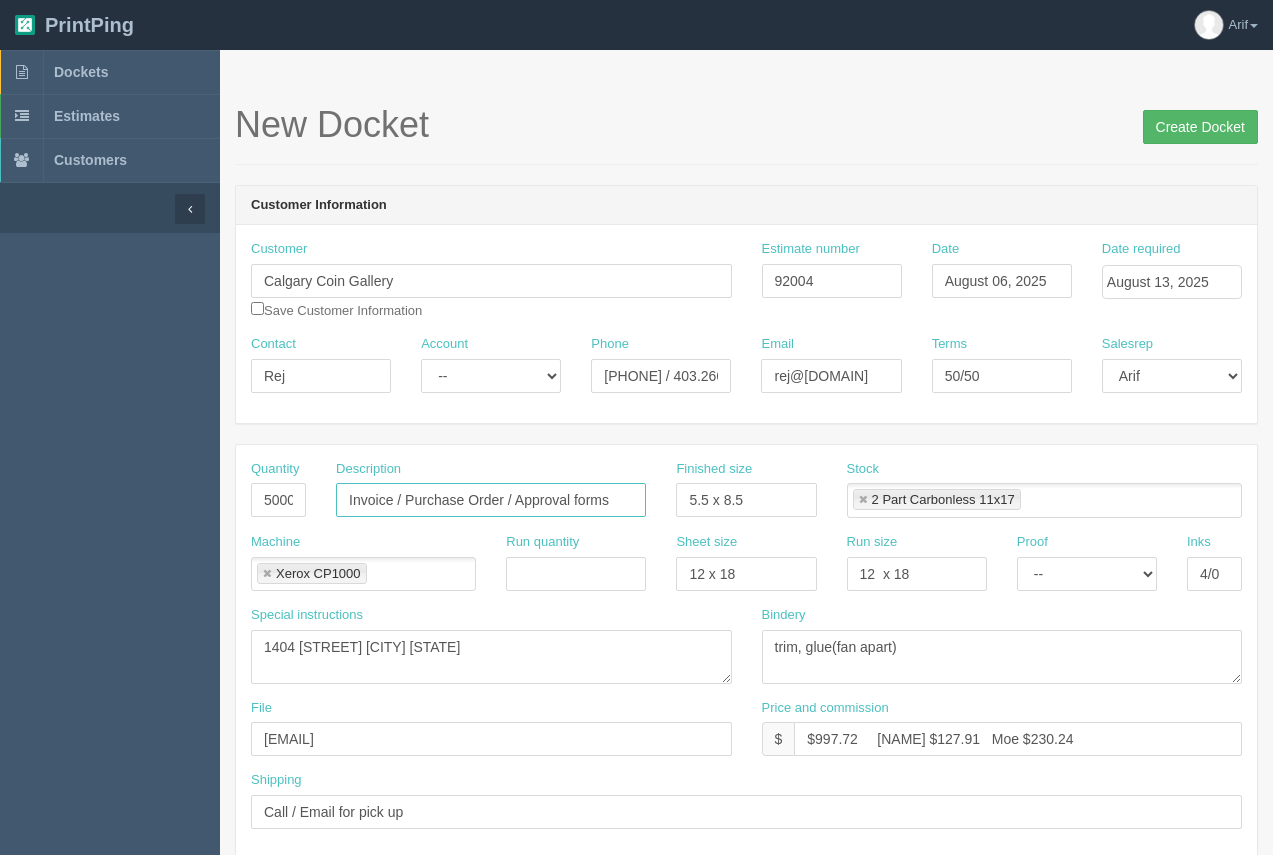 type on "Invoice / Purchase Order / Approval forms" 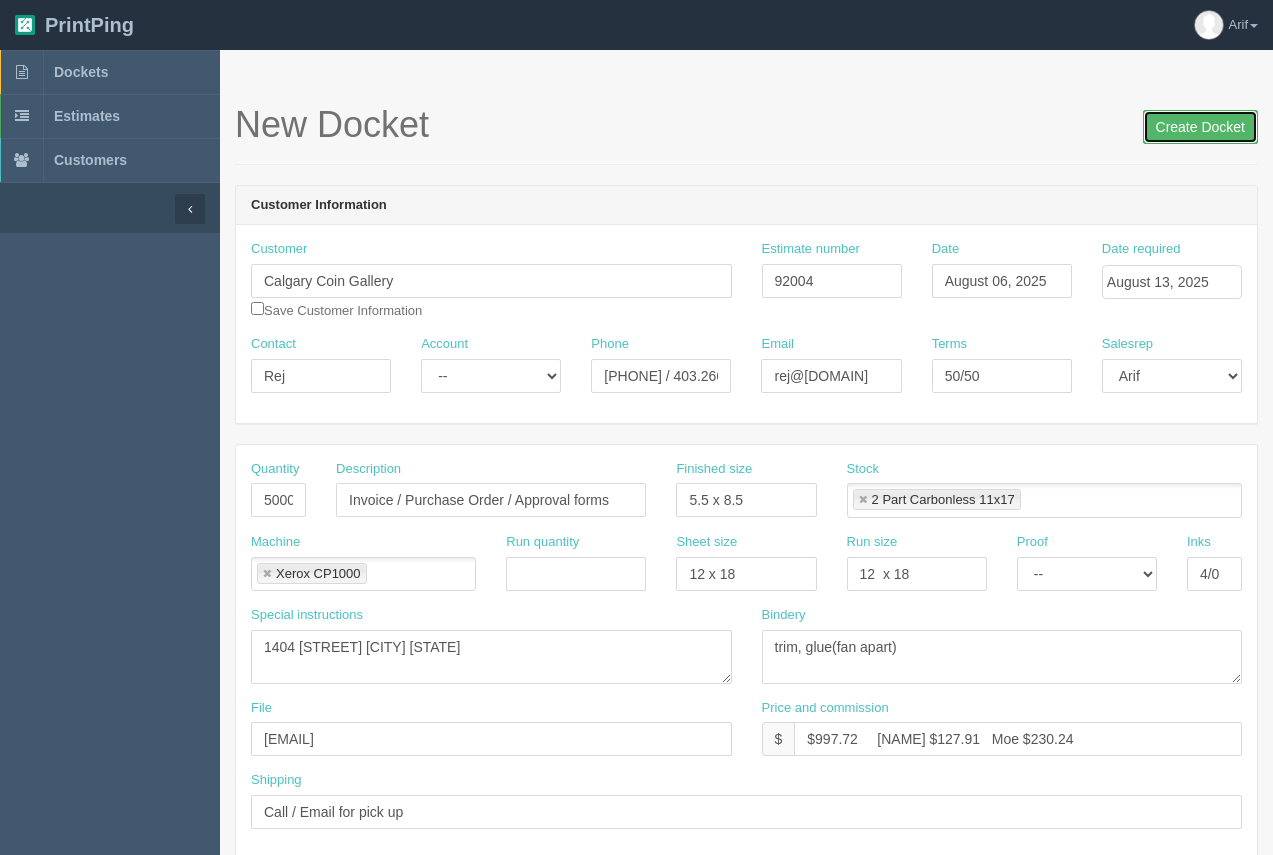 click on "Create Docket" at bounding box center (1200, 127) 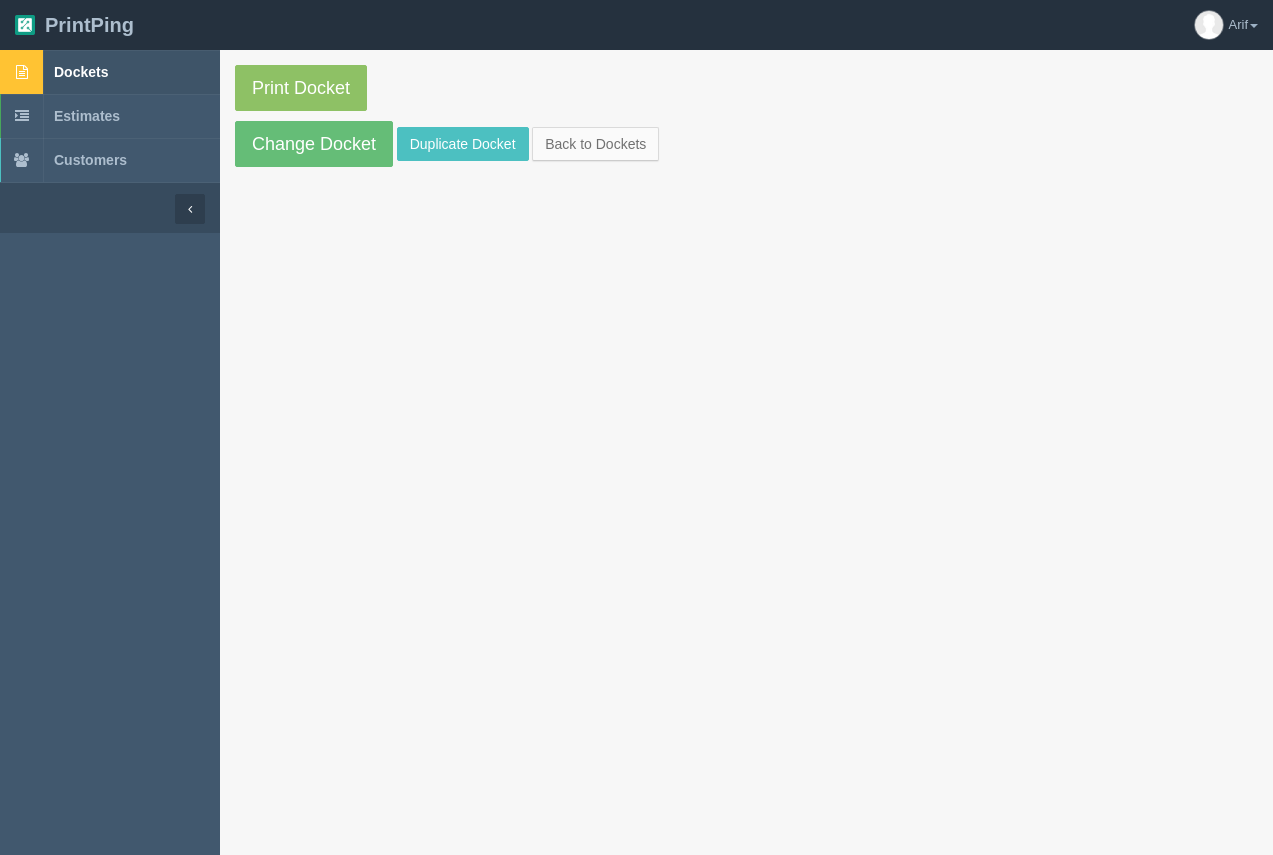 scroll, scrollTop: 0, scrollLeft: 0, axis: both 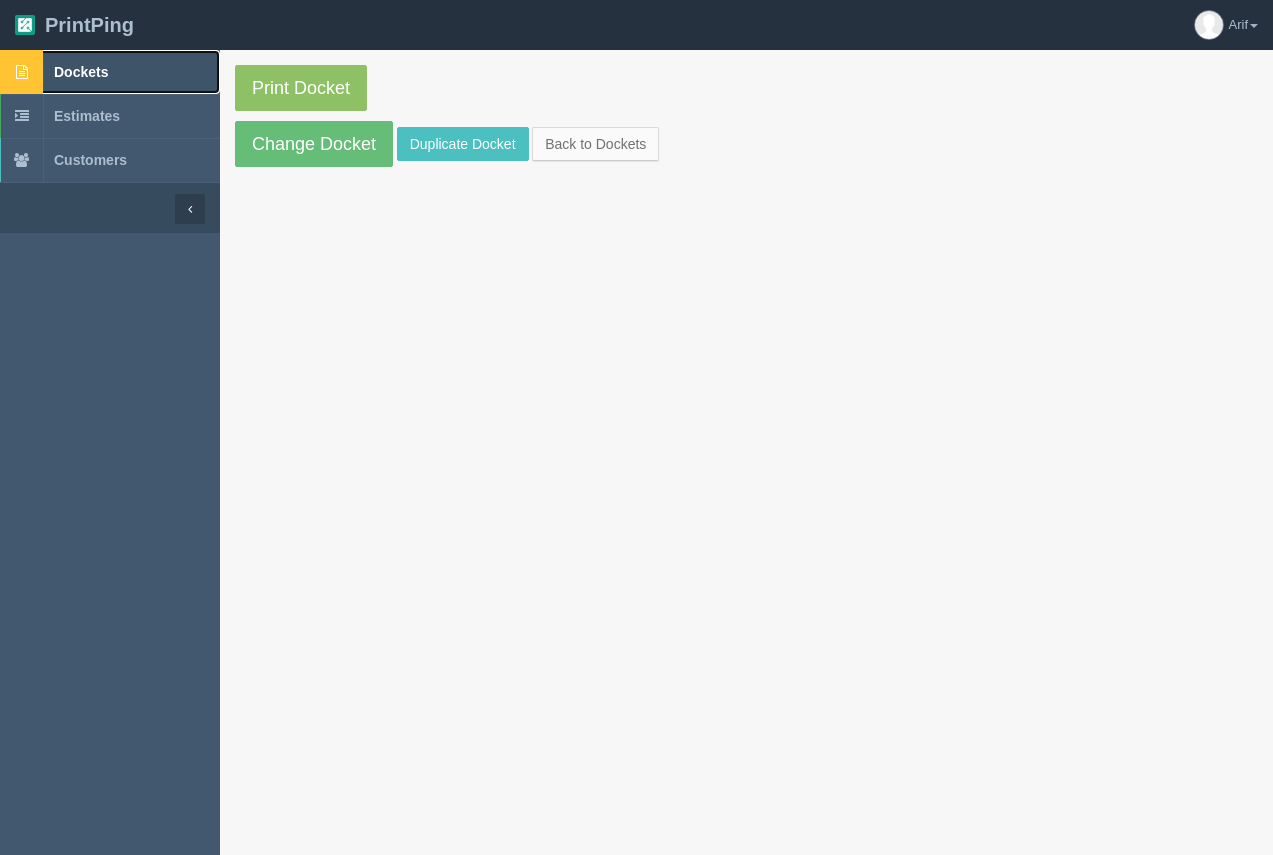 click on "Dockets" at bounding box center (81, 72) 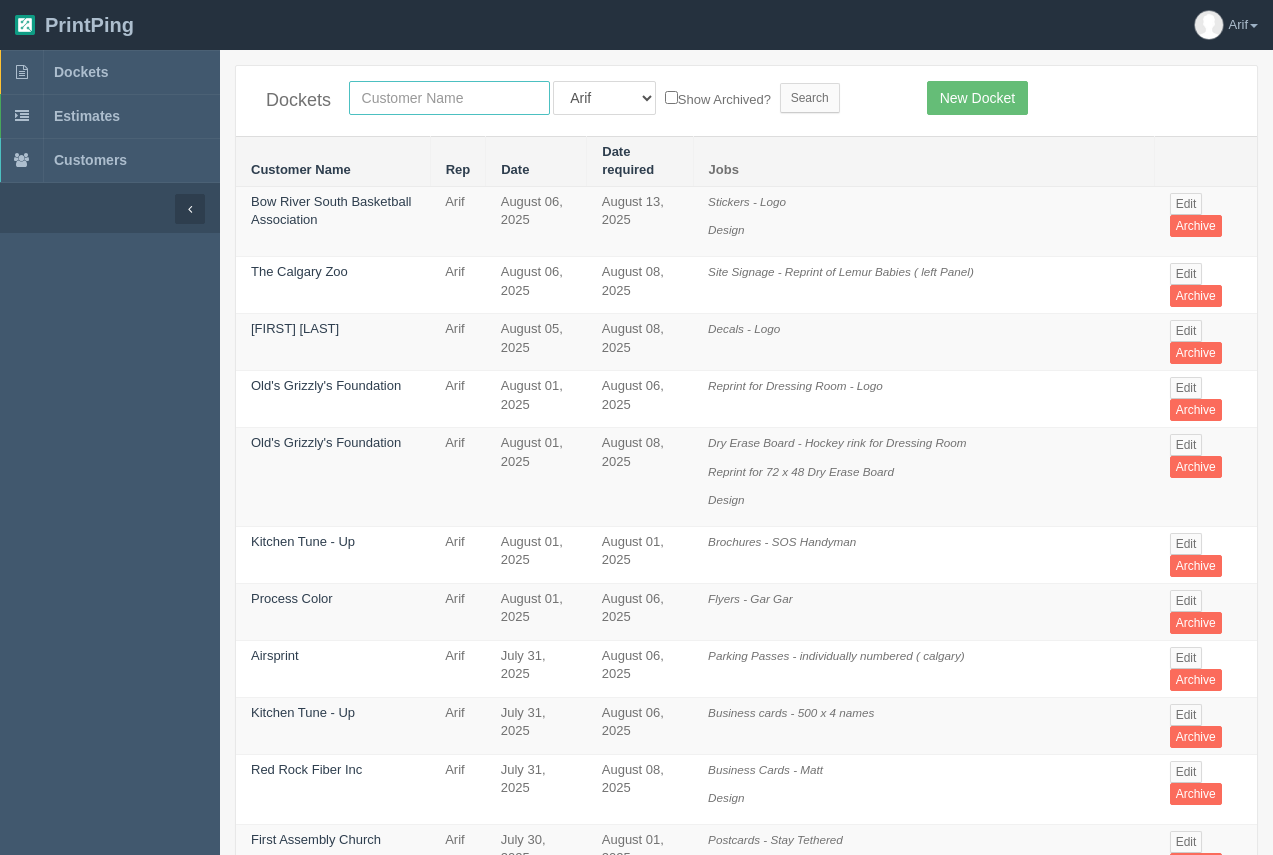 click at bounding box center [449, 98] 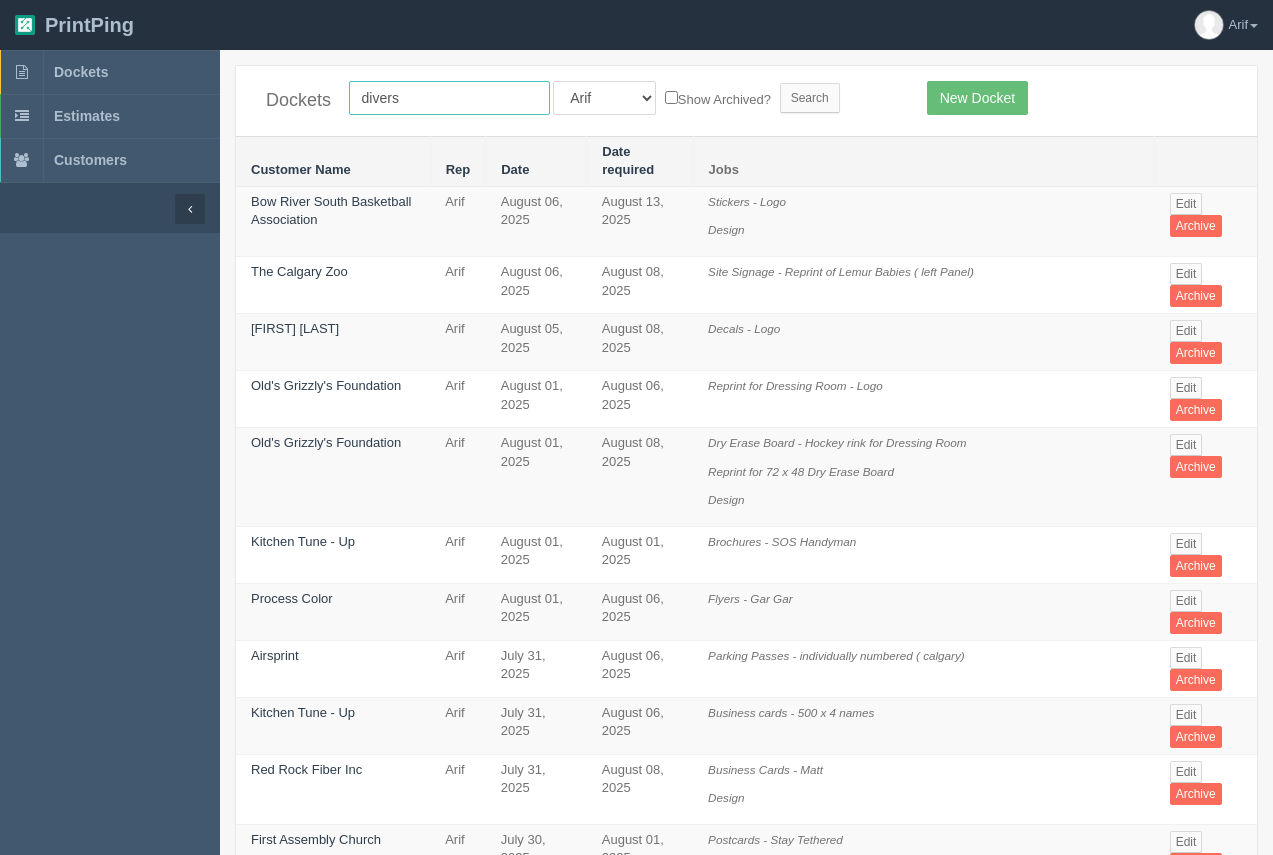 type on "diverse equities" 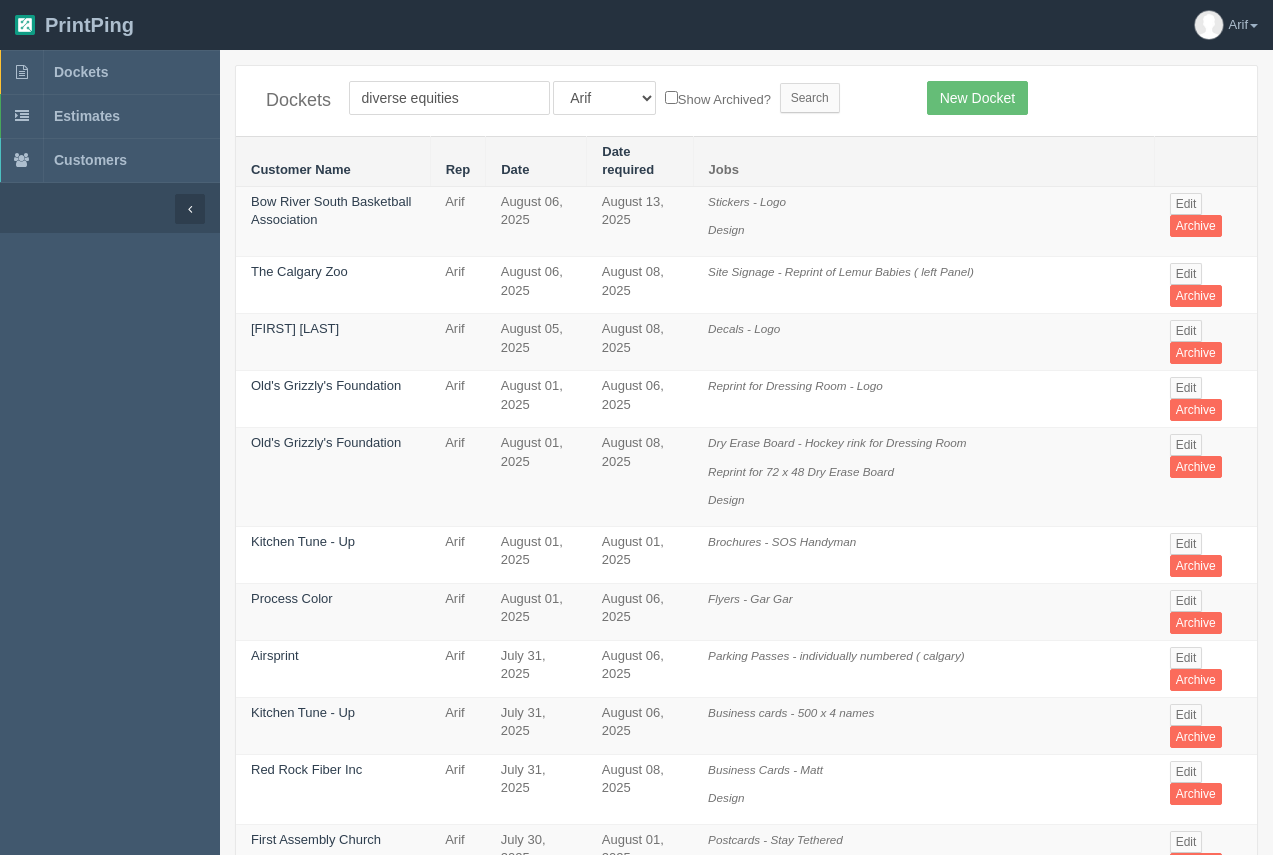 click on "diverse equities
All Users
Ali
Ali Test 1
Aly
Amy
Ankit
Arif
Brandon
Dan
France
Greg
Jim
Mark
Matthew
Mehmud
Mikayla
Moe
Phil
Rebecca
Sam
Stacy
Steve
Viki
Zach
Zack
Zunaid
Show Archived?
Search" at bounding box center [623, 98] 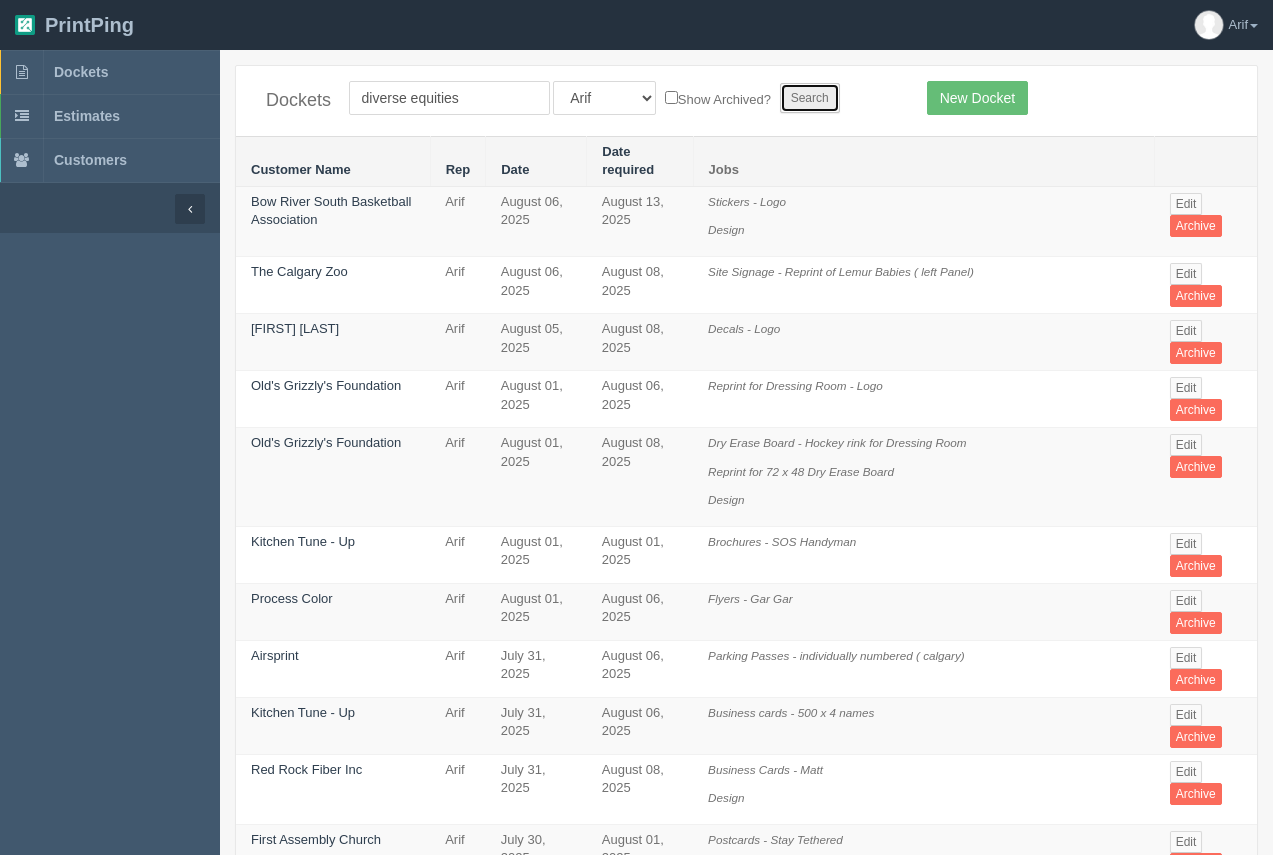 click on "Search" at bounding box center (810, 98) 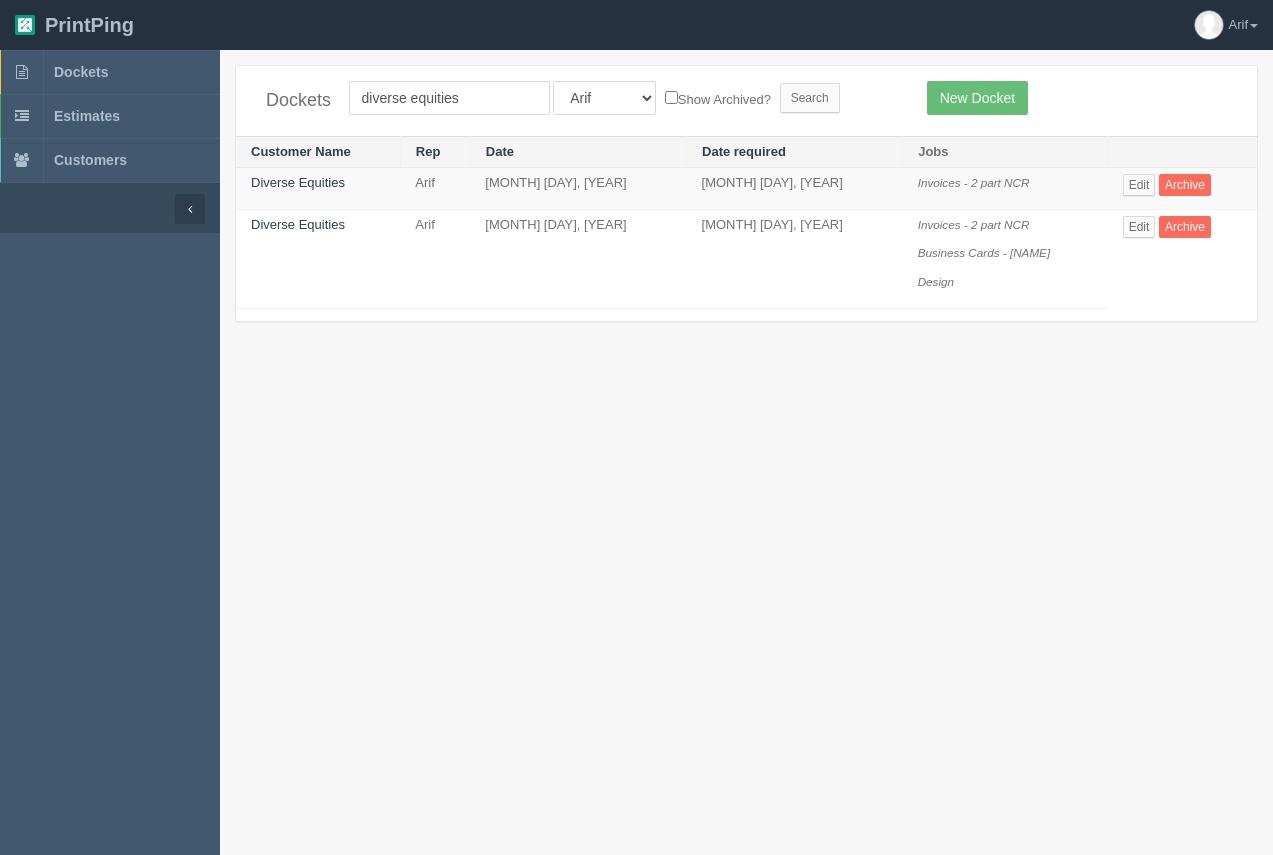 scroll, scrollTop: 0, scrollLeft: 0, axis: both 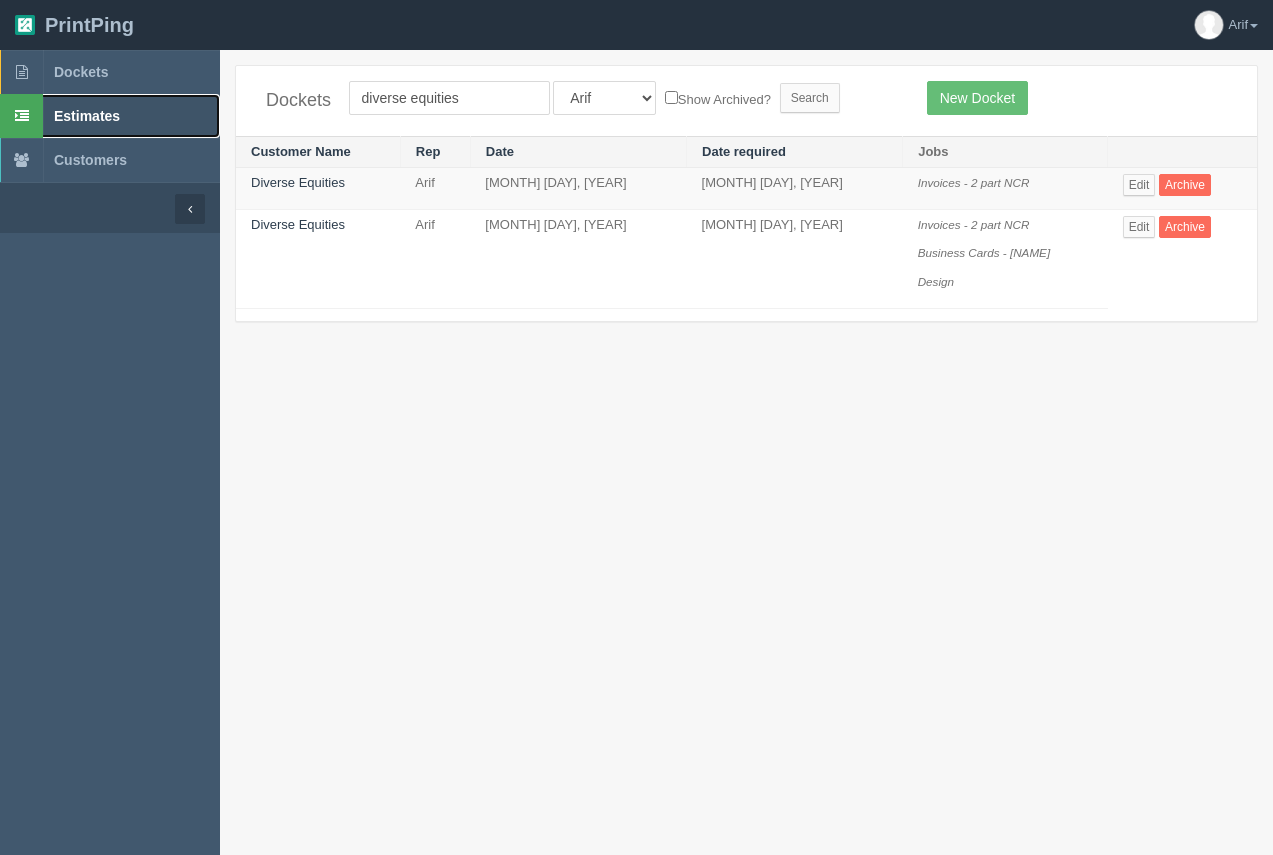 click on "Estimates" at bounding box center (87, 116) 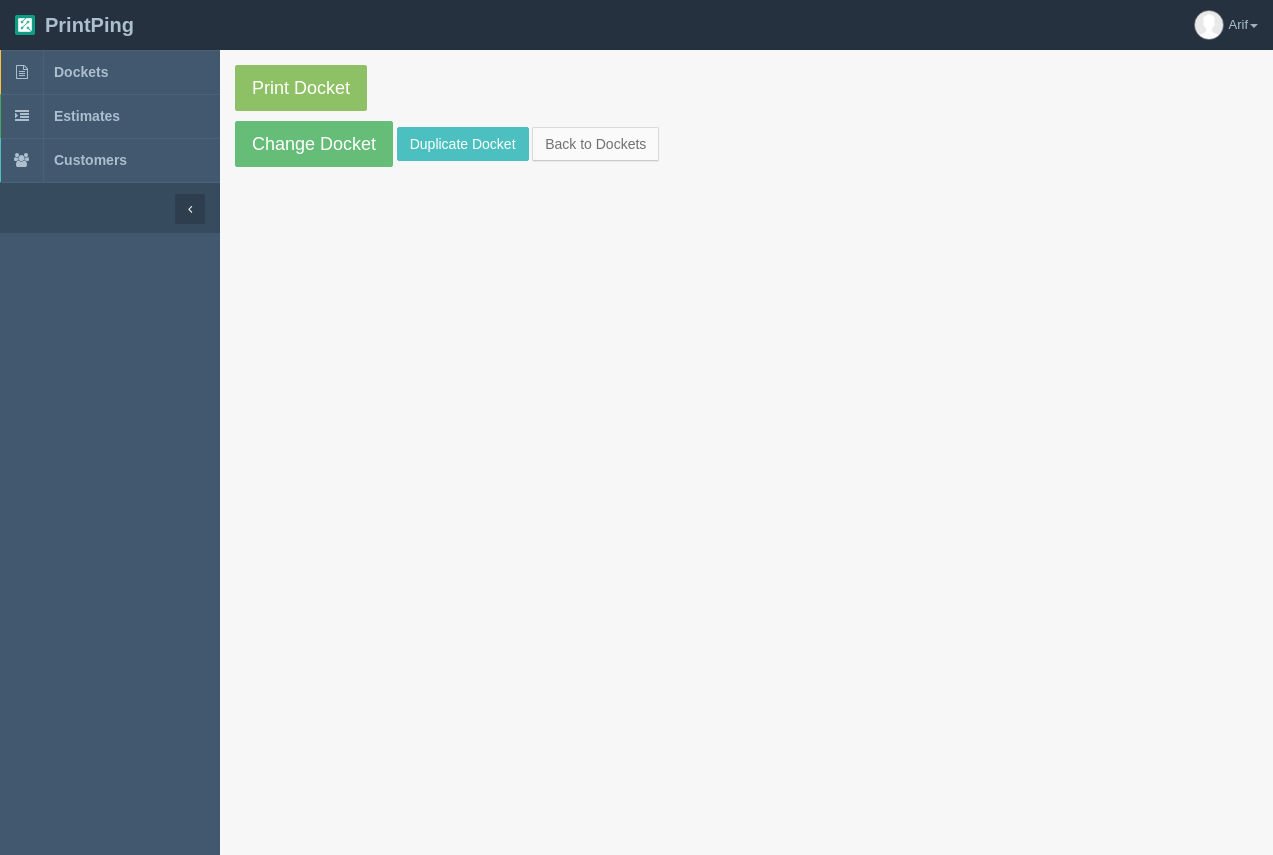 scroll, scrollTop: 0, scrollLeft: 0, axis: both 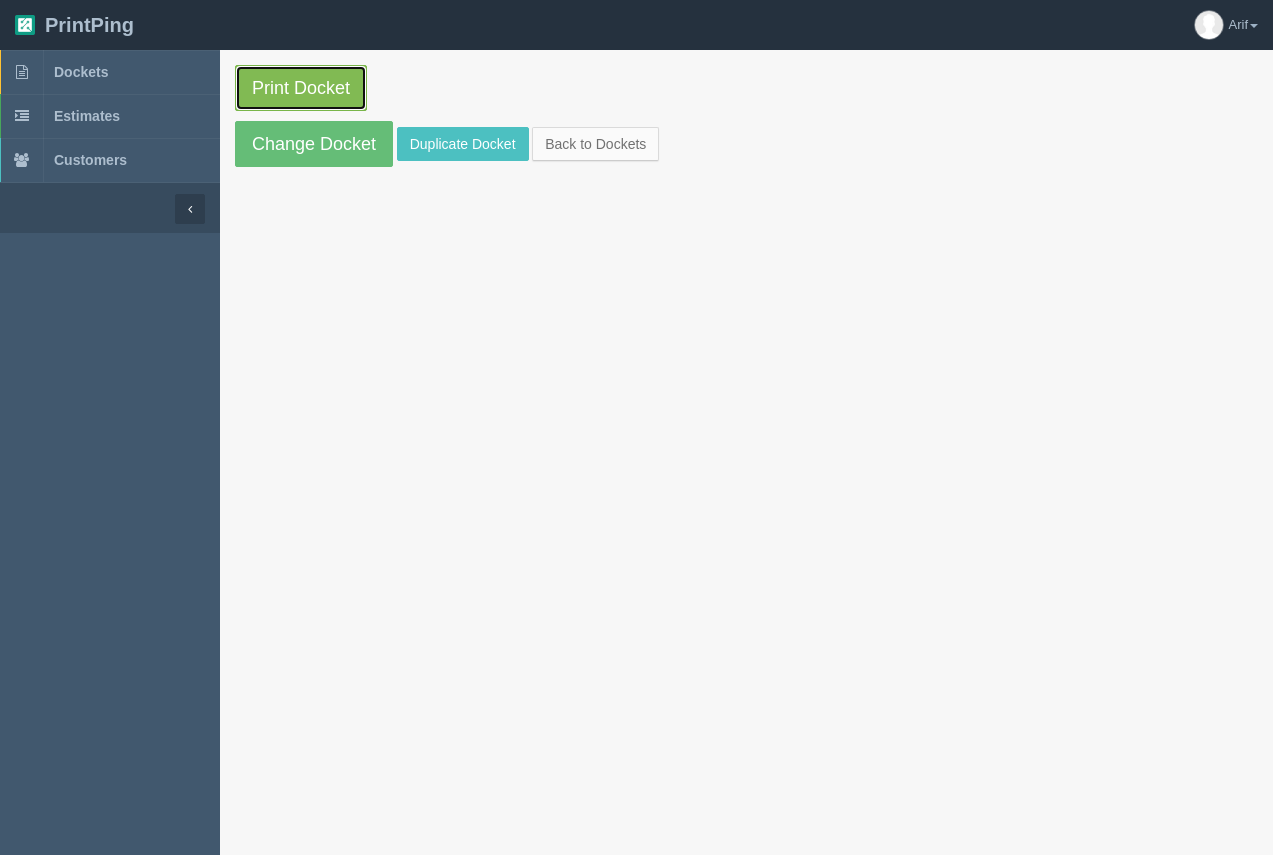 click on "Print Docket" at bounding box center (301, 88) 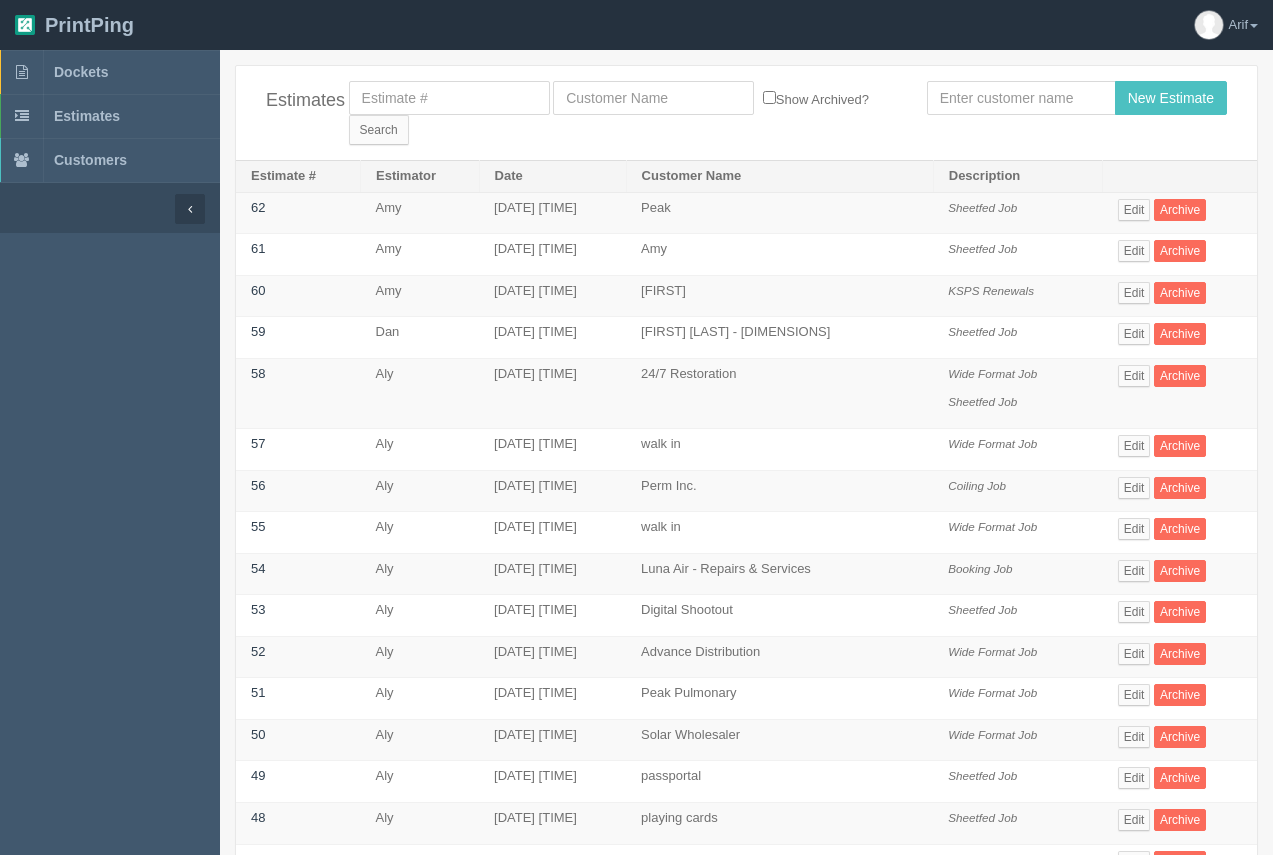scroll, scrollTop: 0, scrollLeft: 0, axis: both 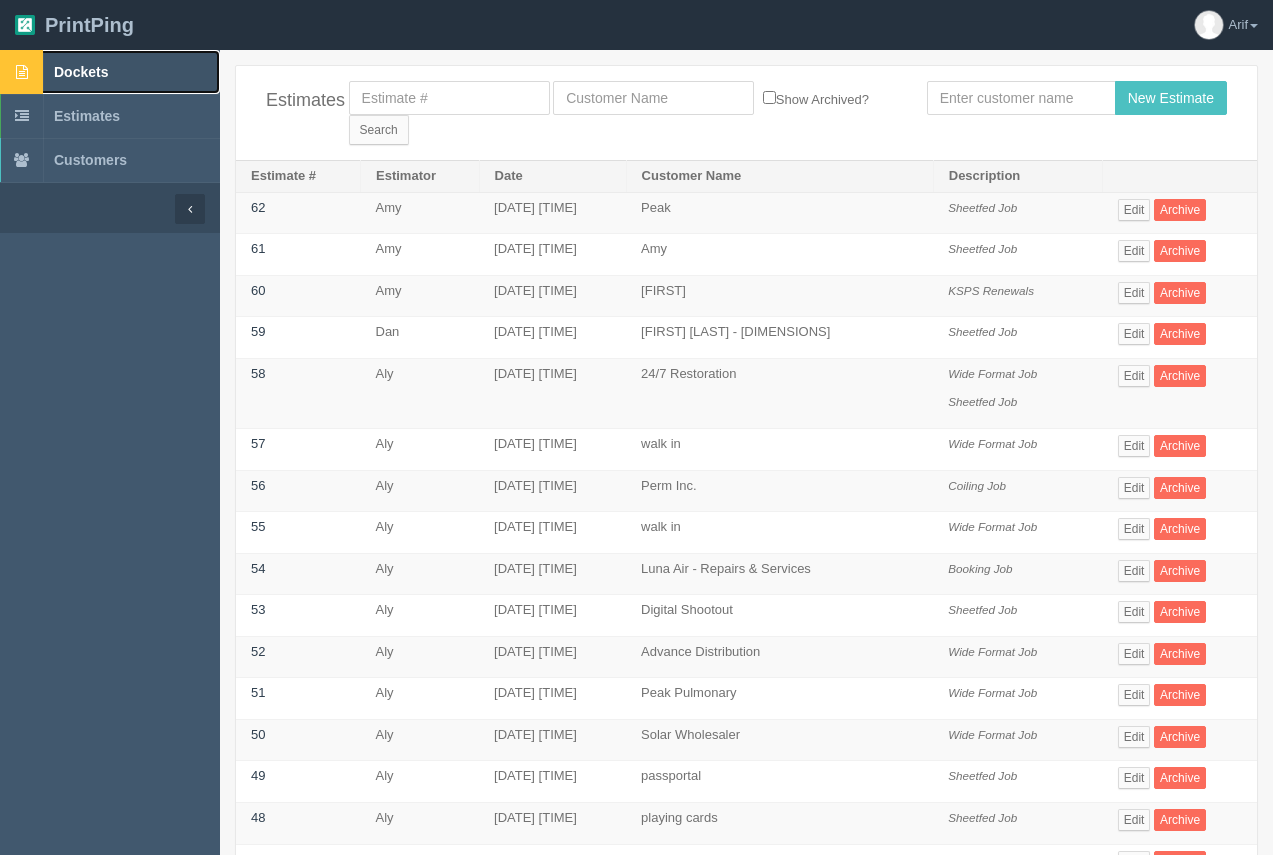 click on "Dockets" at bounding box center (81, 72) 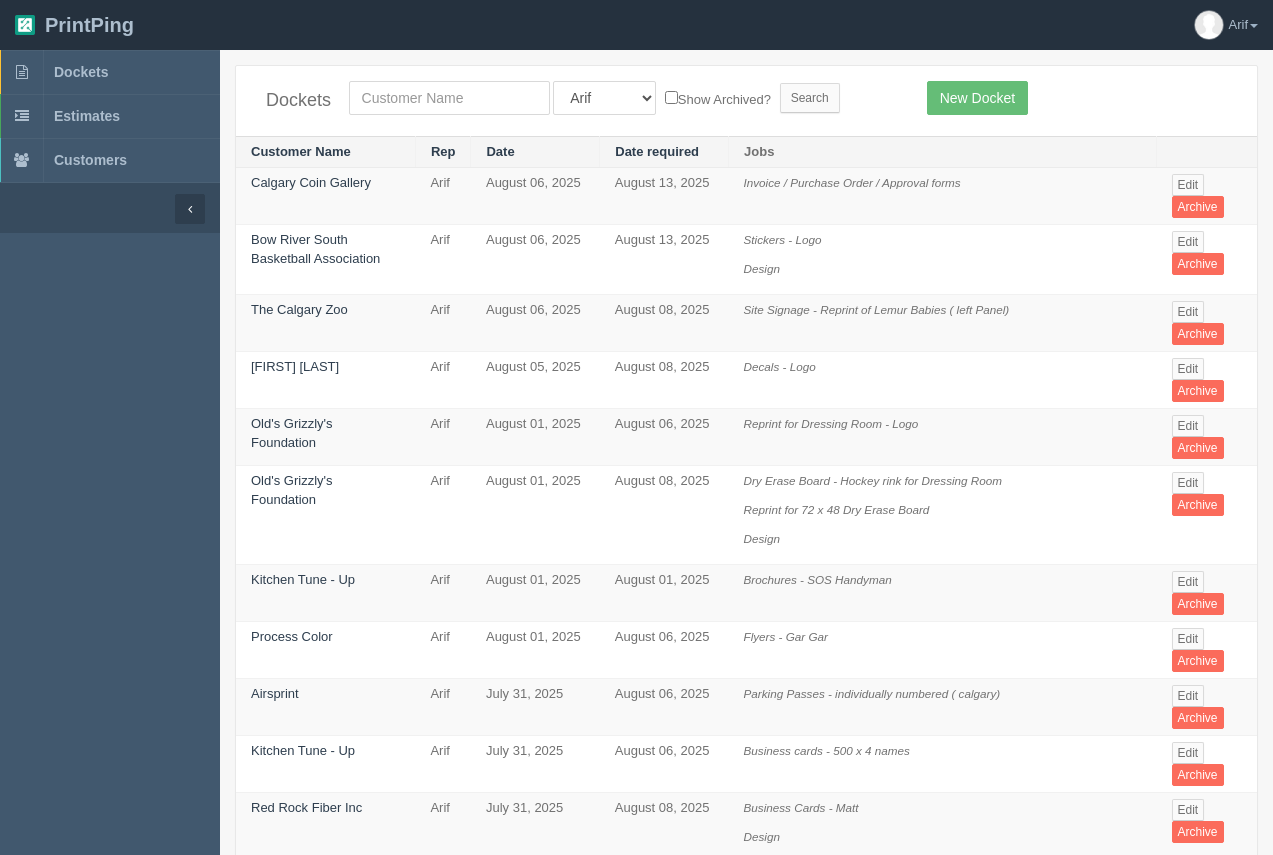 scroll, scrollTop: 0, scrollLeft: 0, axis: both 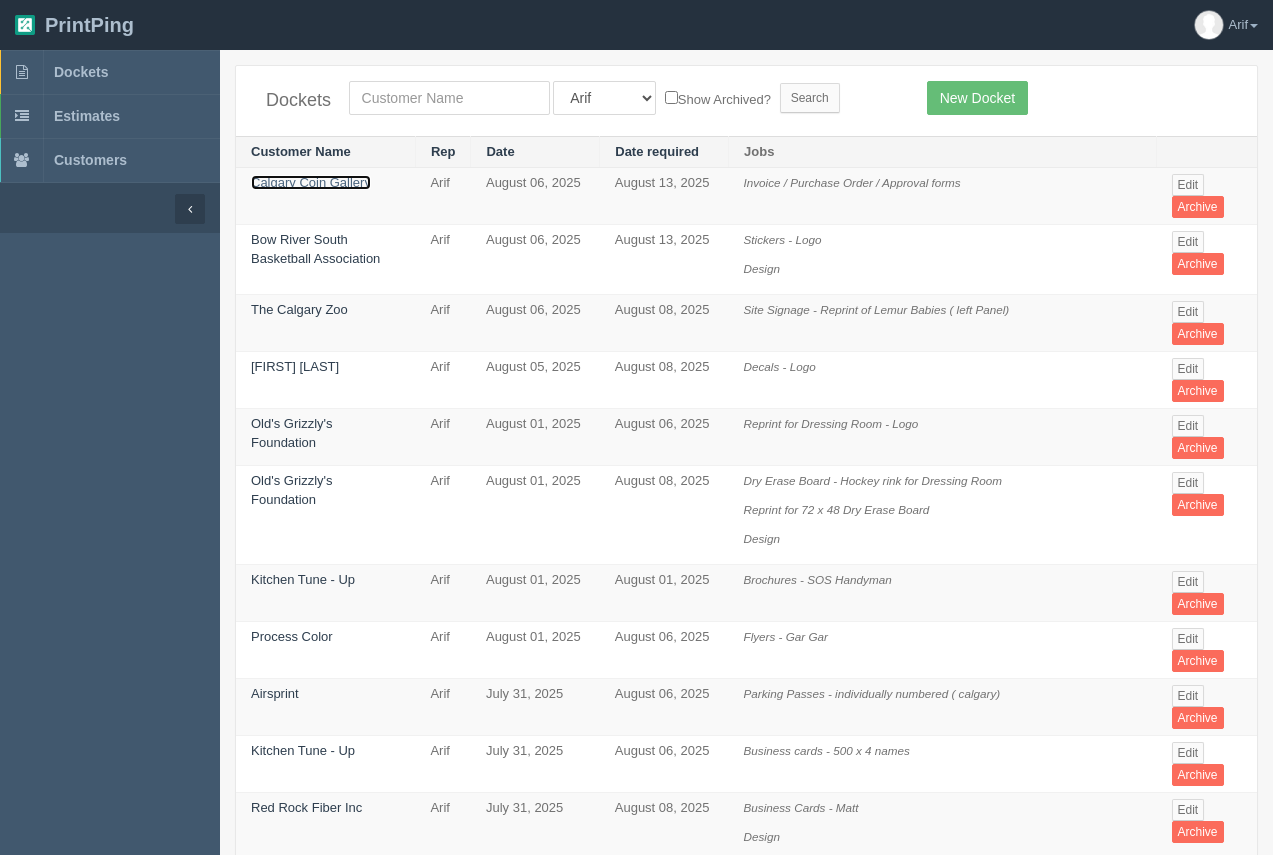 click on "Calgary Coin Gallery" at bounding box center (311, 182) 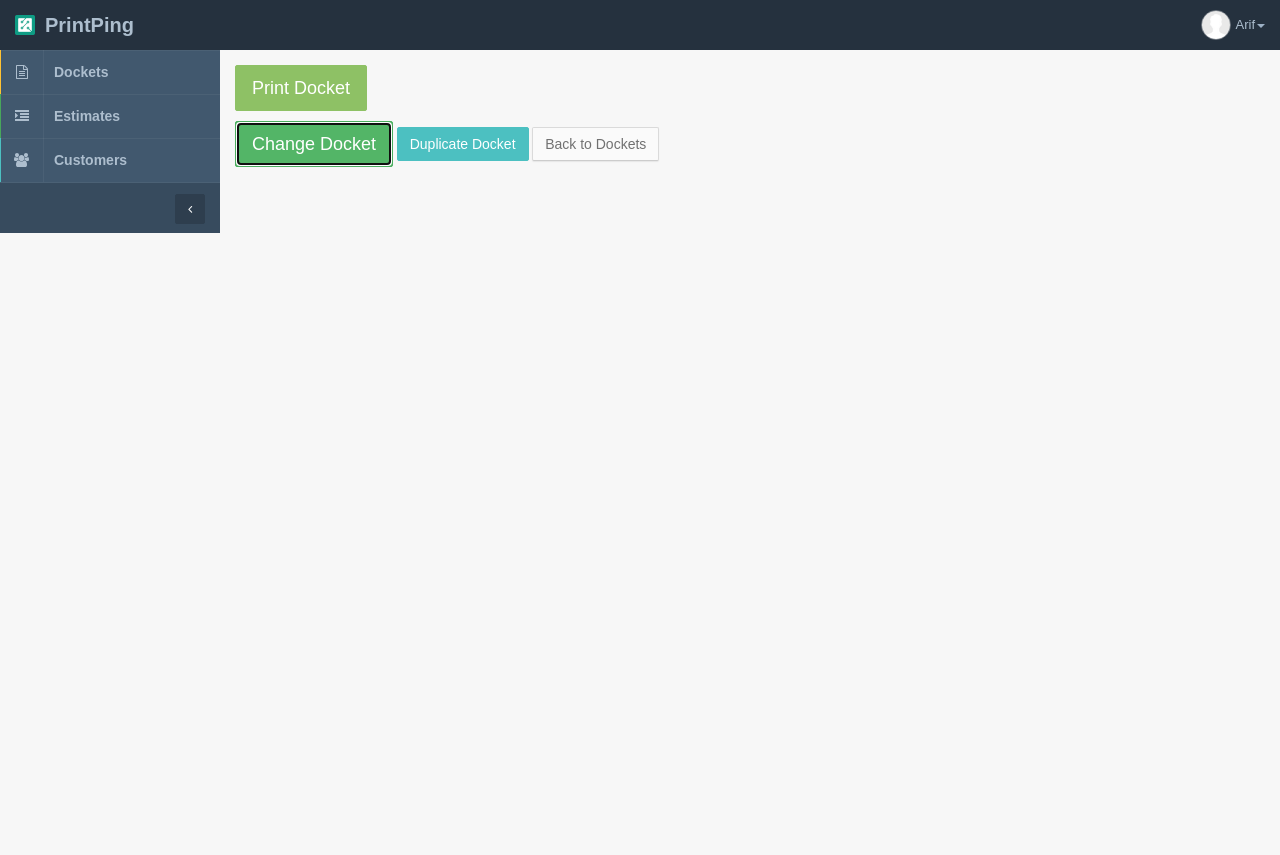 click on "Change Docket" at bounding box center (314, 144) 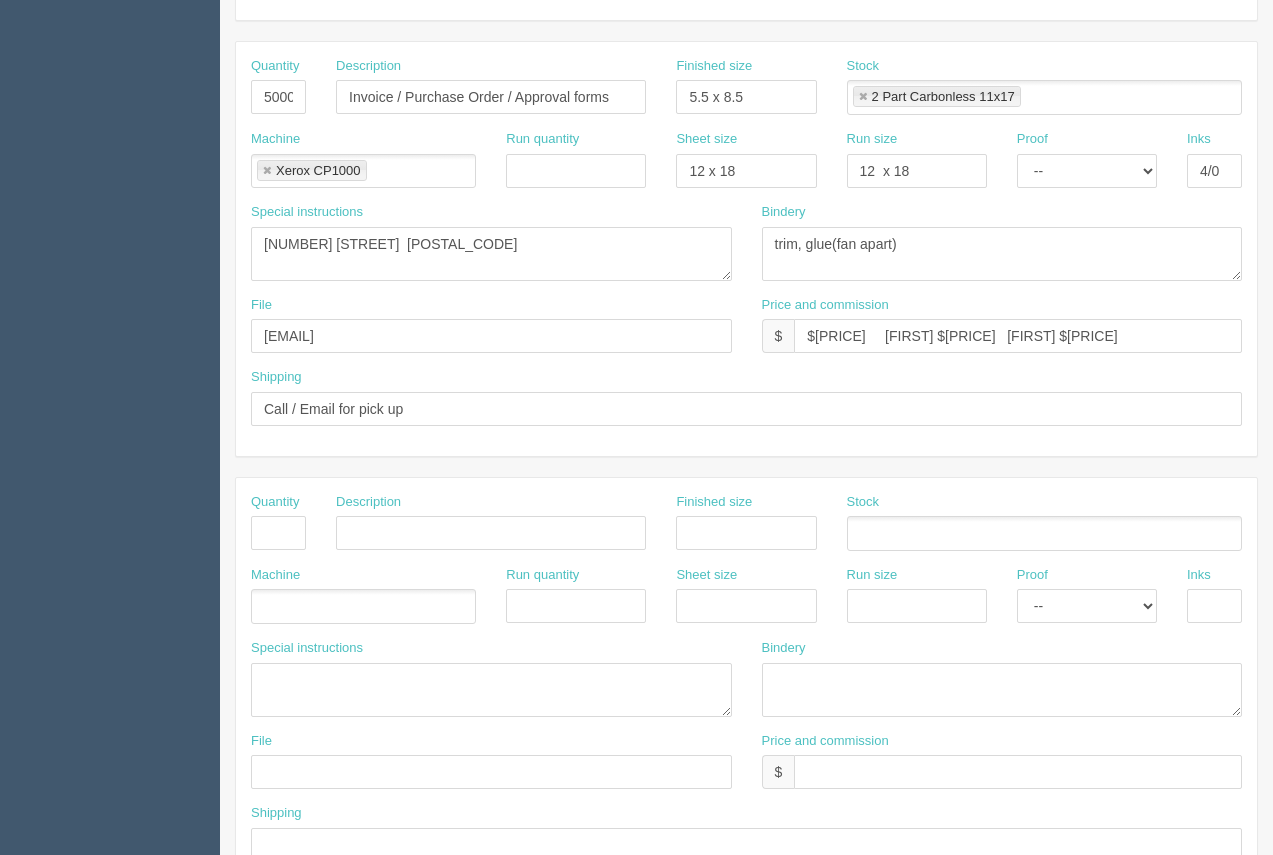 scroll, scrollTop: 431, scrollLeft: 0, axis: vertical 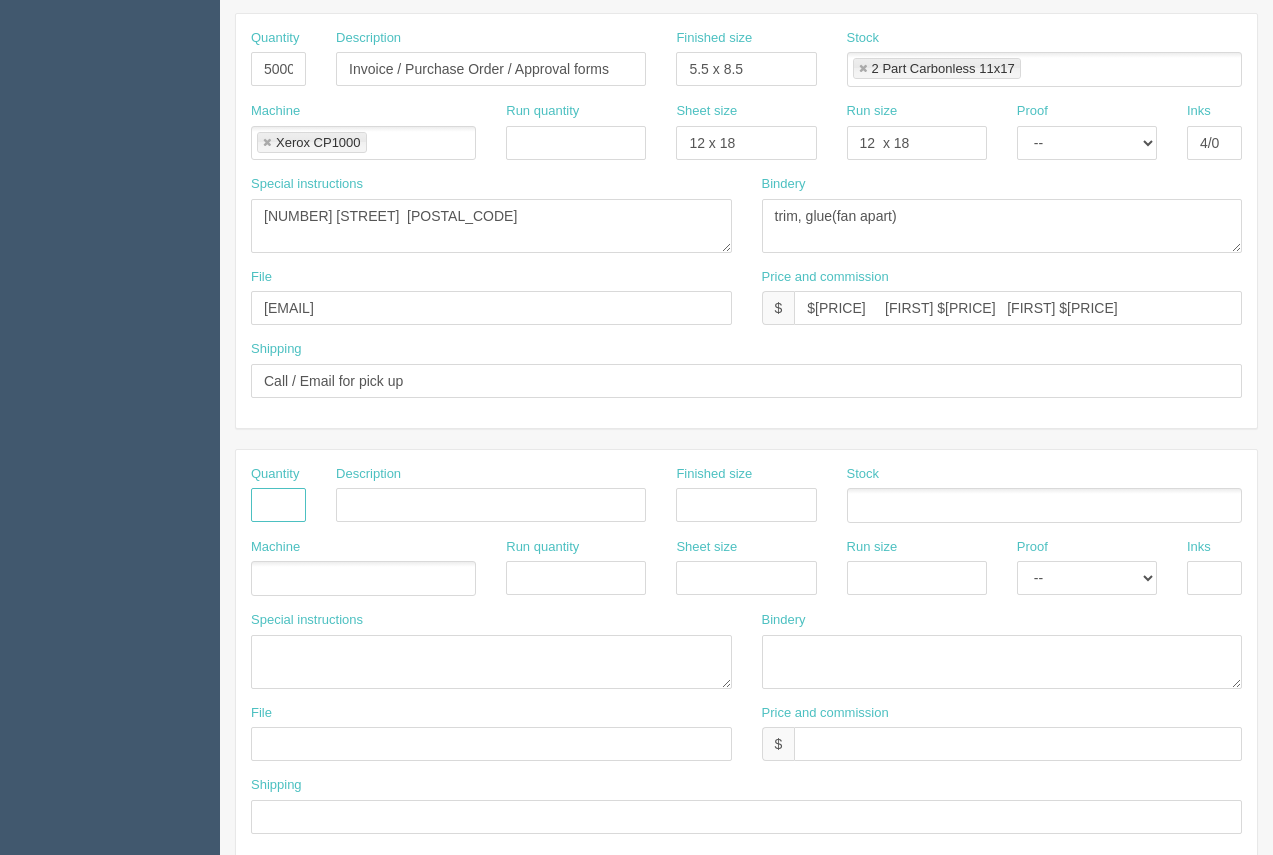 click at bounding box center [278, 505] 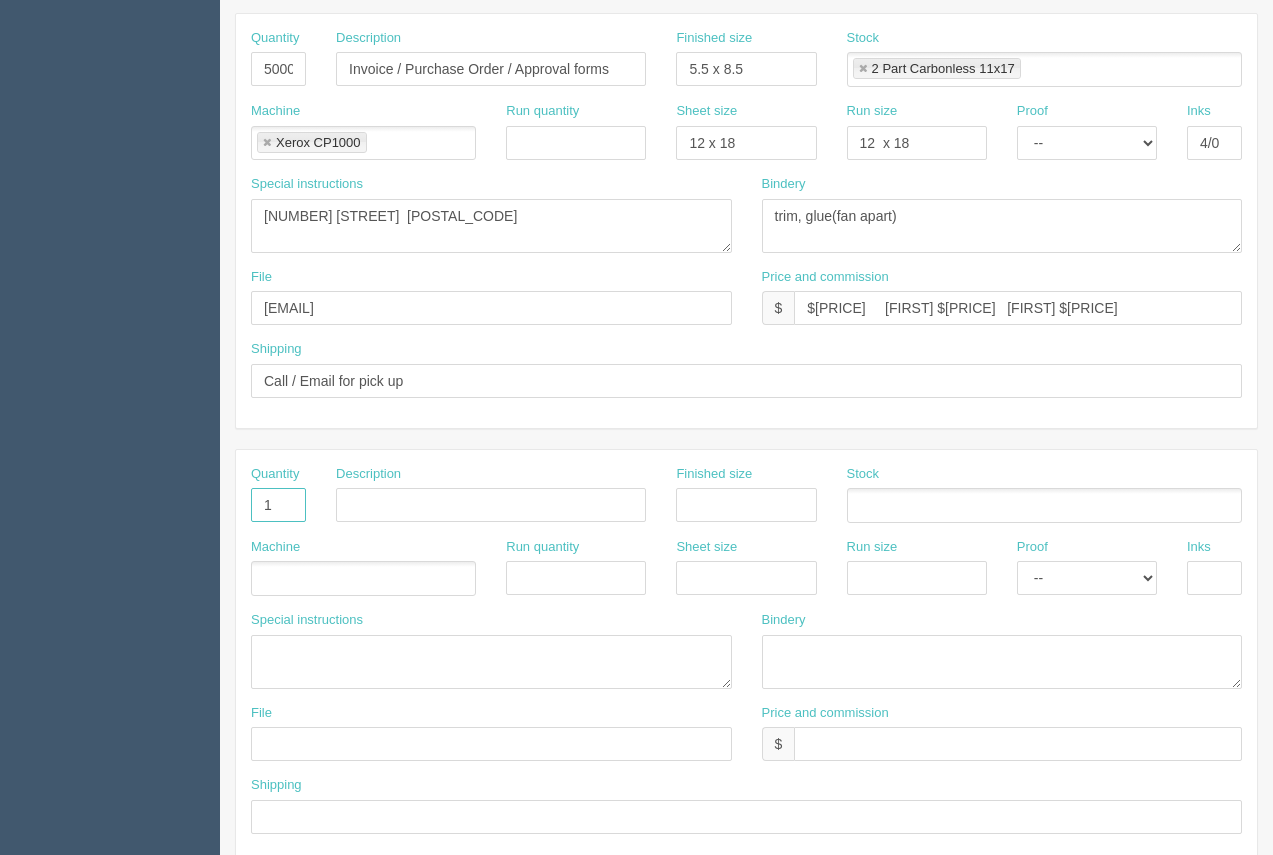 type on "1" 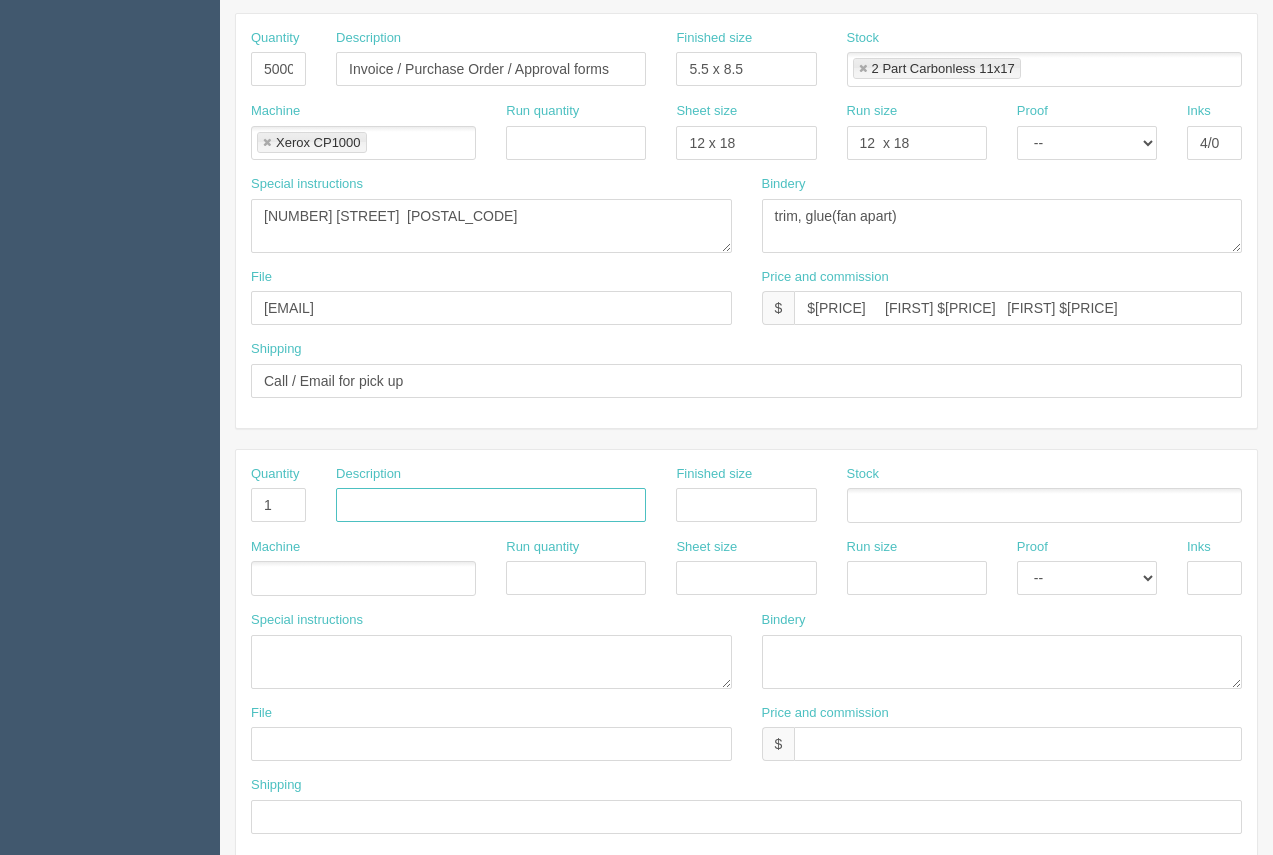 click at bounding box center (491, 505) 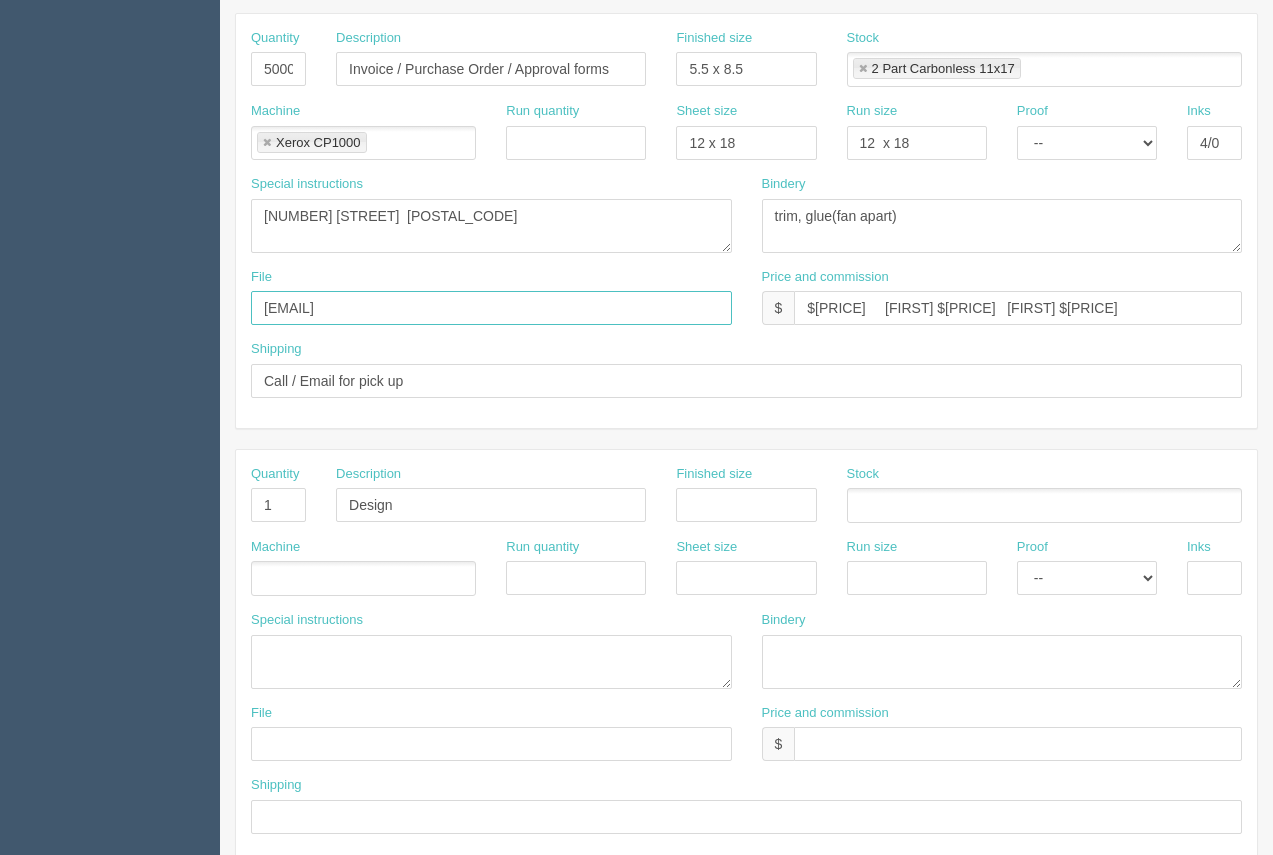 click on "files@allrush.ca." at bounding box center (491, 308) 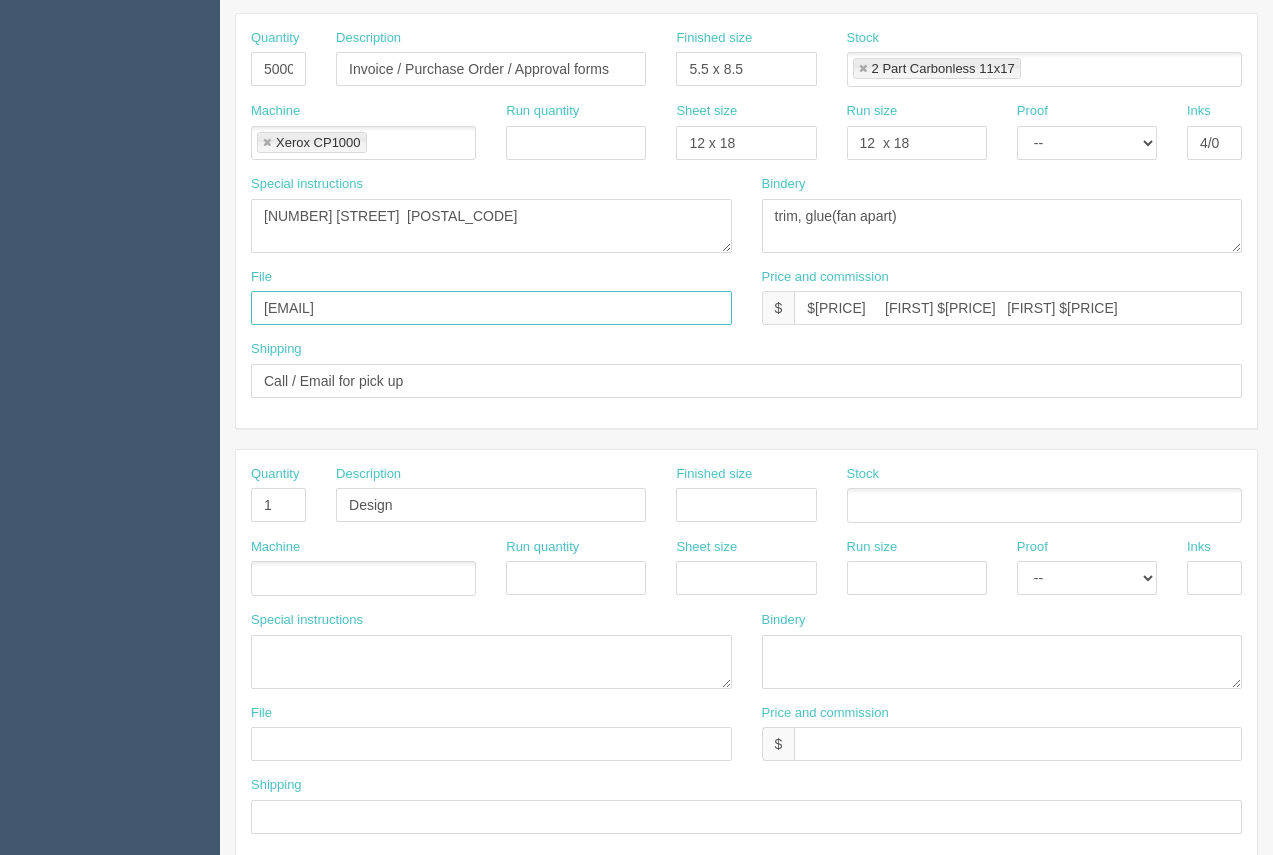 type on "files@allrush.ca. See instruc below" 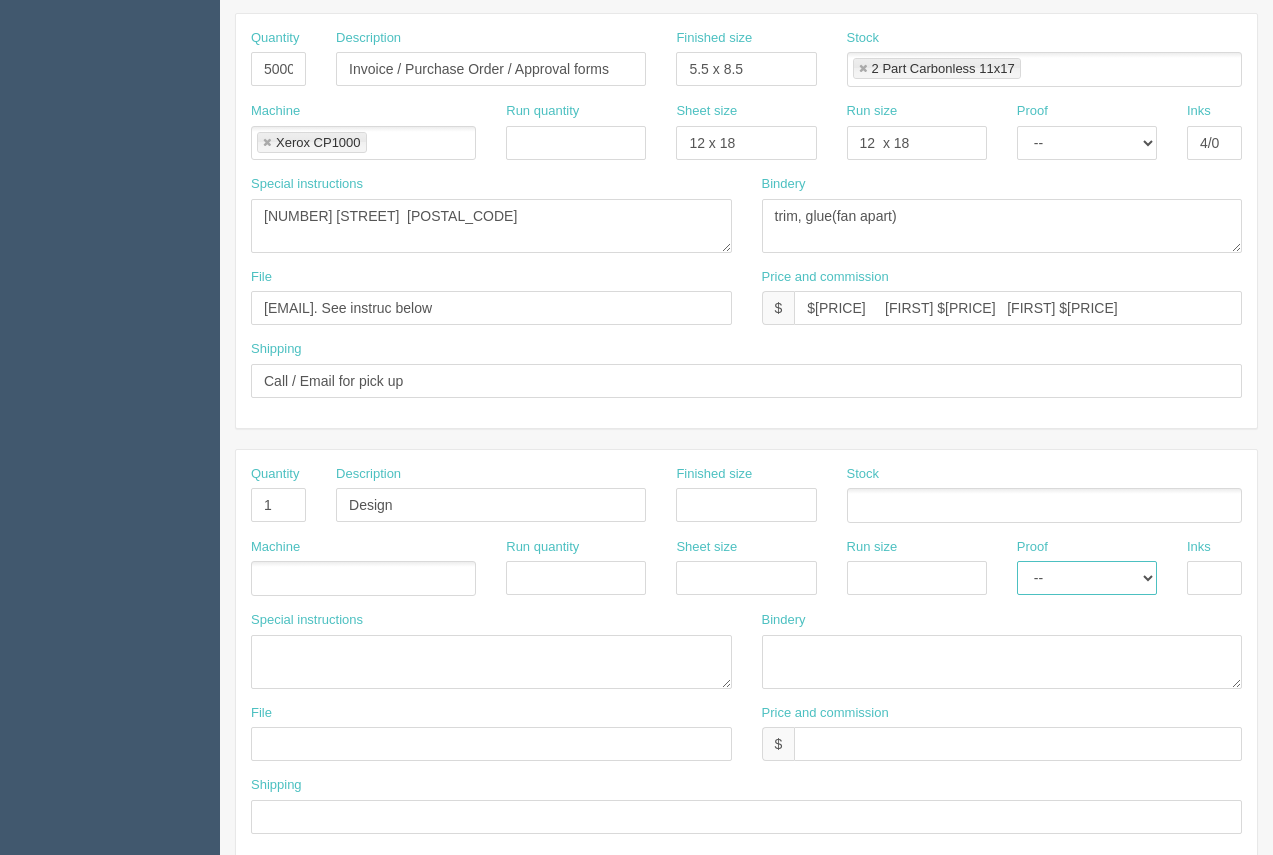 click on "--
Email
Hard Copy" at bounding box center (1087, 578) 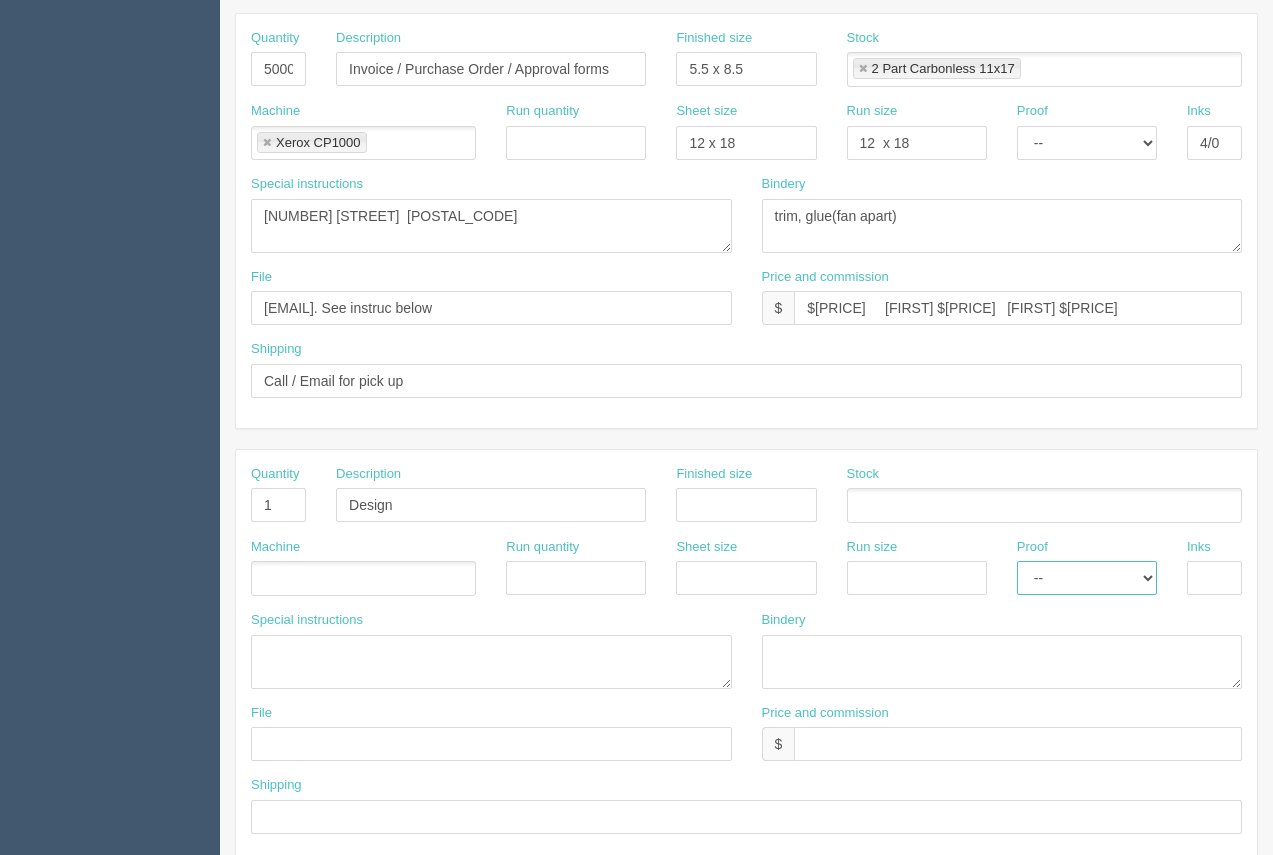 select on "Email" 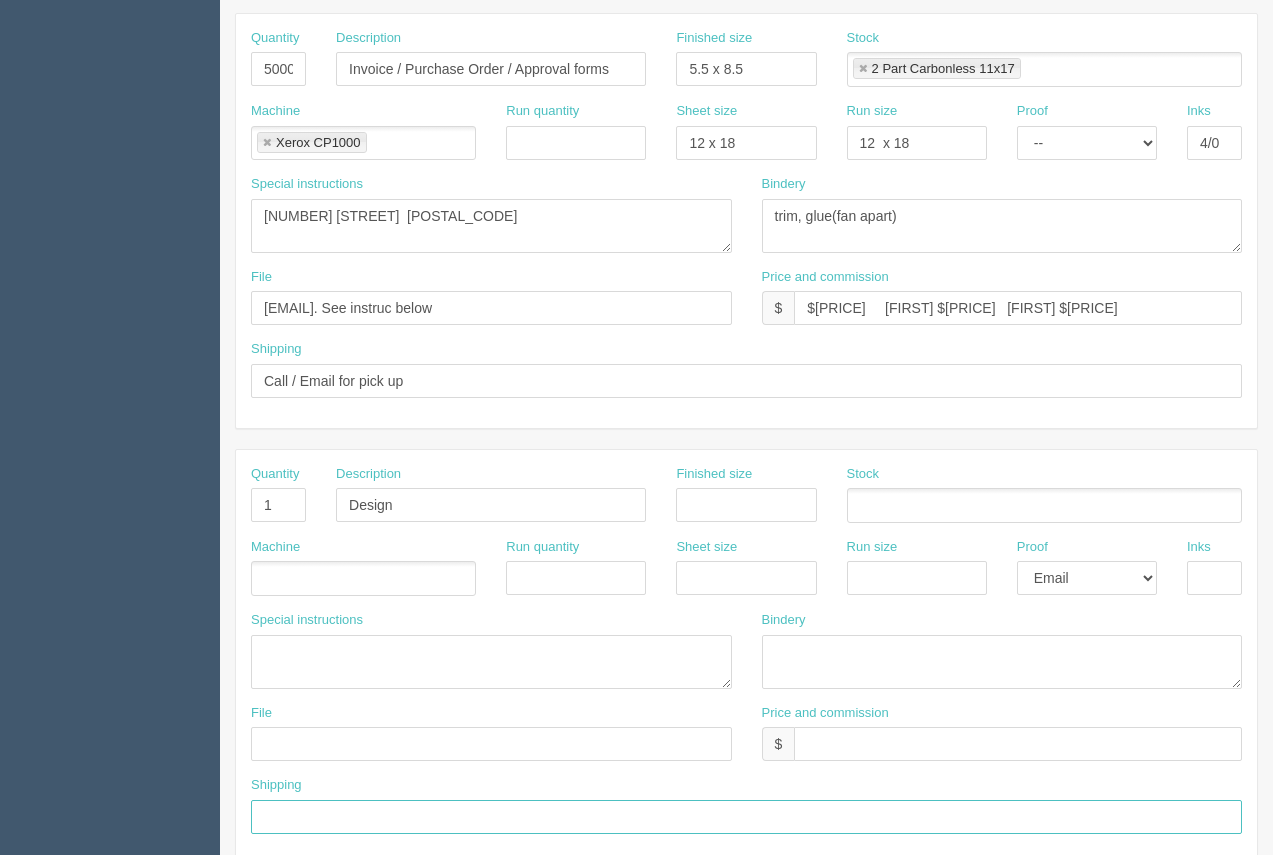 click at bounding box center (746, 817) 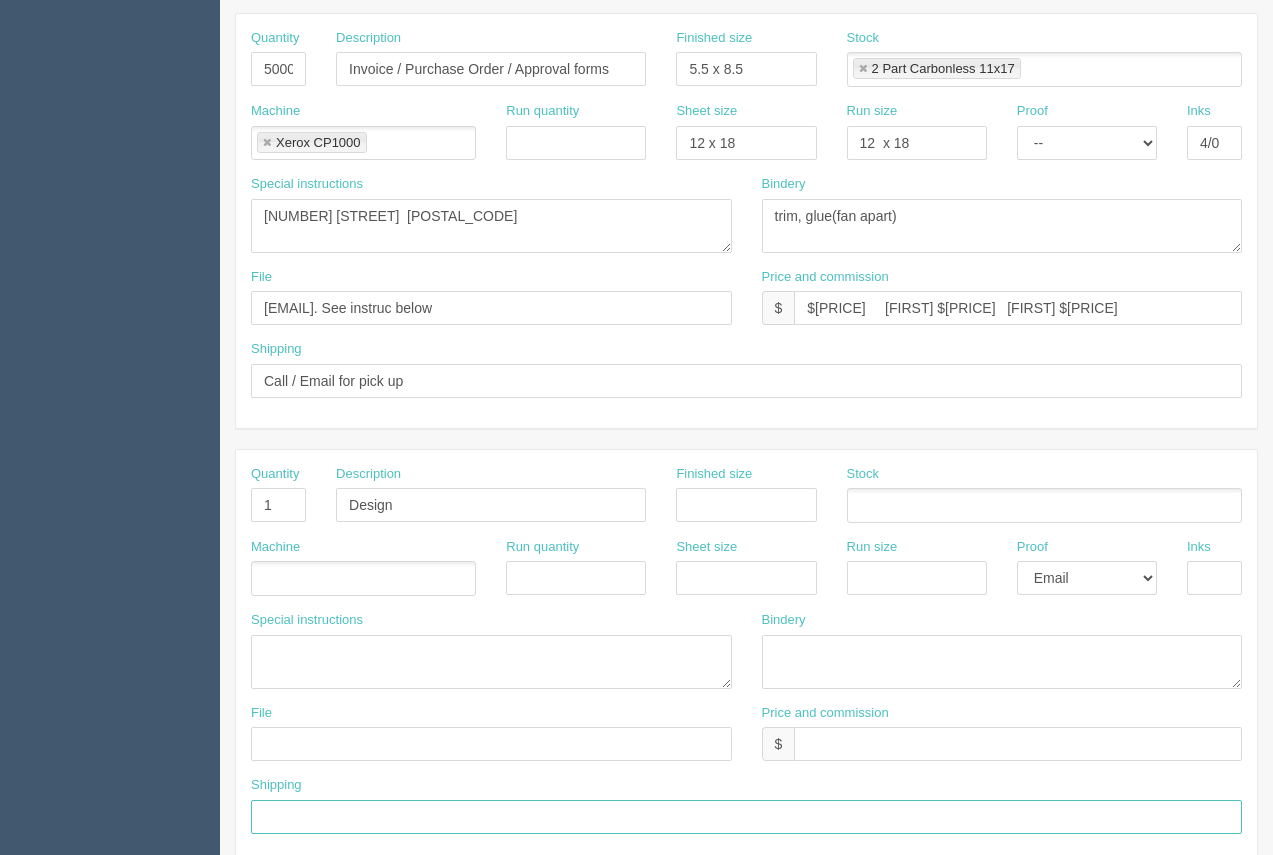 type on "Above" 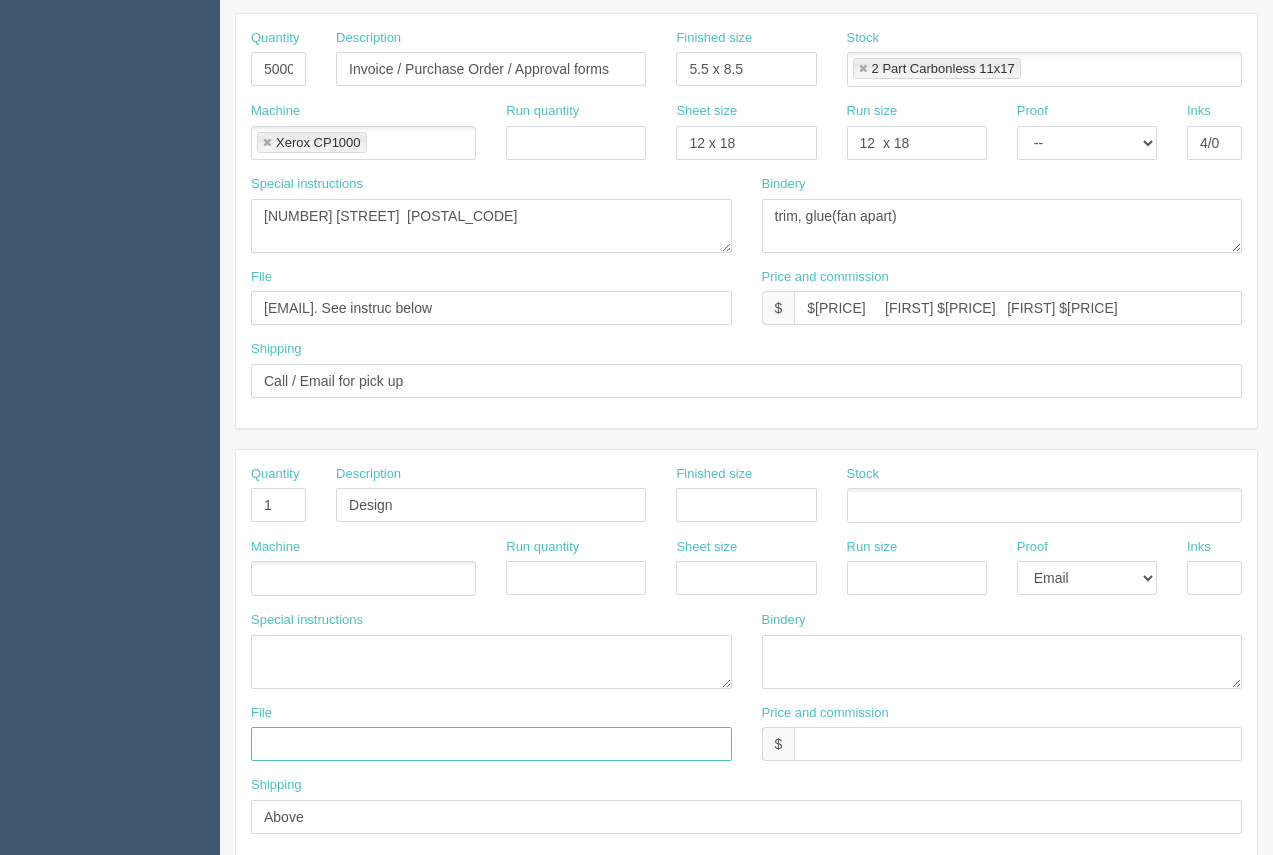 click at bounding box center [491, 744] 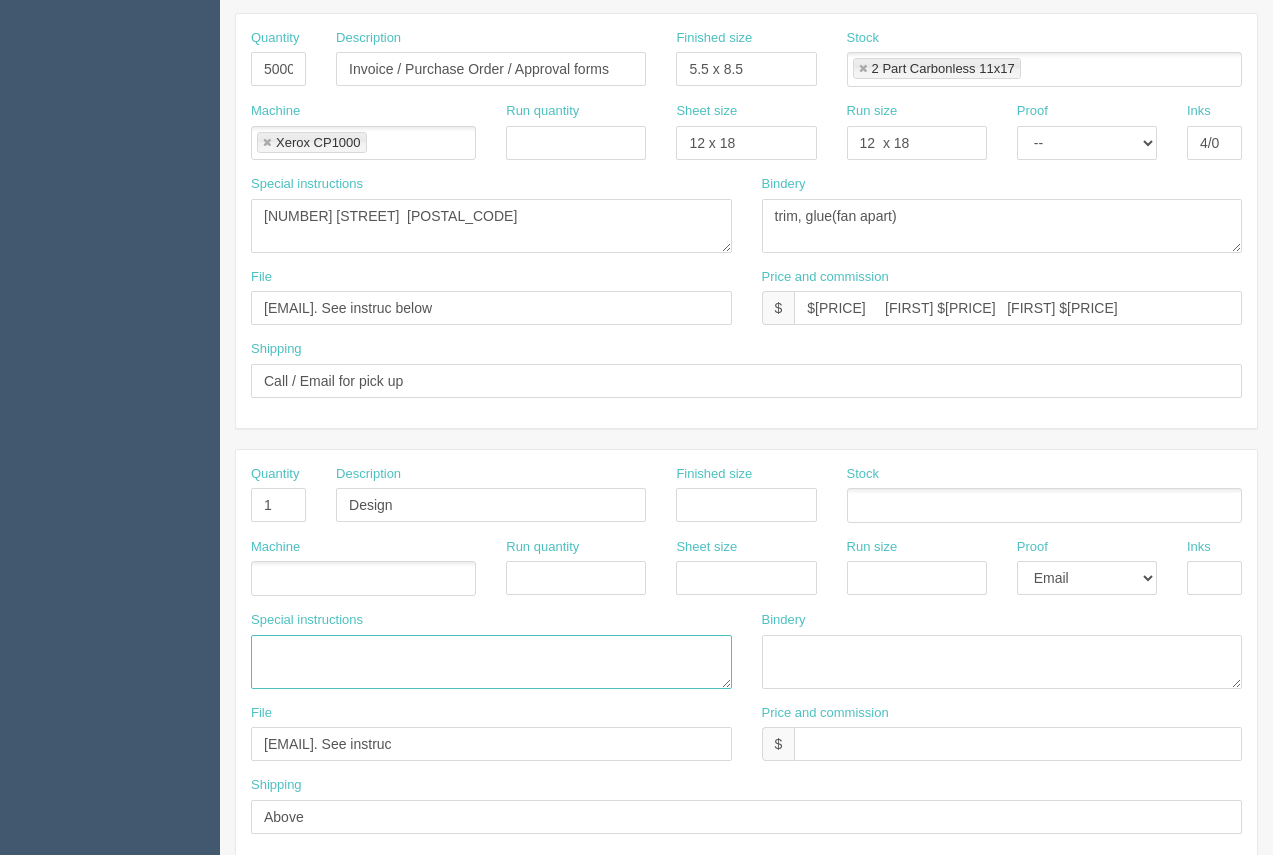 click at bounding box center [491, 662] 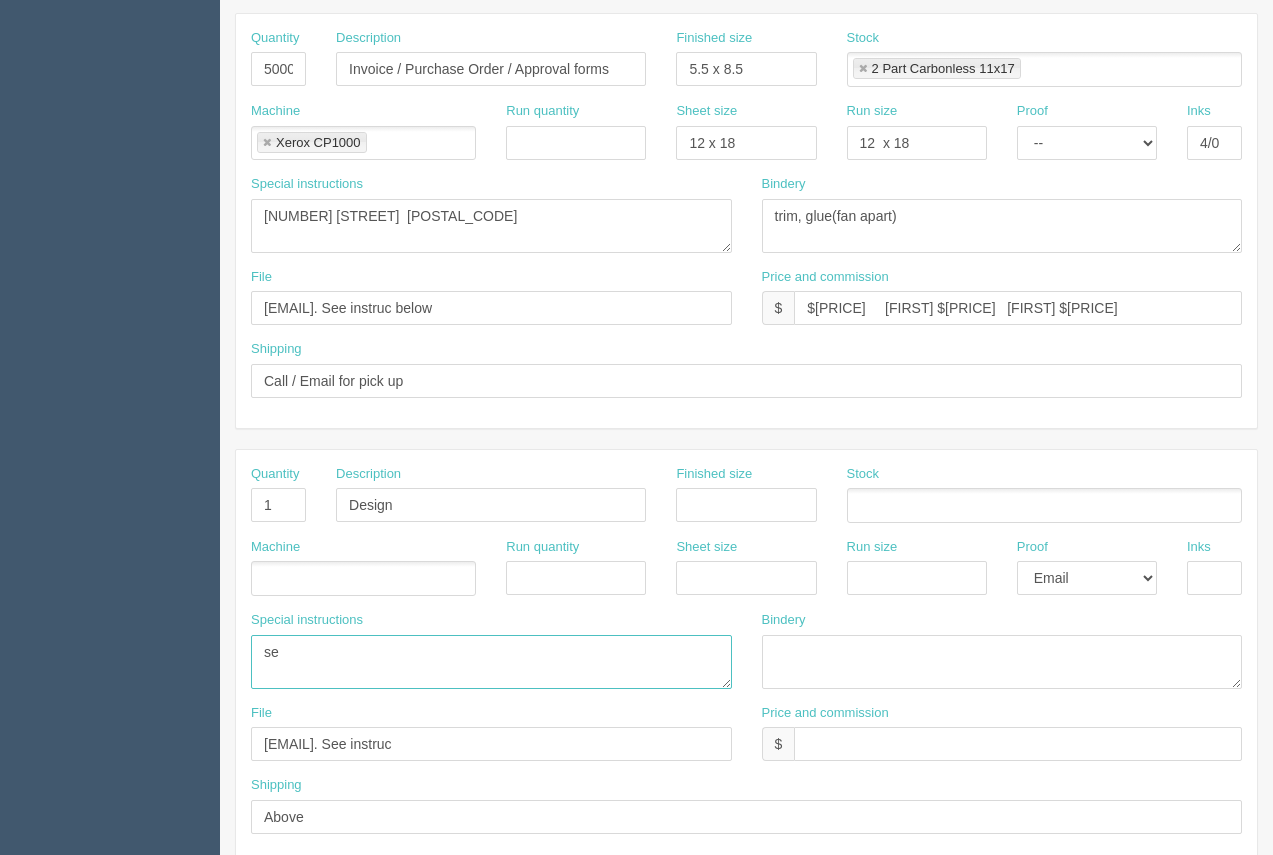 type on "s" 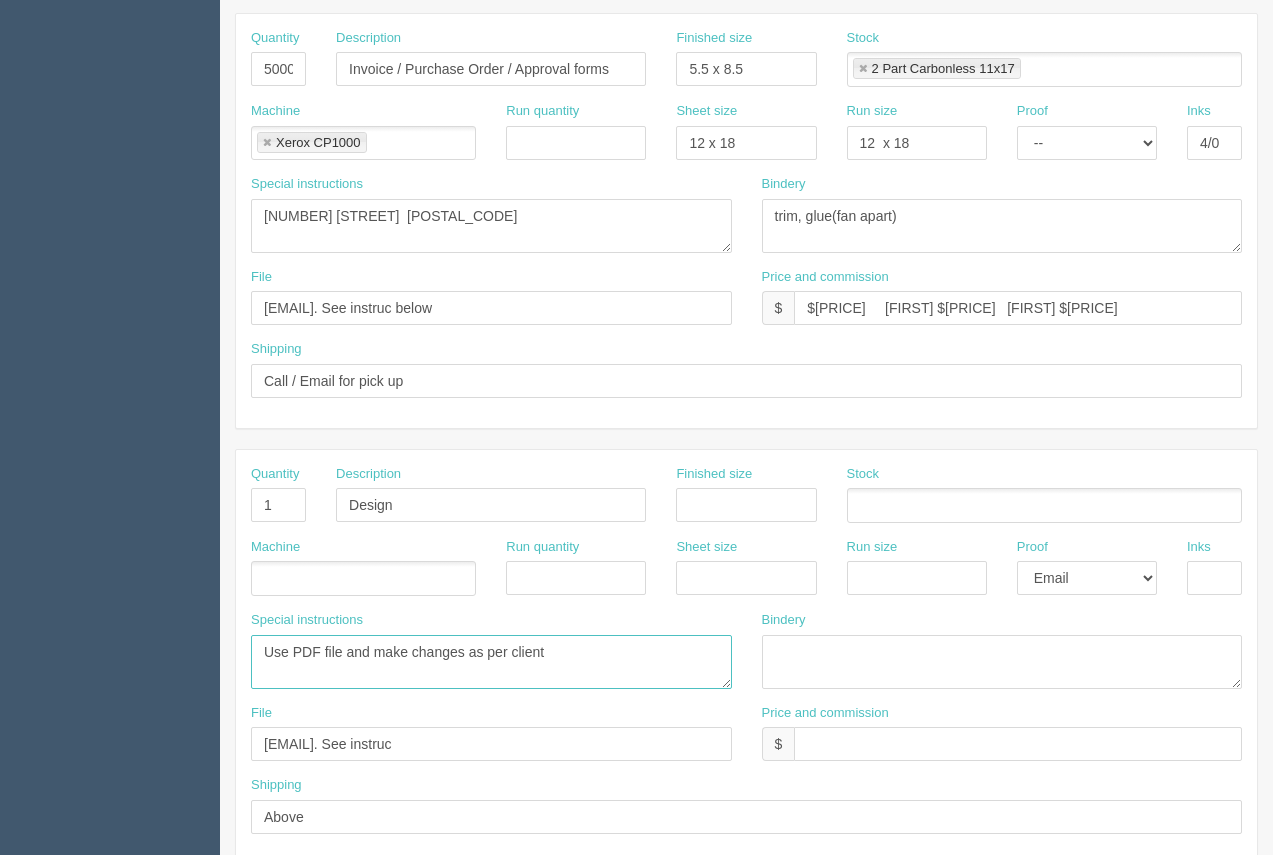 click on "Use PDF file and make changes as per client" at bounding box center (491, 662) 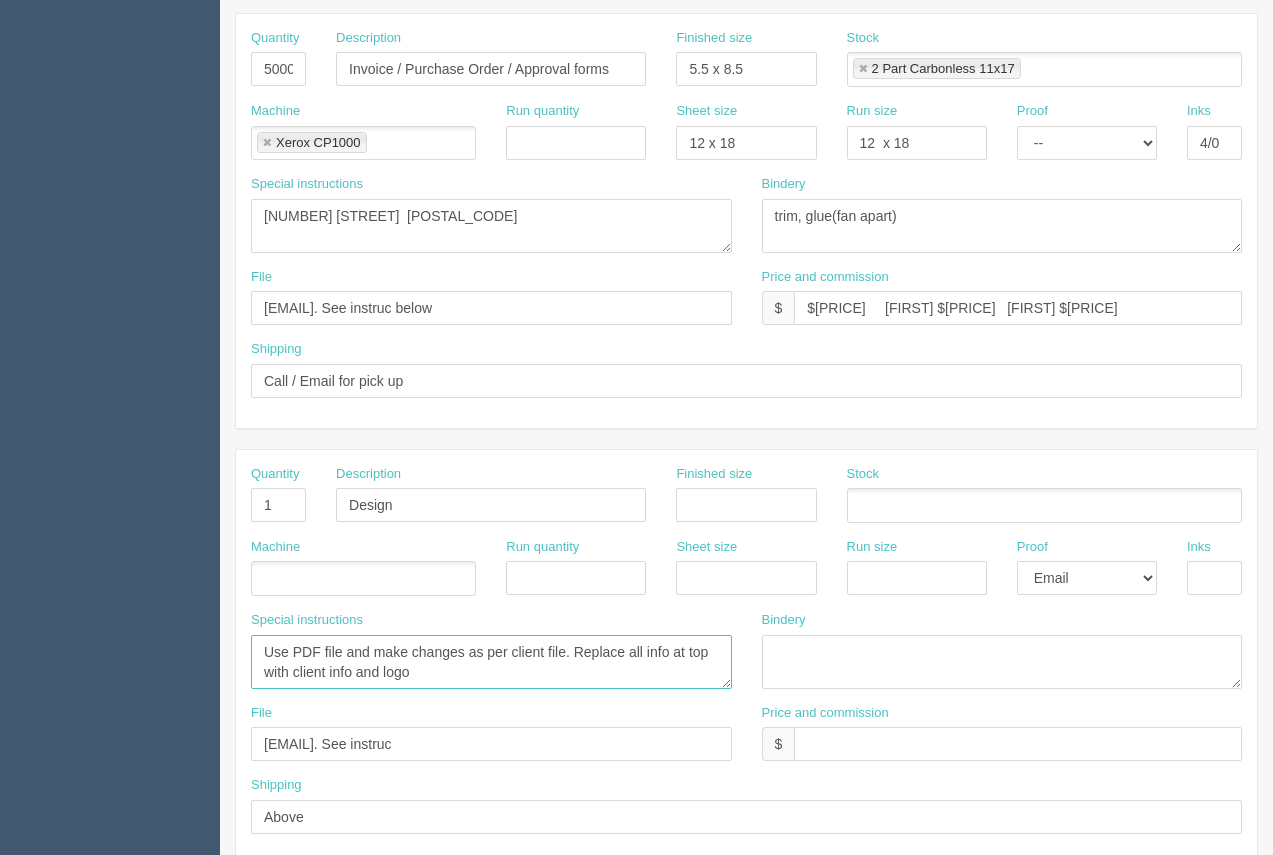 scroll, scrollTop: 0, scrollLeft: 0, axis: both 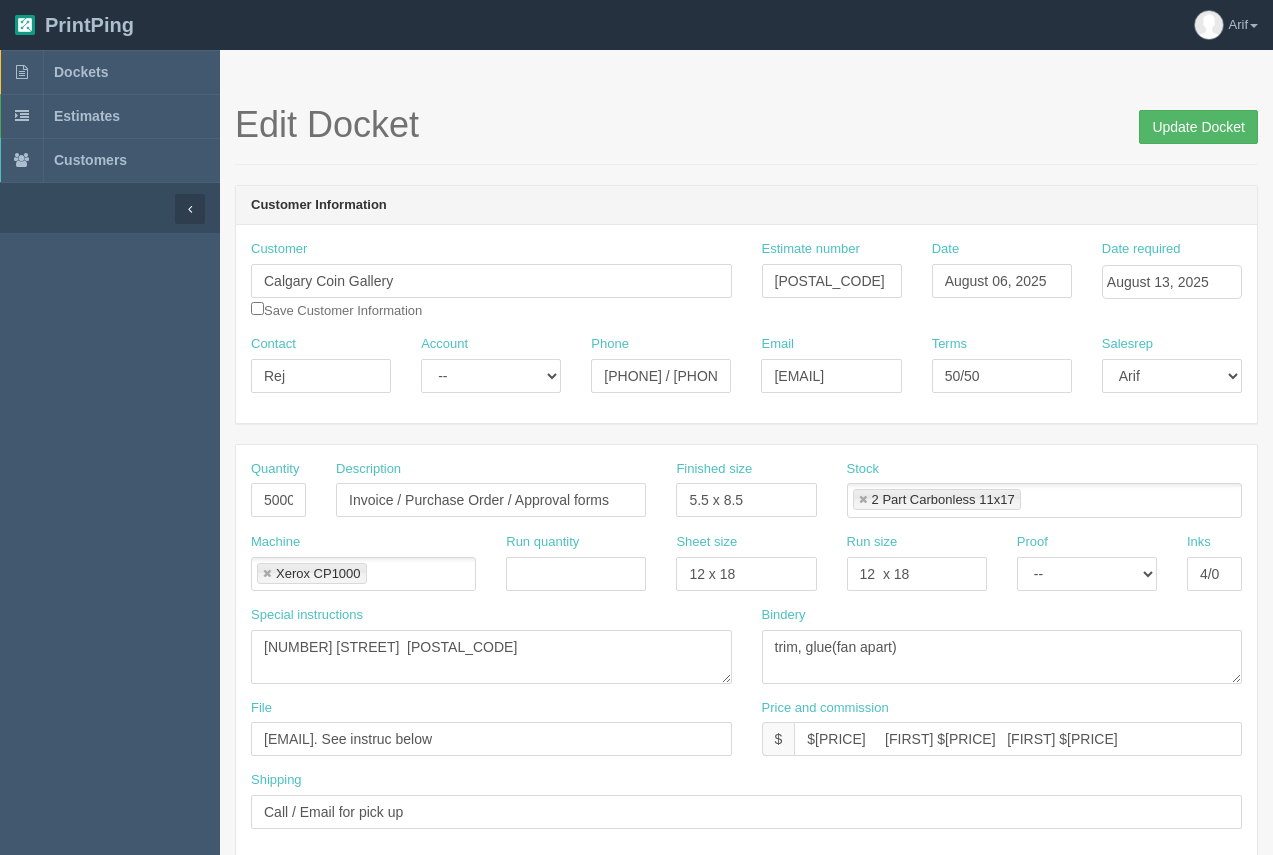 type on "Use PDF file and make changes as per client file. Replace all info at top with client info and logo" 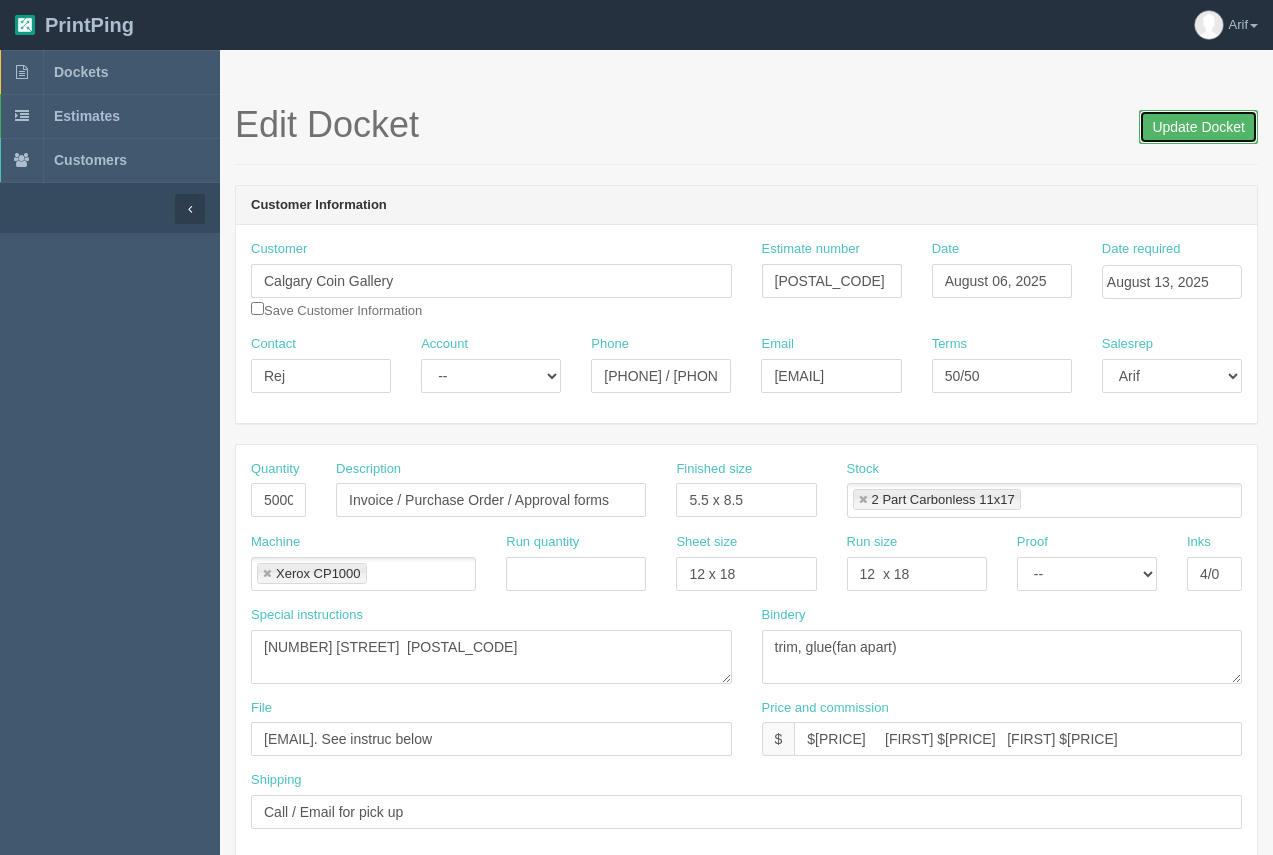 click on "Update Docket" at bounding box center [1198, 127] 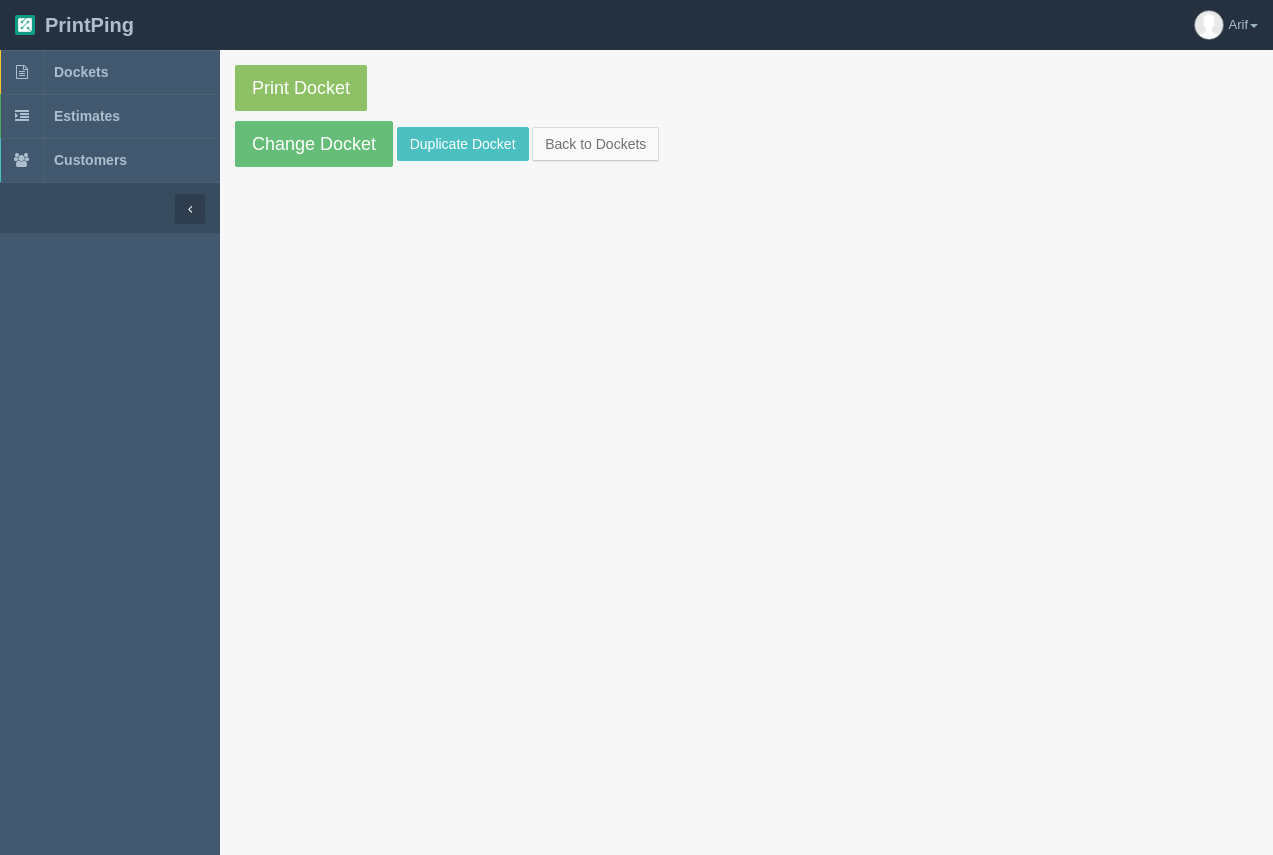 scroll, scrollTop: 0, scrollLeft: 0, axis: both 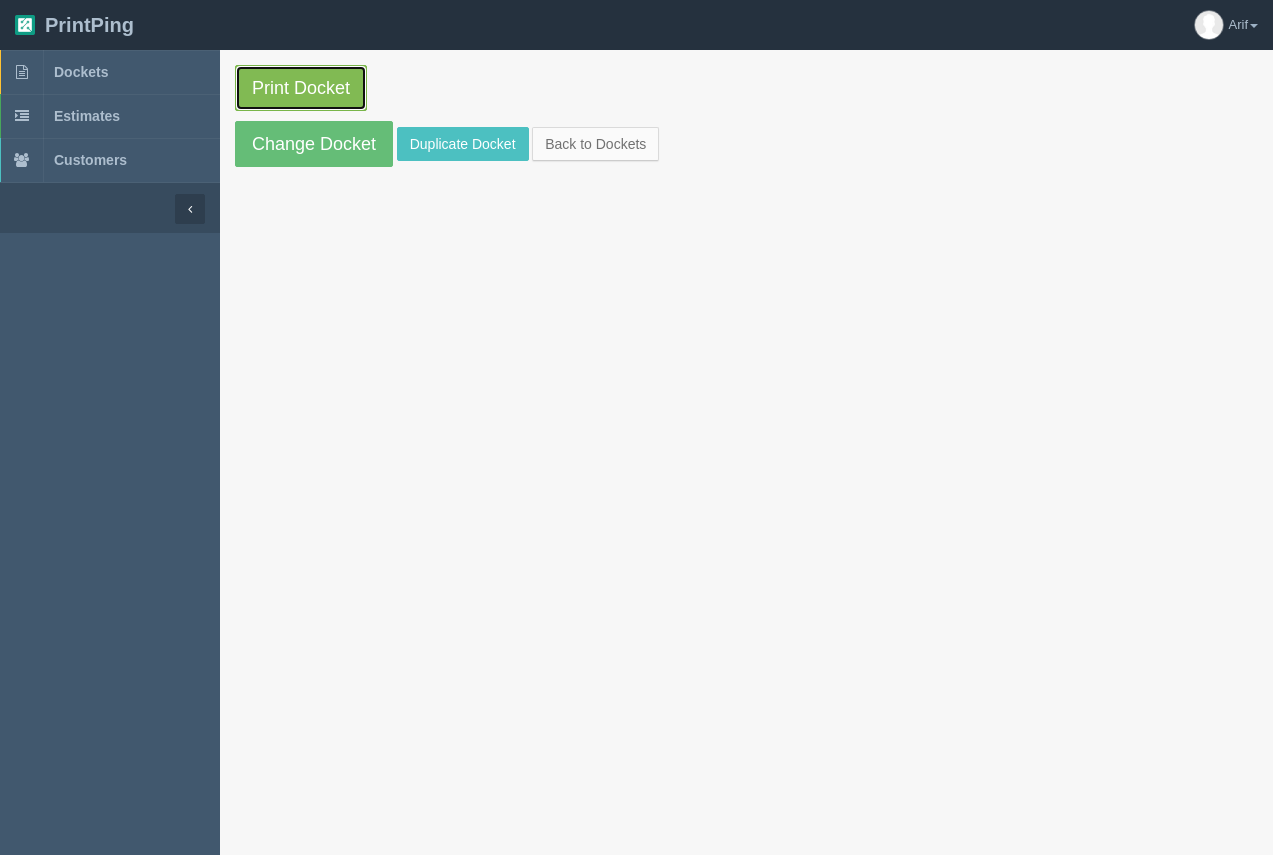 click on "Print Docket" at bounding box center [301, 88] 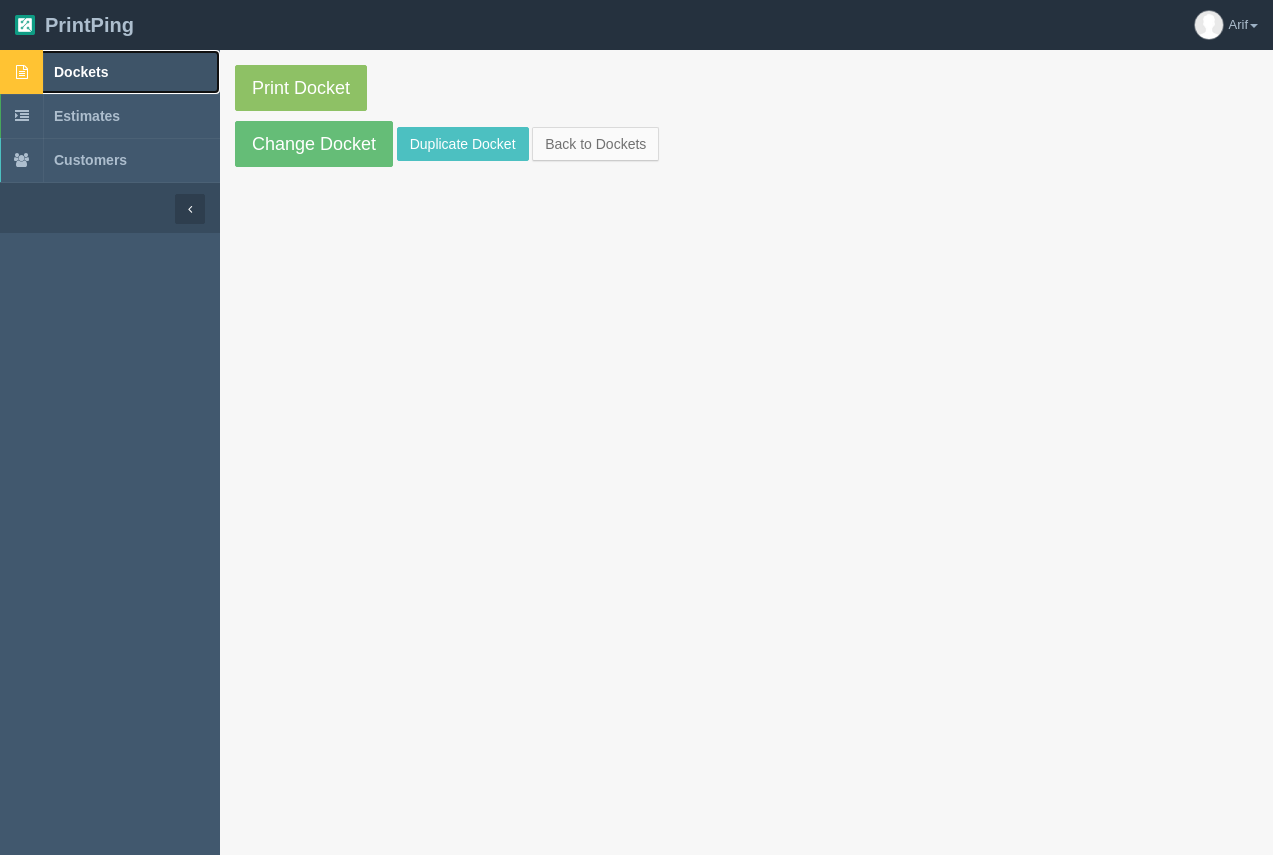 click on "Dockets" at bounding box center [81, 72] 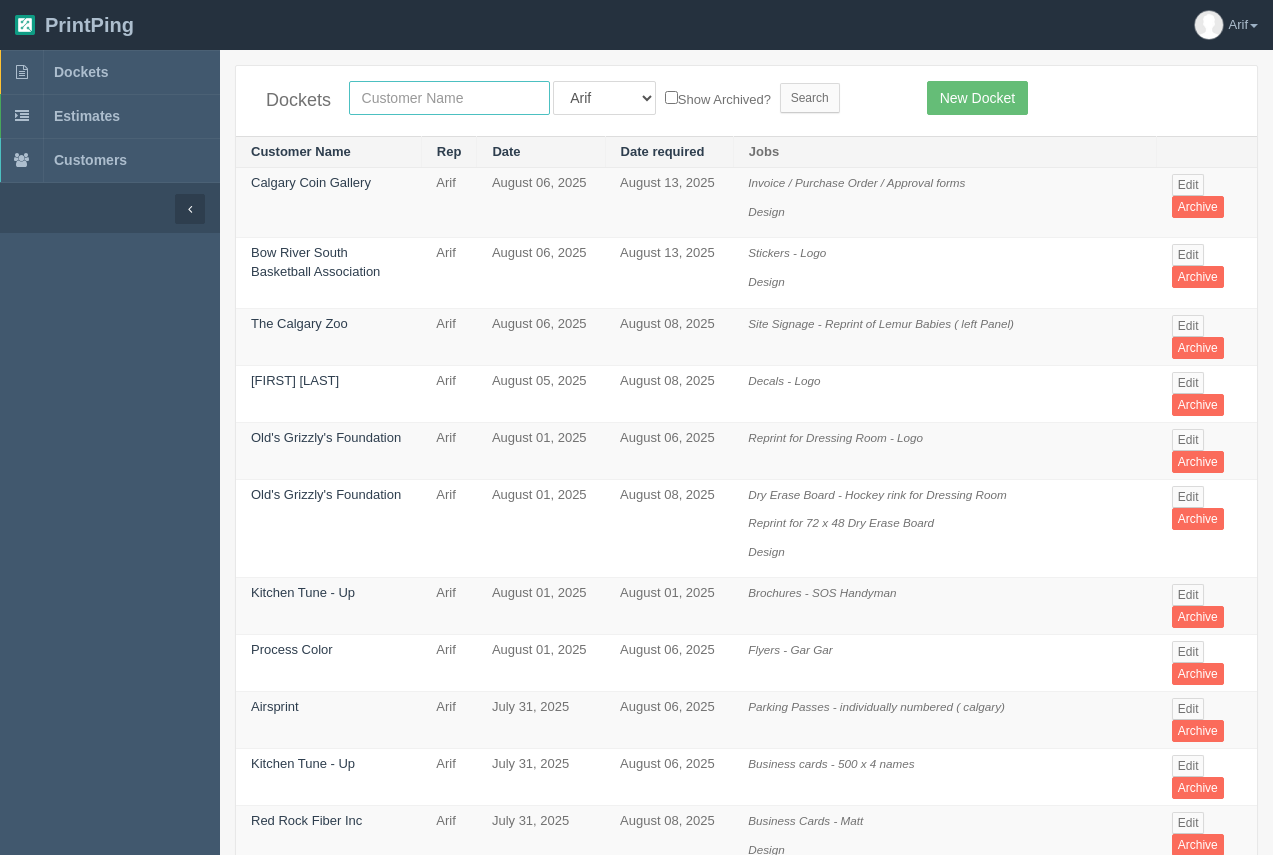 click at bounding box center [449, 98] 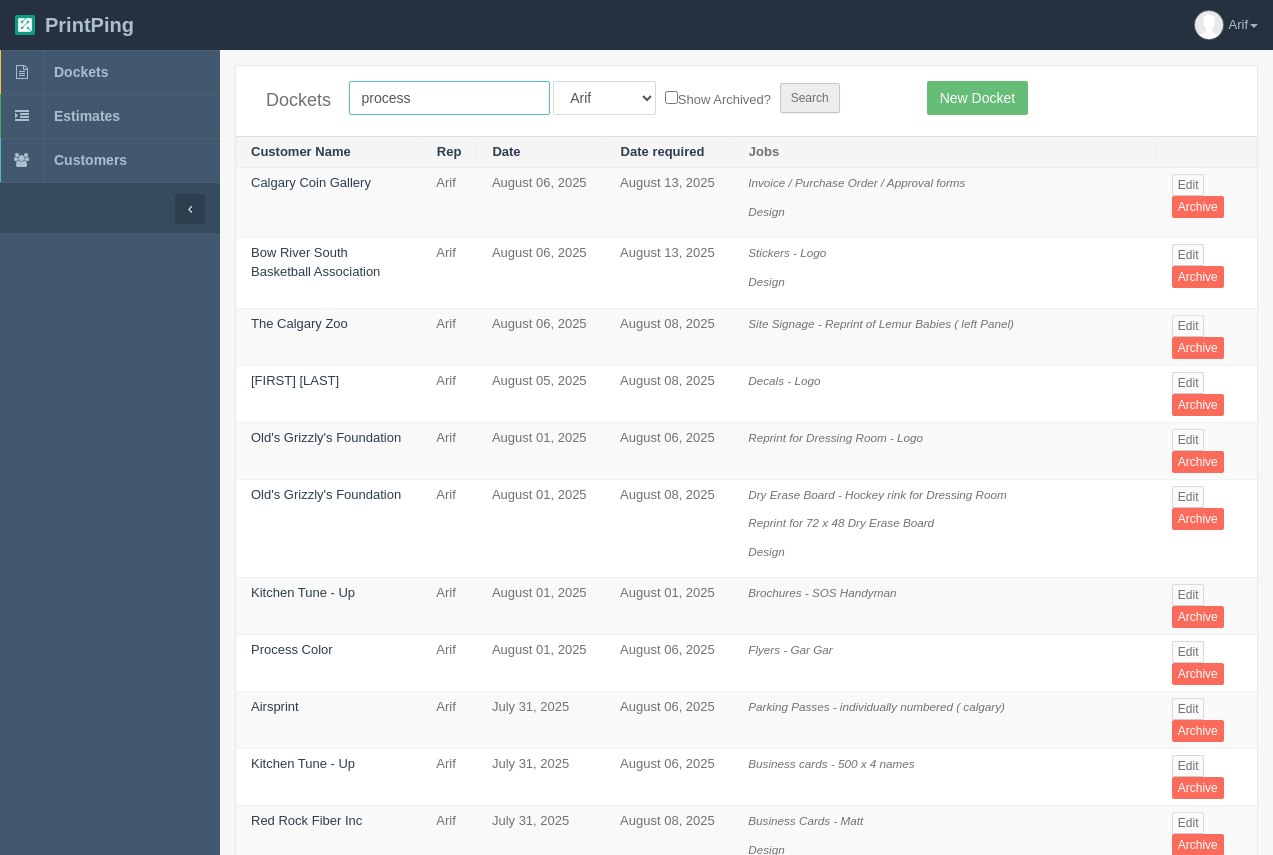 type on "process" 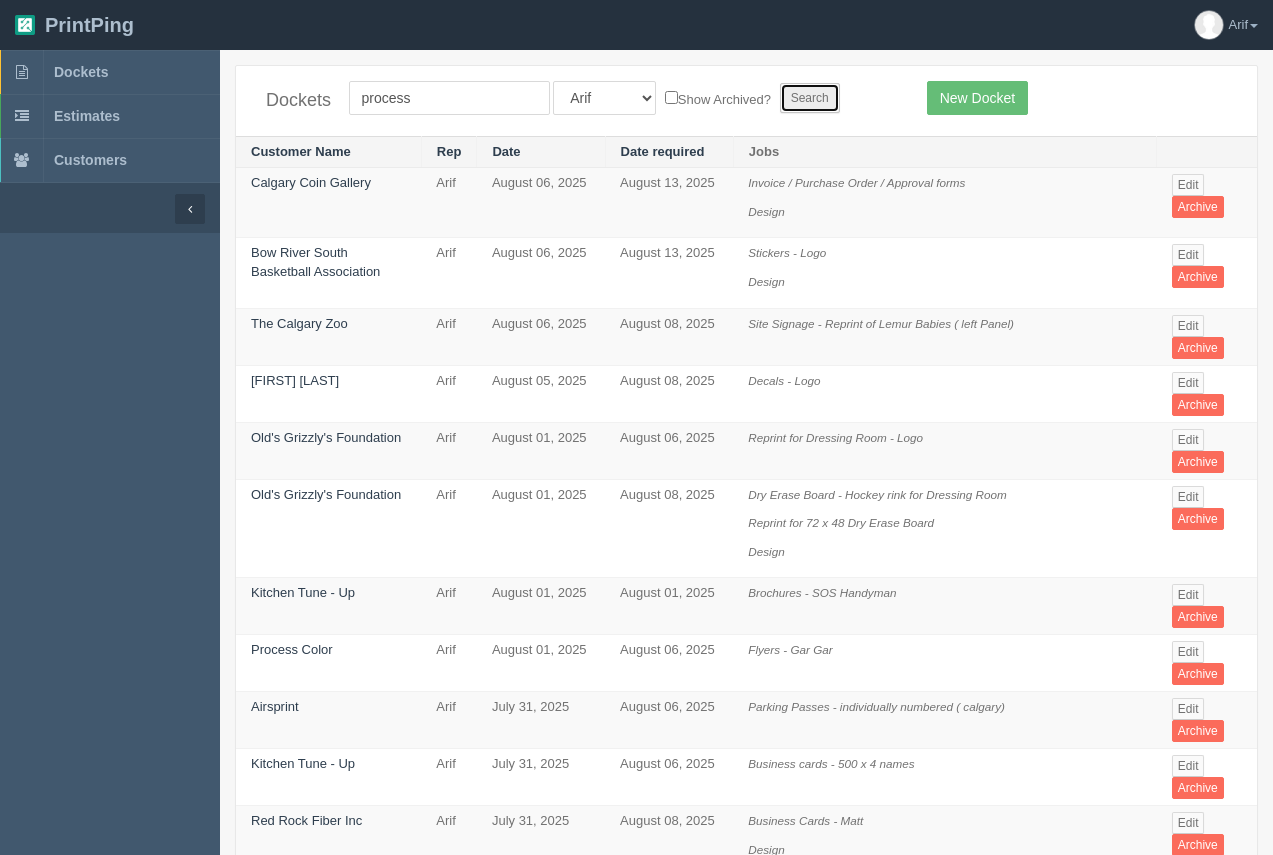 click on "Search" at bounding box center [810, 98] 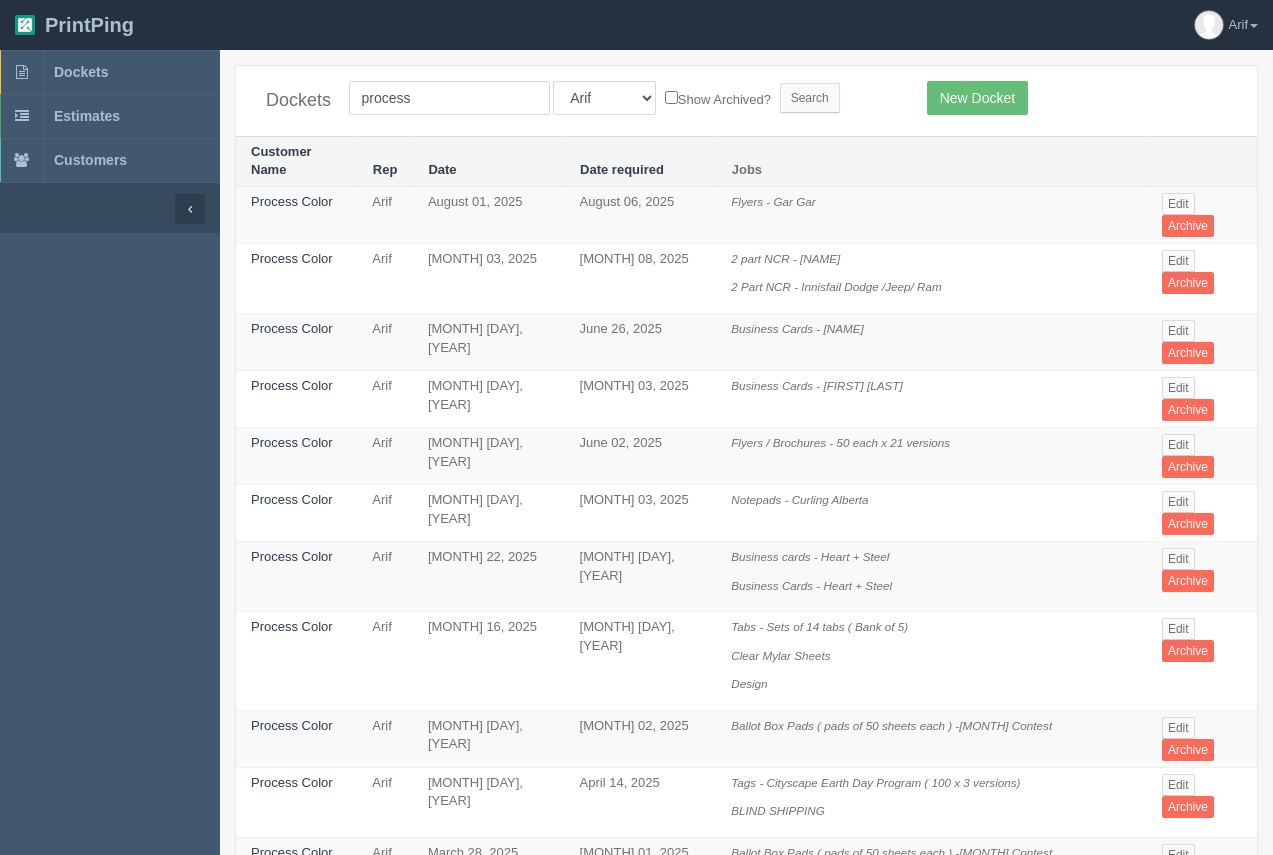 scroll, scrollTop: 0, scrollLeft: 0, axis: both 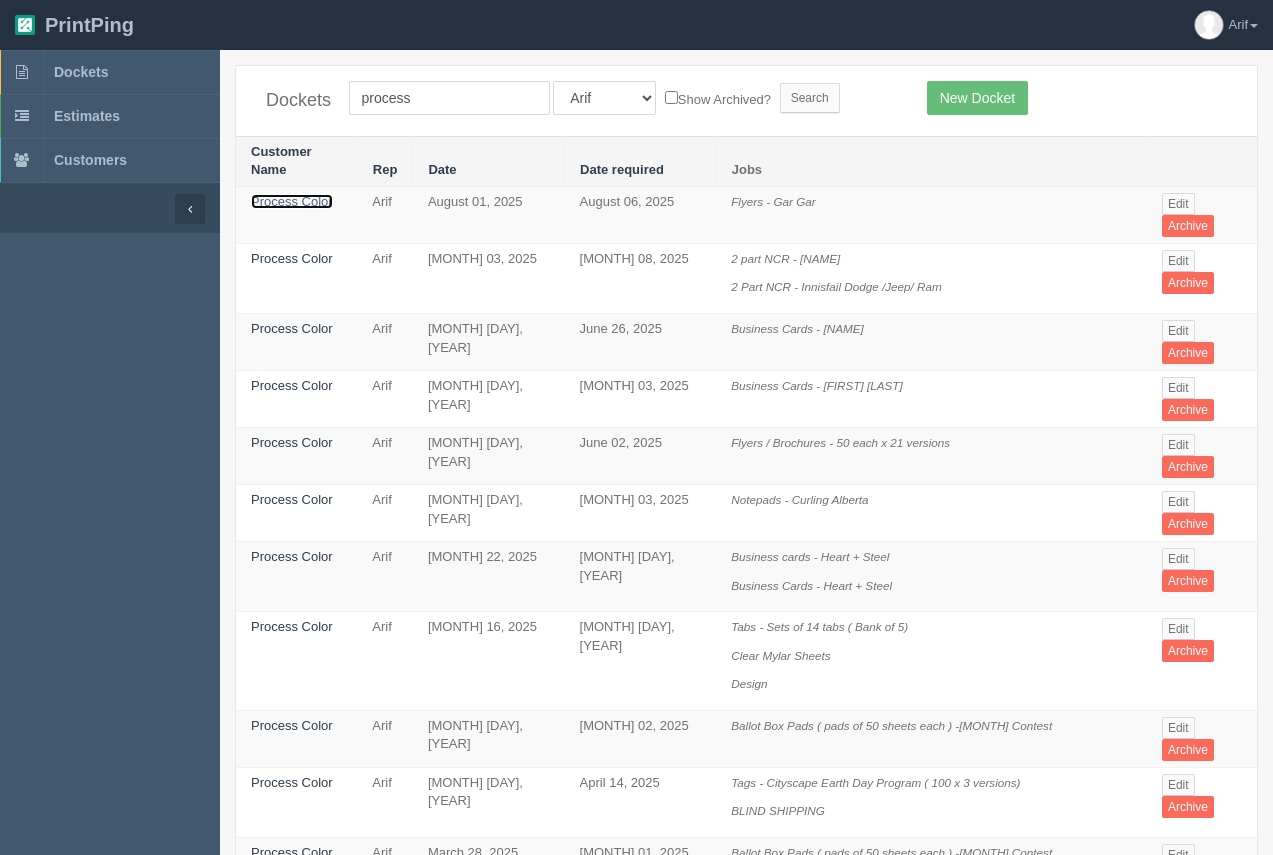 click on "Process Color" at bounding box center (292, 201) 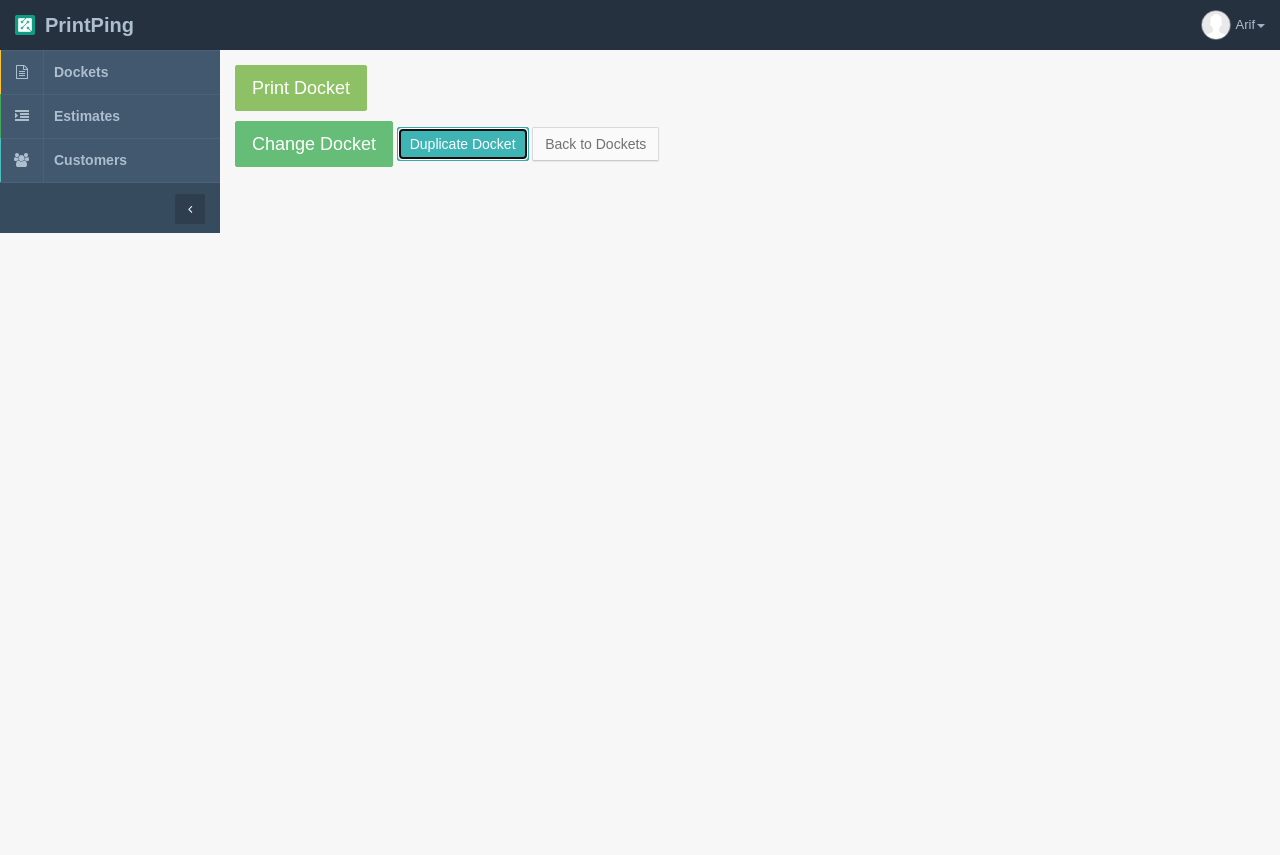 click on "Duplicate Docket" at bounding box center [463, 144] 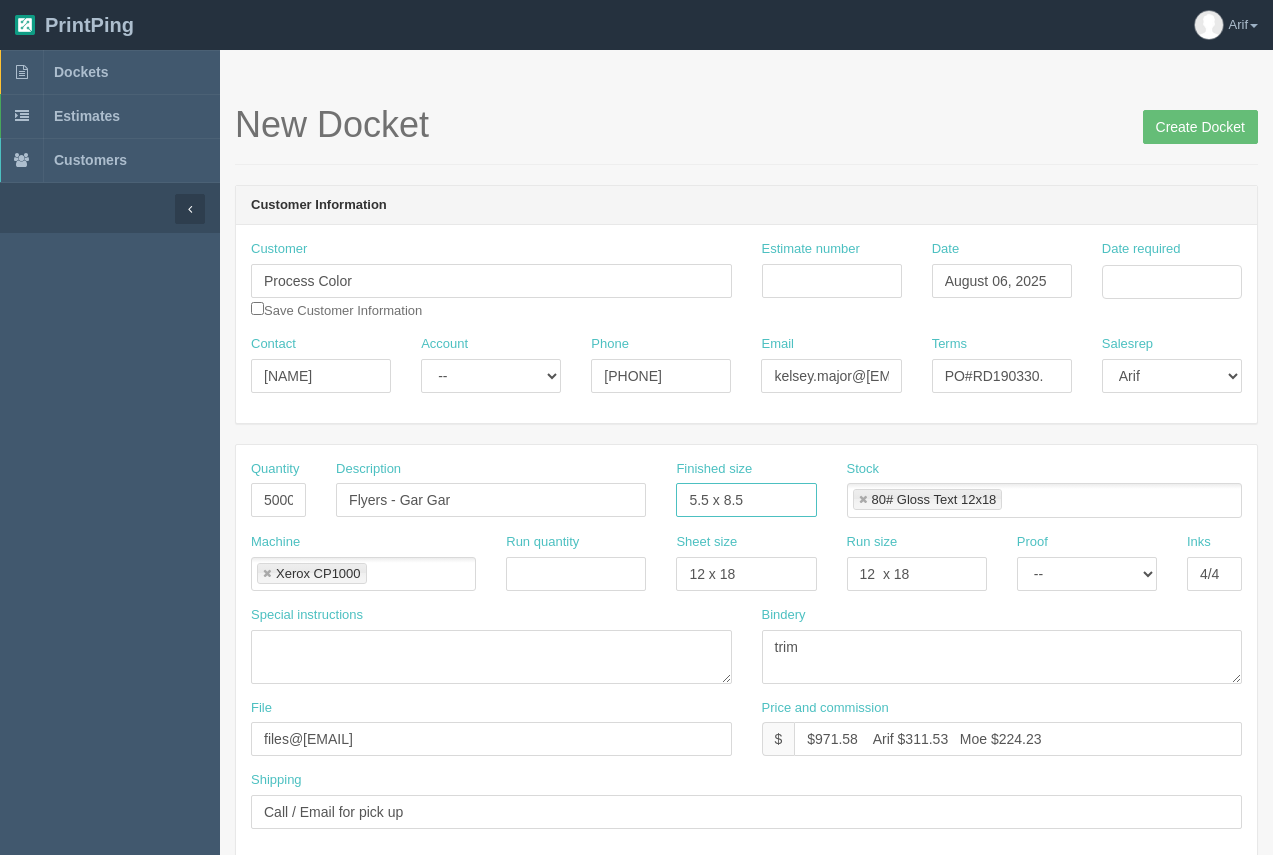 drag, startPoint x: 775, startPoint y: 500, endPoint x: 672, endPoint y: 503, distance: 103.04368 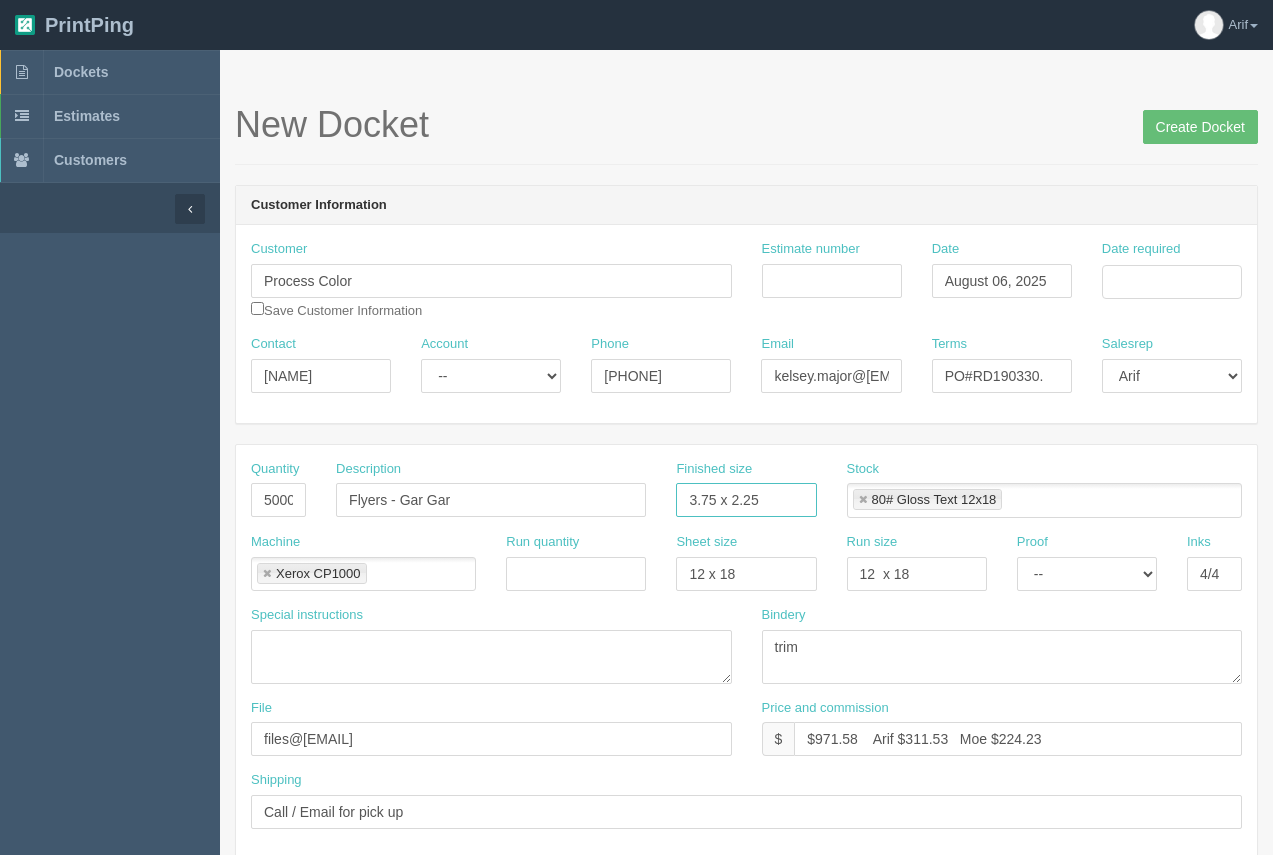 type on "3.75 x 2.25" 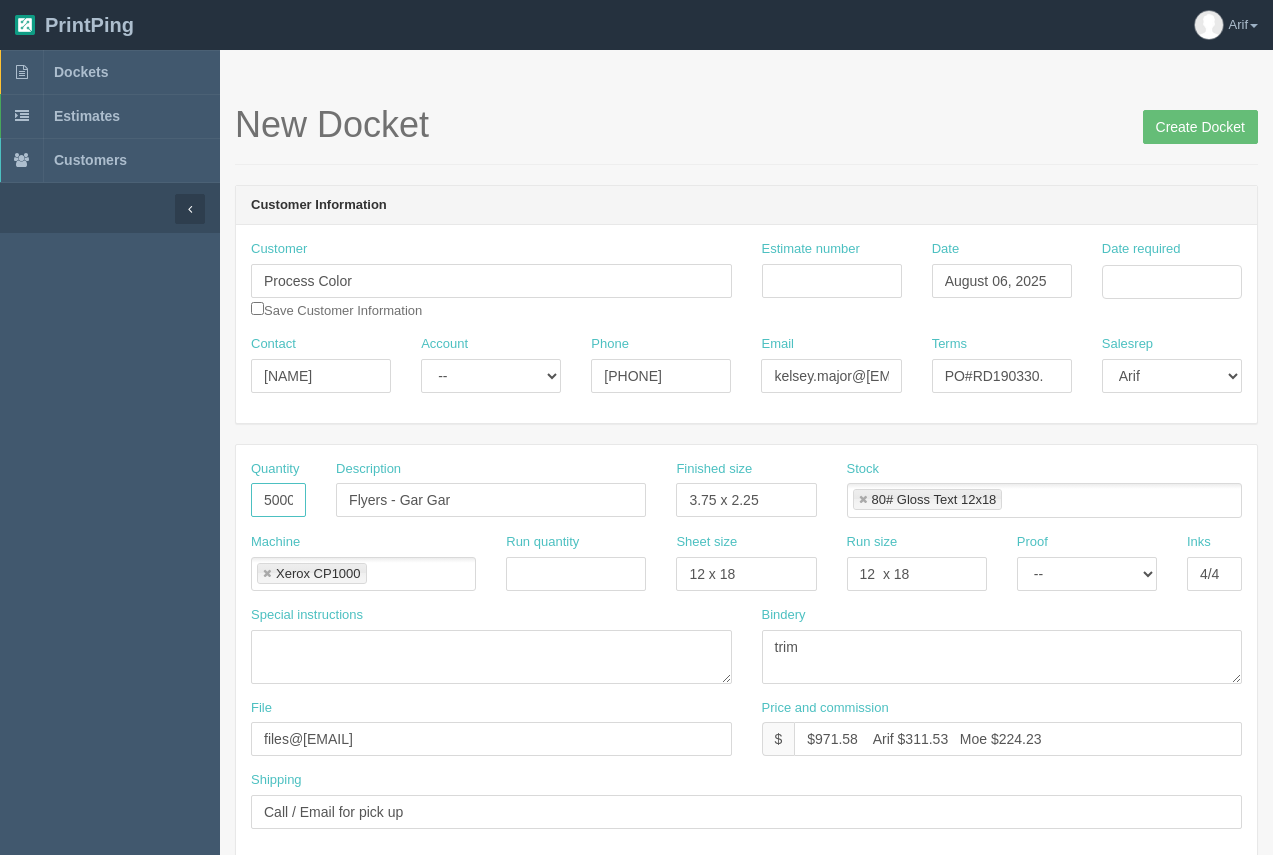 scroll, scrollTop: 0, scrollLeft: 2, axis: horizontal 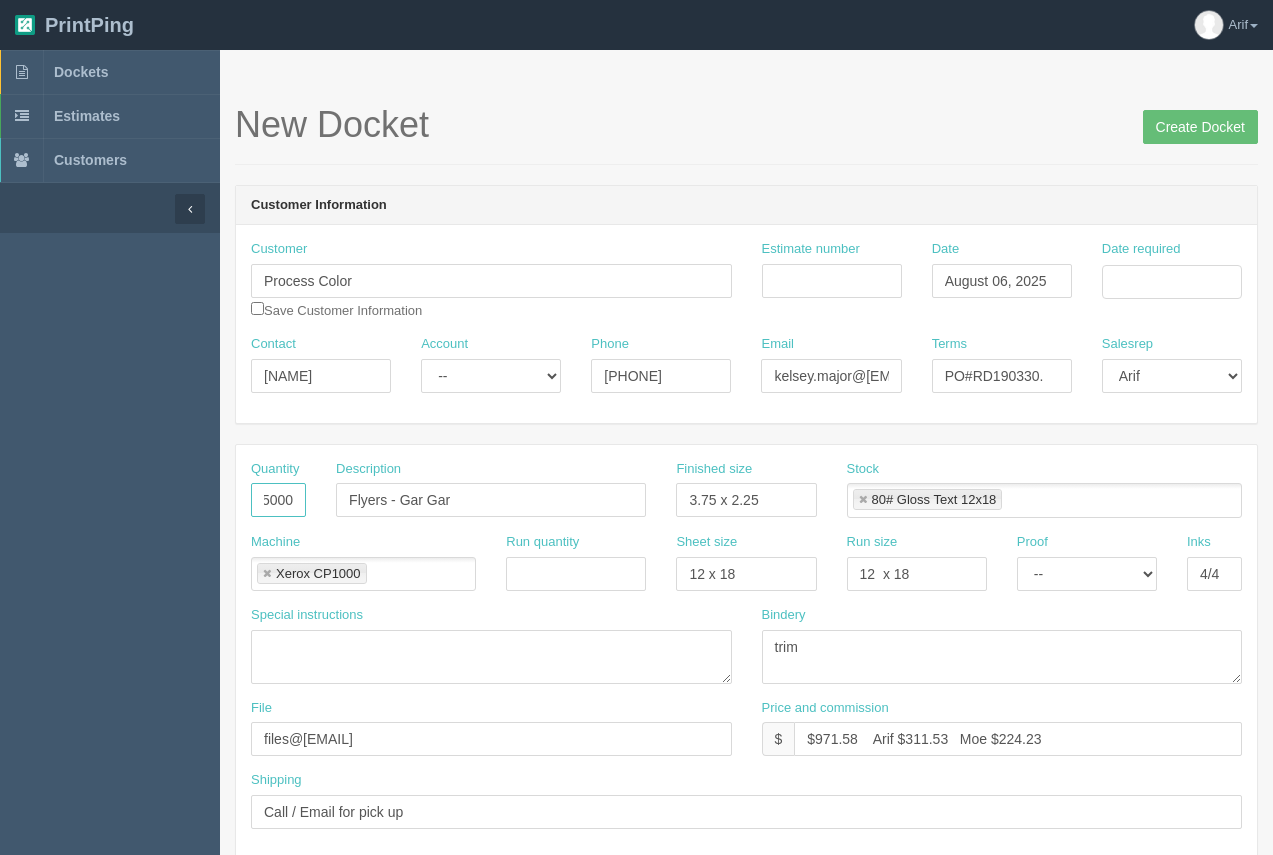 drag, startPoint x: 259, startPoint y: 503, endPoint x: 313, endPoint y: 500, distance: 54.08327 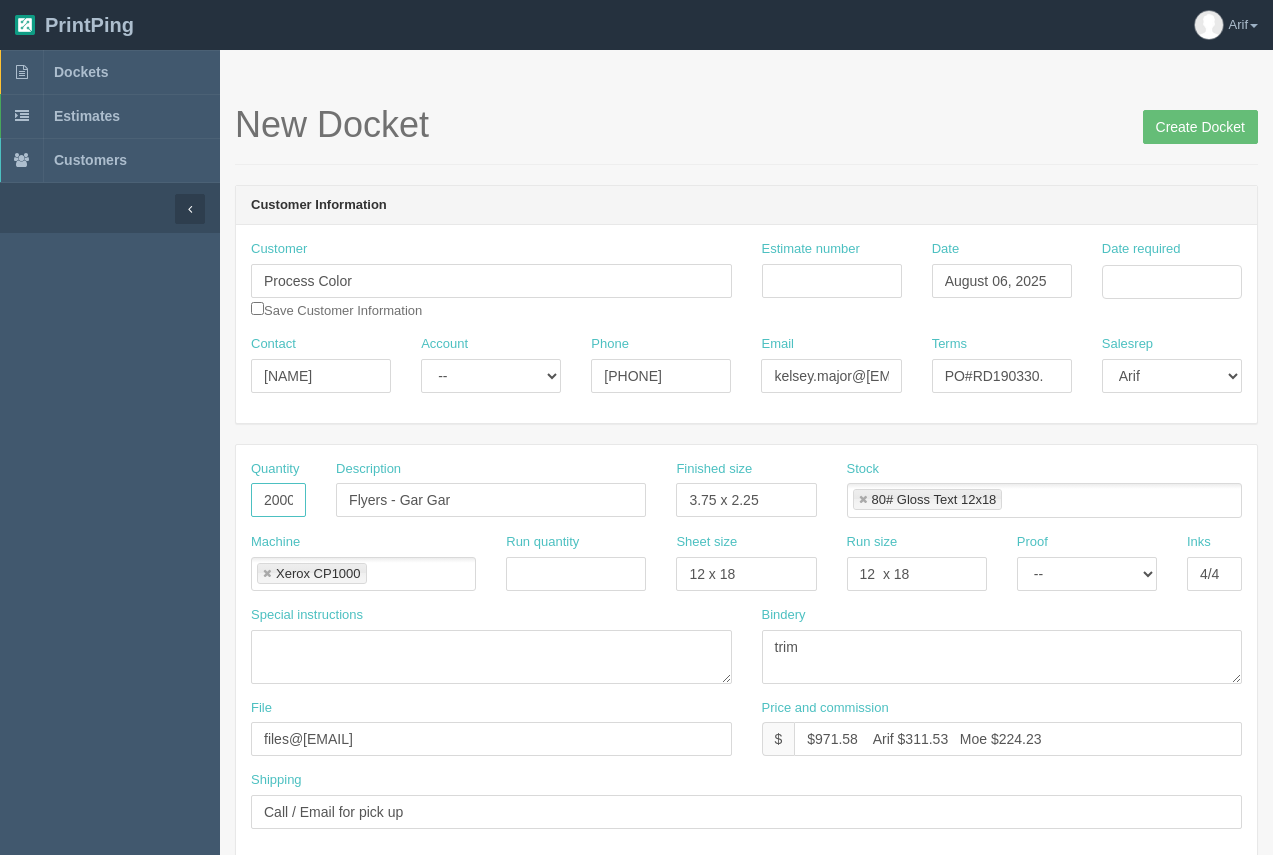 scroll, scrollTop: 0, scrollLeft: 2, axis: horizontal 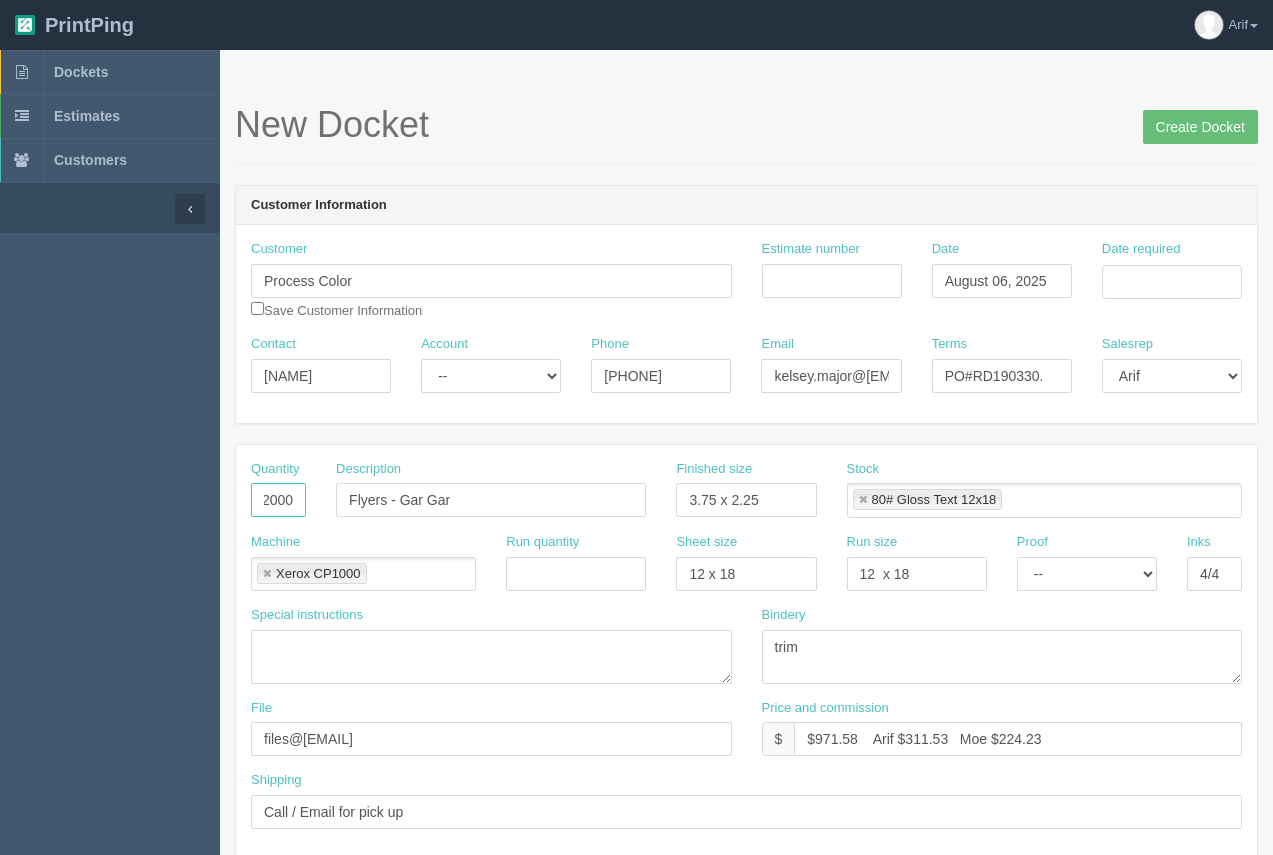 type on "2000" 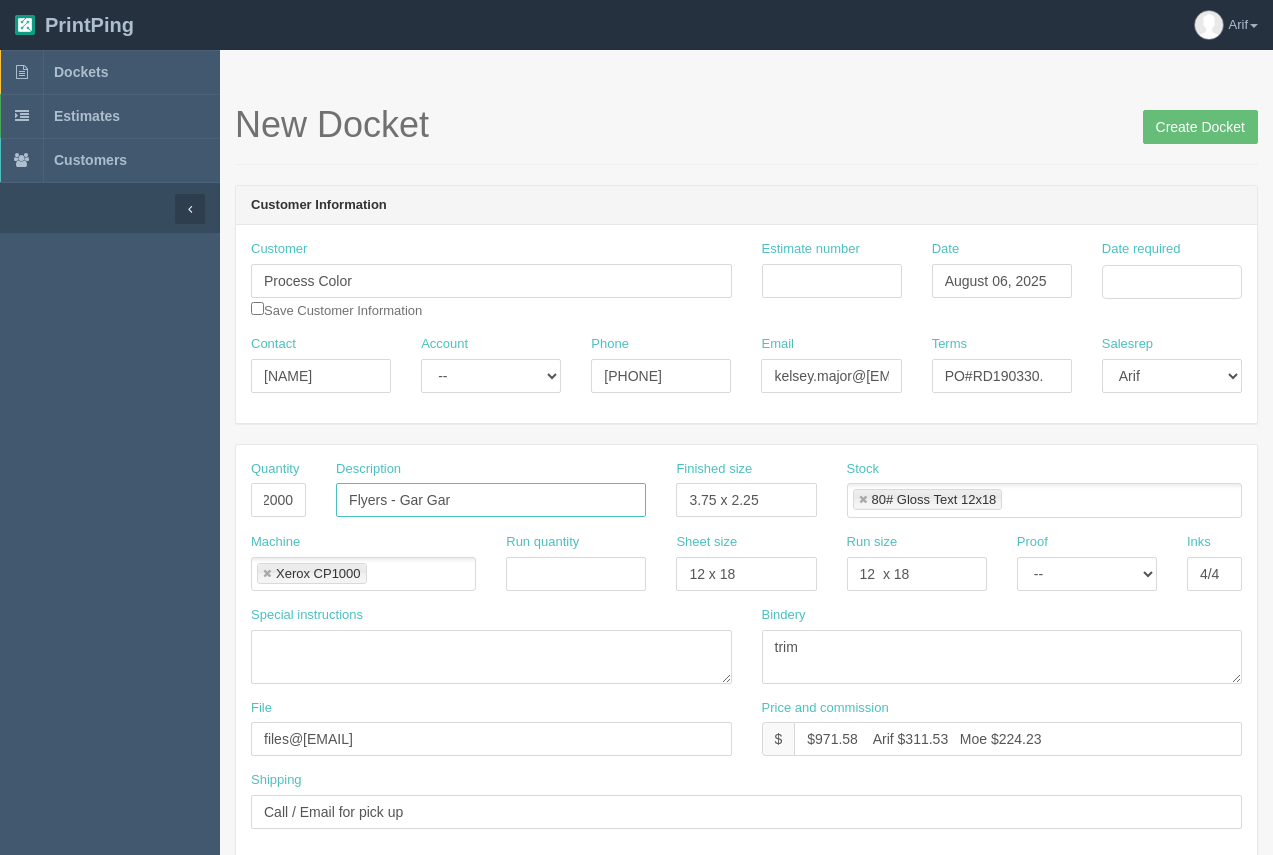 scroll, scrollTop: 0, scrollLeft: 0, axis: both 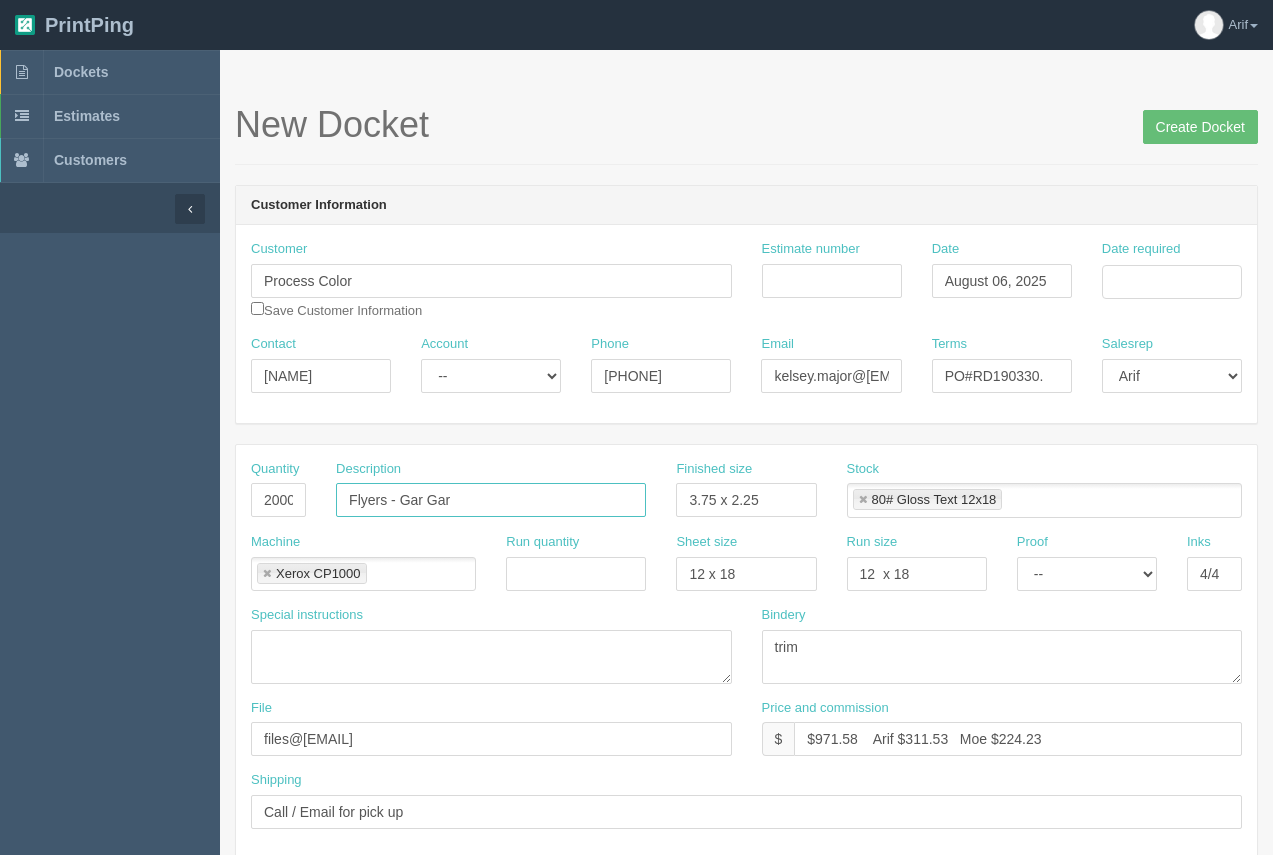 drag, startPoint x: 459, startPoint y: 496, endPoint x: 337, endPoint y: 510, distance: 122.80065 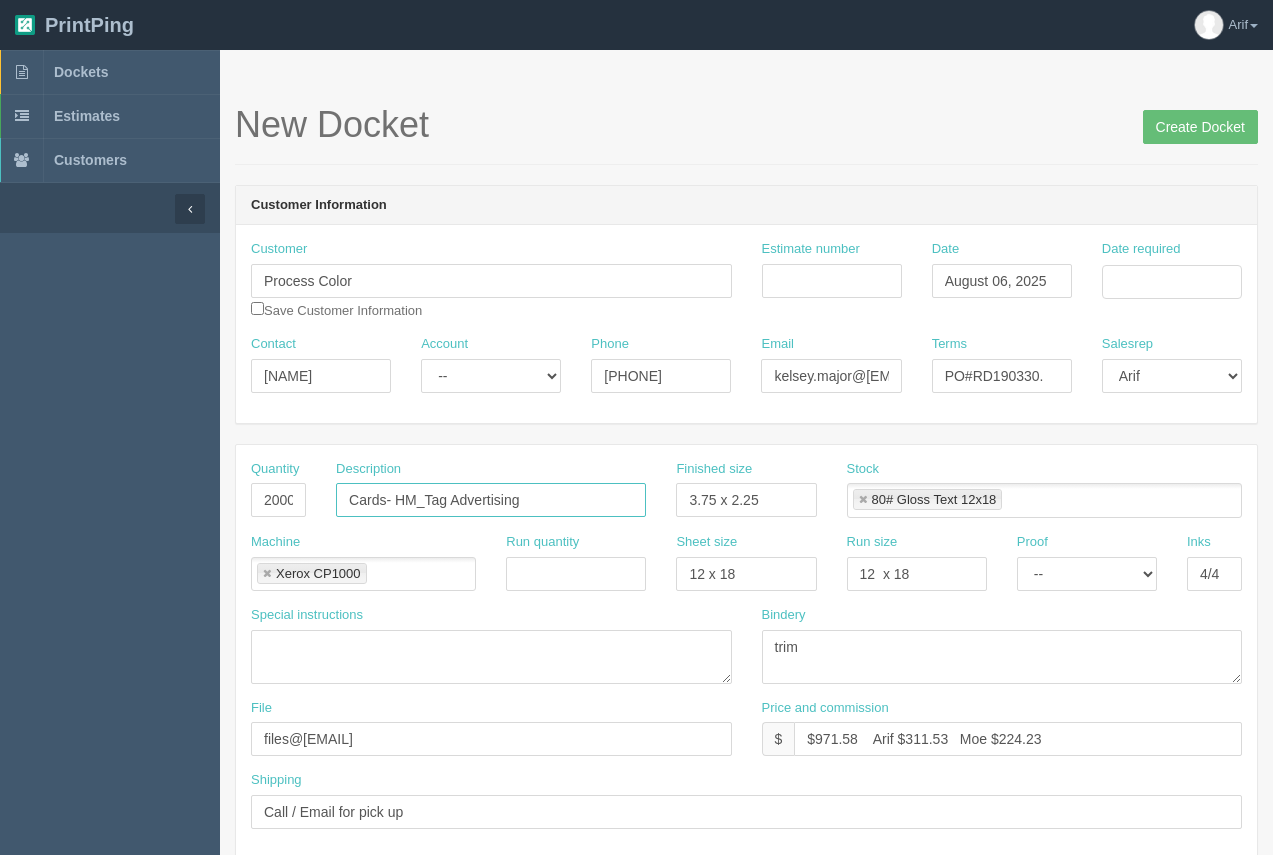 drag, startPoint x: 391, startPoint y: 500, endPoint x: 334, endPoint y: 474, distance: 62.649822 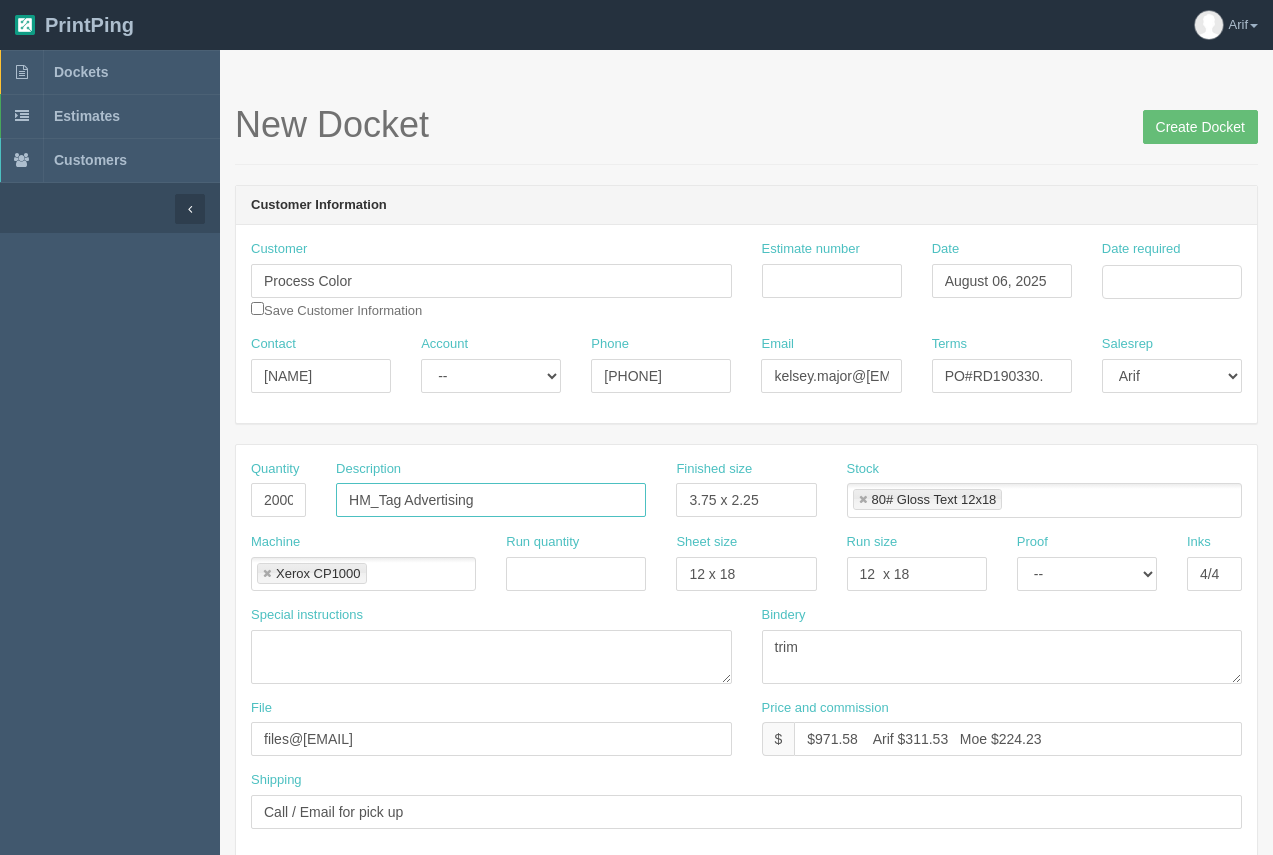click on "HM_Tag Advertising" at bounding box center (491, 500) 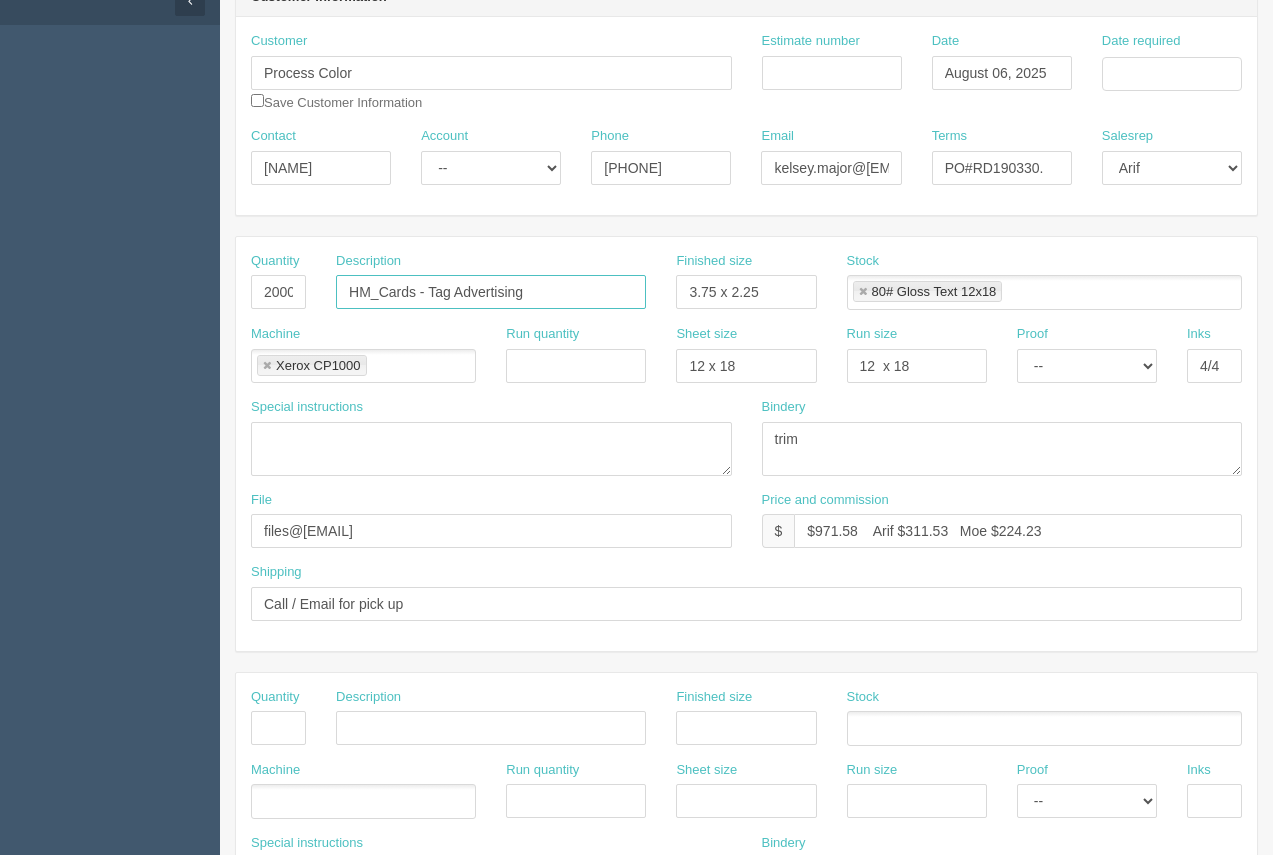 scroll, scrollTop: 270, scrollLeft: 0, axis: vertical 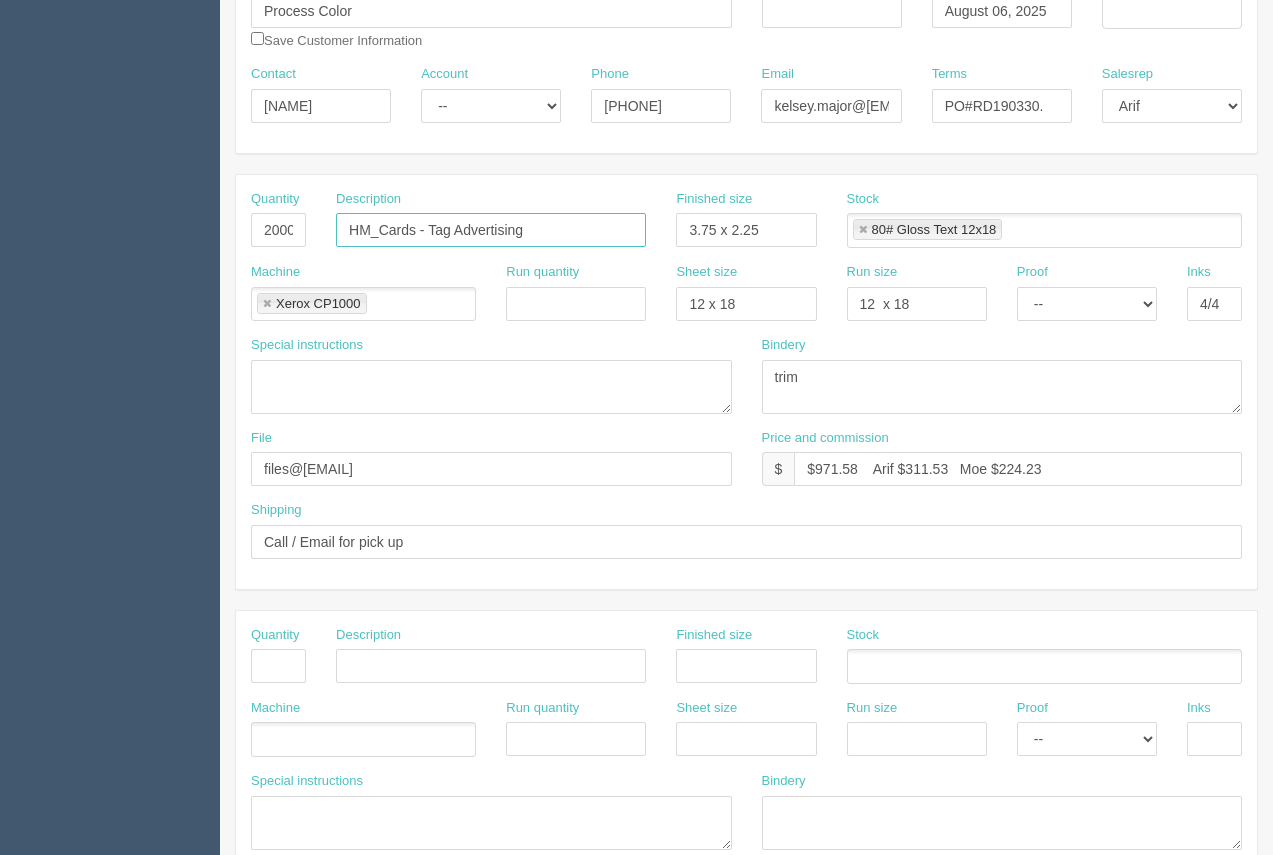 type on "HM_Cards - Tag Advertising" 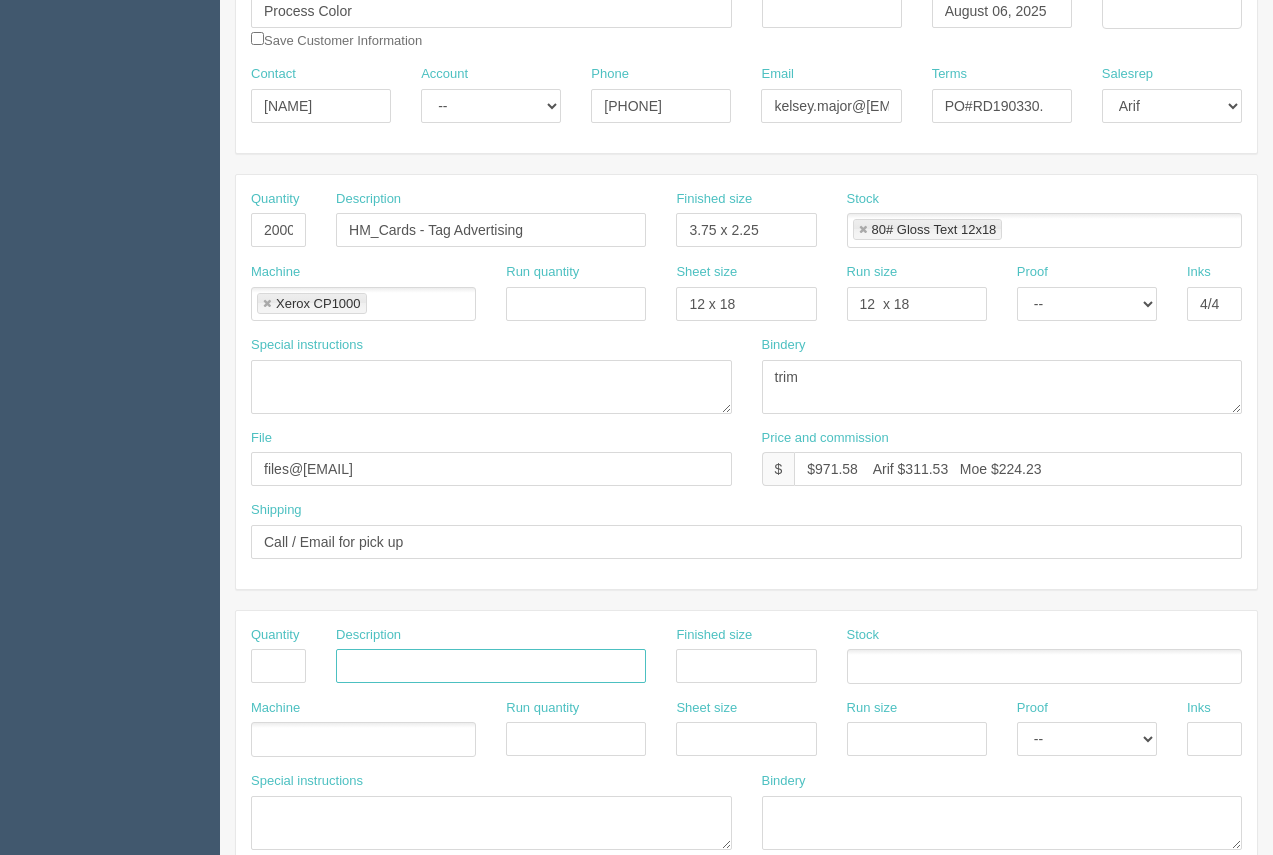 paste on "Chroniquedescilencienux" 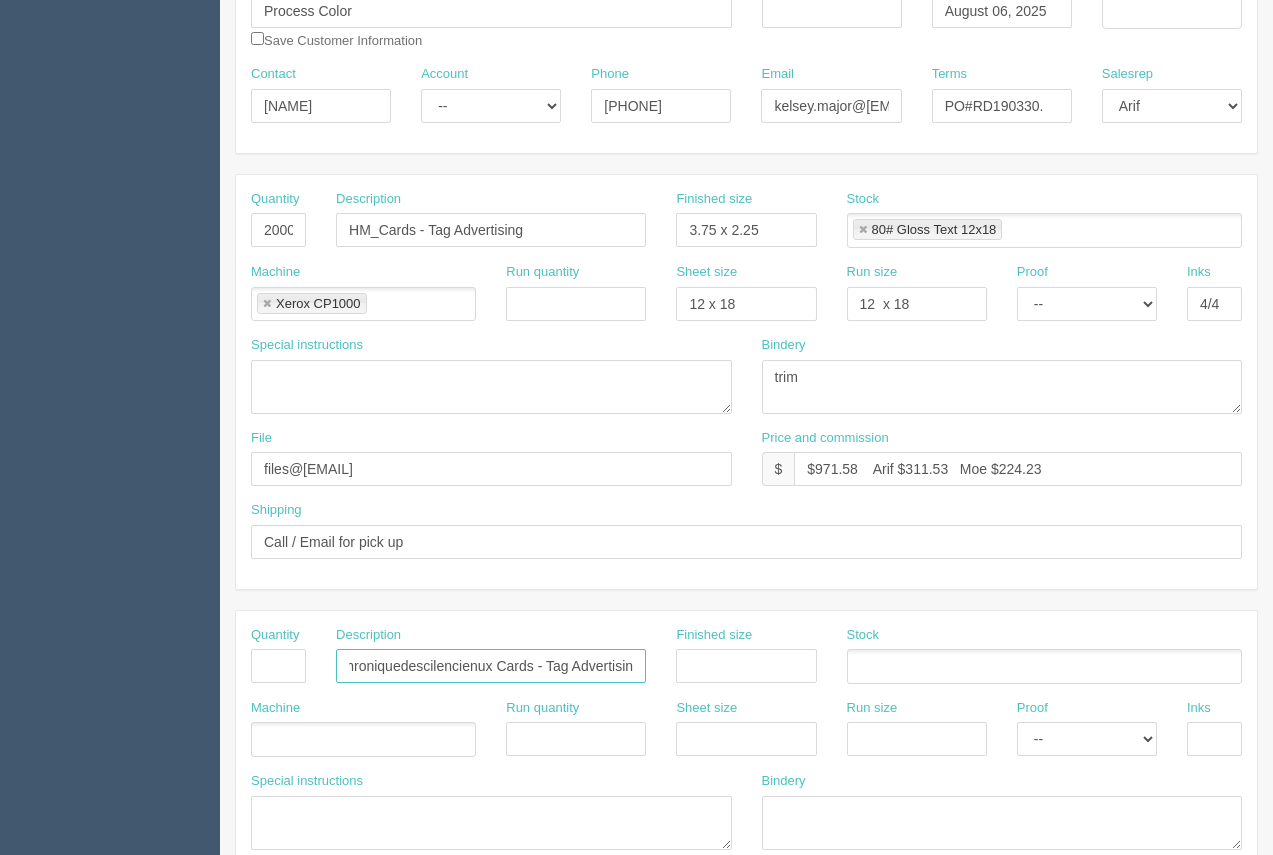 scroll, scrollTop: 0, scrollLeft: 21, axis: horizontal 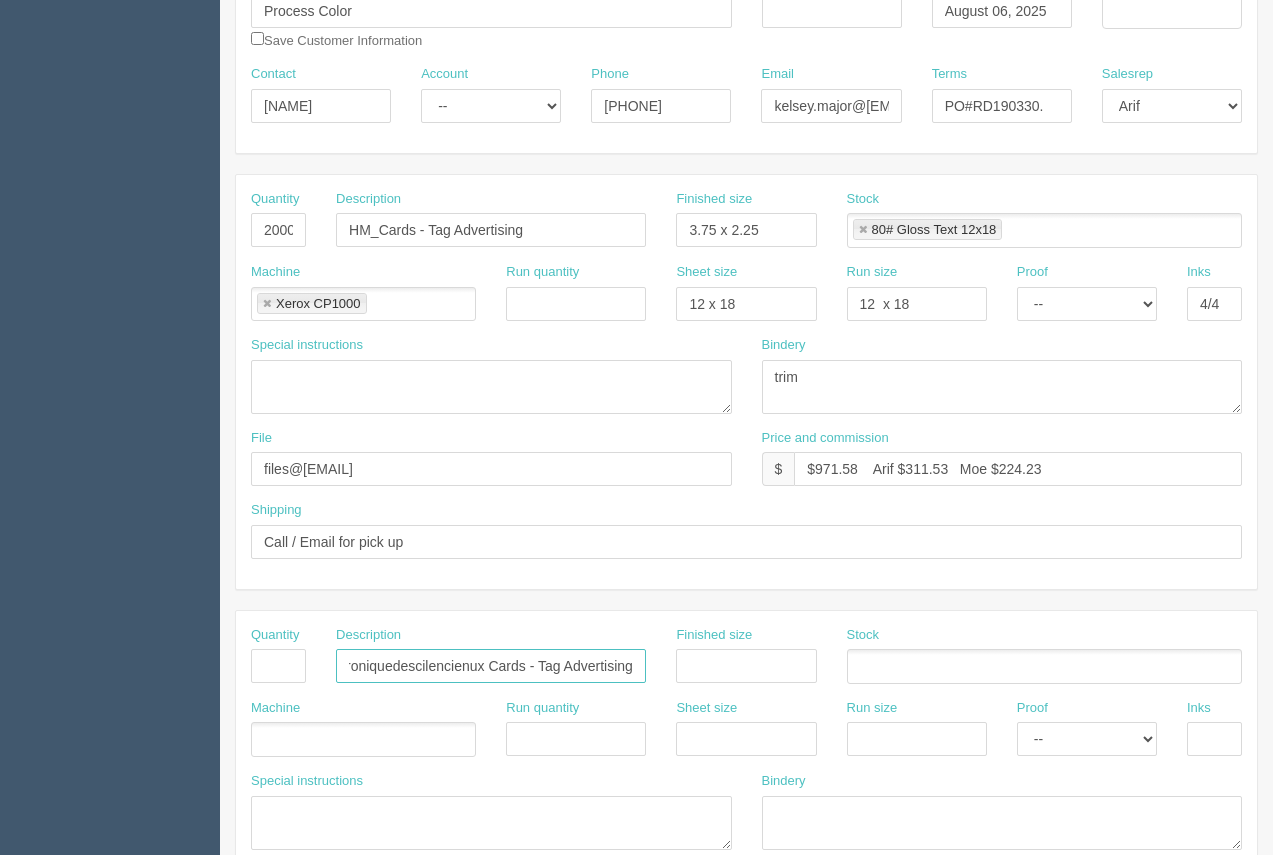 type on "Chroniquedescilencienux Cards - Tag Advertising" 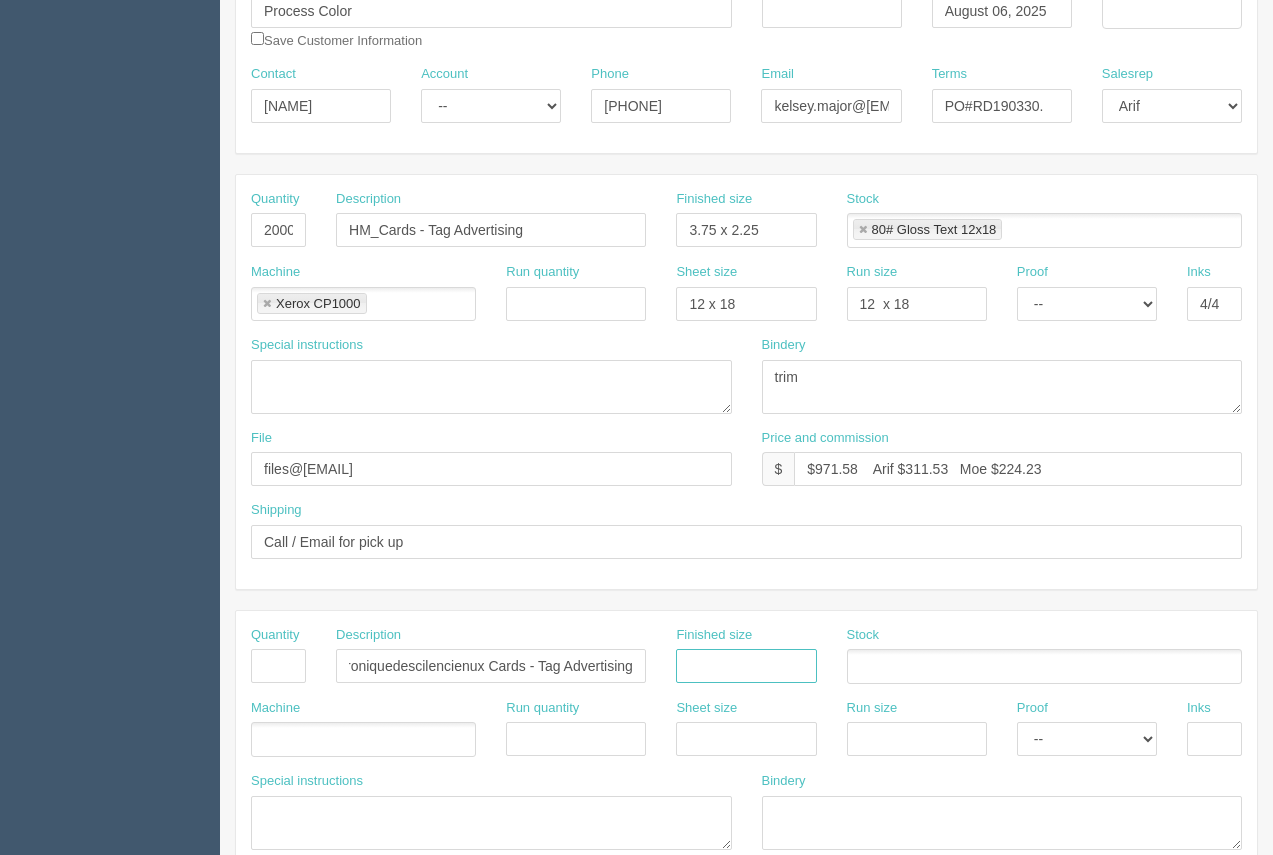 scroll, scrollTop: 0, scrollLeft: 0, axis: both 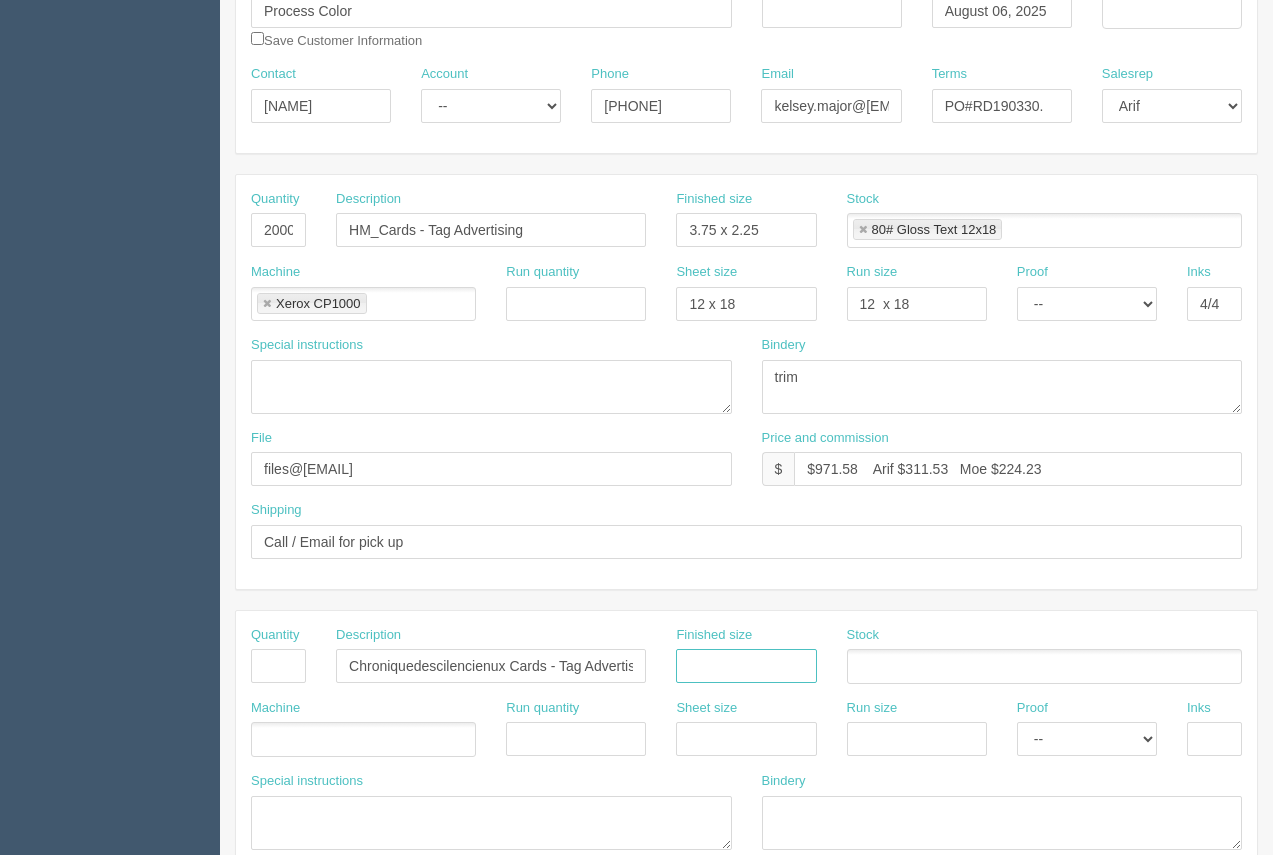 click at bounding box center [746, 666] 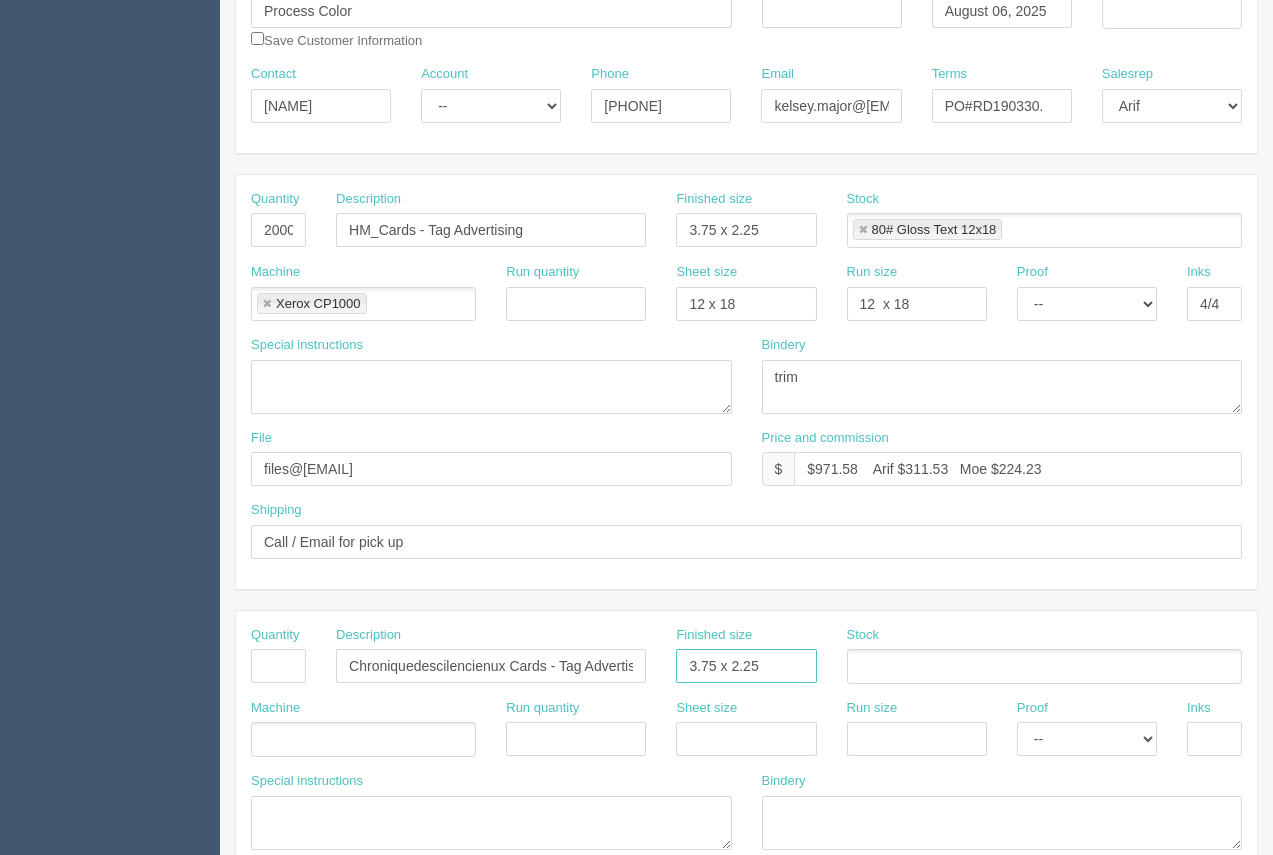 type on "3.75 x 2.25" 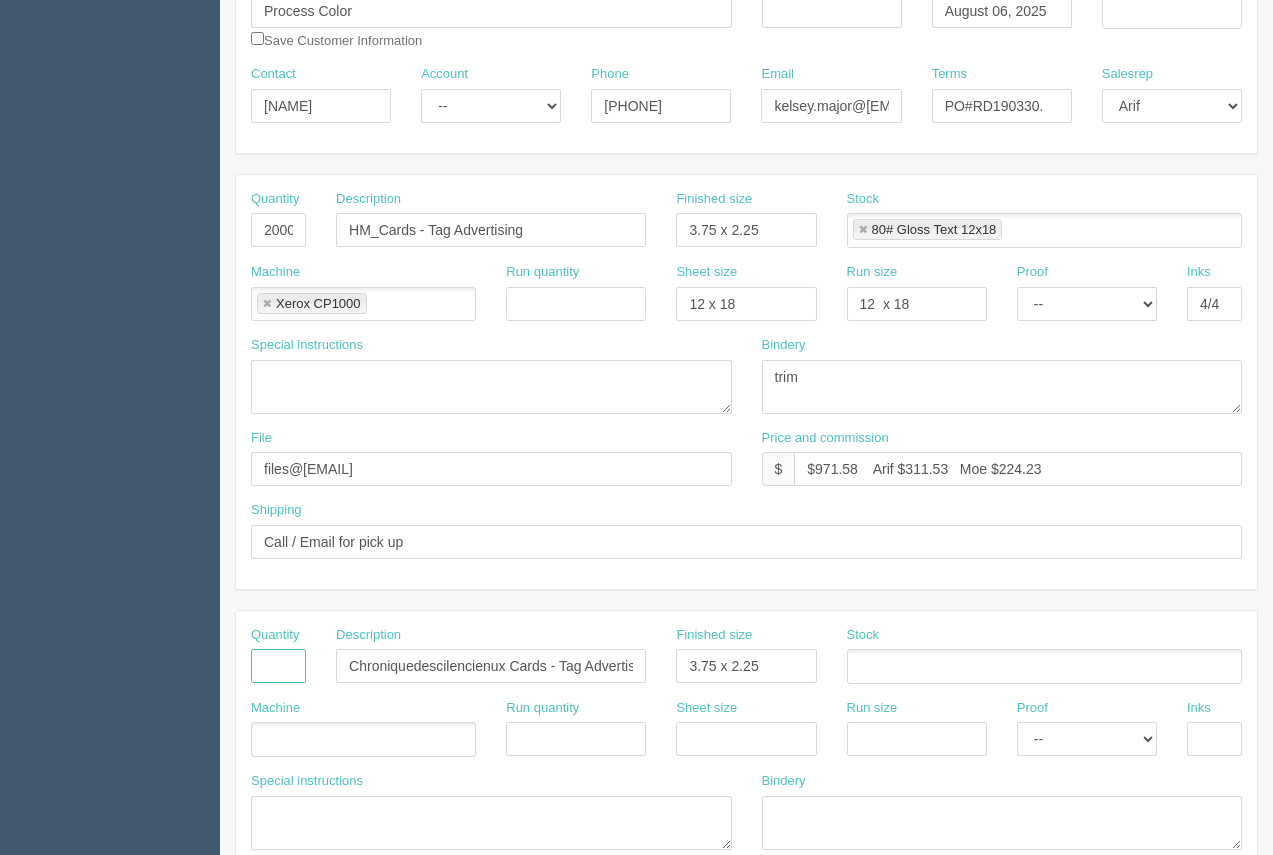 click at bounding box center [278, 666] 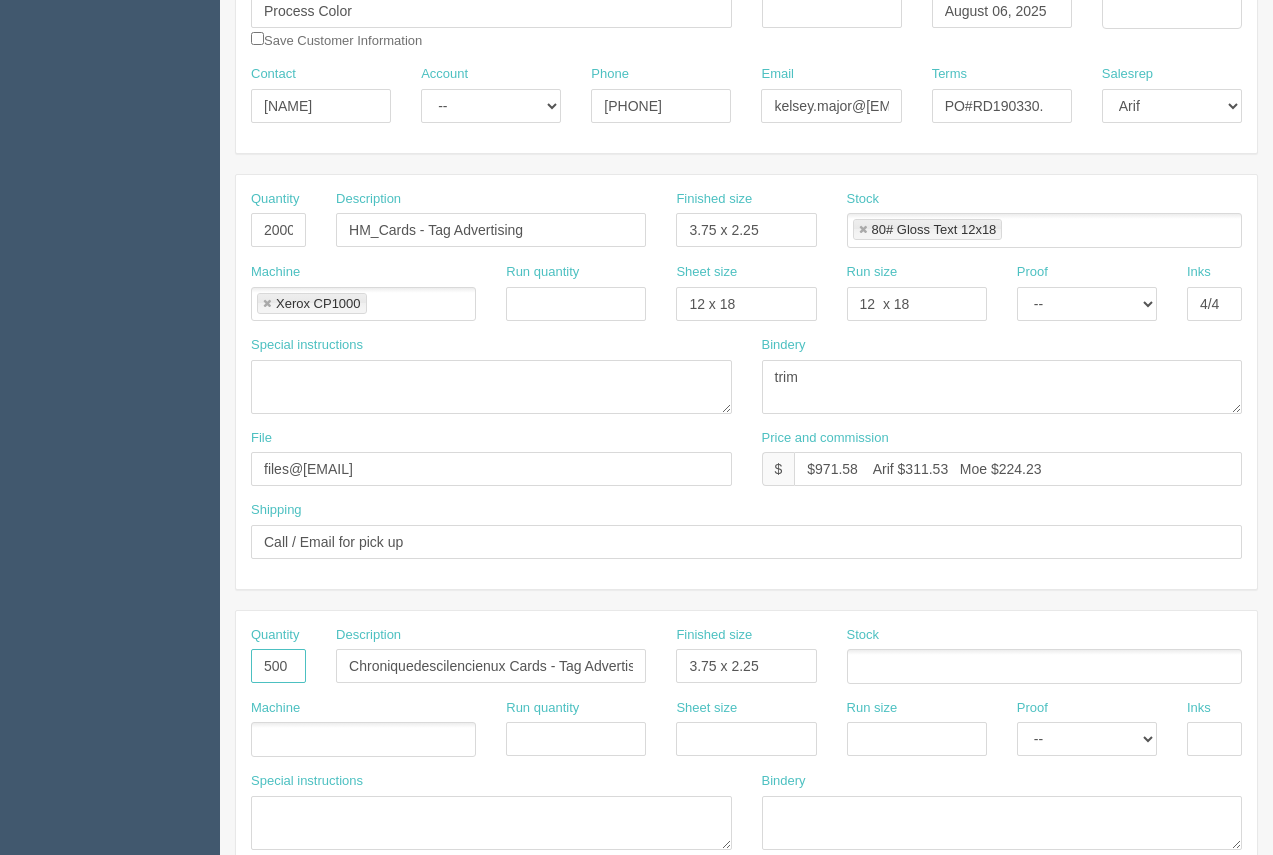 type on "500" 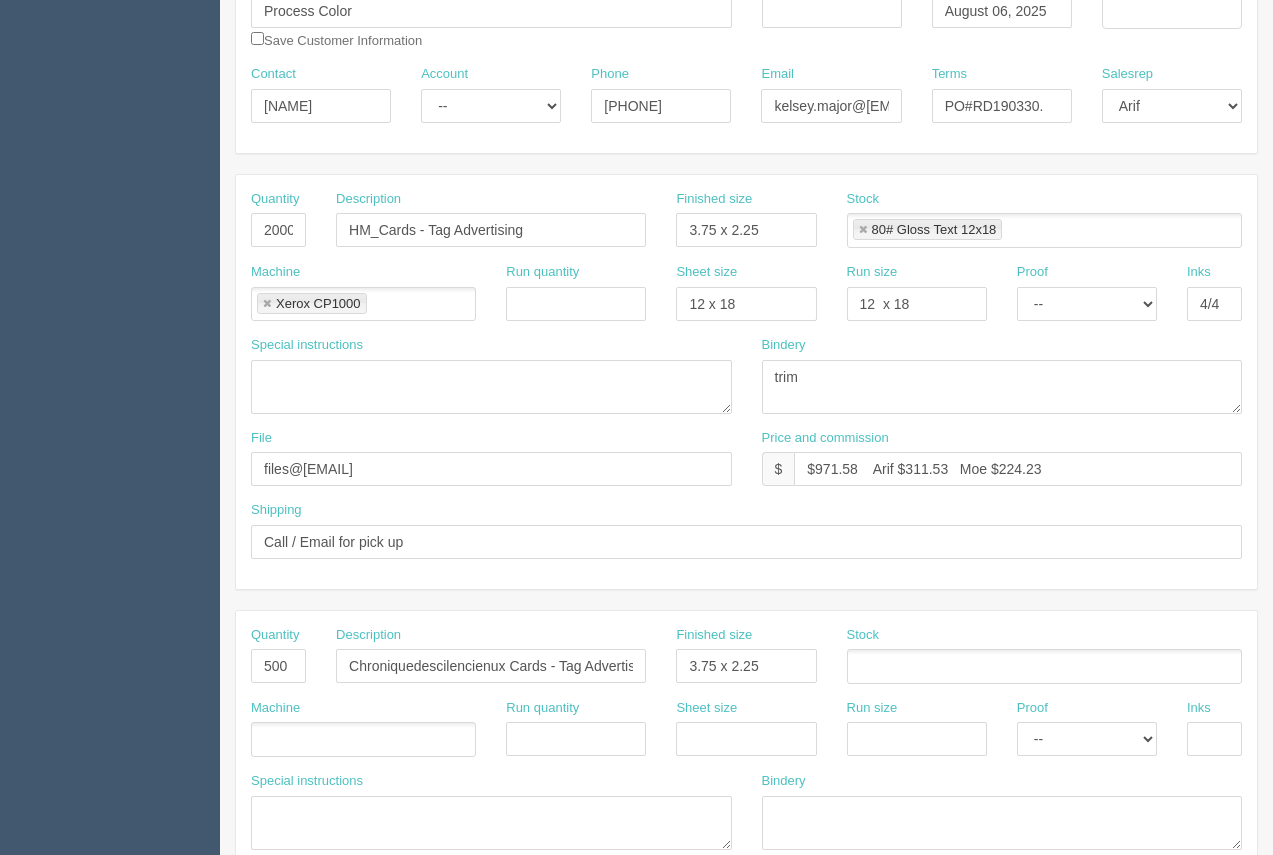 click at bounding box center [1044, 666] 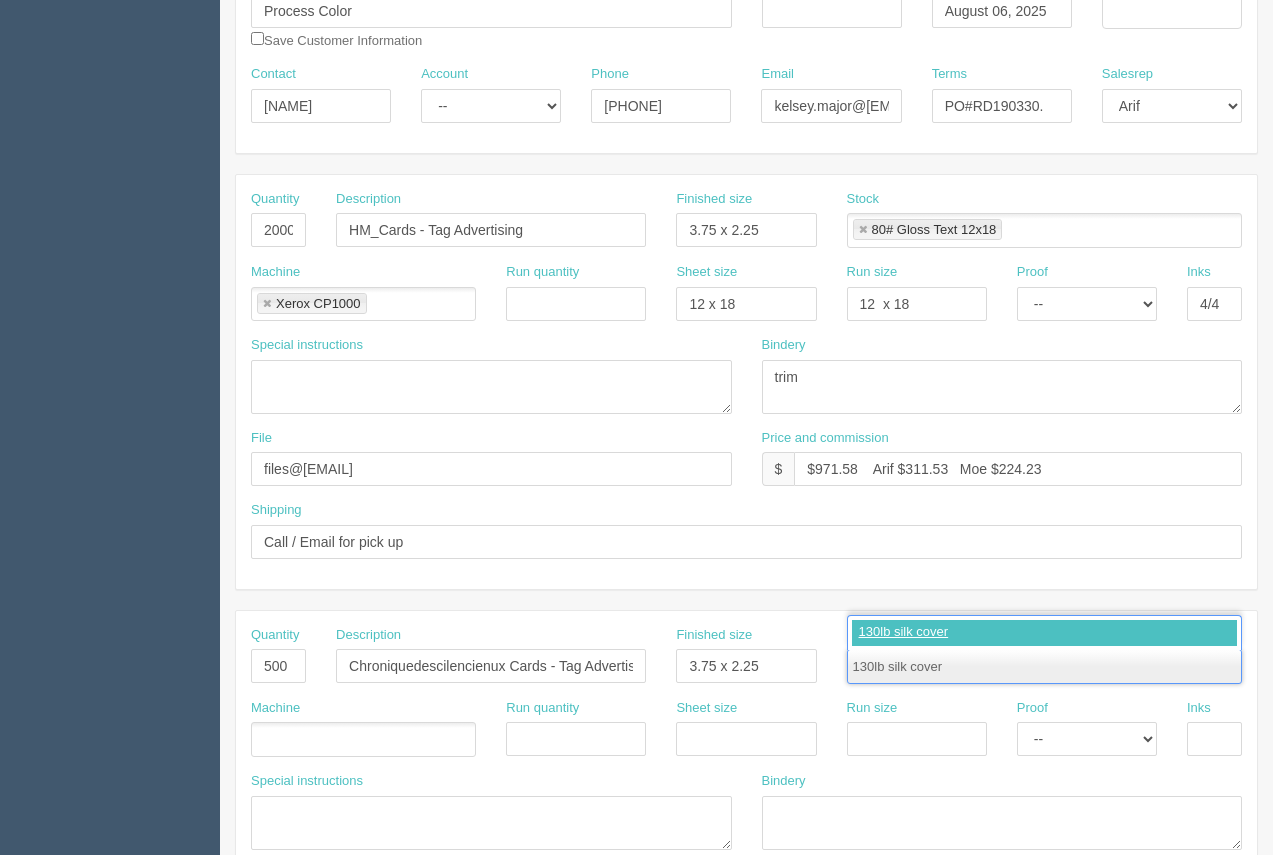 type on "130lb silk cover" 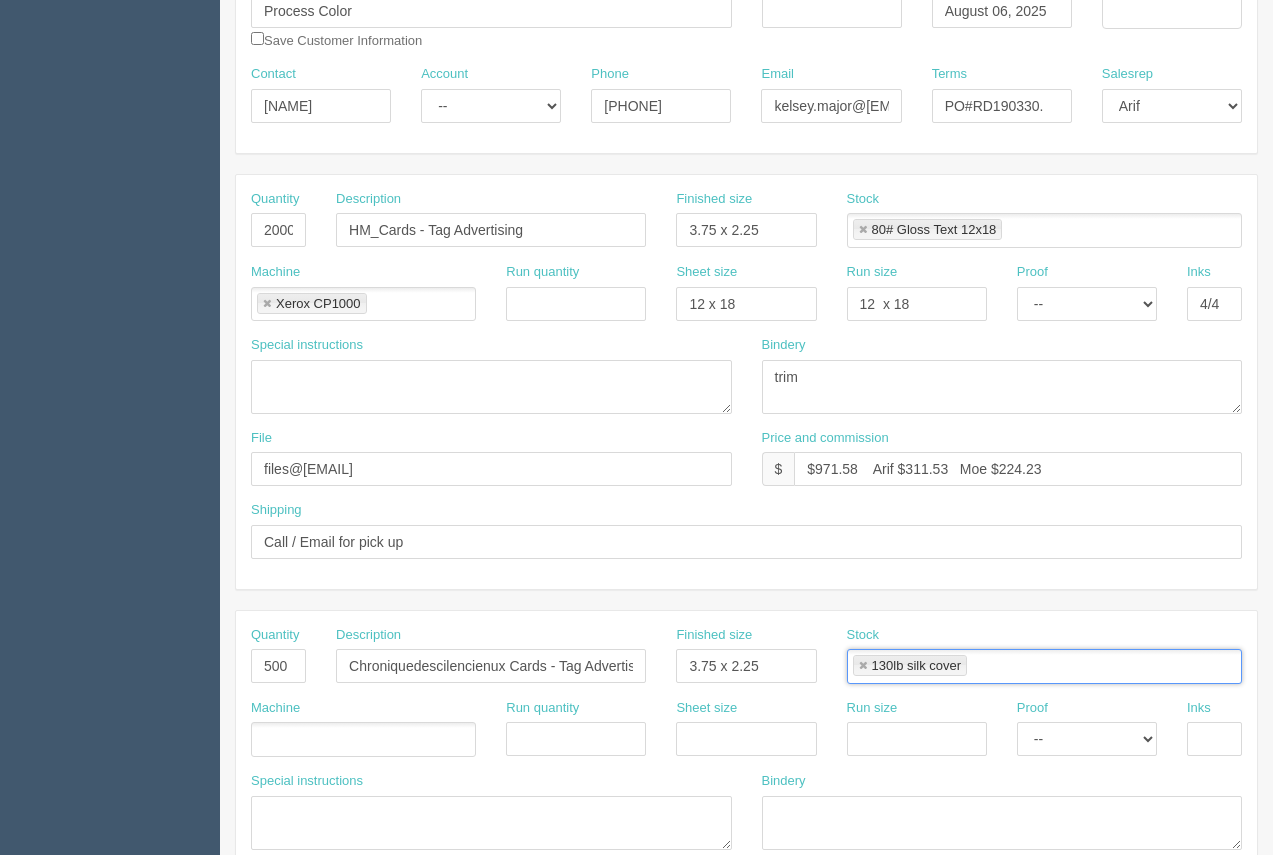 click at bounding box center [863, 230] 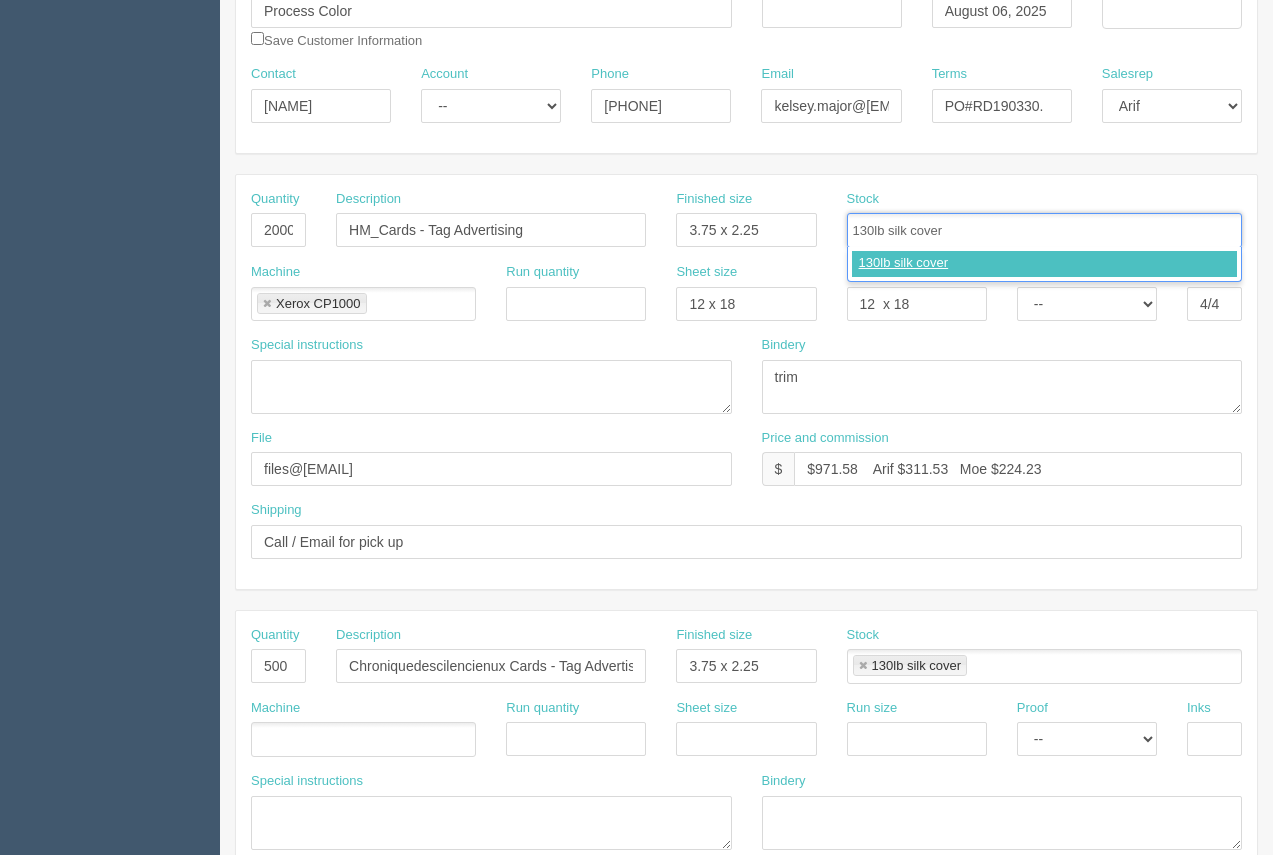 type on "130lb silk cover" 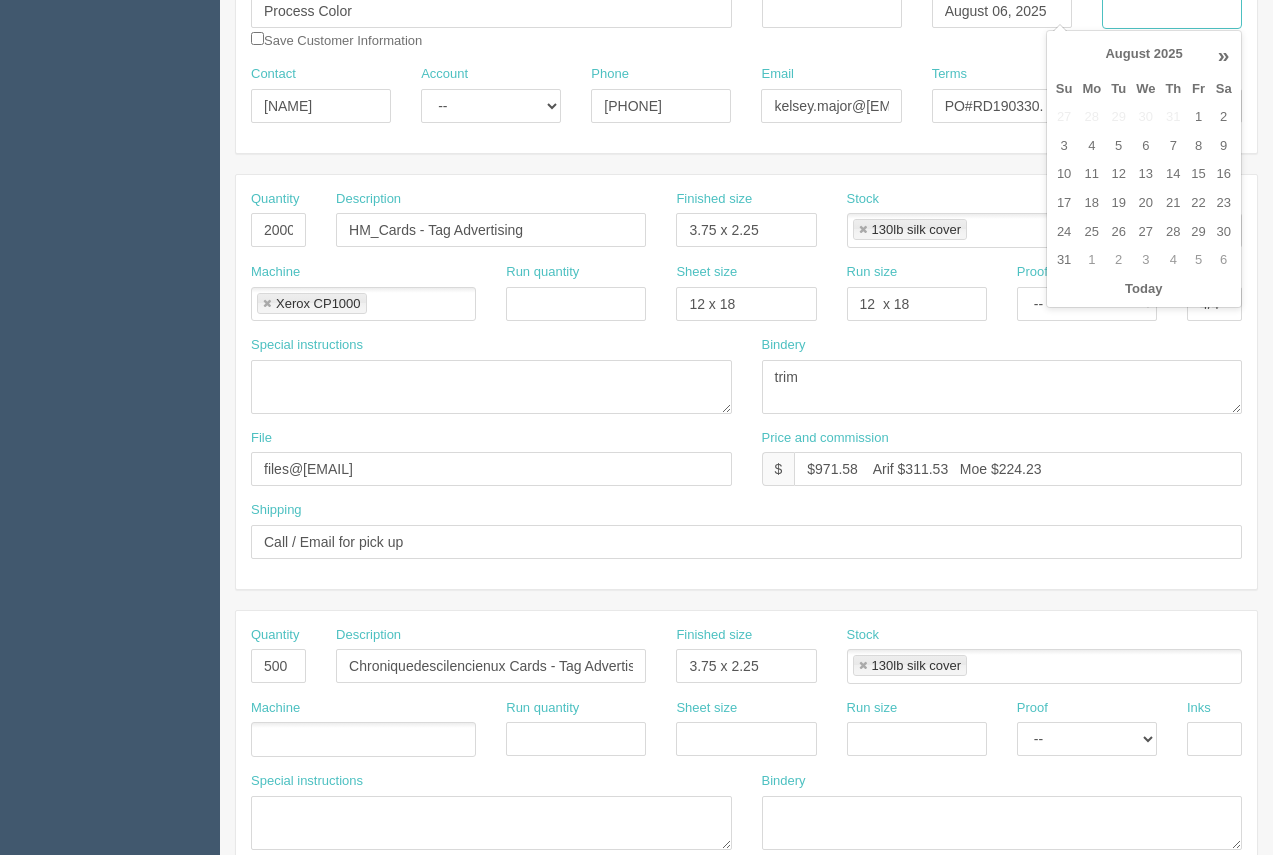 click on "Date required" at bounding box center (1172, 12) 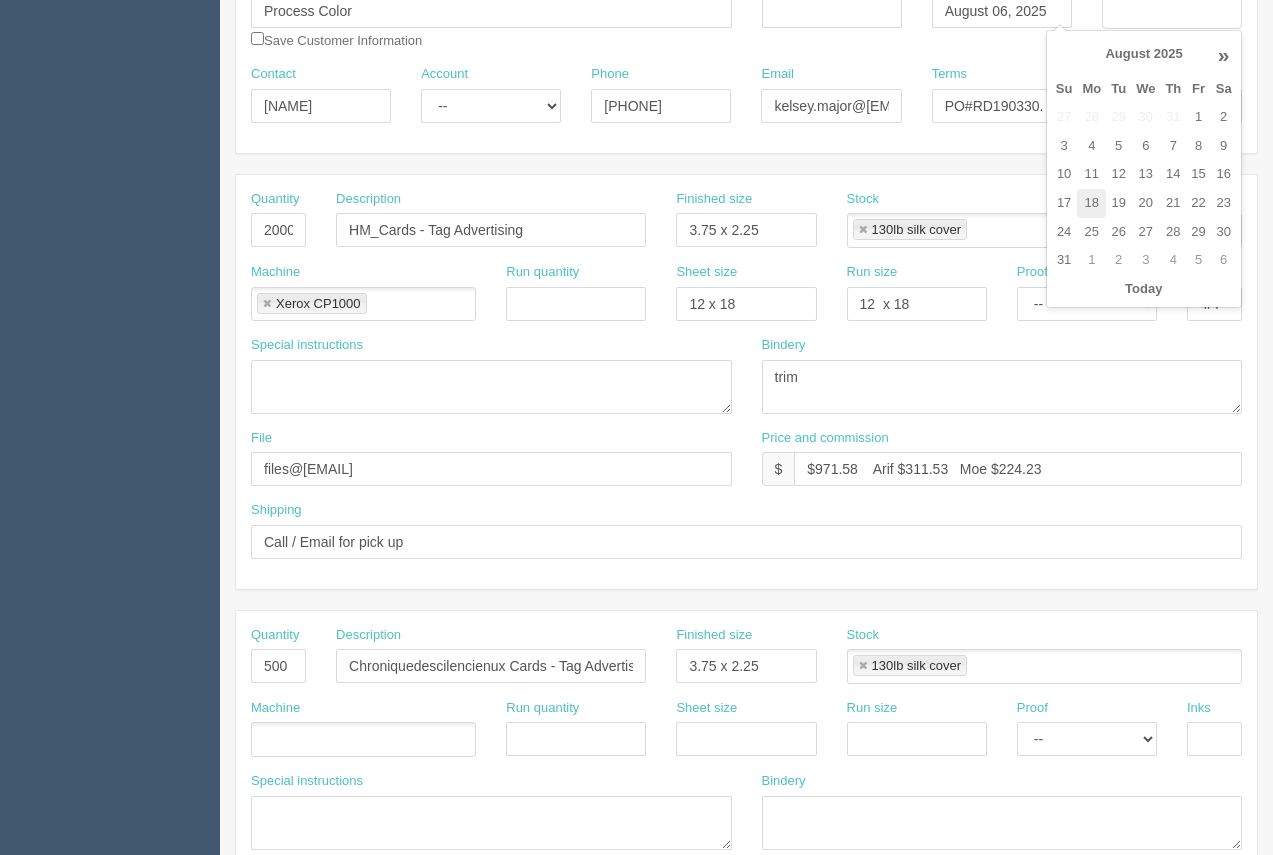 click on "18" at bounding box center [1091, 203] 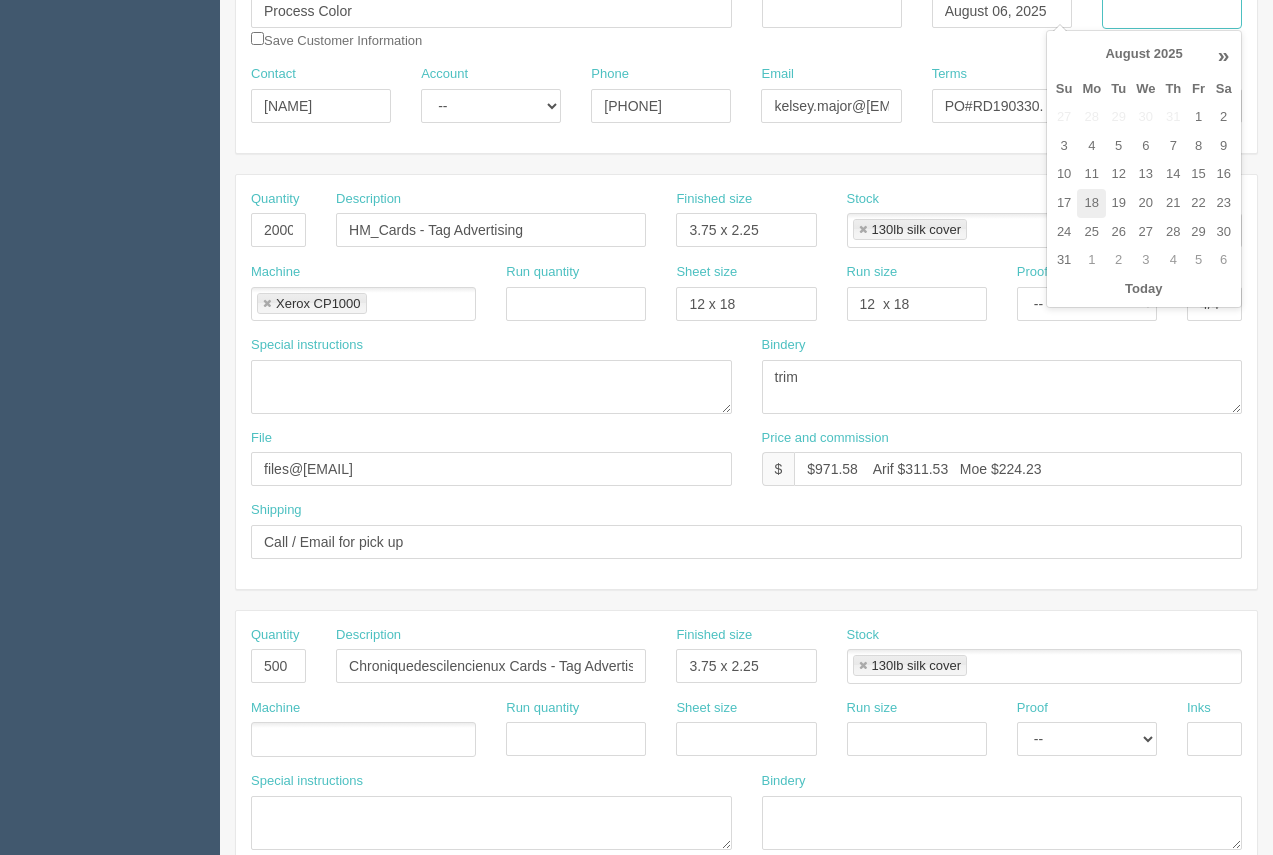 scroll, scrollTop: 265, scrollLeft: 0, axis: vertical 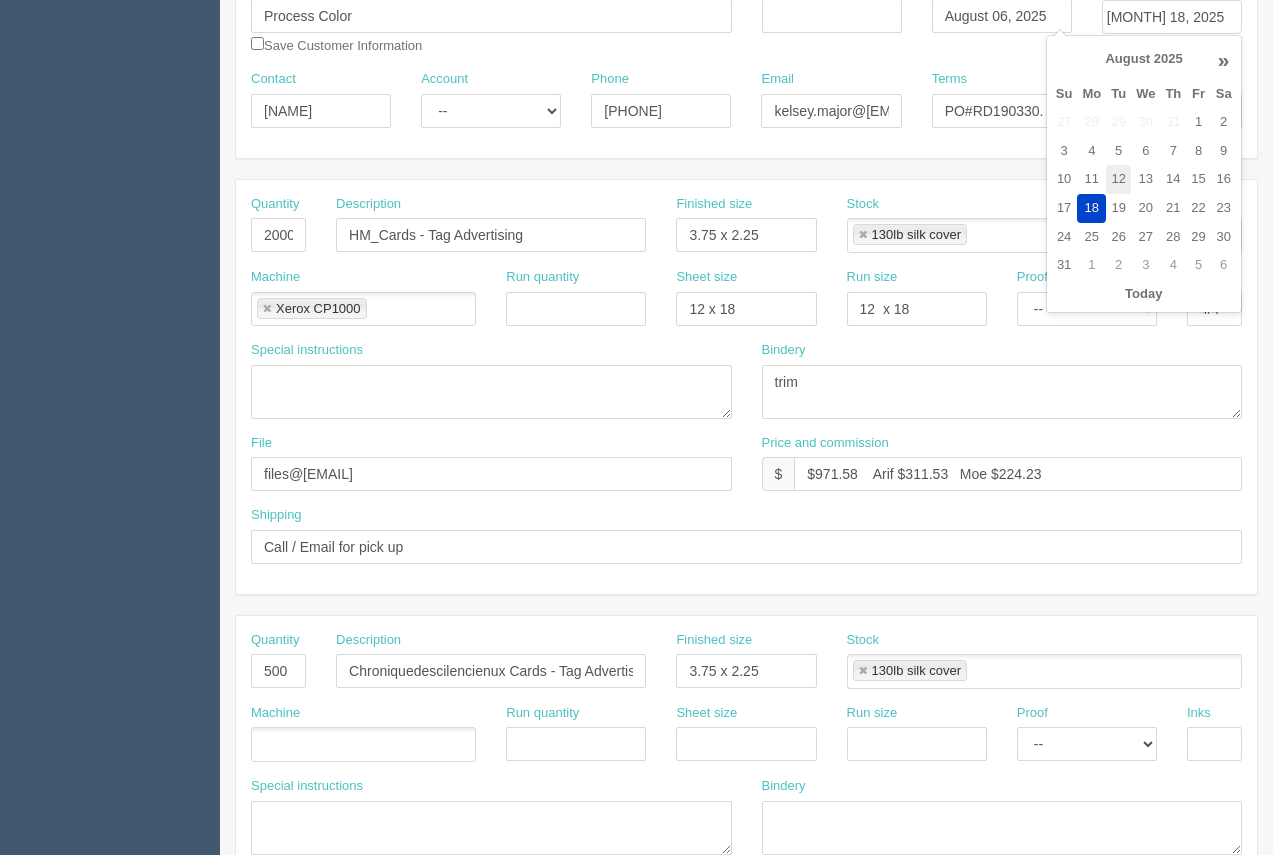 click on "12" at bounding box center (1118, 179) 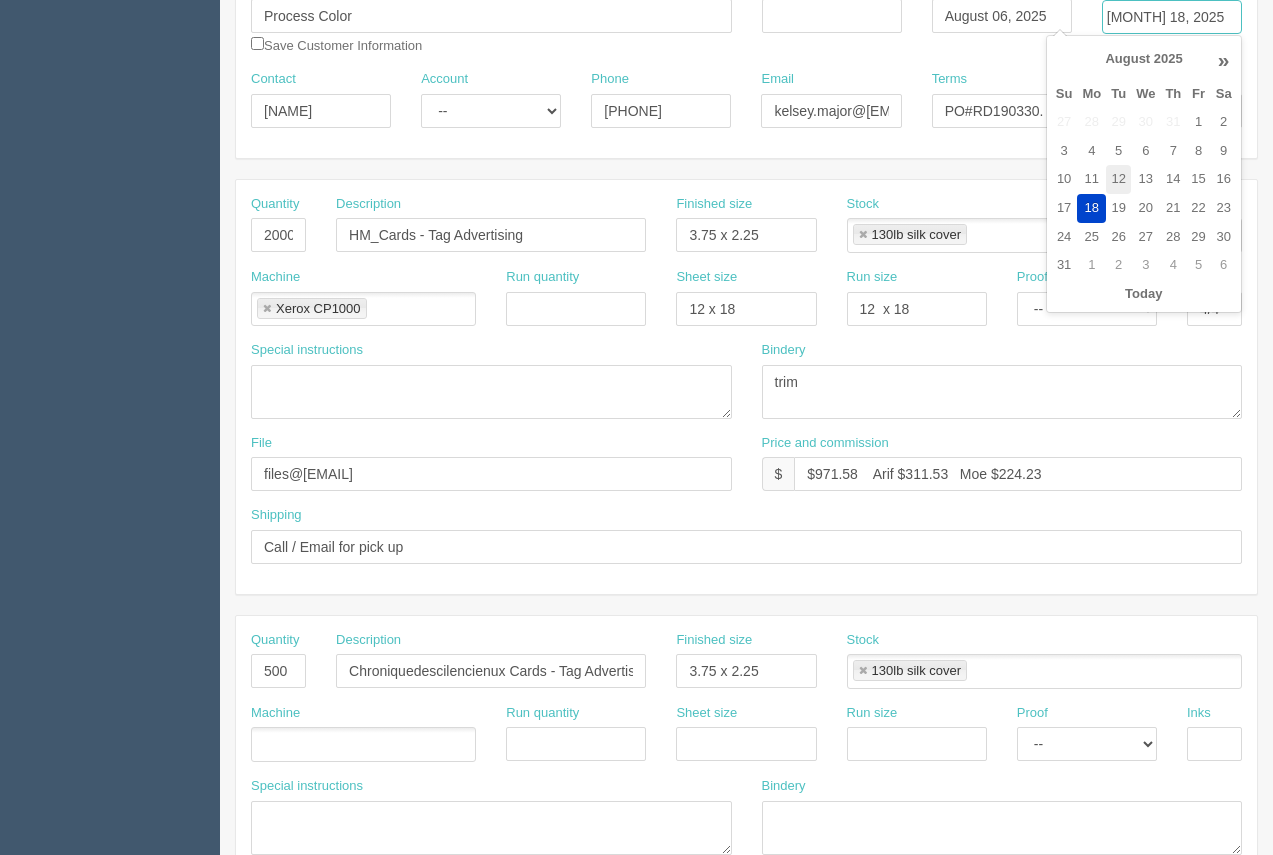 type on "August 12, 2025" 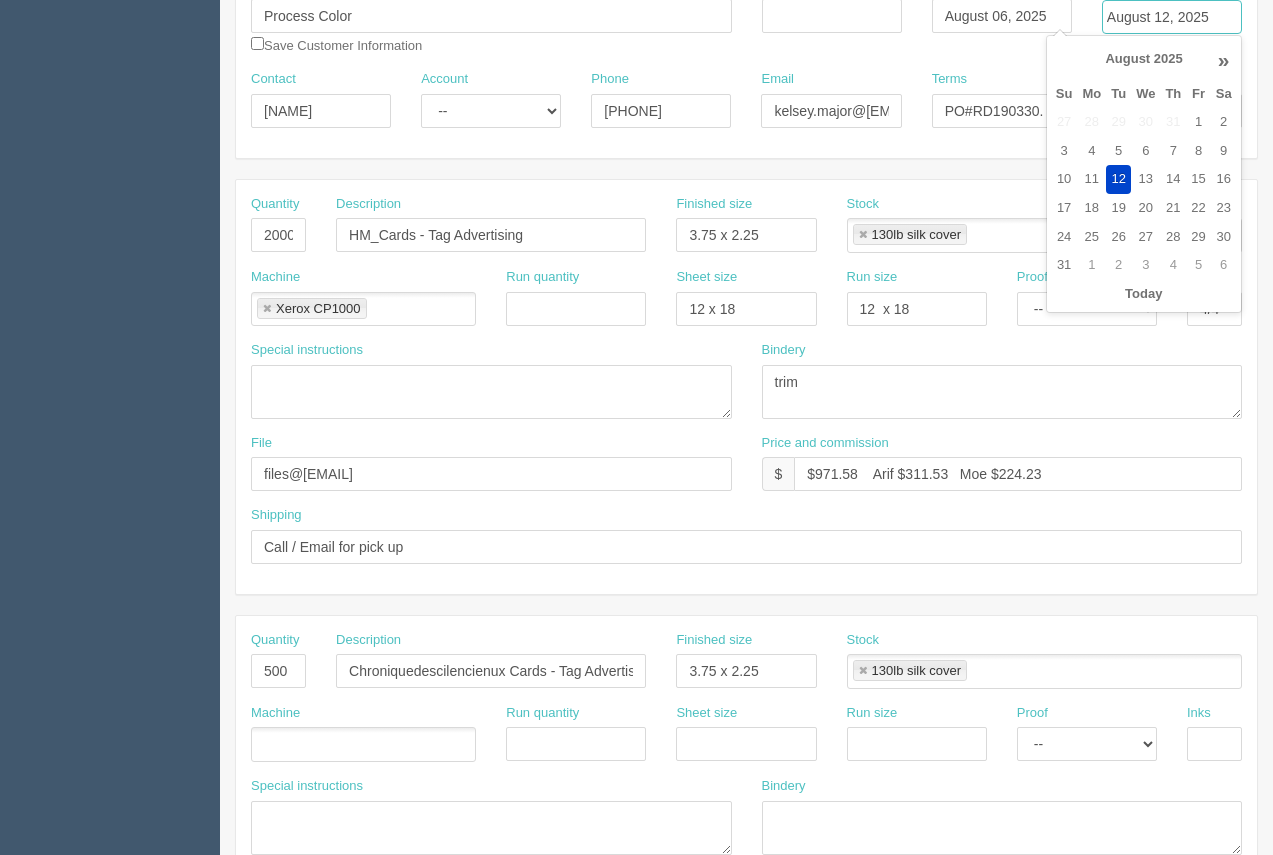 scroll, scrollTop: 68, scrollLeft: 0, axis: vertical 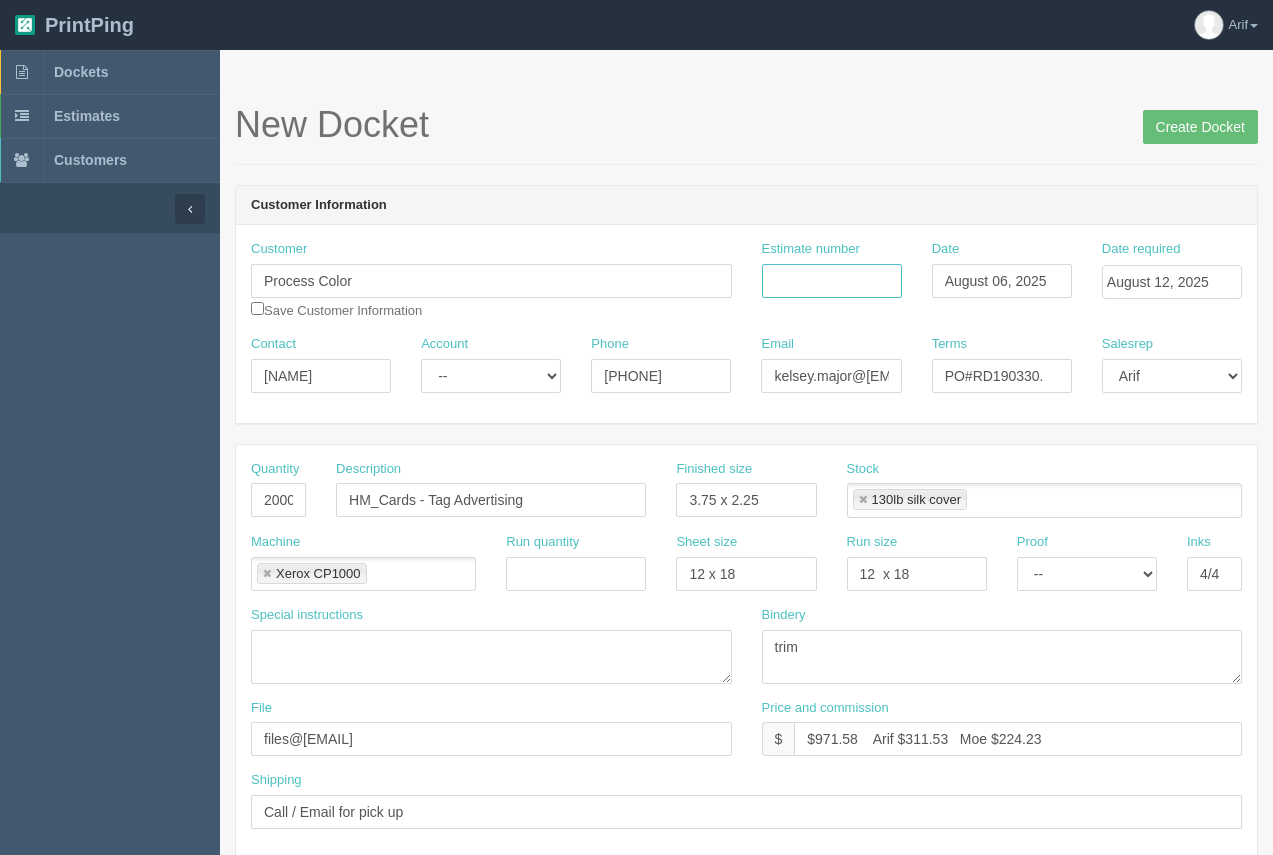 click on "Estimate number" at bounding box center [832, 281] 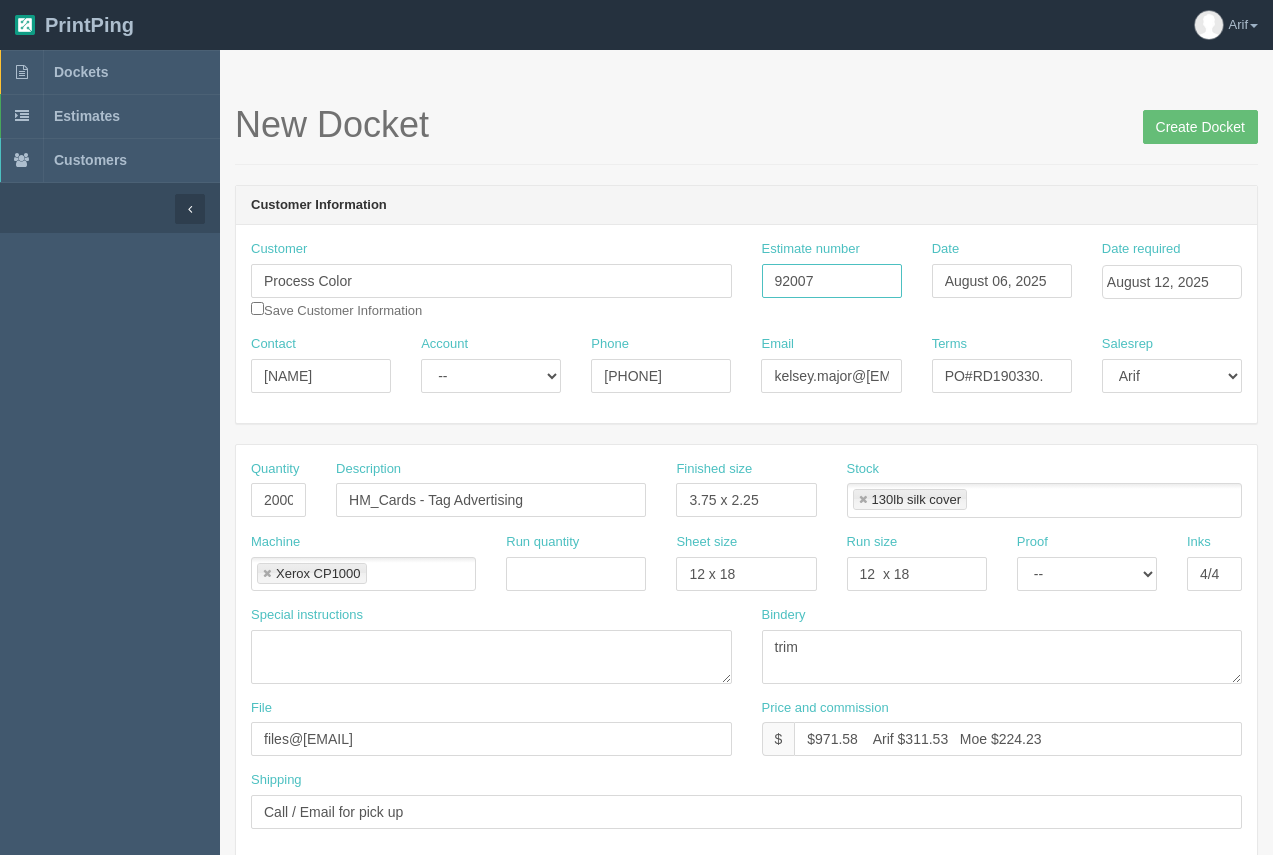 type on "92007" 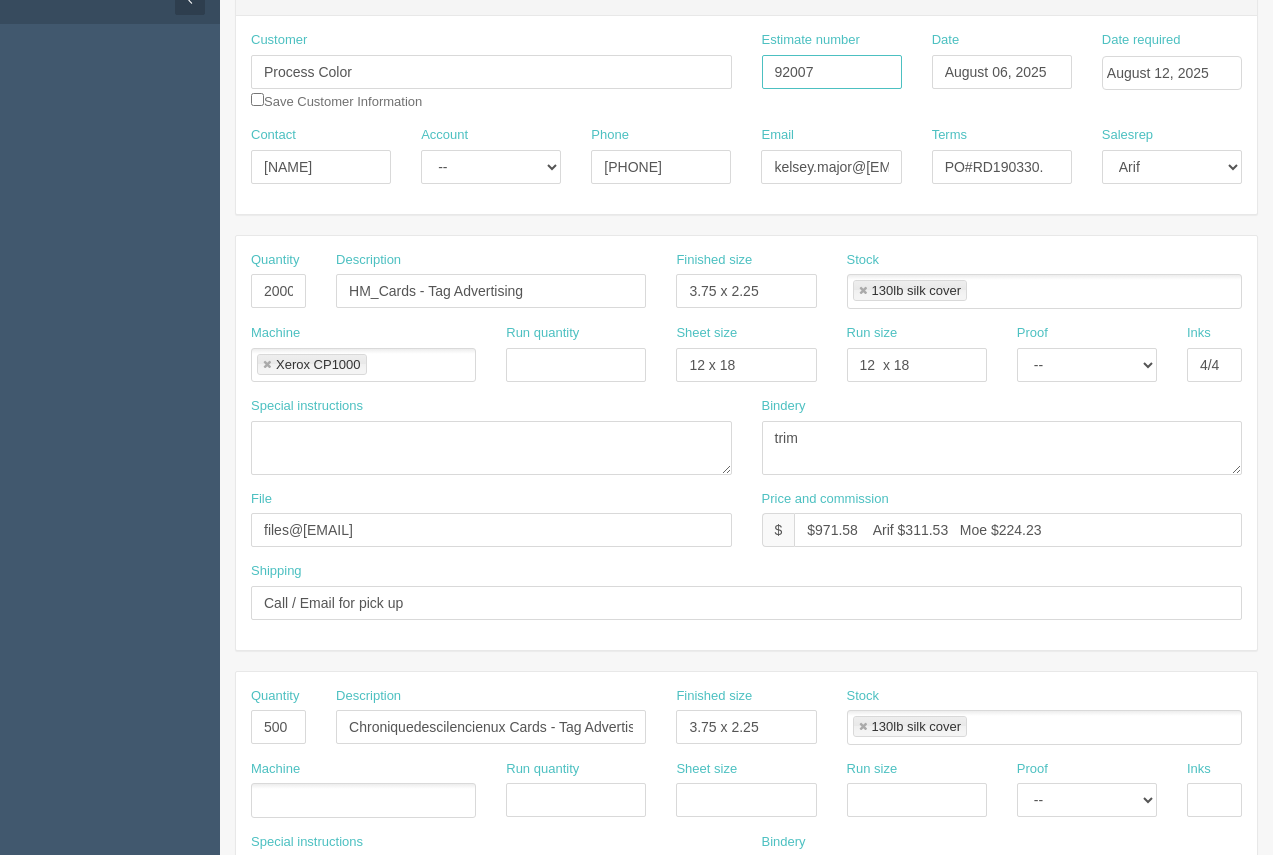 scroll, scrollTop: 227, scrollLeft: 0, axis: vertical 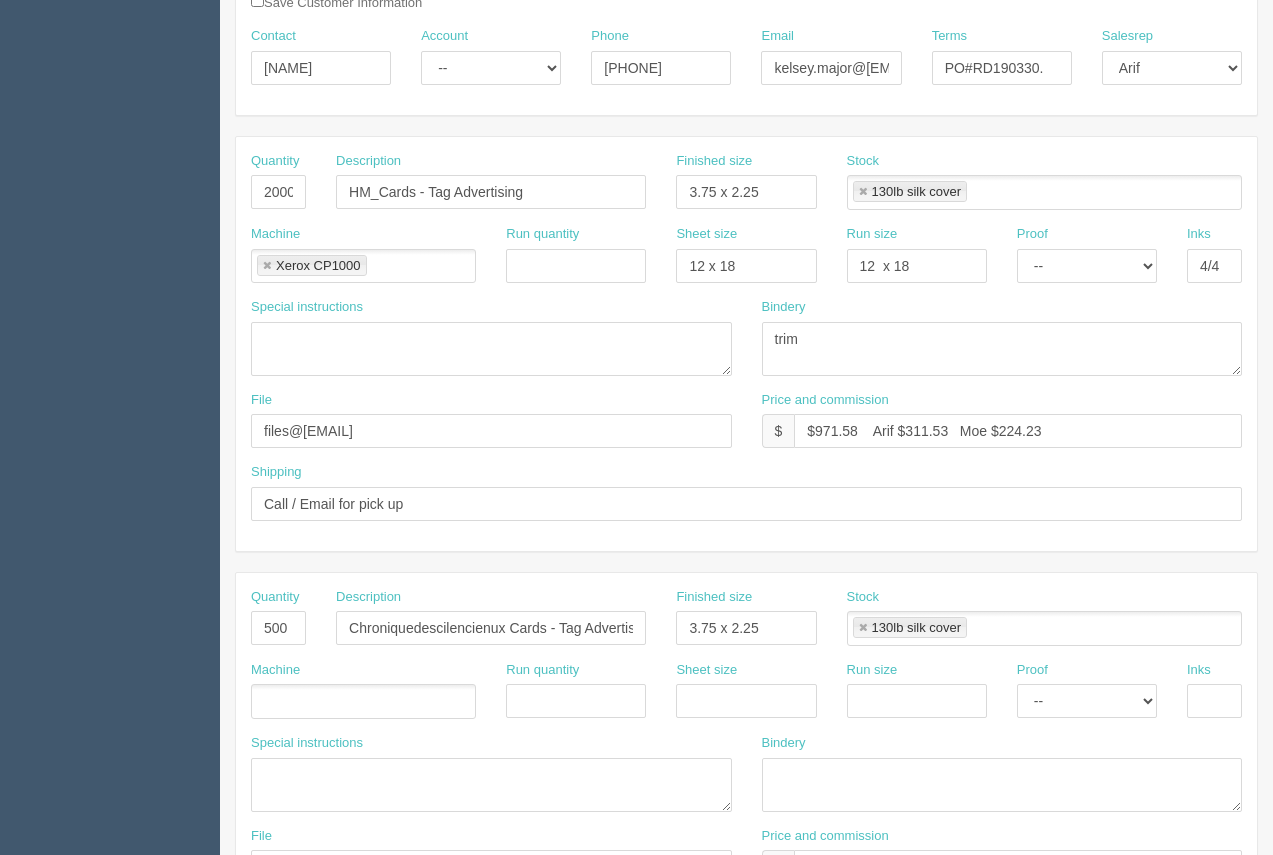 click at bounding box center (363, 701) 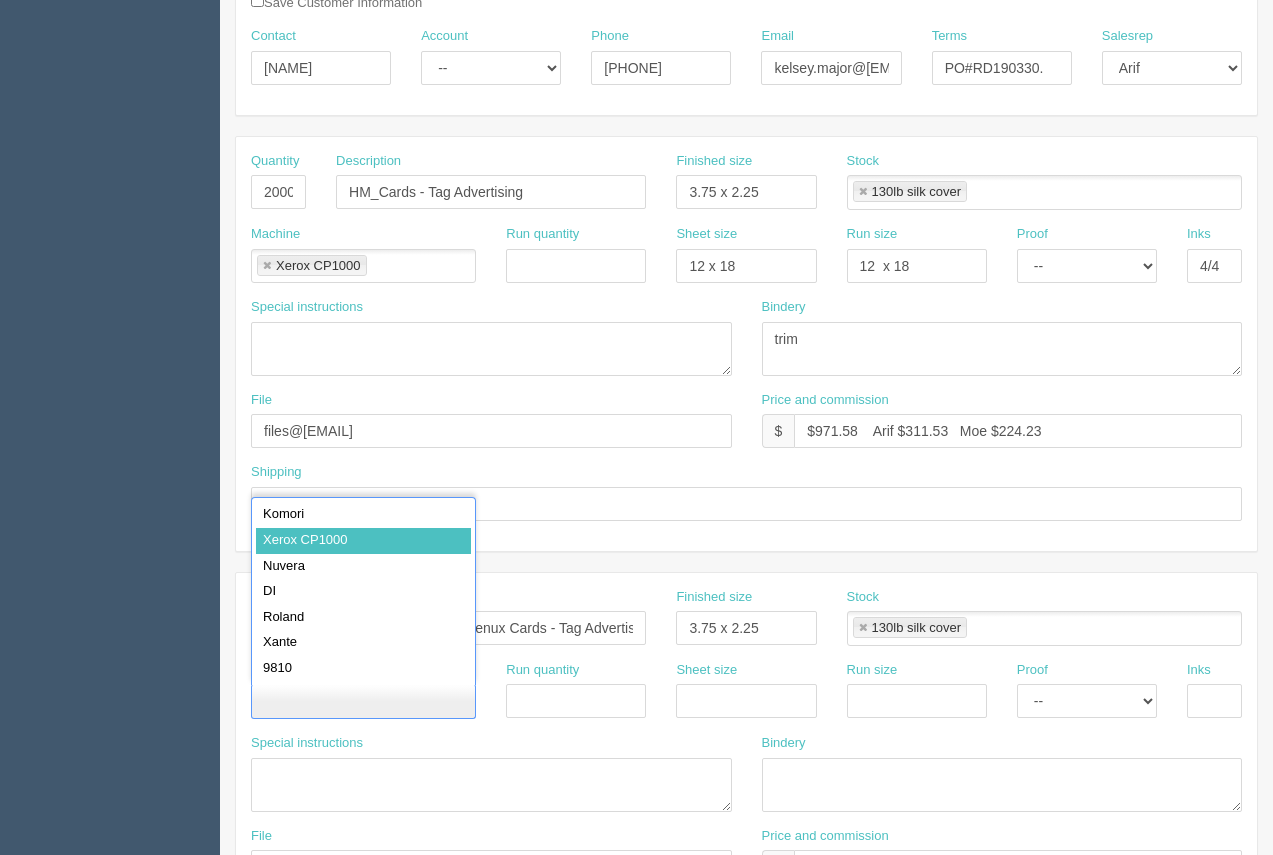 drag, startPoint x: 314, startPoint y: 529, endPoint x: 330, endPoint y: 547, distance: 24.083189 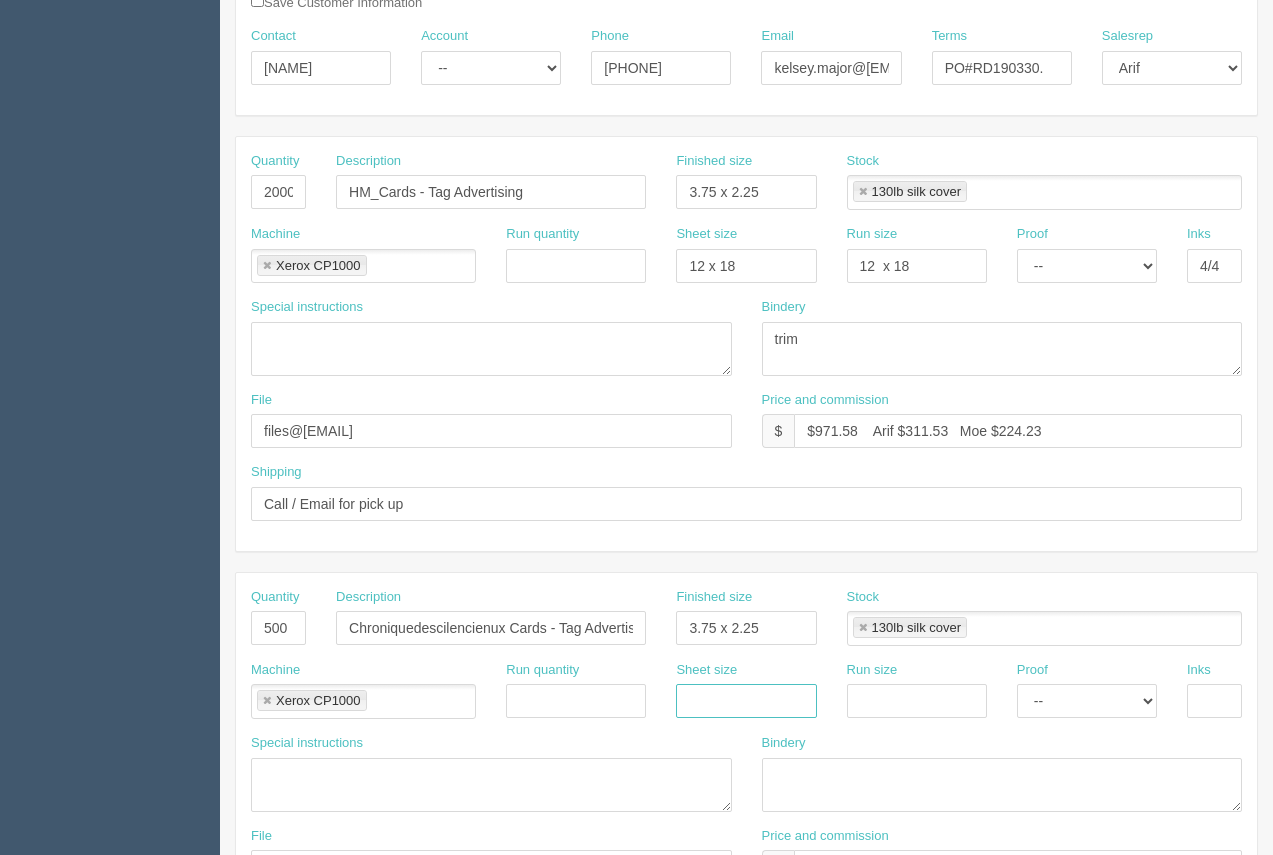 click at bounding box center [746, 701] 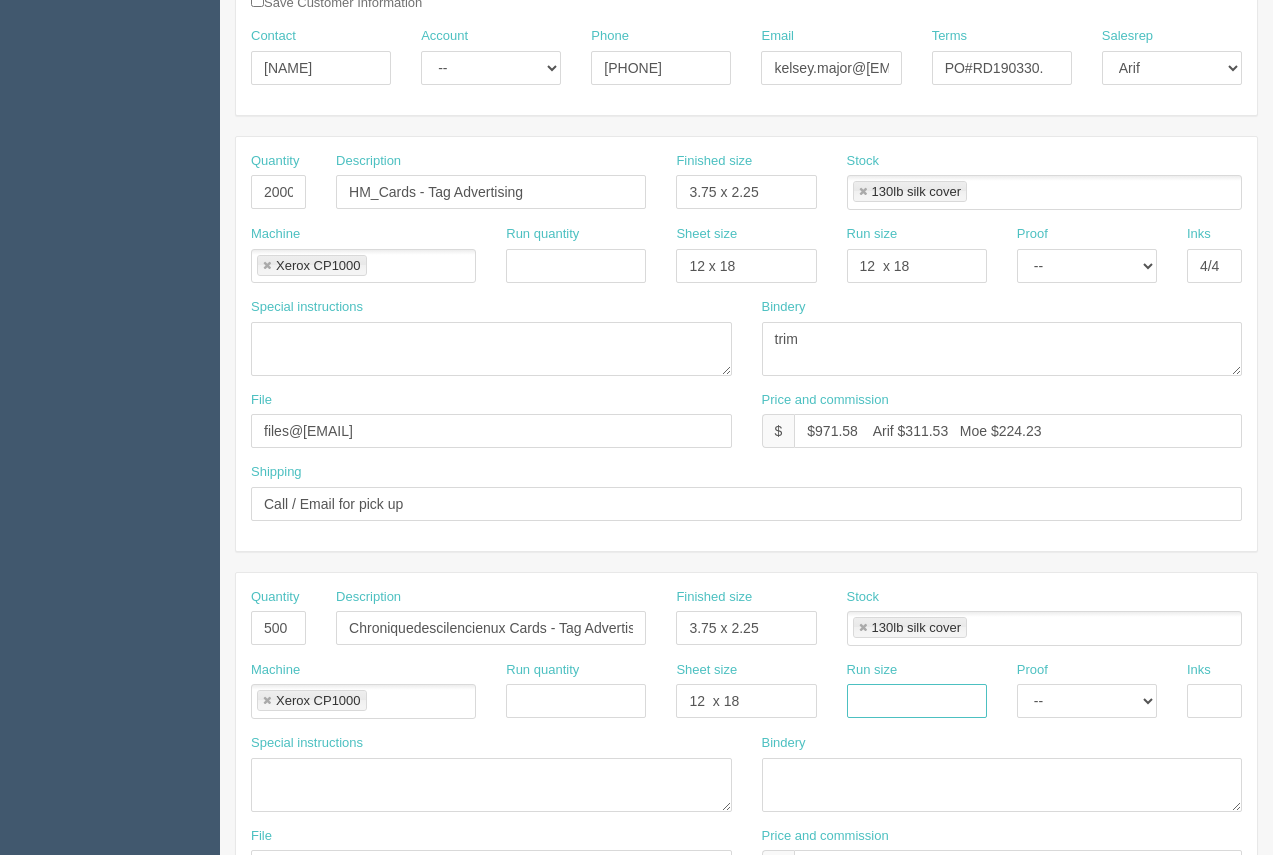 drag, startPoint x: 936, startPoint y: 697, endPoint x: 936, endPoint y: 685, distance: 12 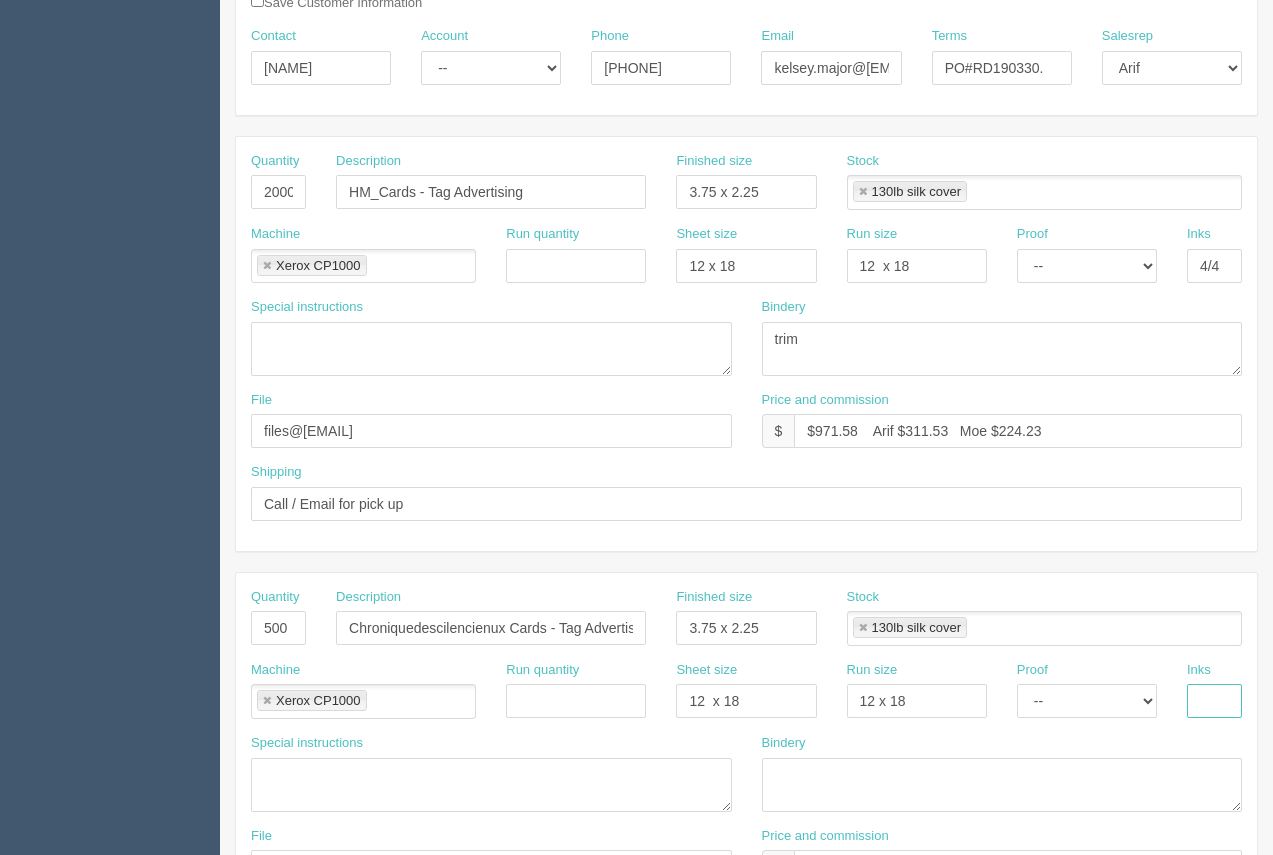 click at bounding box center (1214, 701) 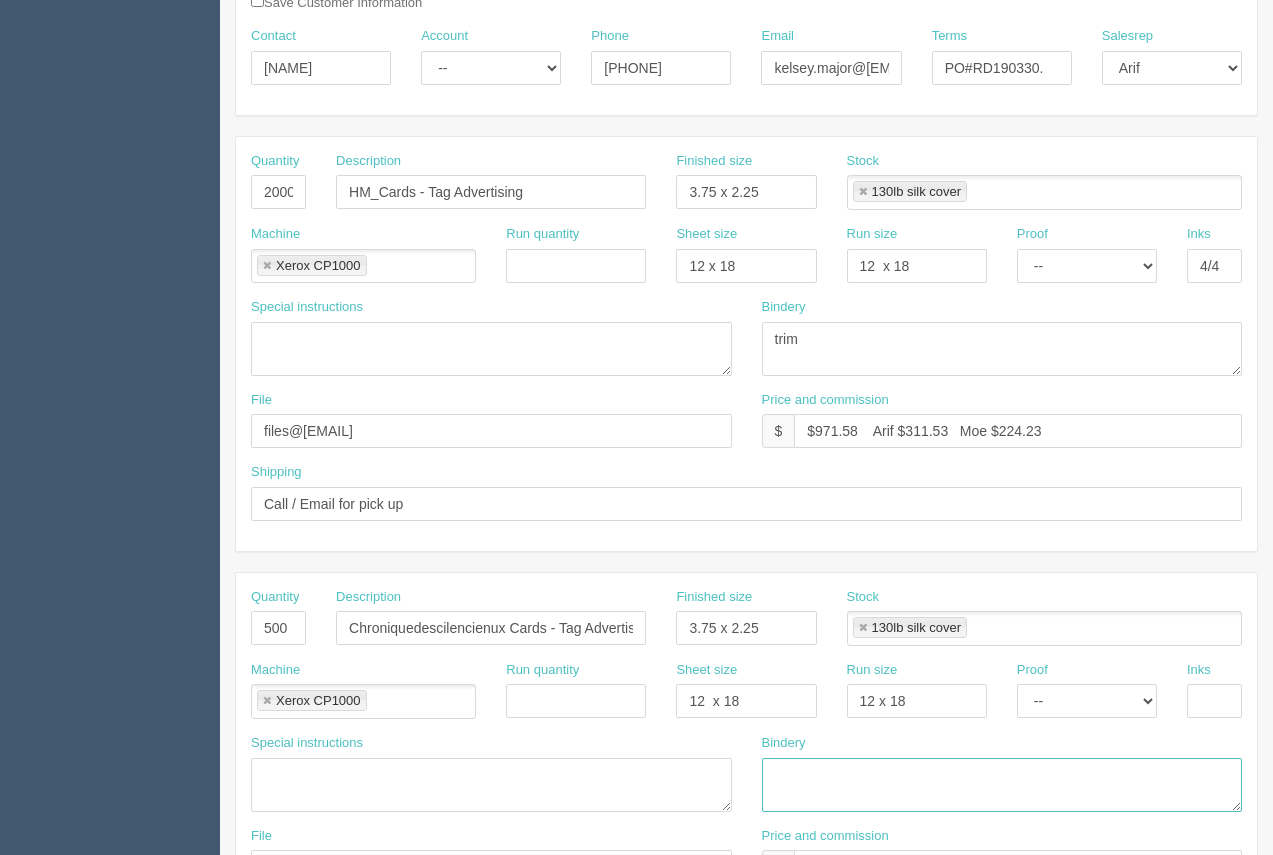 click at bounding box center (1002, 785) 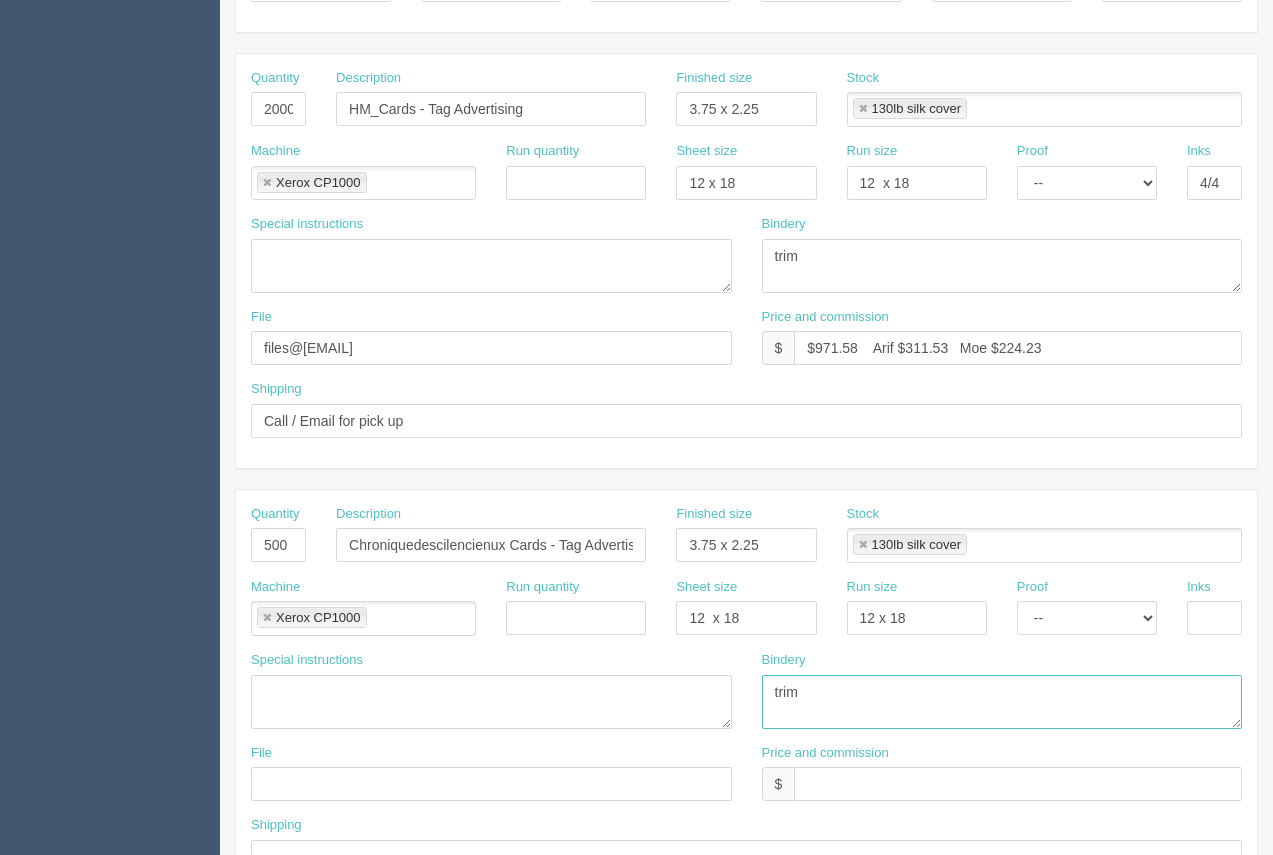 scroll, scrollTop: 376, scrollLeft: 0, axis: vertical 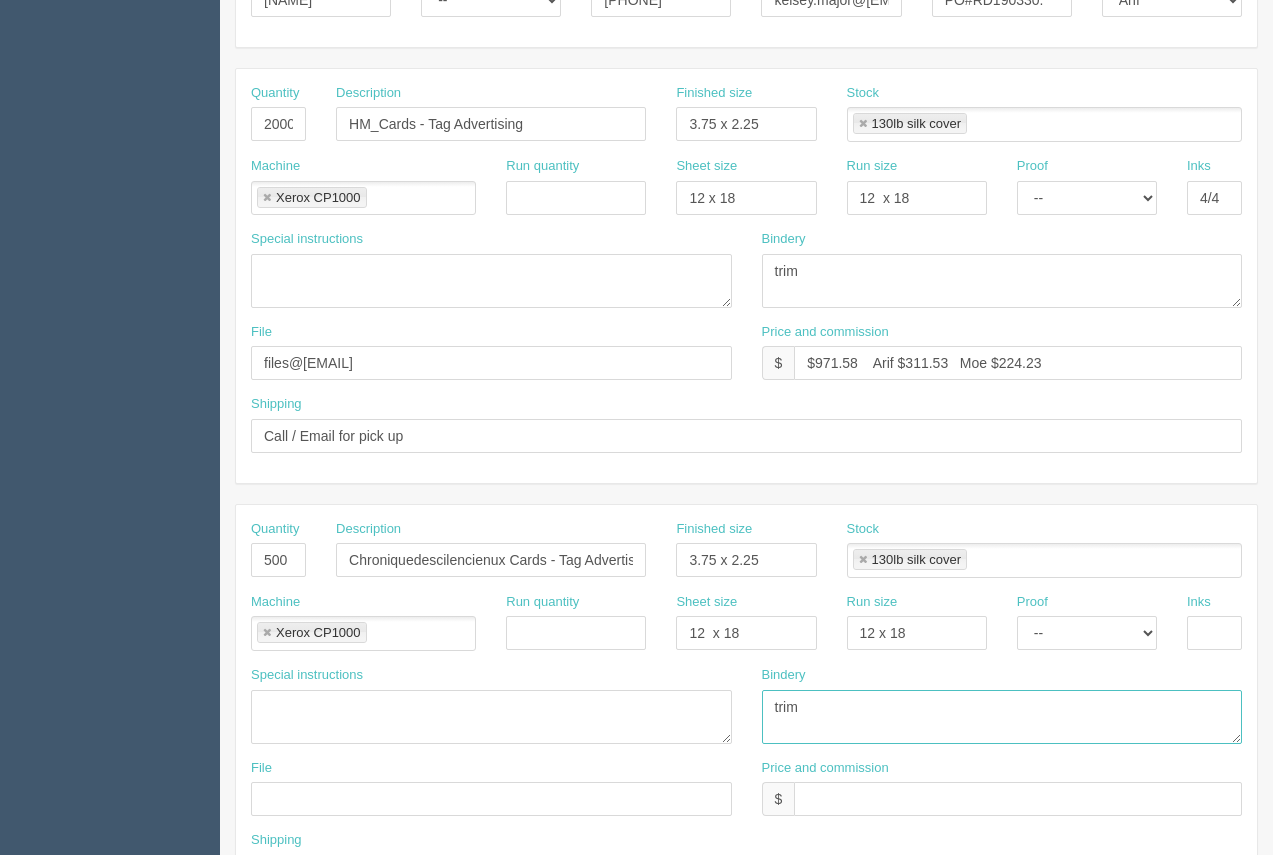 type on "trim" 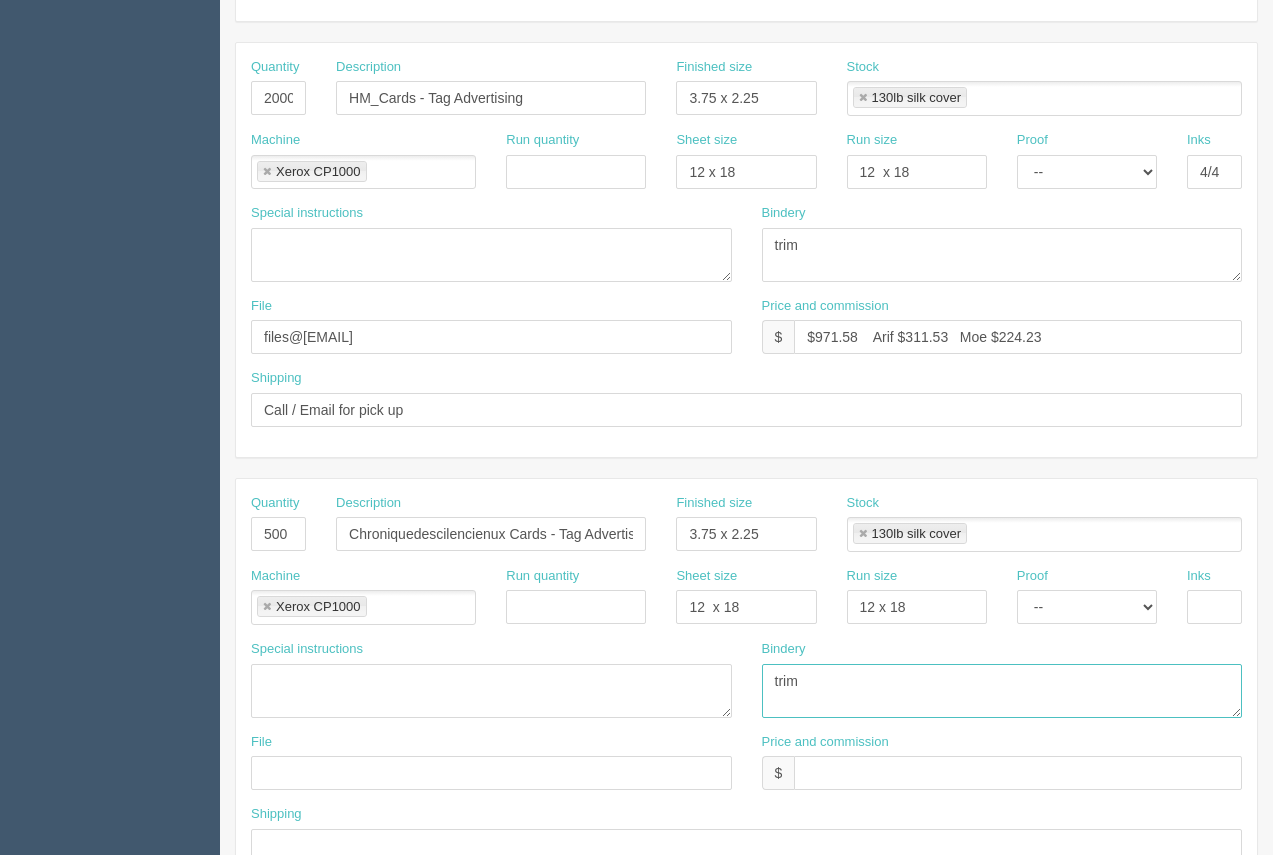 scroll, scrollTop: 478, scrollLeft: 0, axis: vertical 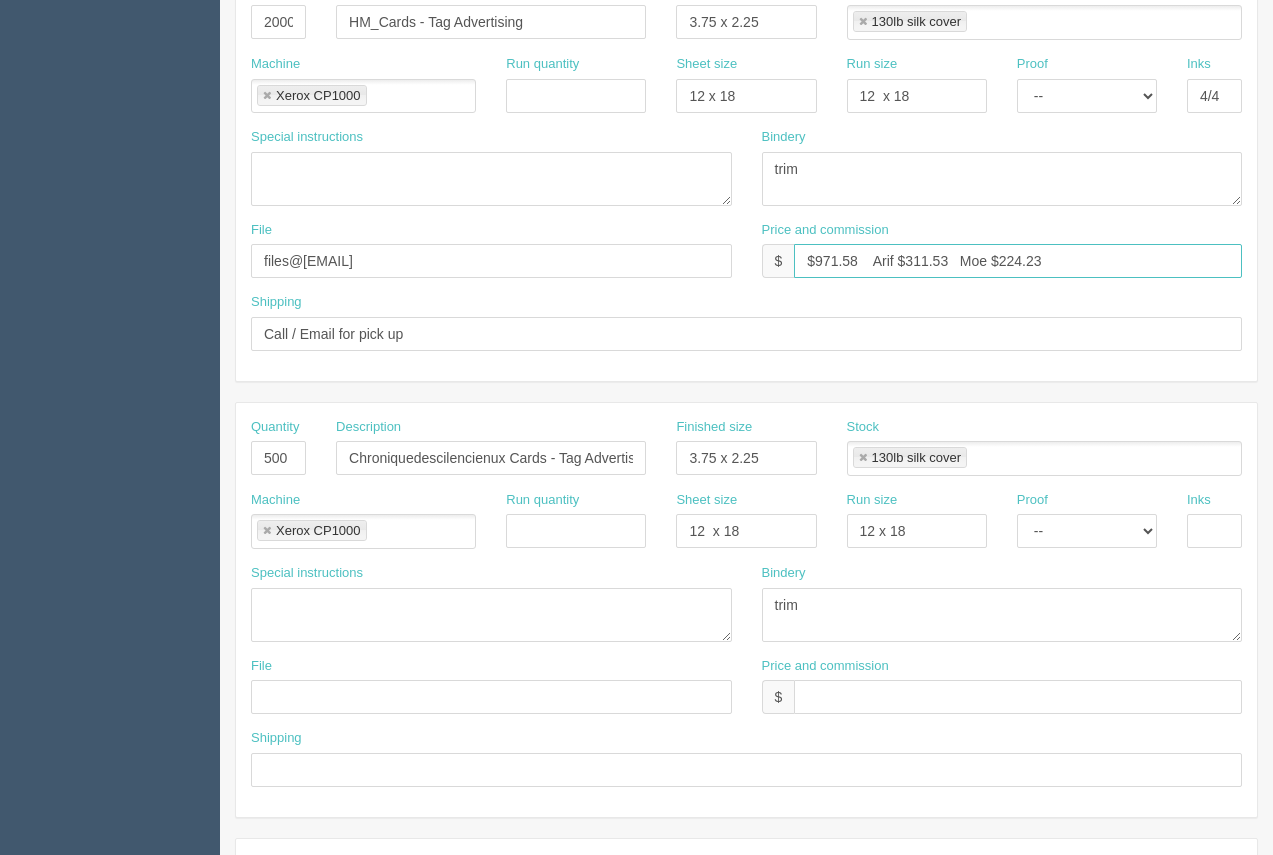 drag, startPoint x: 948, startPoint y: 262, endPoint x: 903, endPoint y: 257, distance: 45.276924 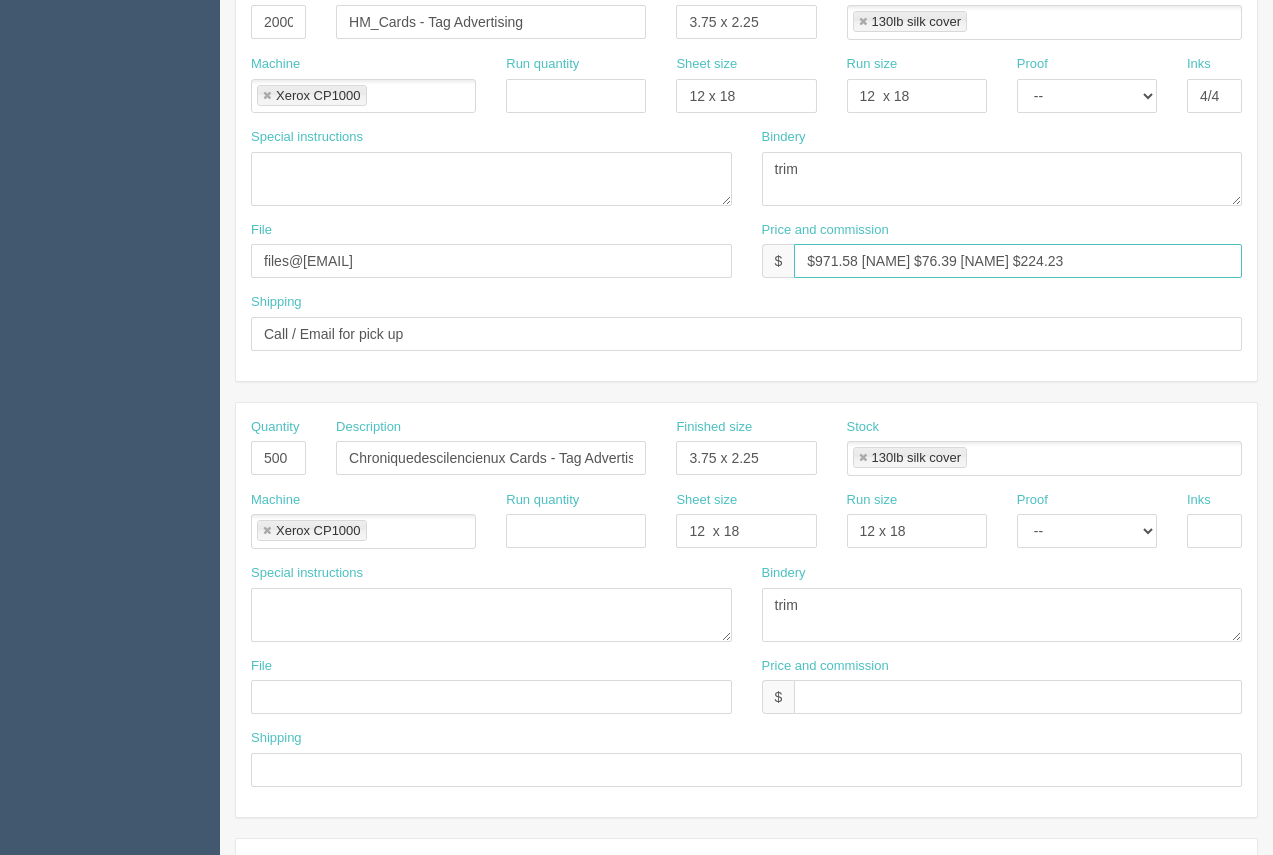 drag, startPoint x: 857, startPoint y: 260, endPoint x: 817, endPoint y: 254, distance: 40.4475 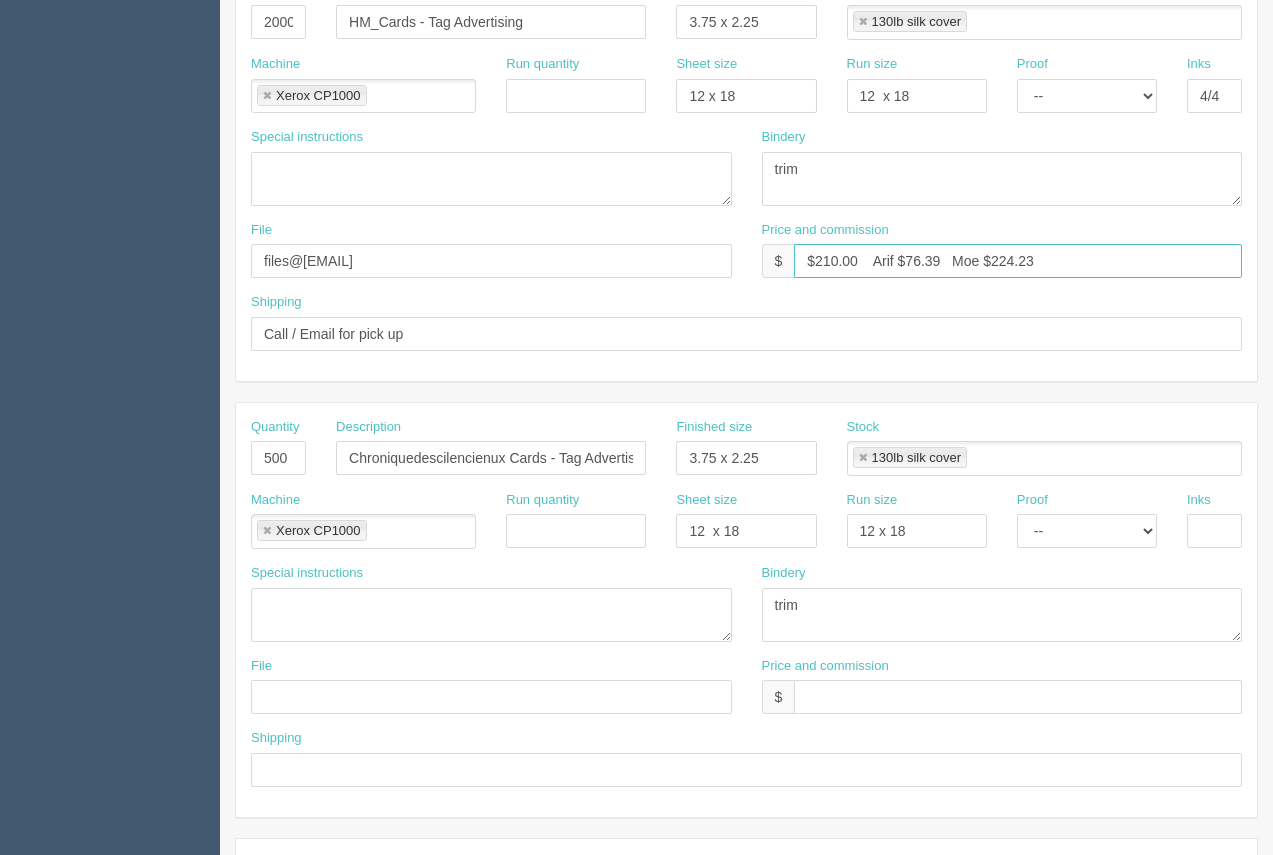 drag, startPoint x: 1039, startPoint y: 260, endPoint x: 1000, endPoint y: 255, distance: 39.319206 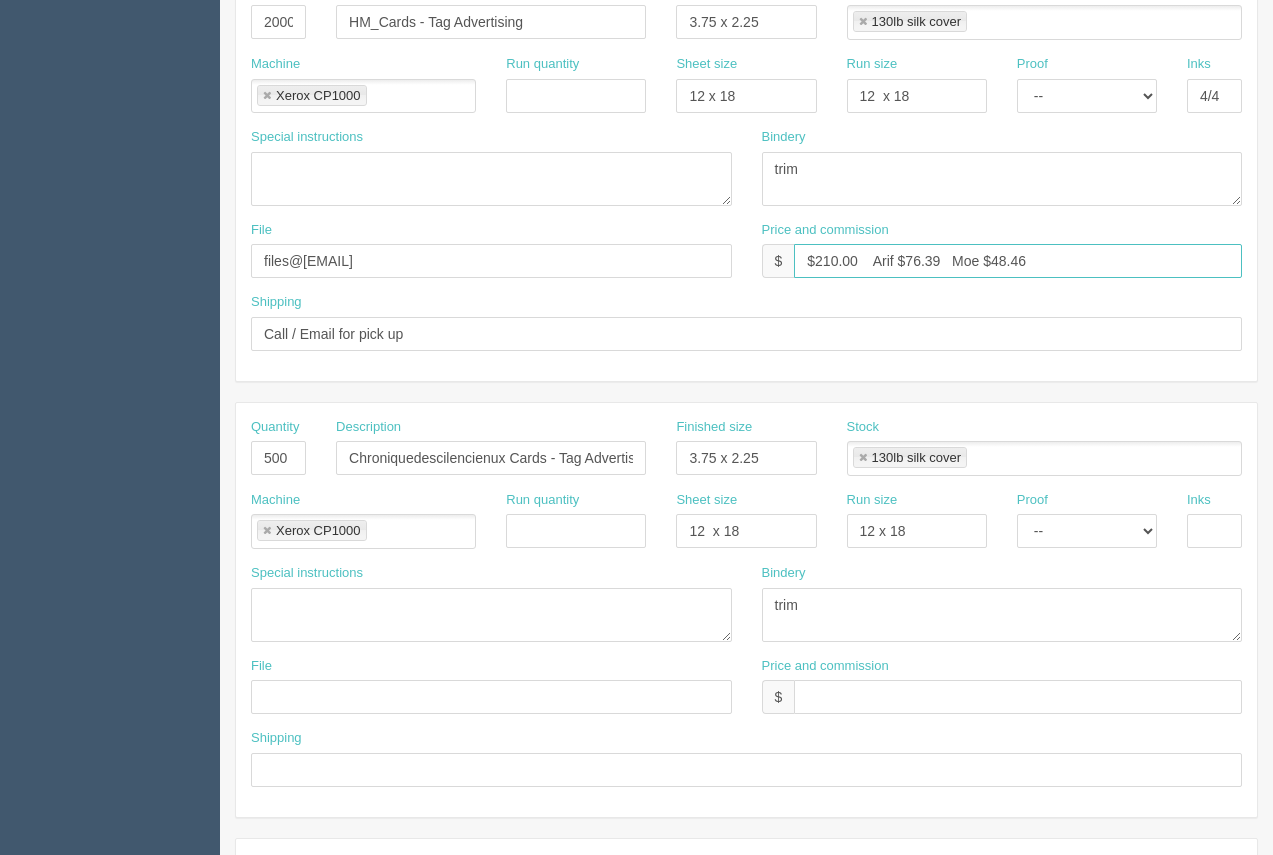 type on "$210.00    Arif $76.39   Moe $48.46" 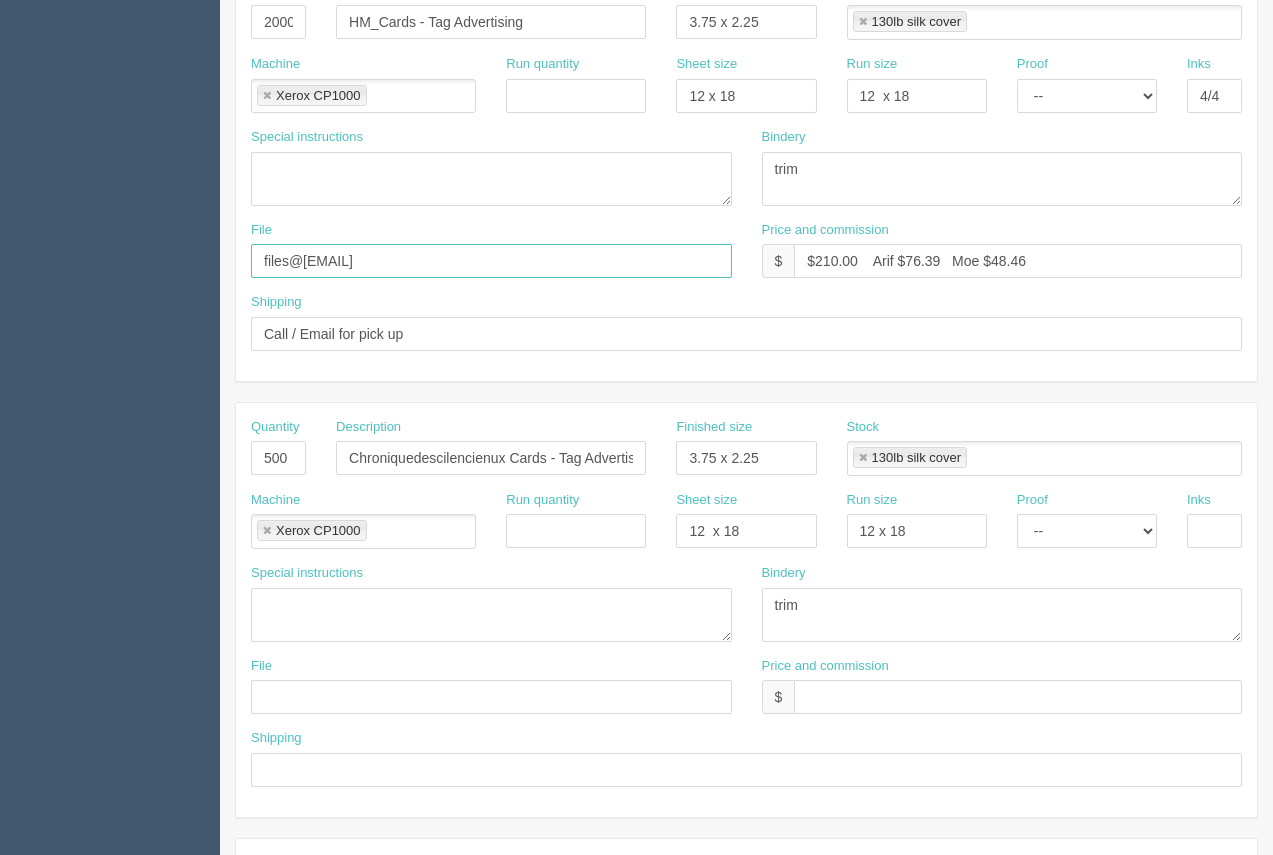 drag, startPoint x: 422, startPoint y: 261, endPoint x: 231, endPoint y: 264, distance: 191.02356 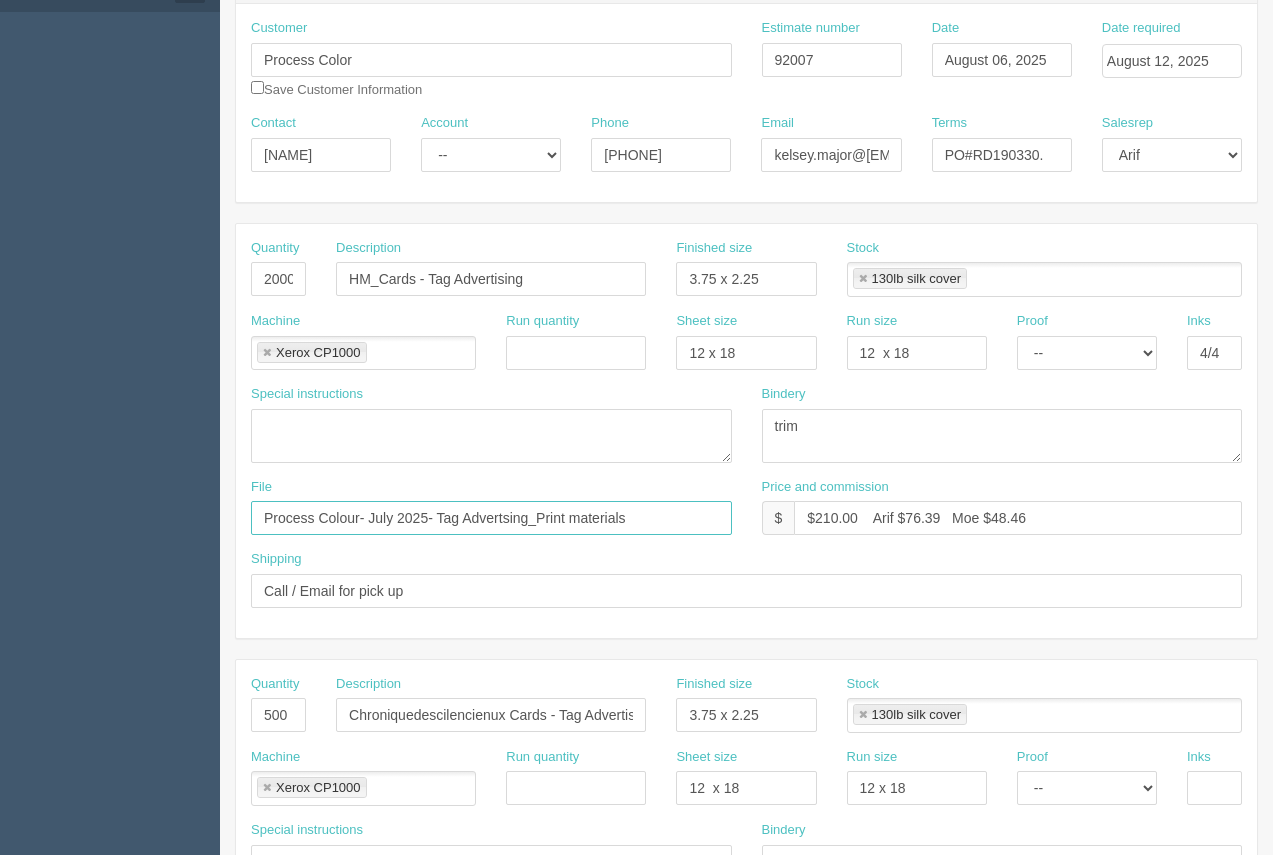 scroll, scrollTop: 225, scrollLeft: 0, axis: vertical 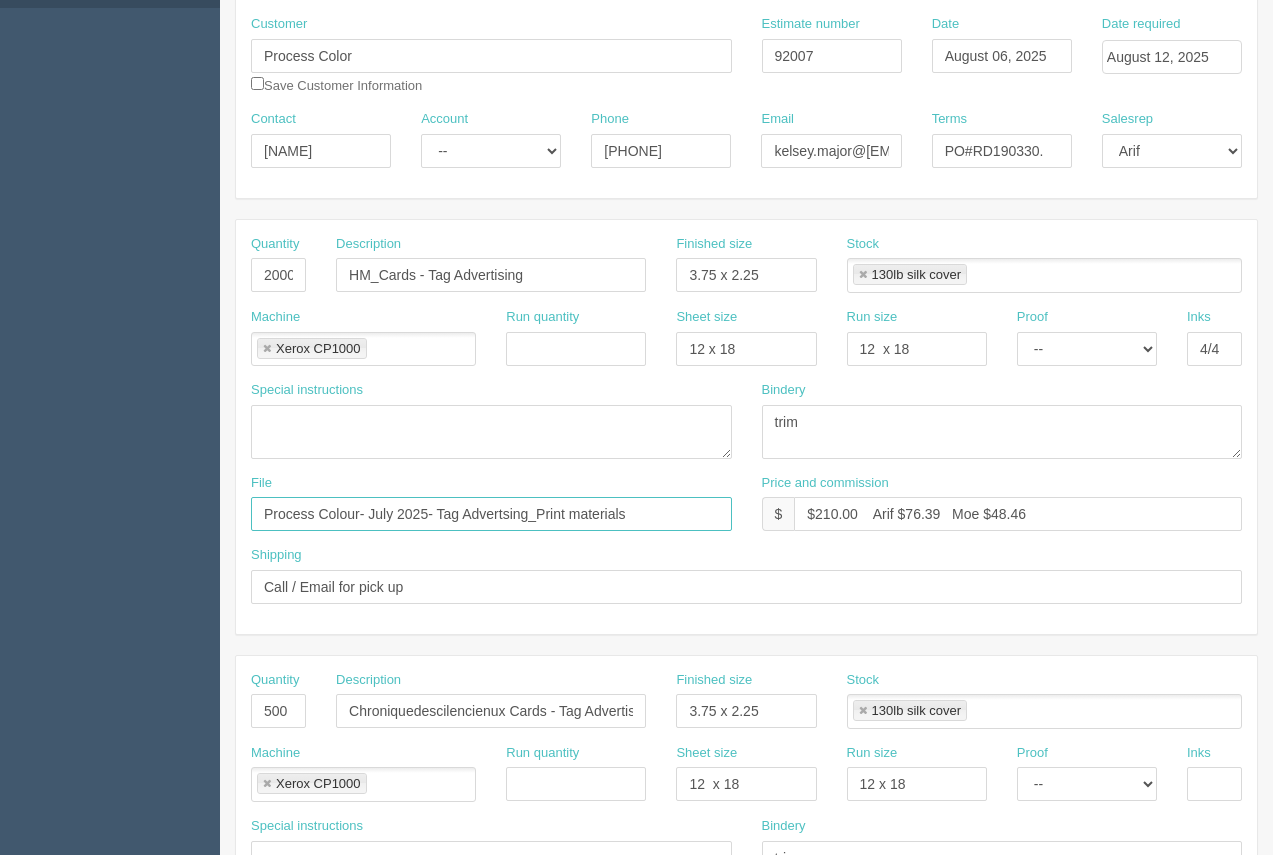 type on "Process Colour- July 2025- Tag Advertsing_Print materials" 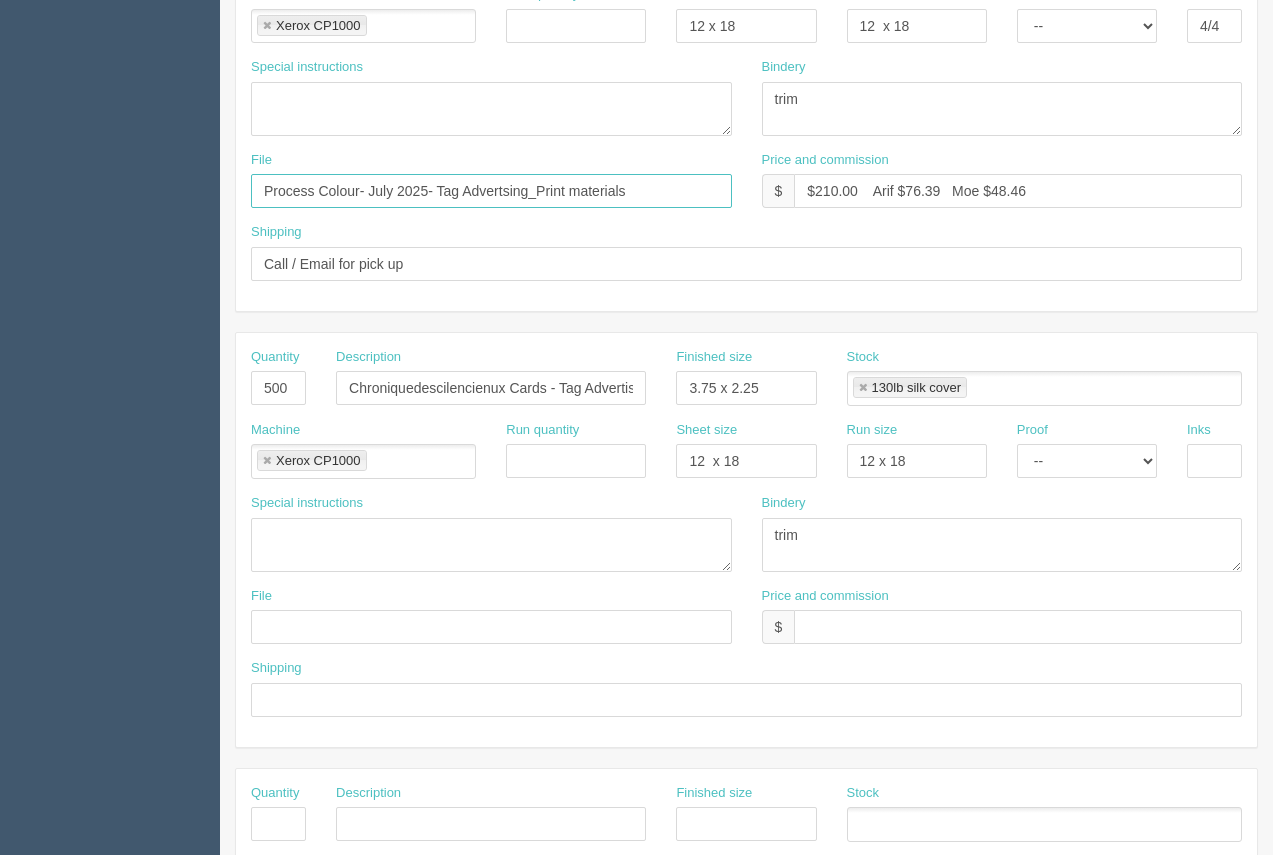 scroll, scrollTop: 567, scrollLeft: 0, axis: vertical 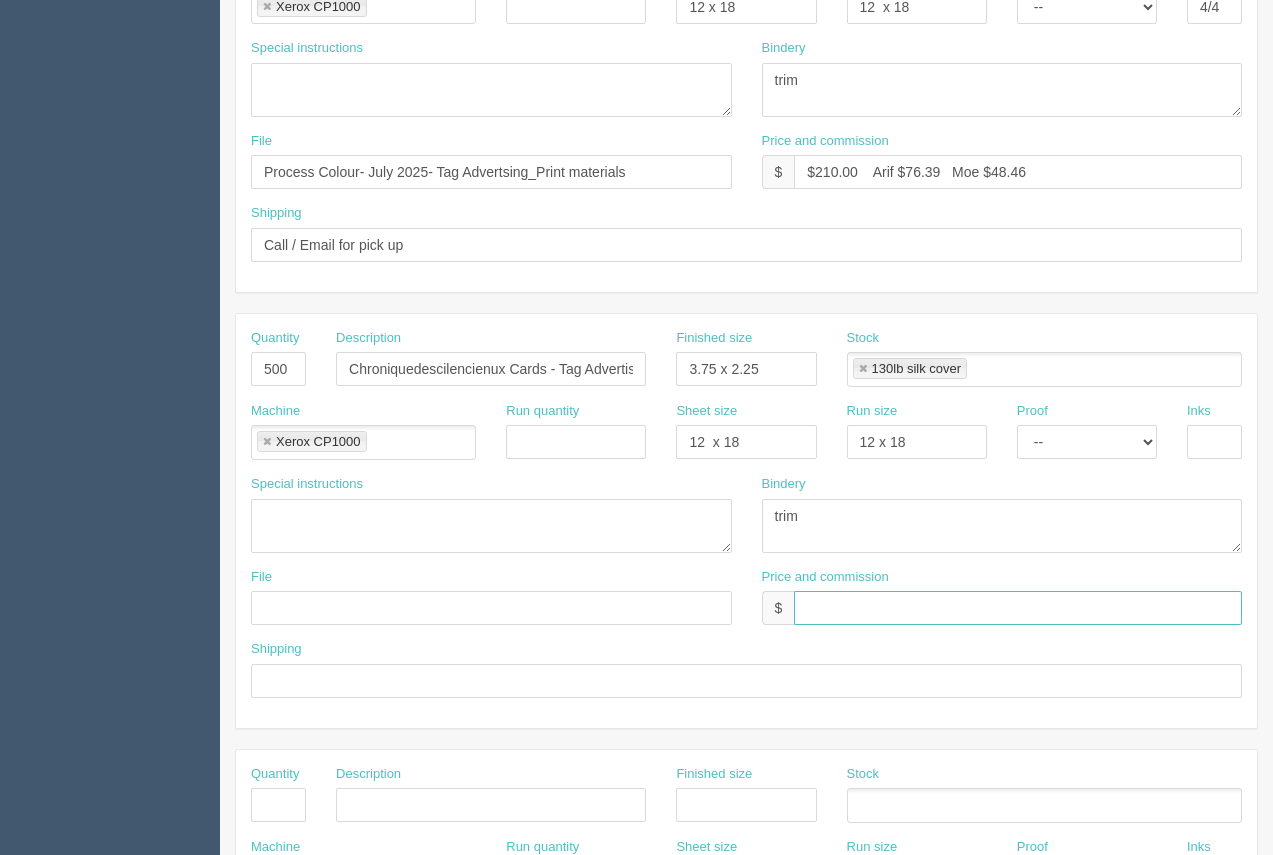 click at bounding box center [1018, 608] 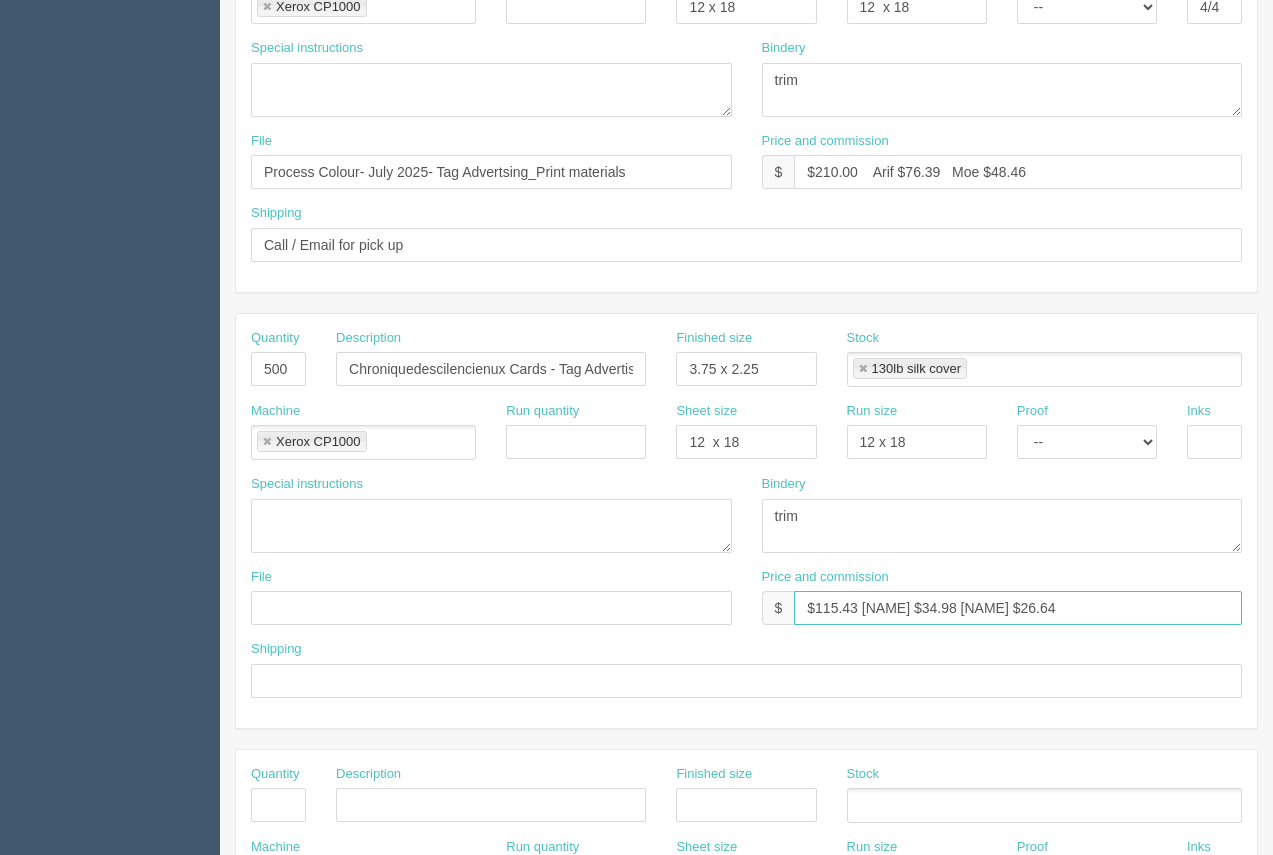 type on "$115.43    Arif $34.98   Moe $26.64" 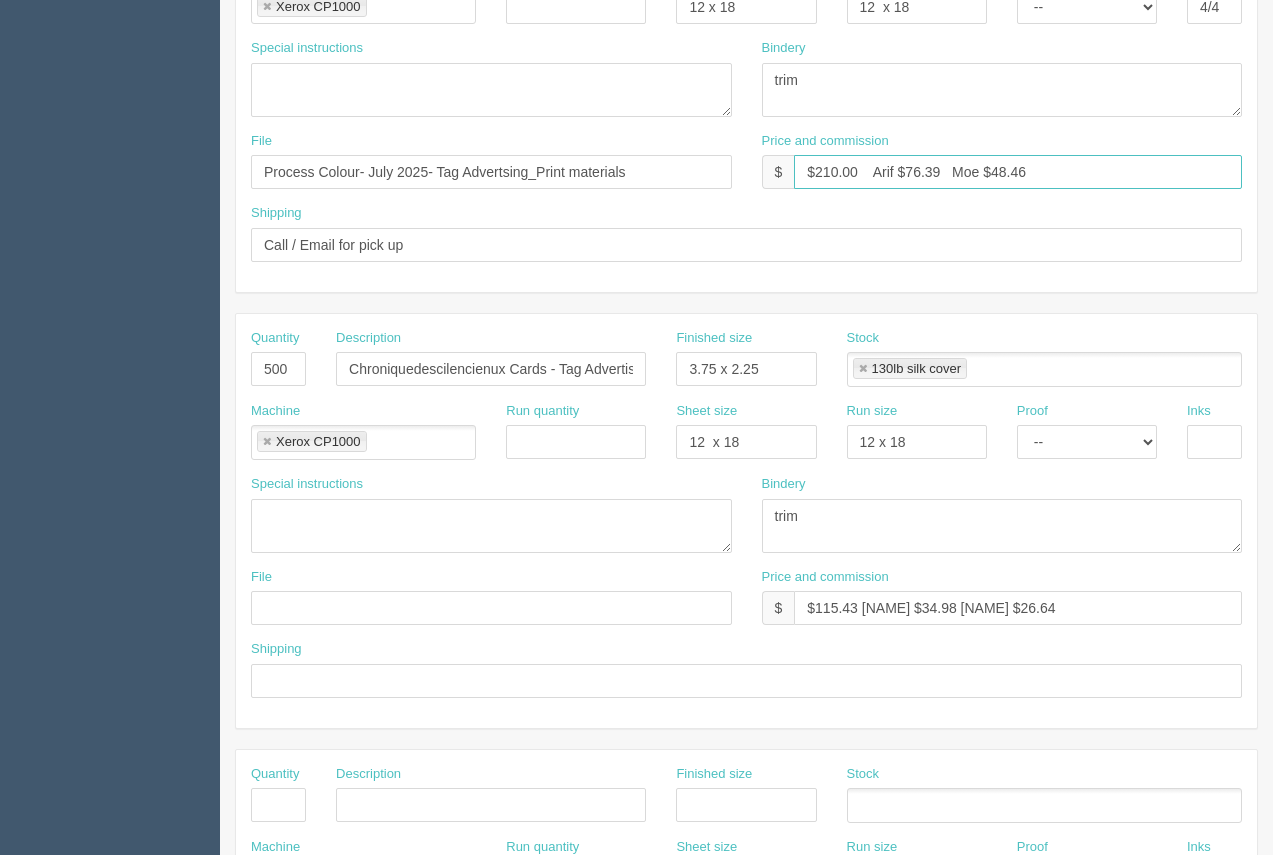 click on "$210.00    Arif $76.39   Moe $48.46" at bounding box center (1018, 172) 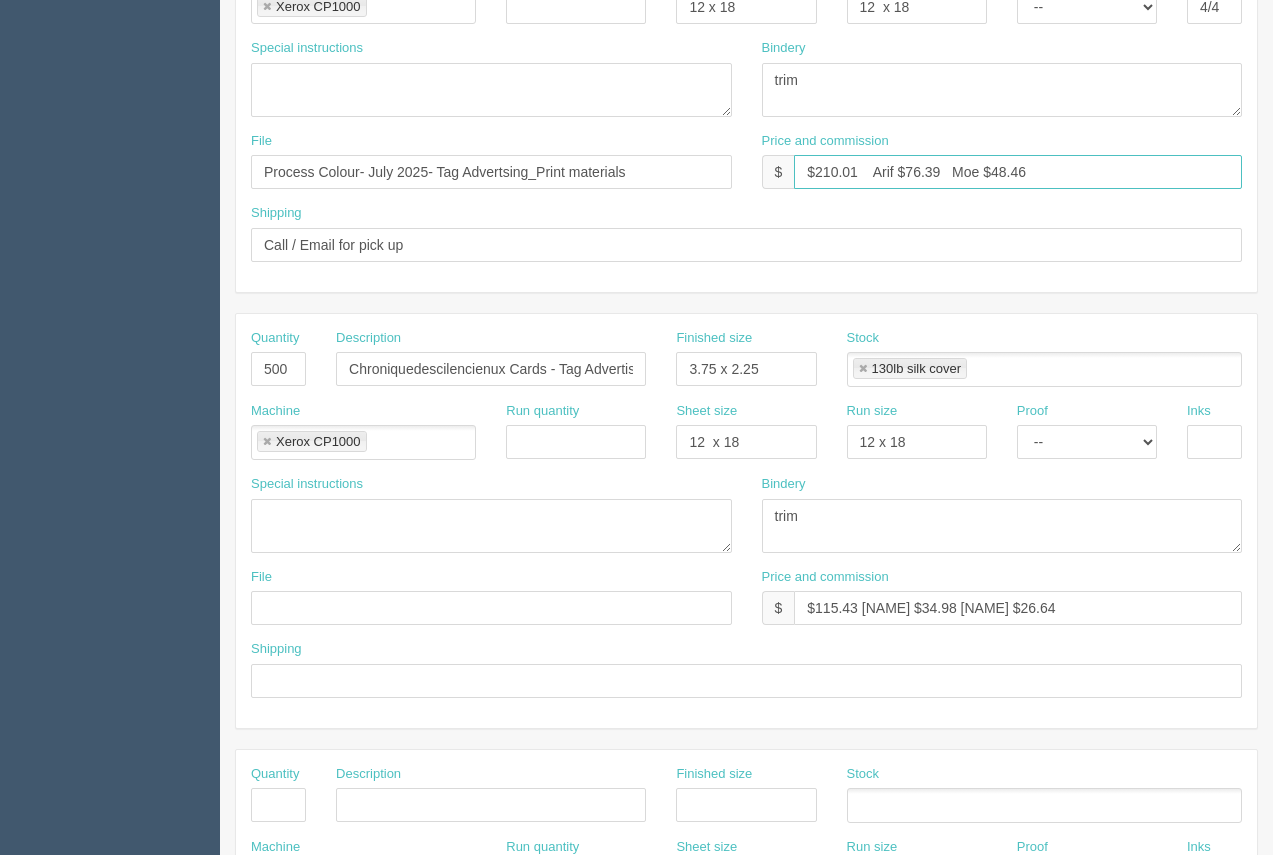 click on "$210.01    Arif $76.39   Moe $48.46" at bounding box center [1018, 172] 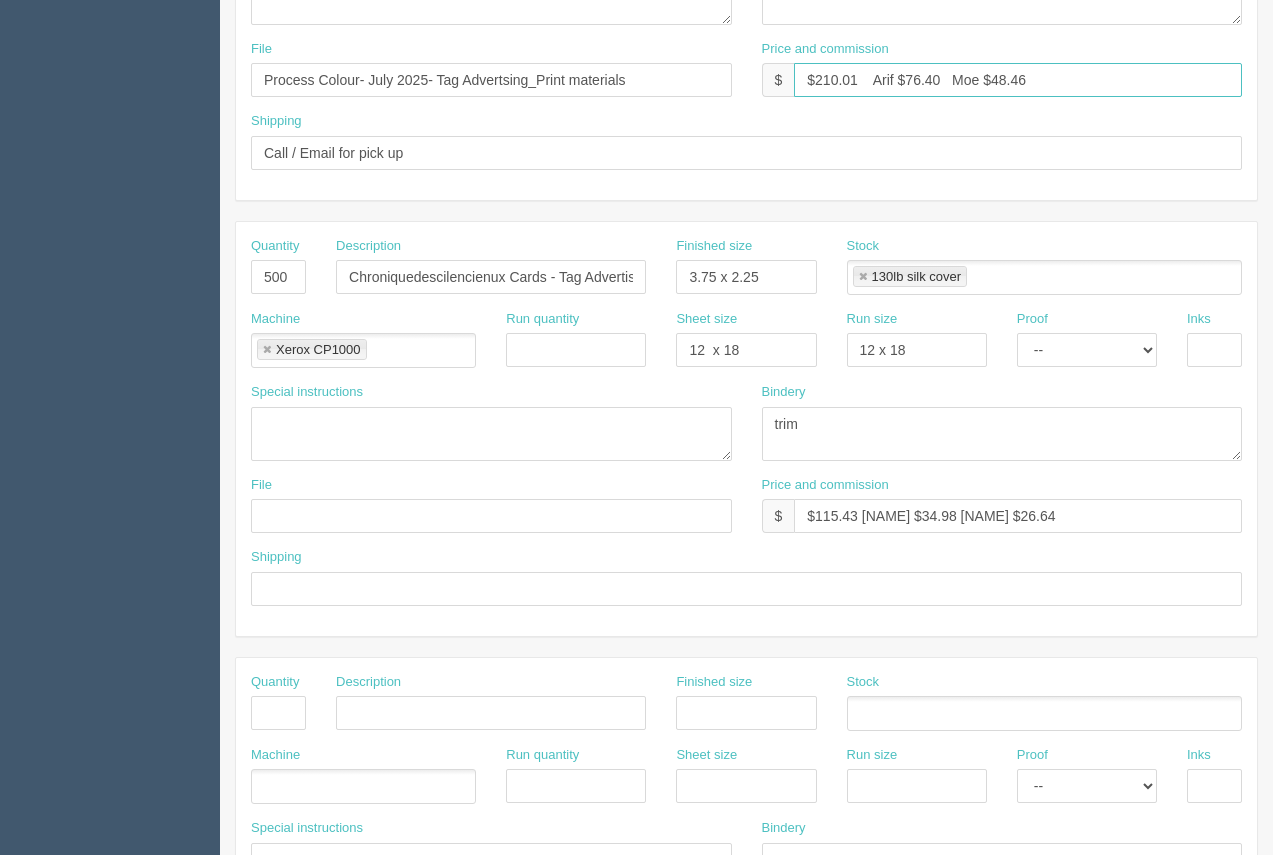 scroll, scrollTop: 655, scrollLeft: 0, axis: vertical 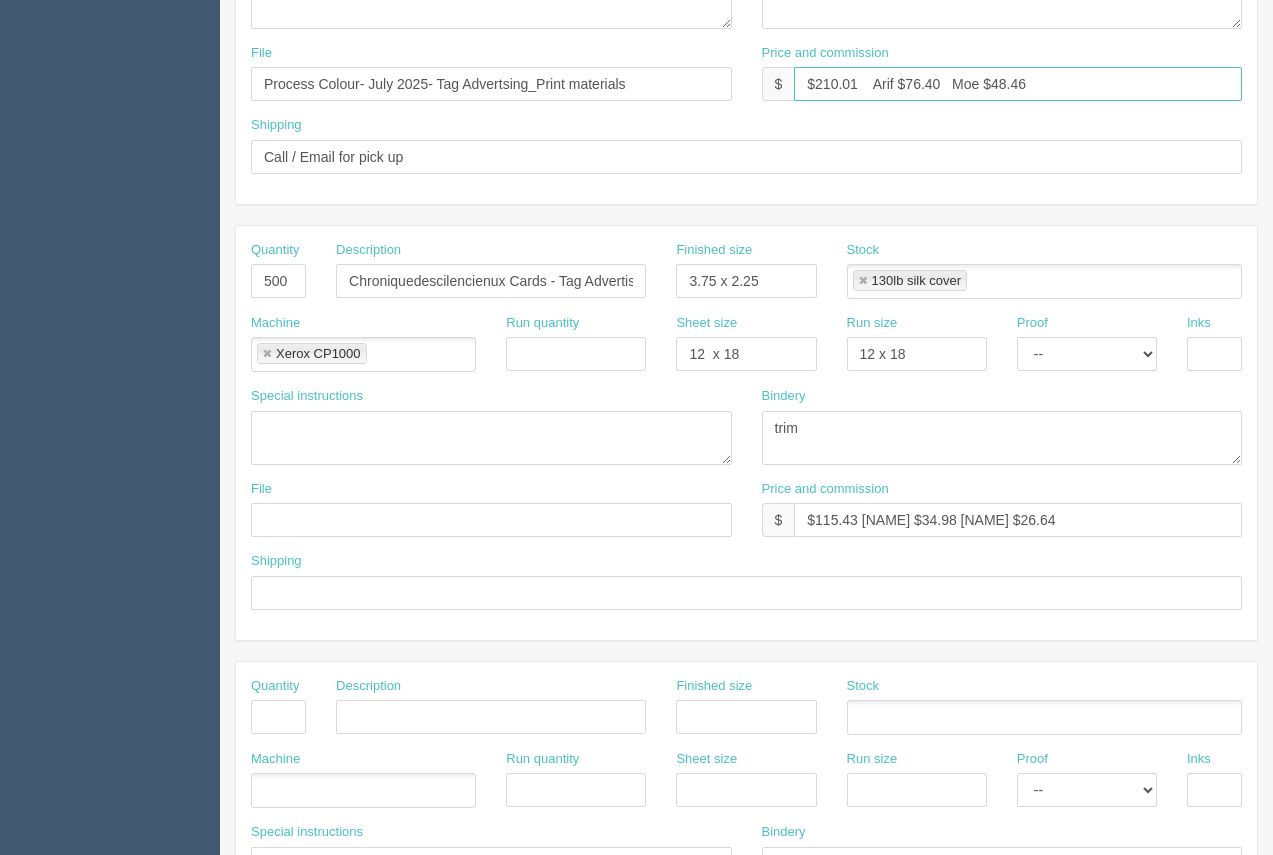 type on "$210.01    Arif $76.40   Moe $48.46" 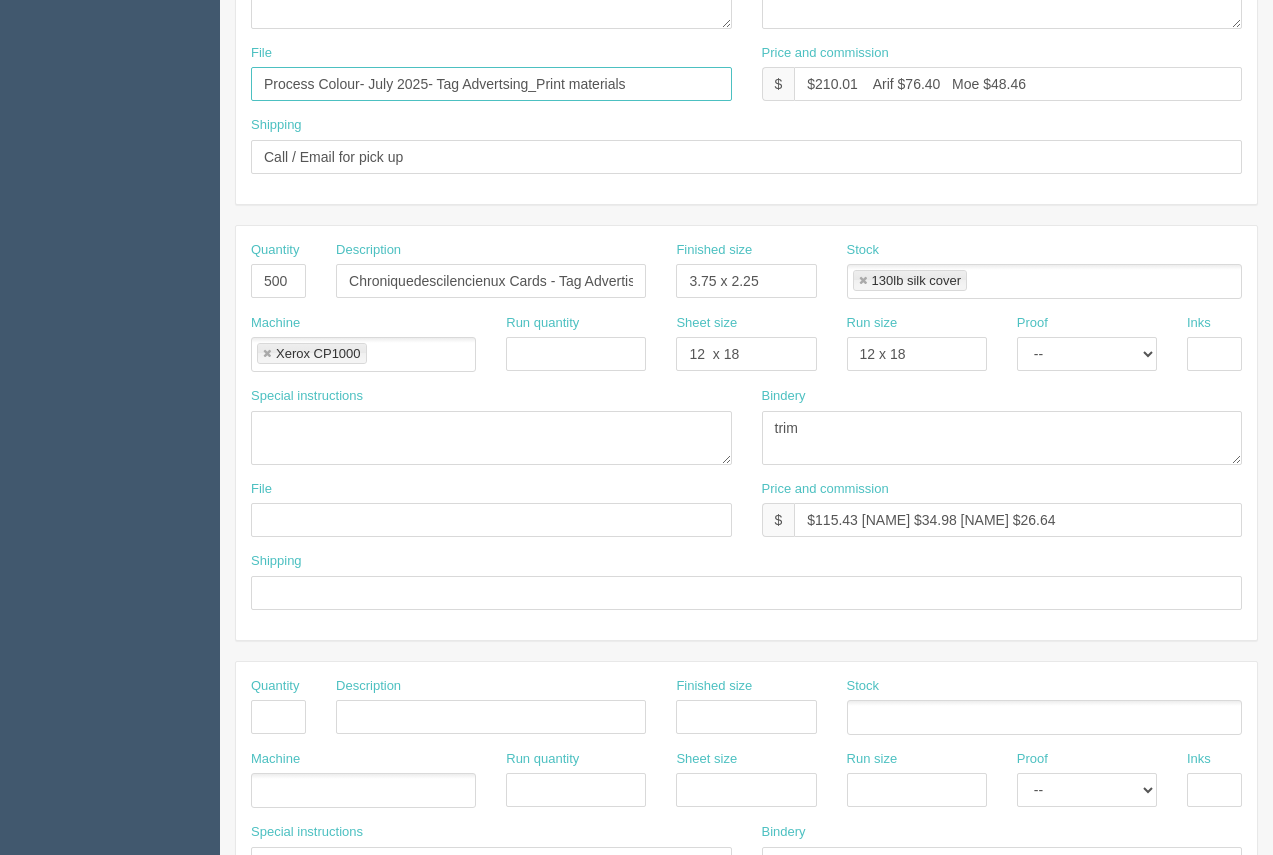 drag, startPoint x: 643, startPoint y: 85, endPoint x: 263, endPoint y: 82, distance: 380.01184 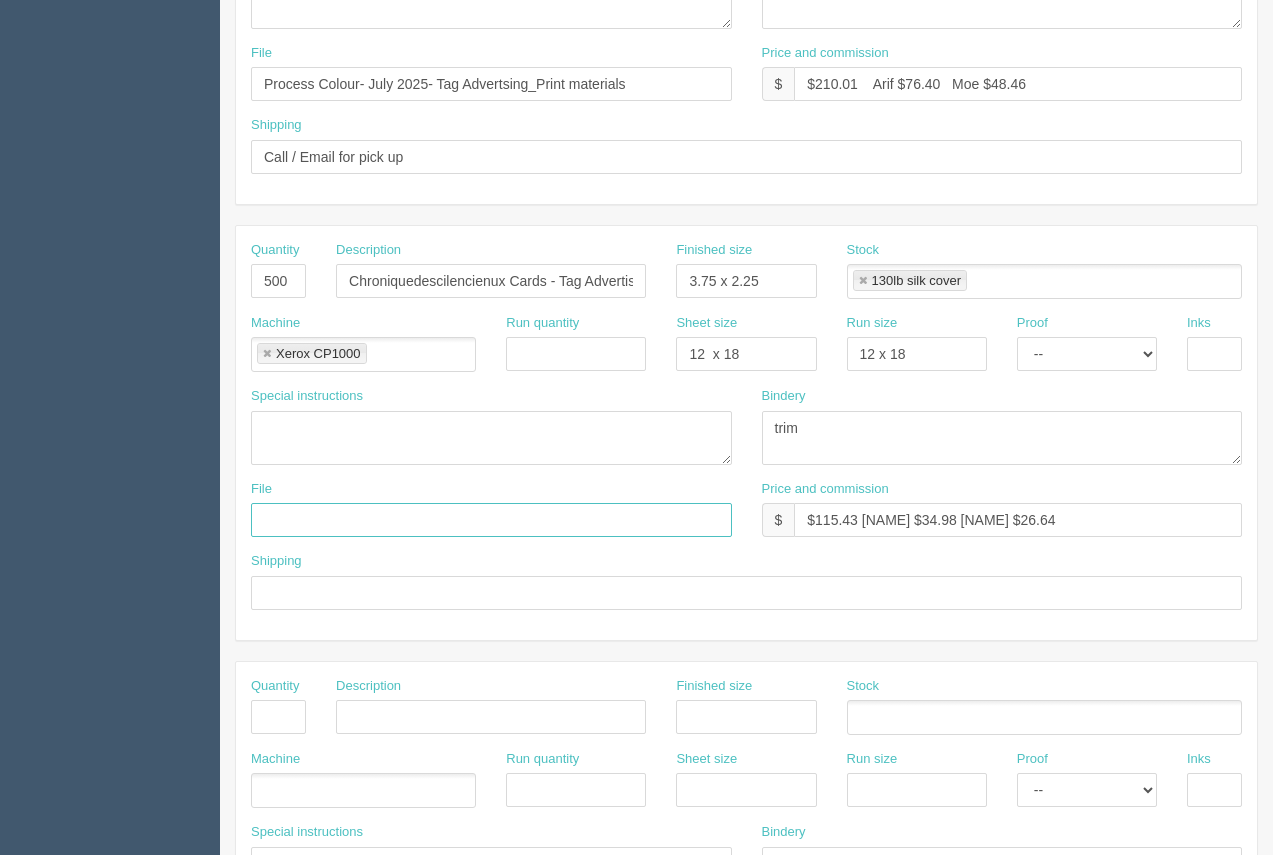 paste on "Process Colour- July 2025- Tag Advertsing_Print materials" 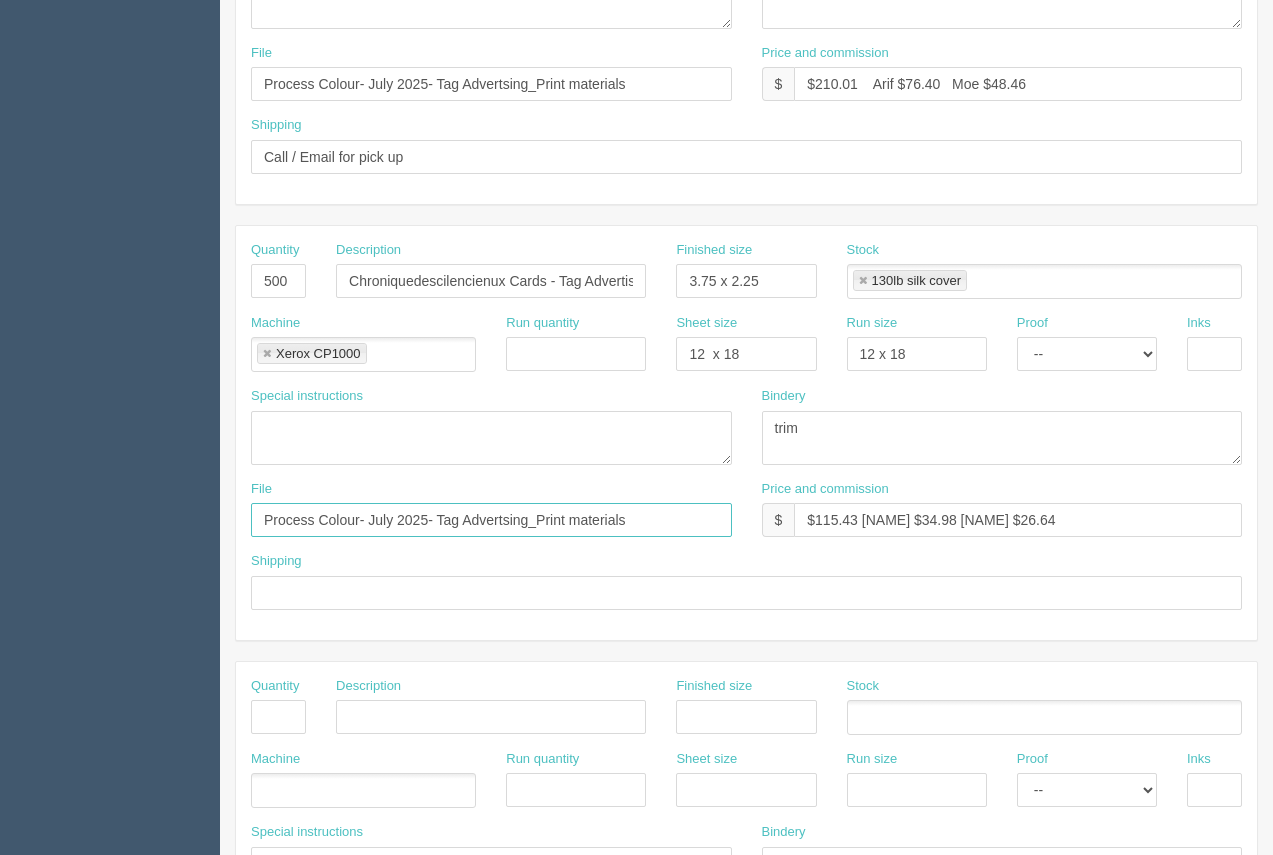 type on "Process Colour- July 2025- Tag Advertsing_Print materials" 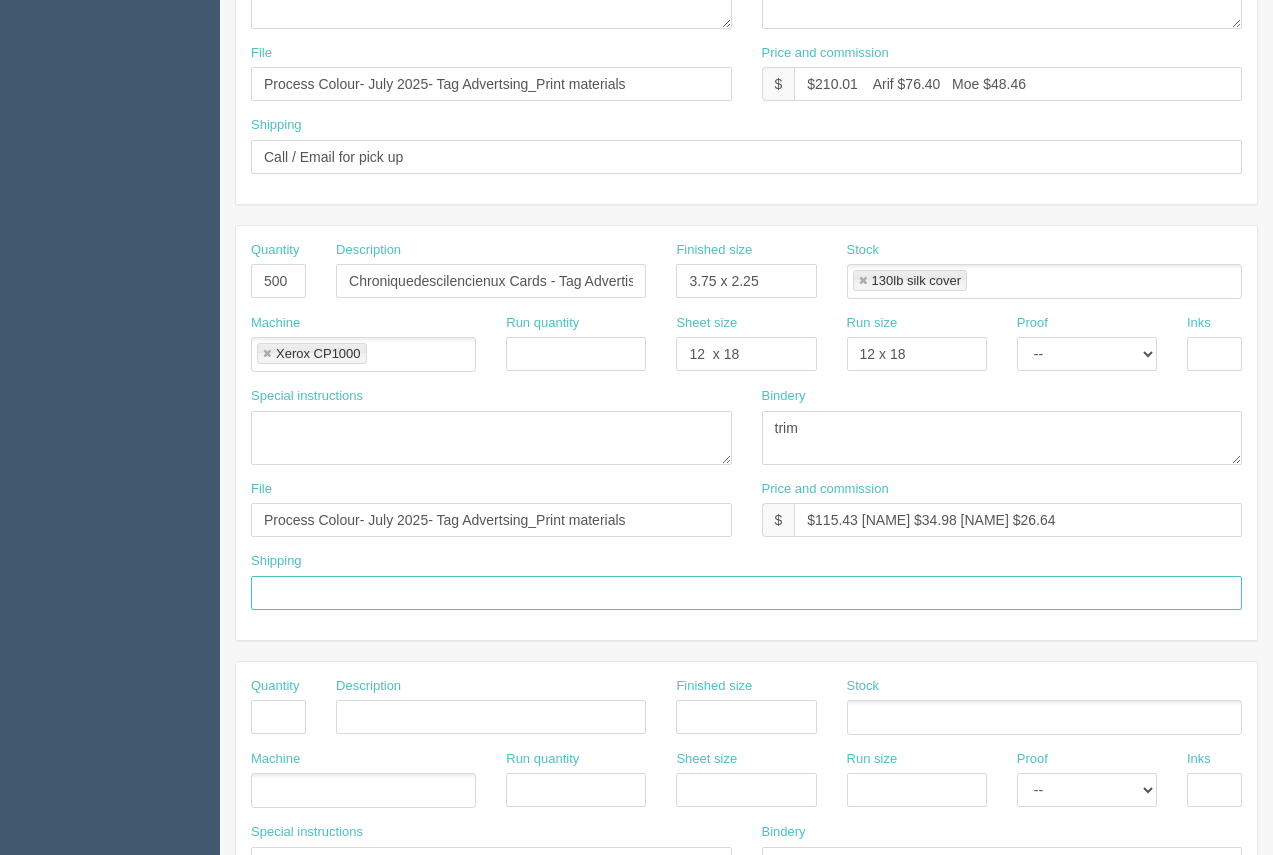 drag, startPoint x: 318, startPoint y: 599, endPoint x: 323, endPoint y: 579, distance: 20.615528 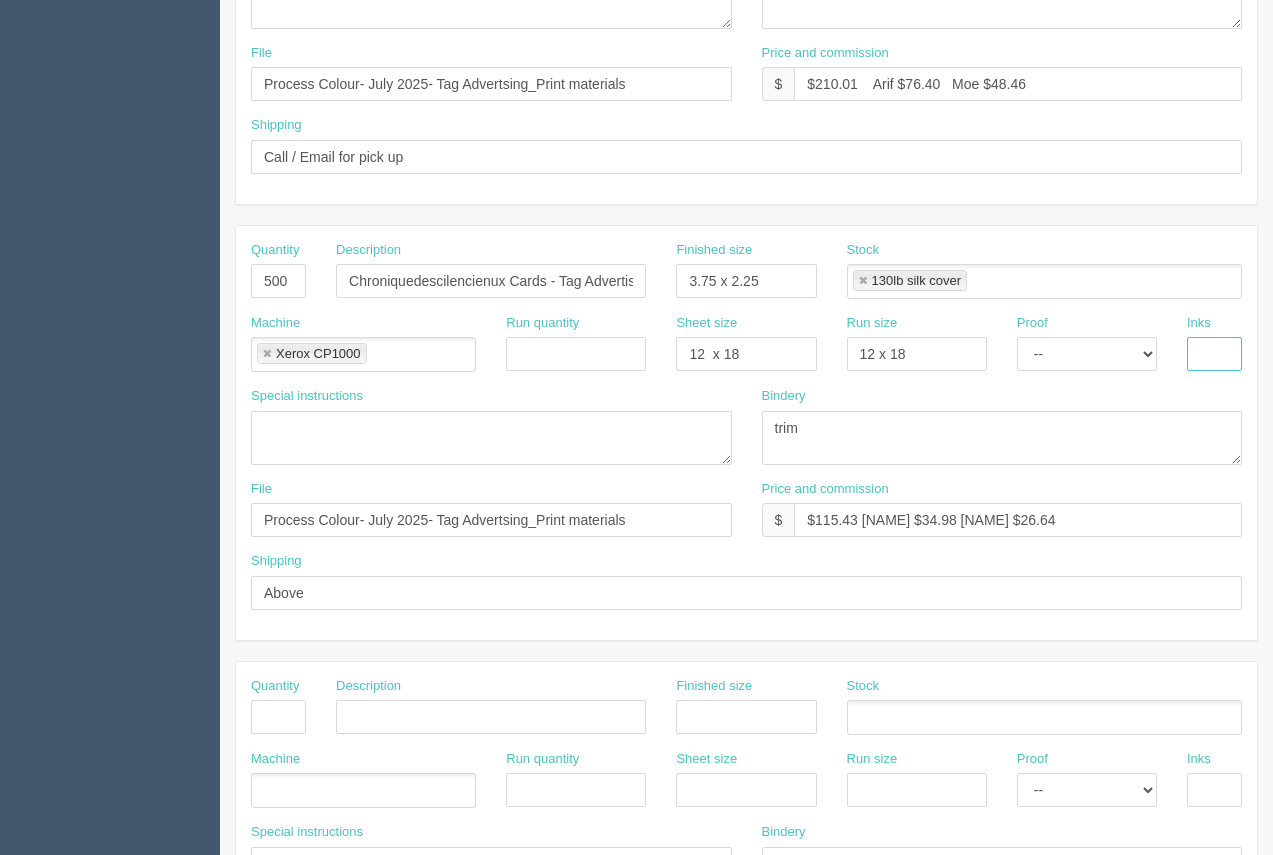 click at bounding box center (1214, 354) 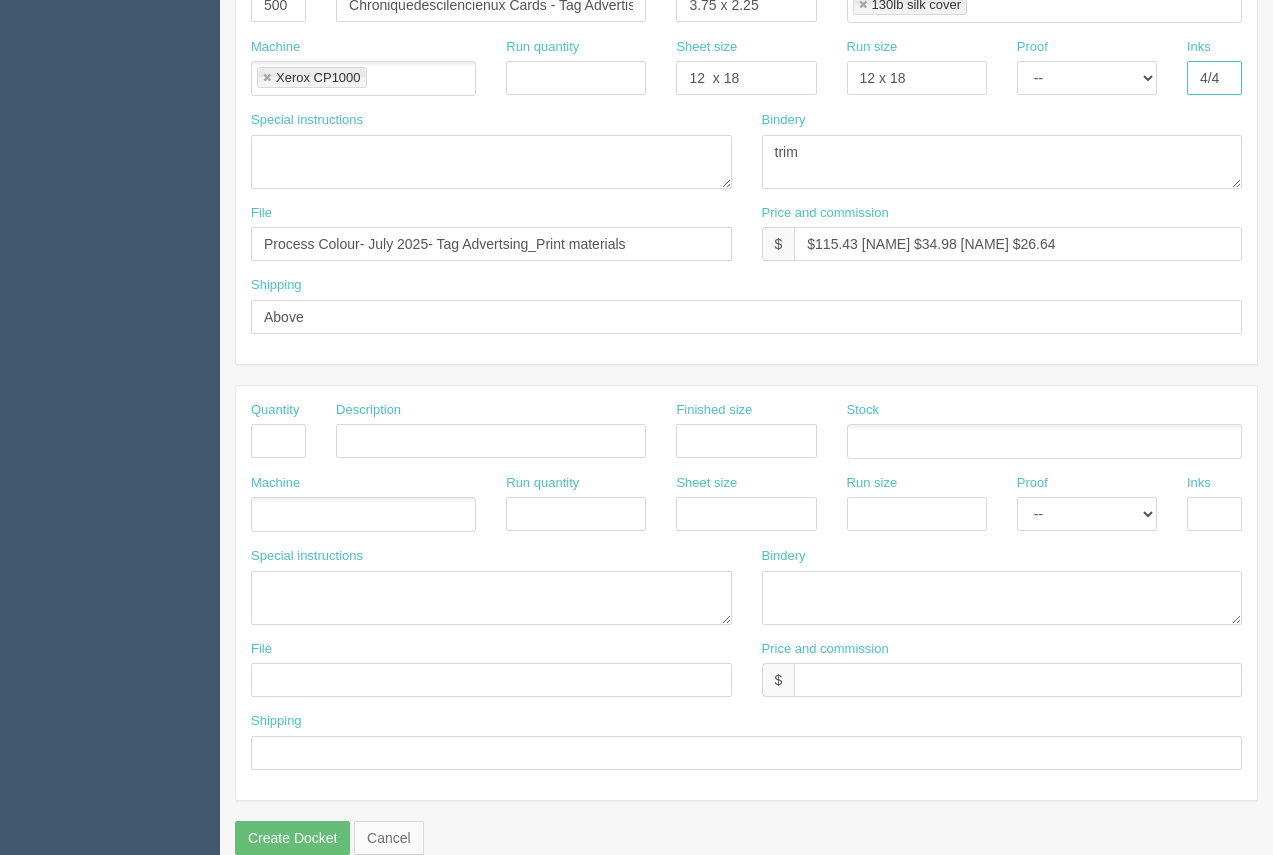 scroll, scrollTop: 961, scrollLeft: 0, axis: vertical 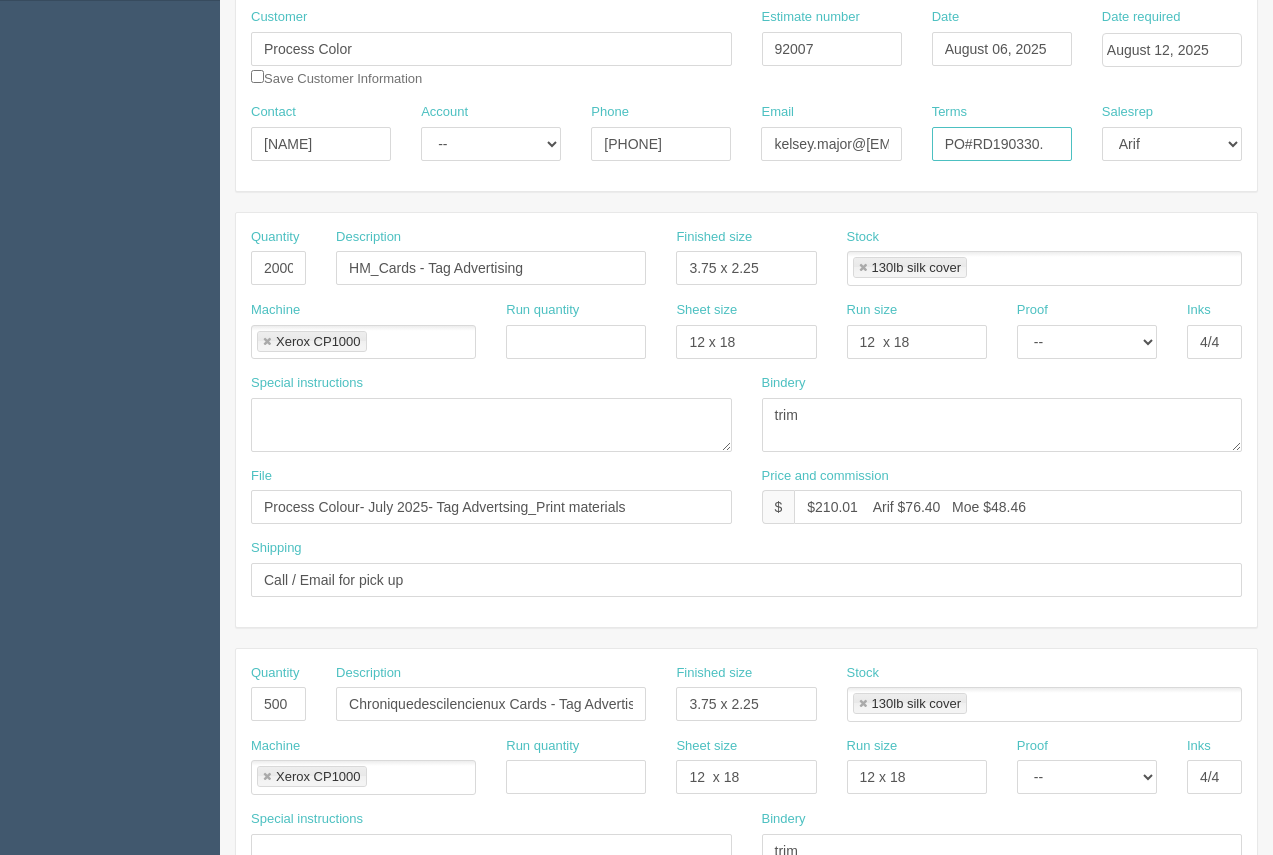 drag, startPoint x: 975, startPoint y: 142, endPoint x: 1047, endPoint y: 140, distance: 72.02777 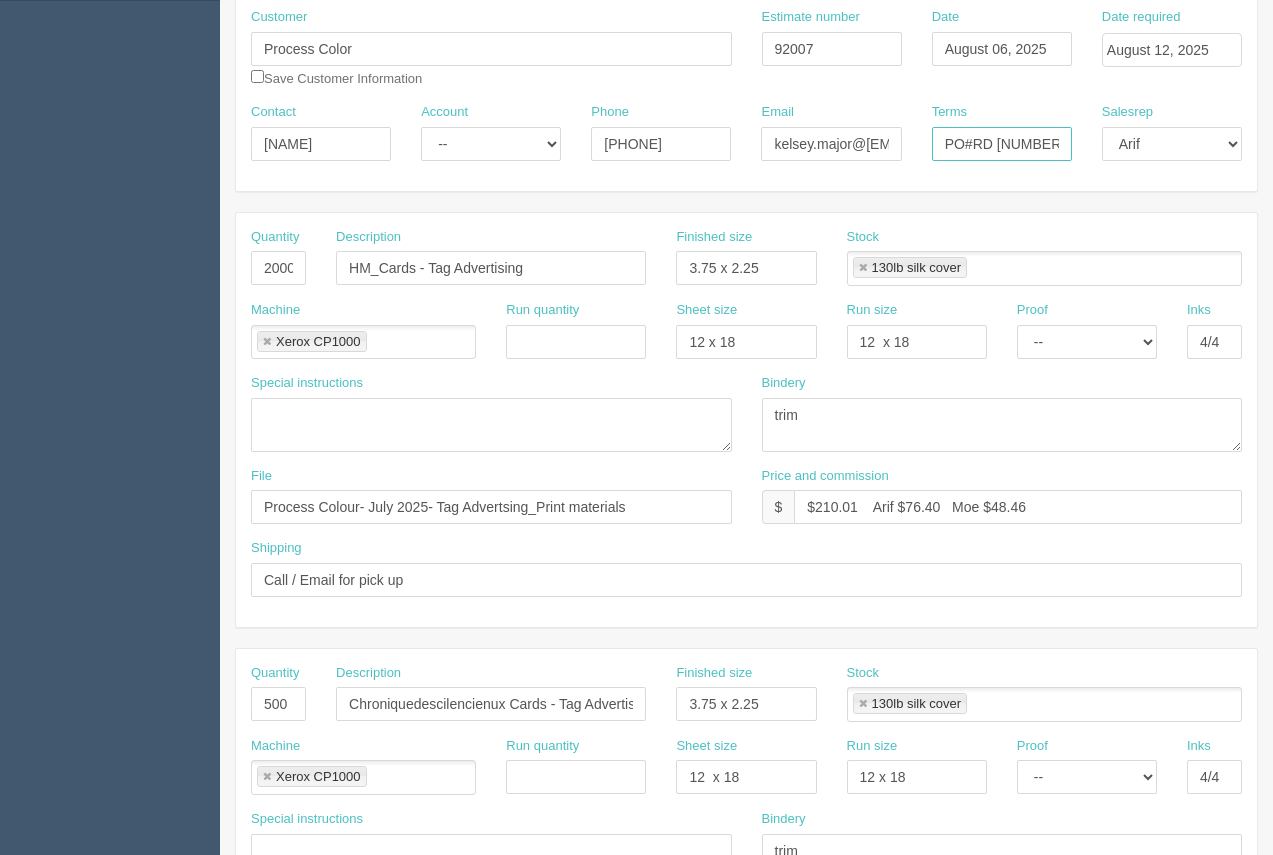 click on "PO#RD 190360." at bounding box center (1002, 144) 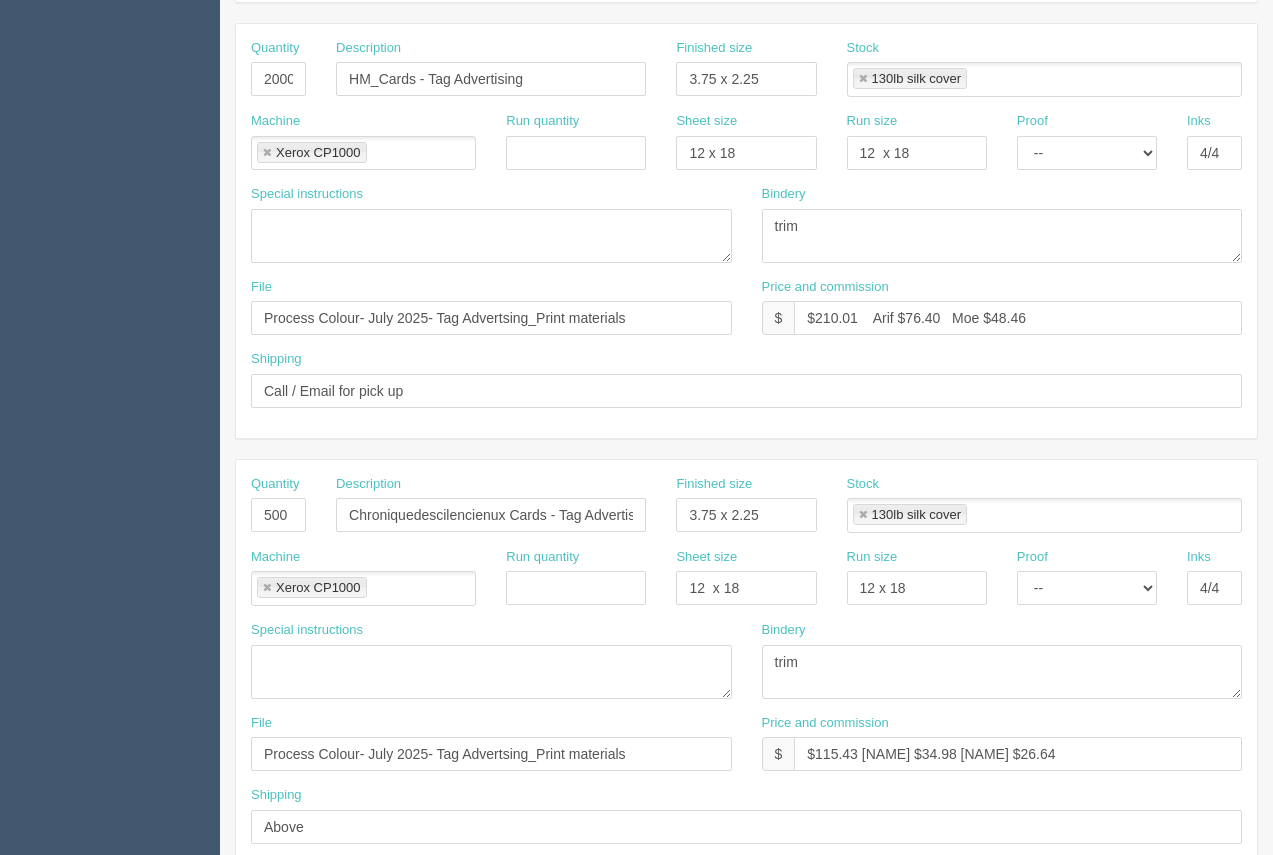 scroll, scrollTop: 430, scrollLeft: 0, axis: vertical 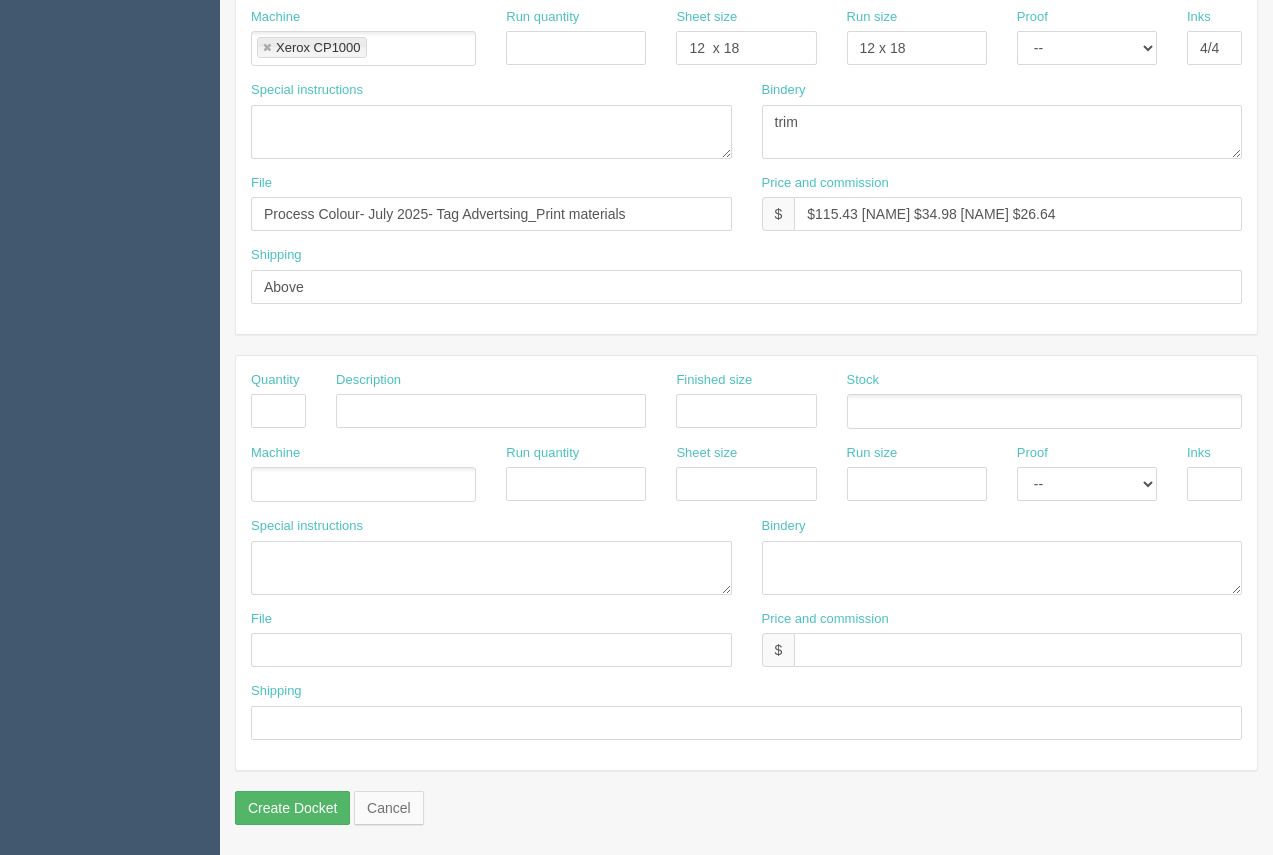 type on "PO#RD190360." 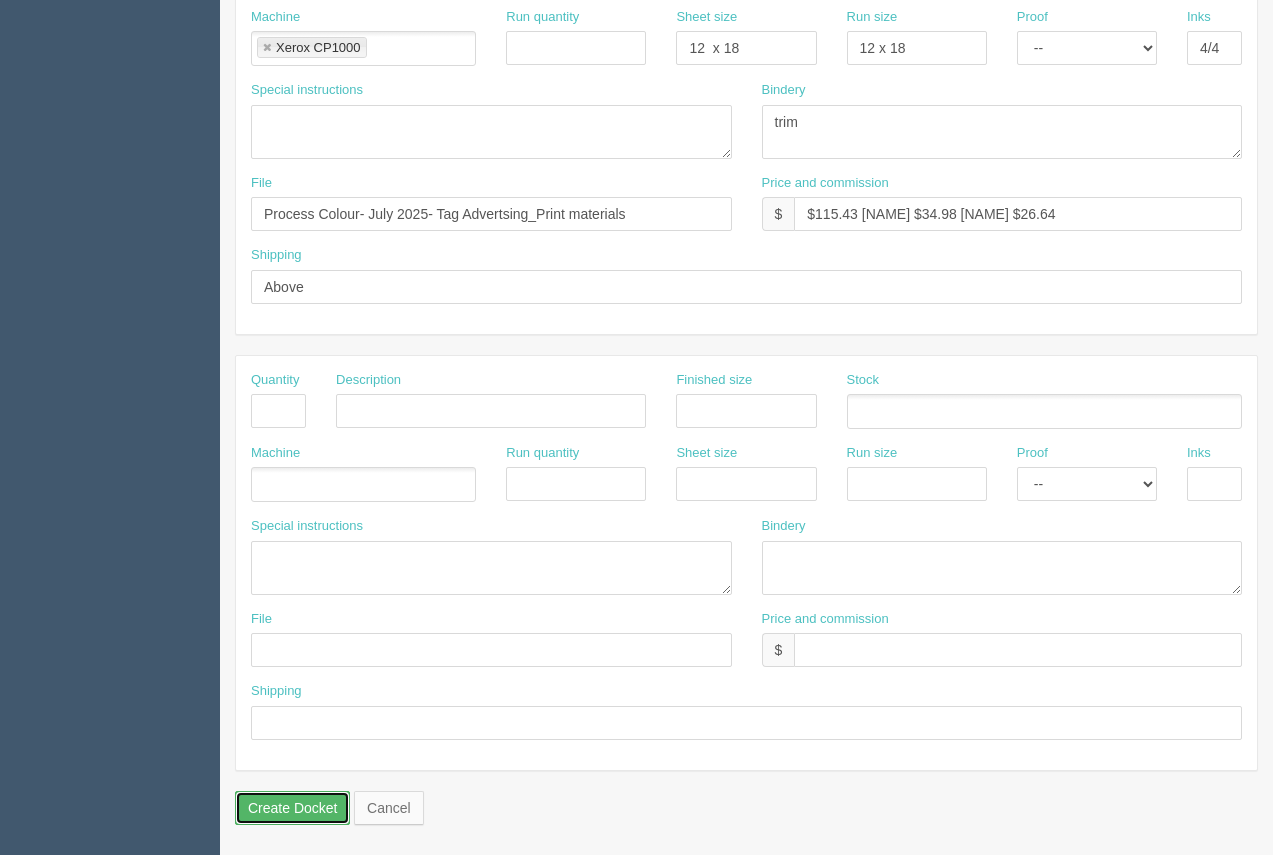 click on "Create Docket" at bounding box center [292, 808] 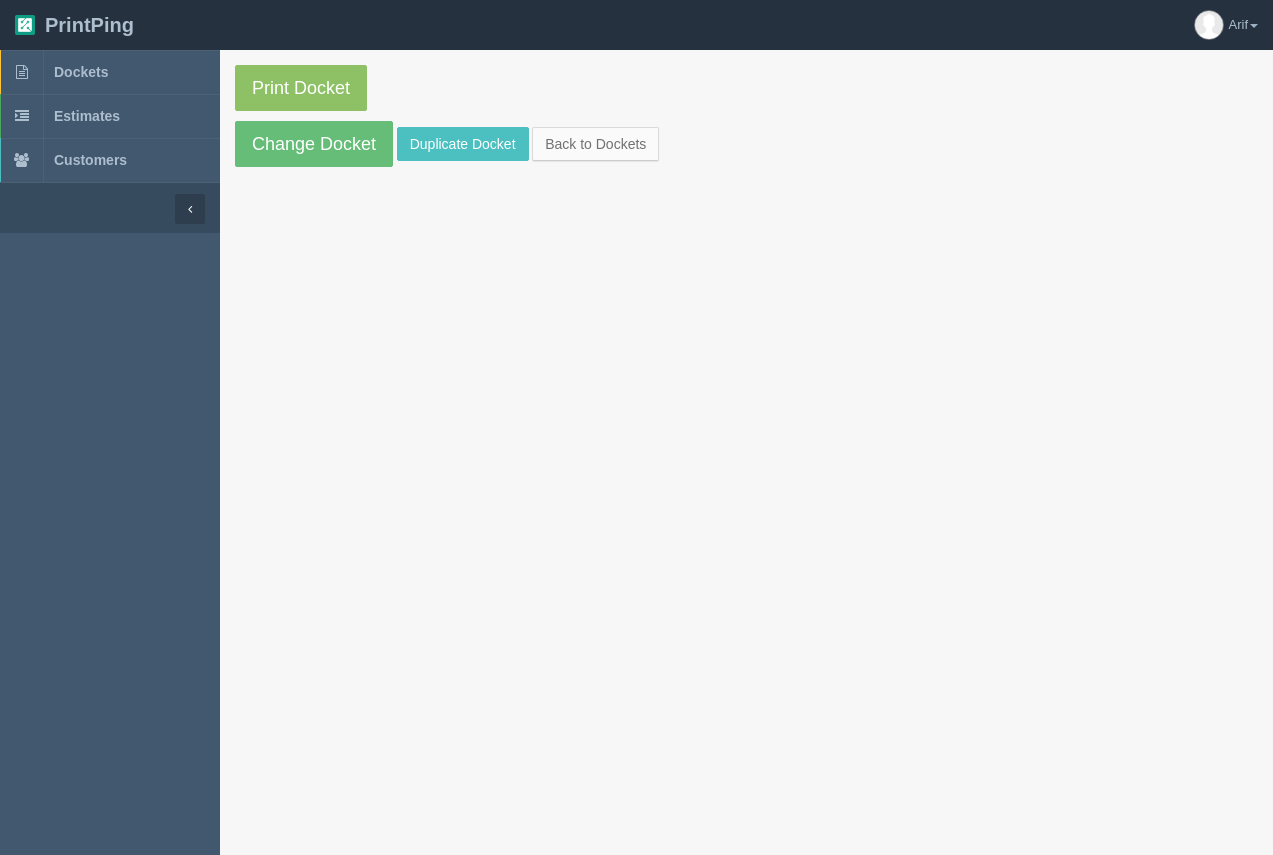 scroll, scrollTop: 0, scrollLeft: 0, axis: both 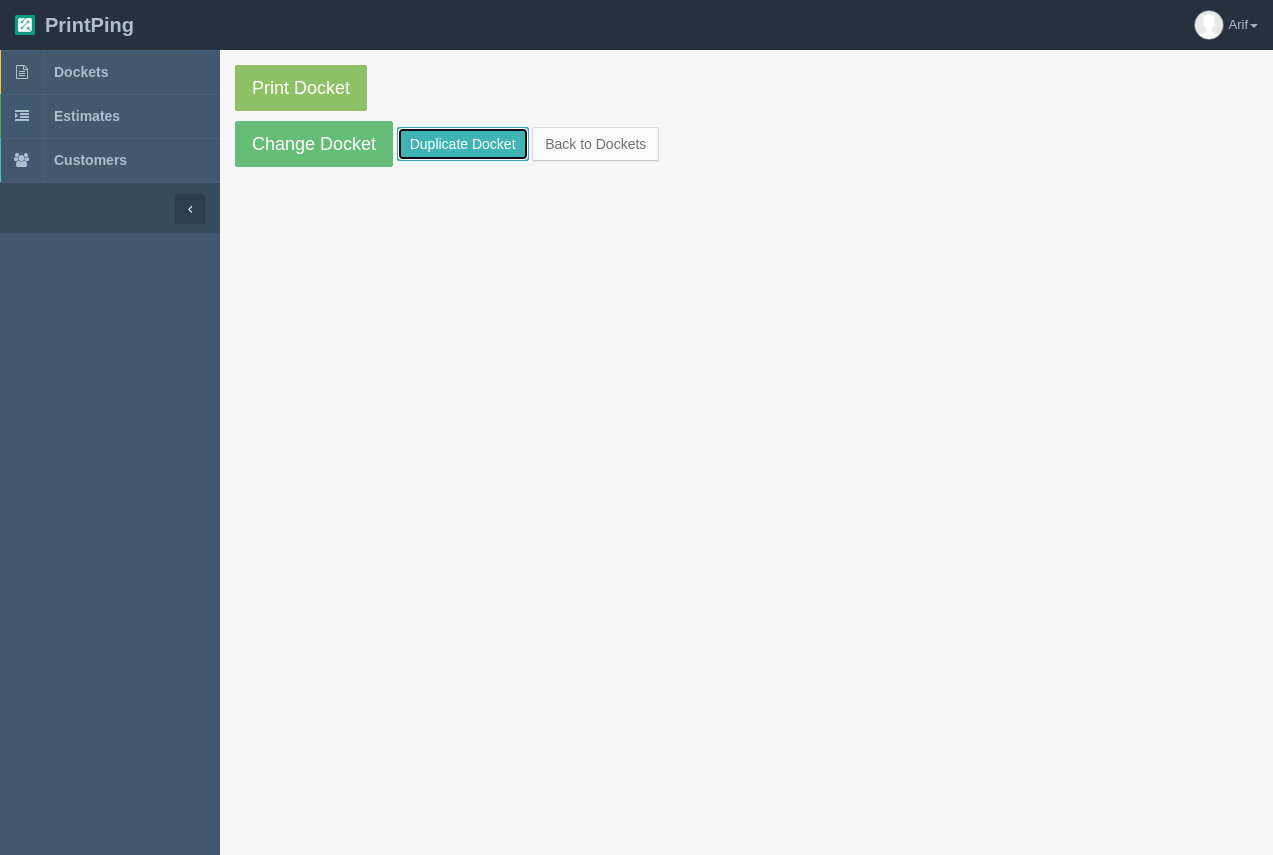click on "Duplicate Docket" at bounding box center [463, 144] 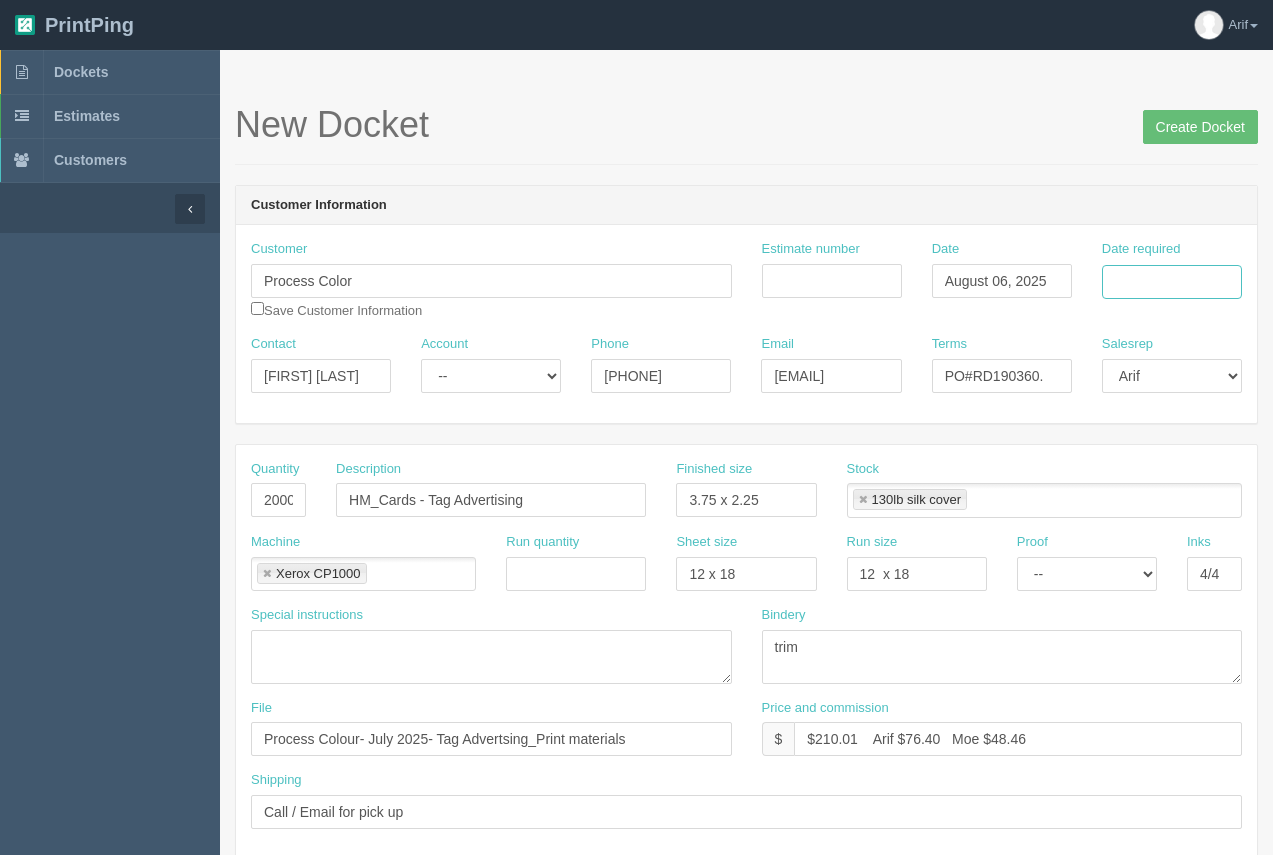 drag, startPoint x: 1168, startPoint y: 282, endPoint x: 1158, endPoint y: 296, distance: 17.20465 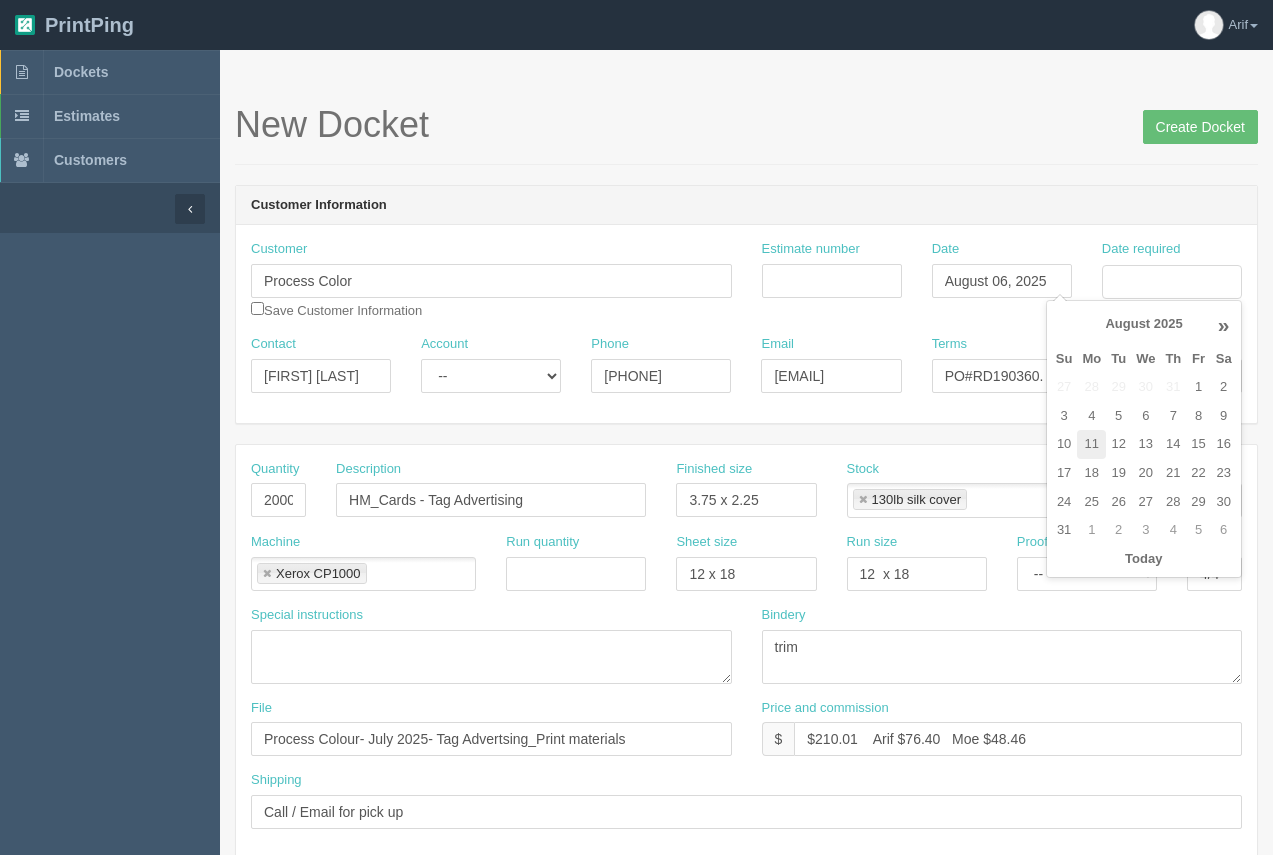 click on "11" at bounding box center (1091, 444) 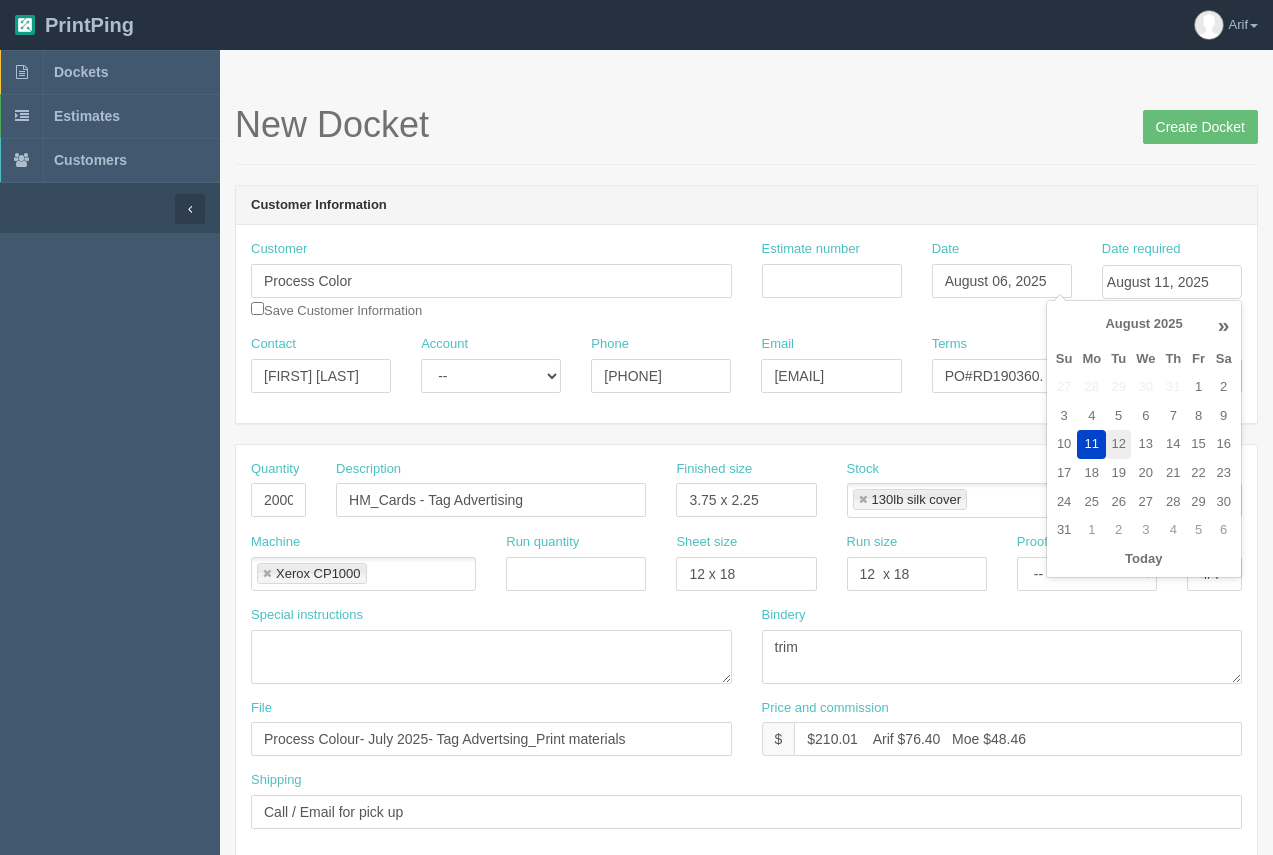 click on "12" at bounding box center (1118, 444) 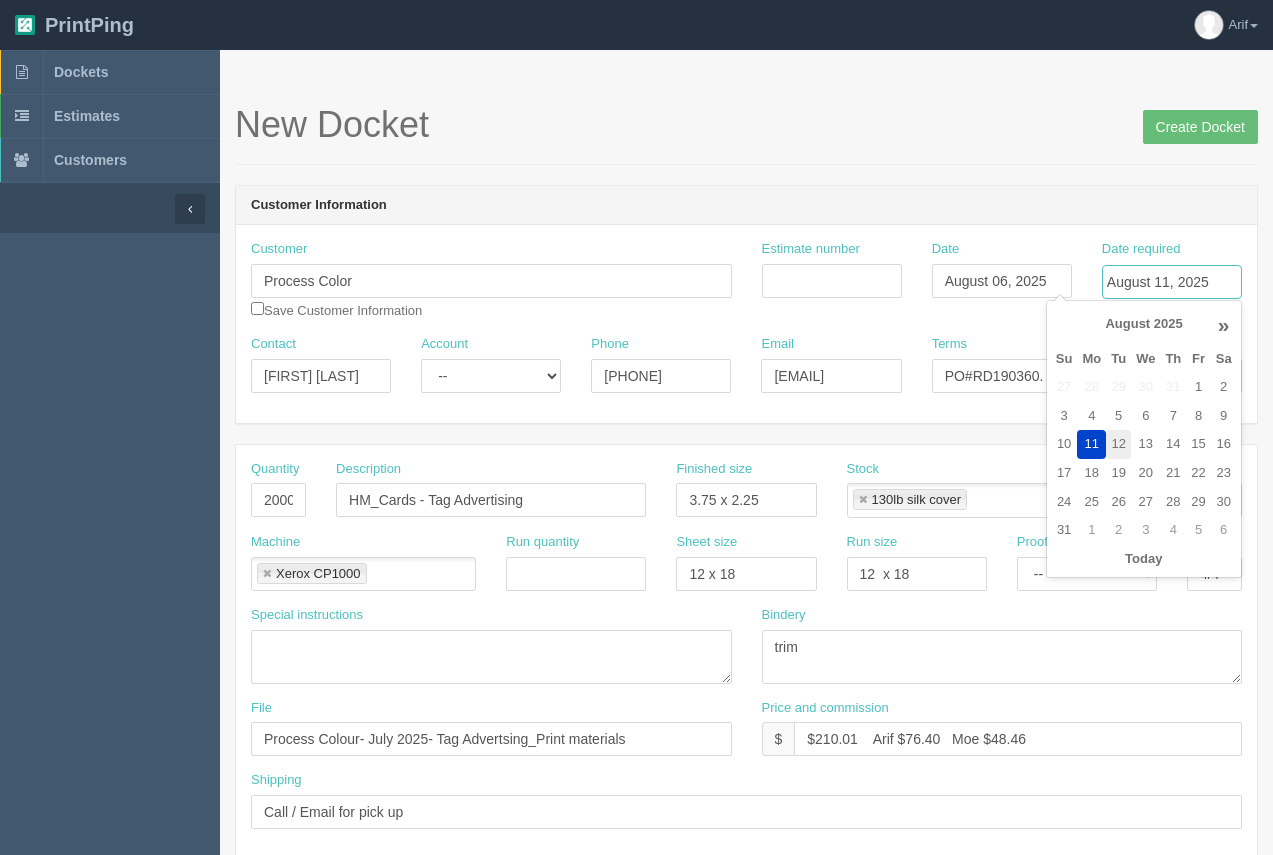 type on "August 12, 2025" 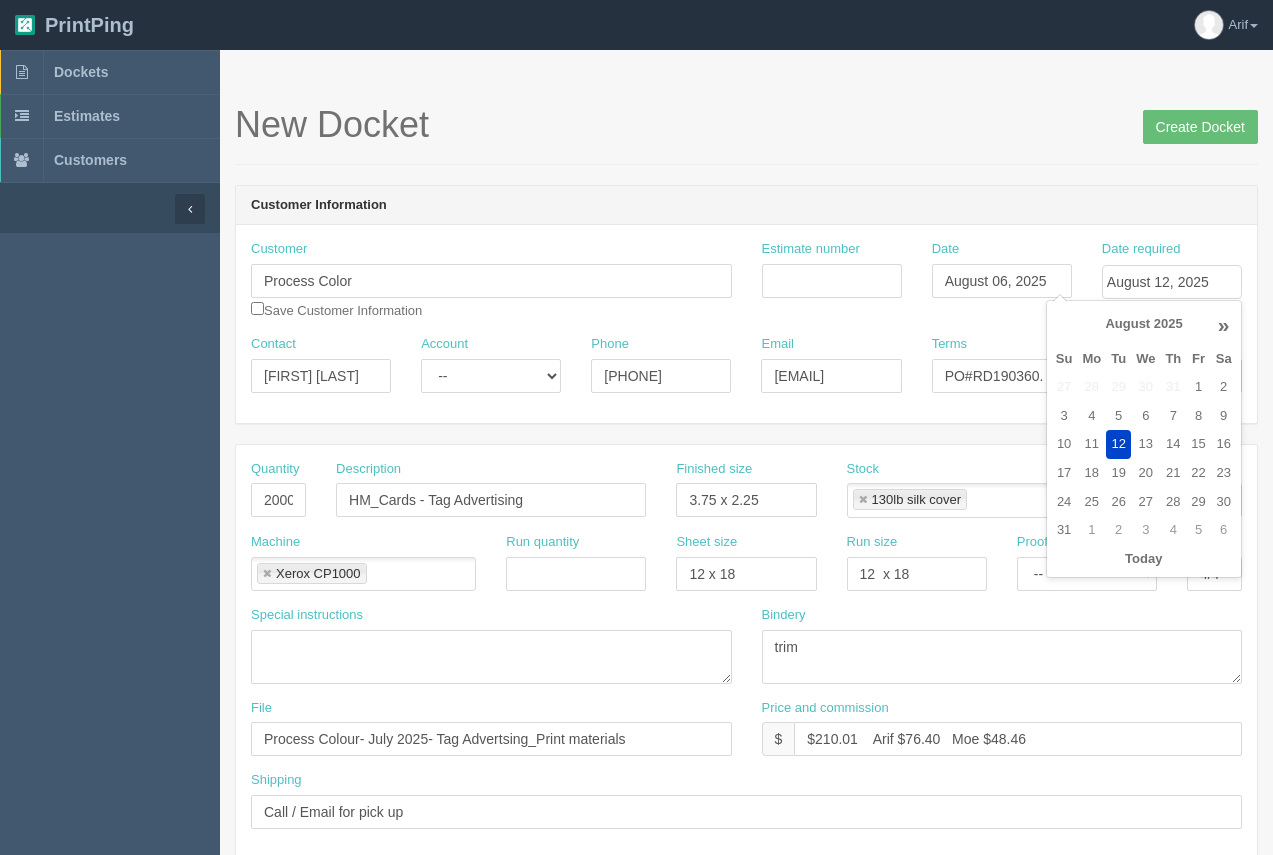 drag, startPoint x: 980, startPoint y: 110, endPoint x: 873, endPoint y: 205, distance: 143.08739 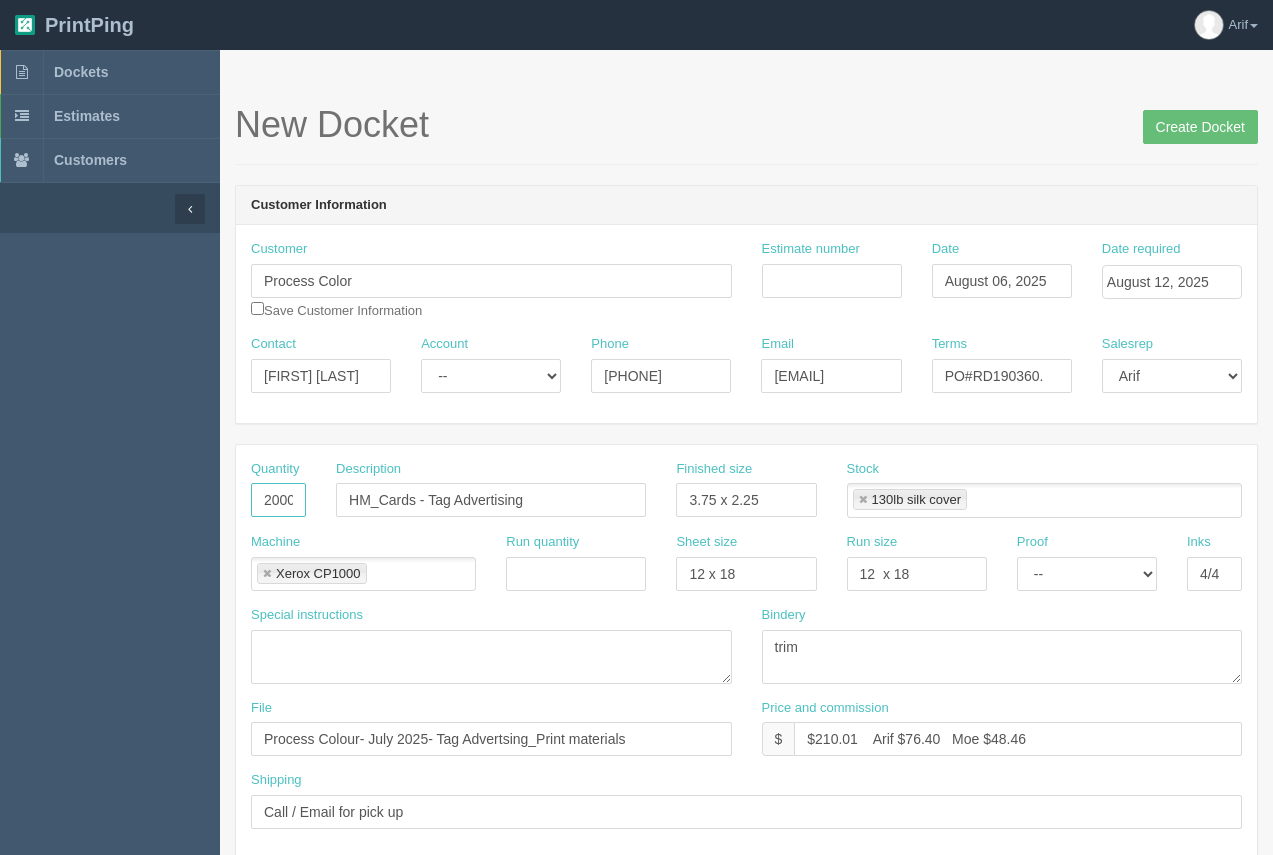 scroll, scrollTop: 0, scrollLeft: 2, axis: horizontal 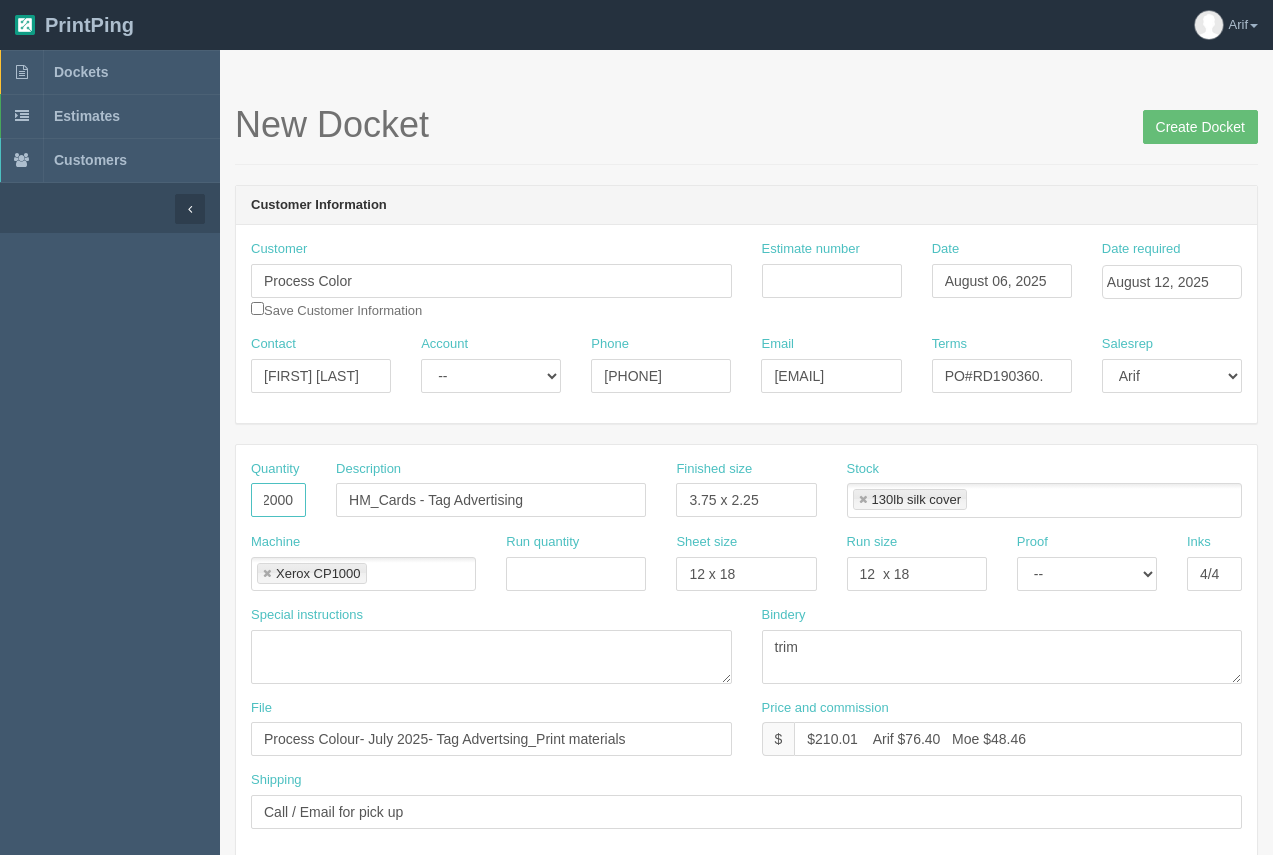 drag, startPoint x: 264, startPoint y: 499, endPoint x: 374, endPoint y: 507, distance: 110.29053 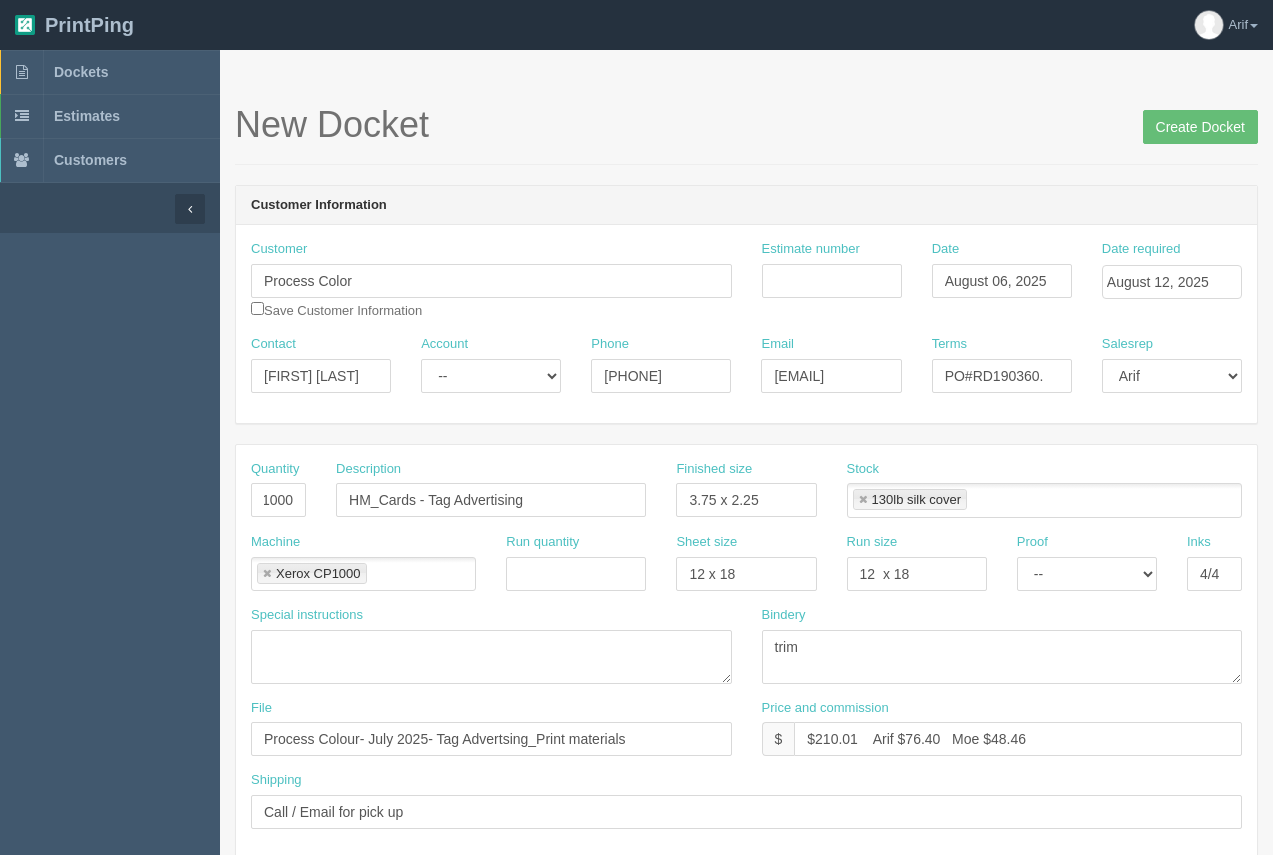 scroll, scrollTop: 0, scrollLeft: 0, axis: both 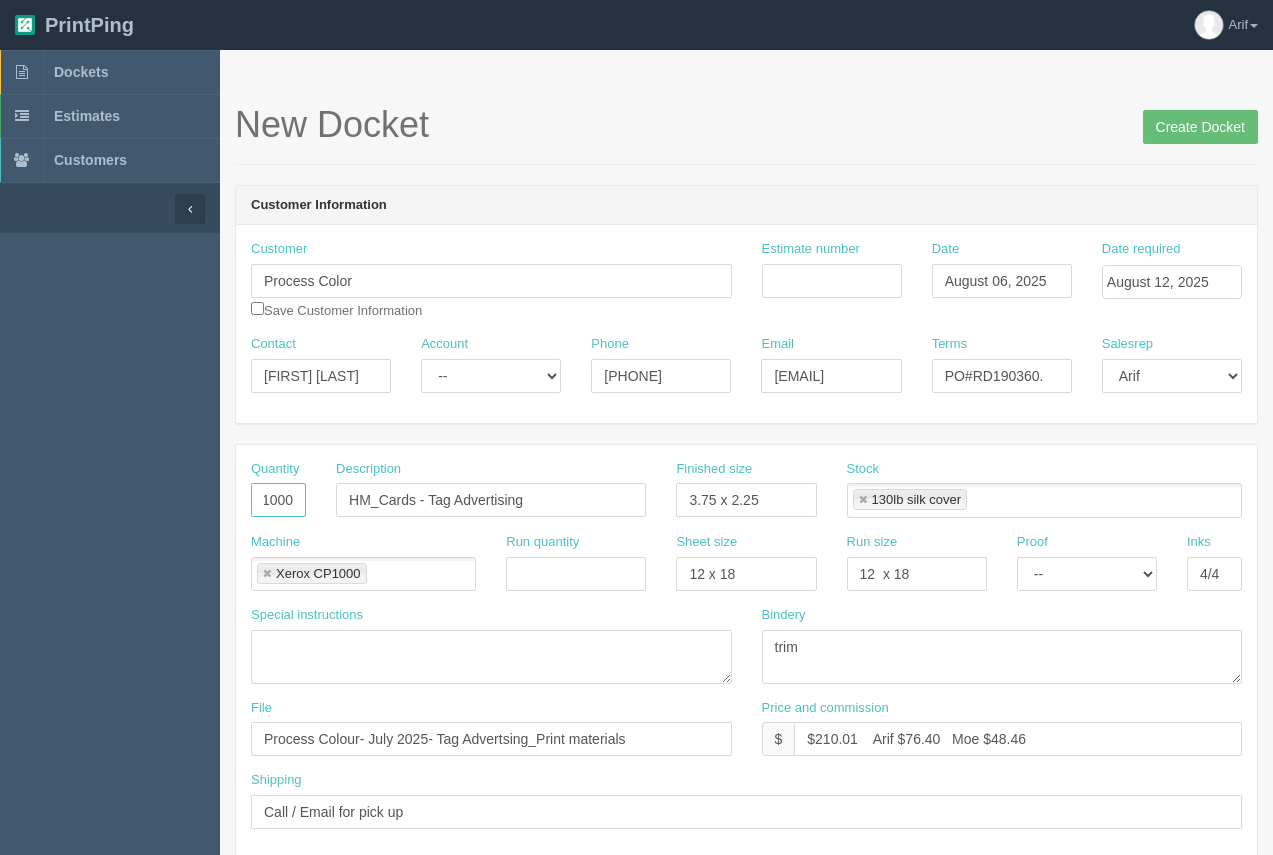 drag, startPoint x: 252, startPoint y: 491, endPoint x: 306, endPoint y: 507, distance: 56.32051 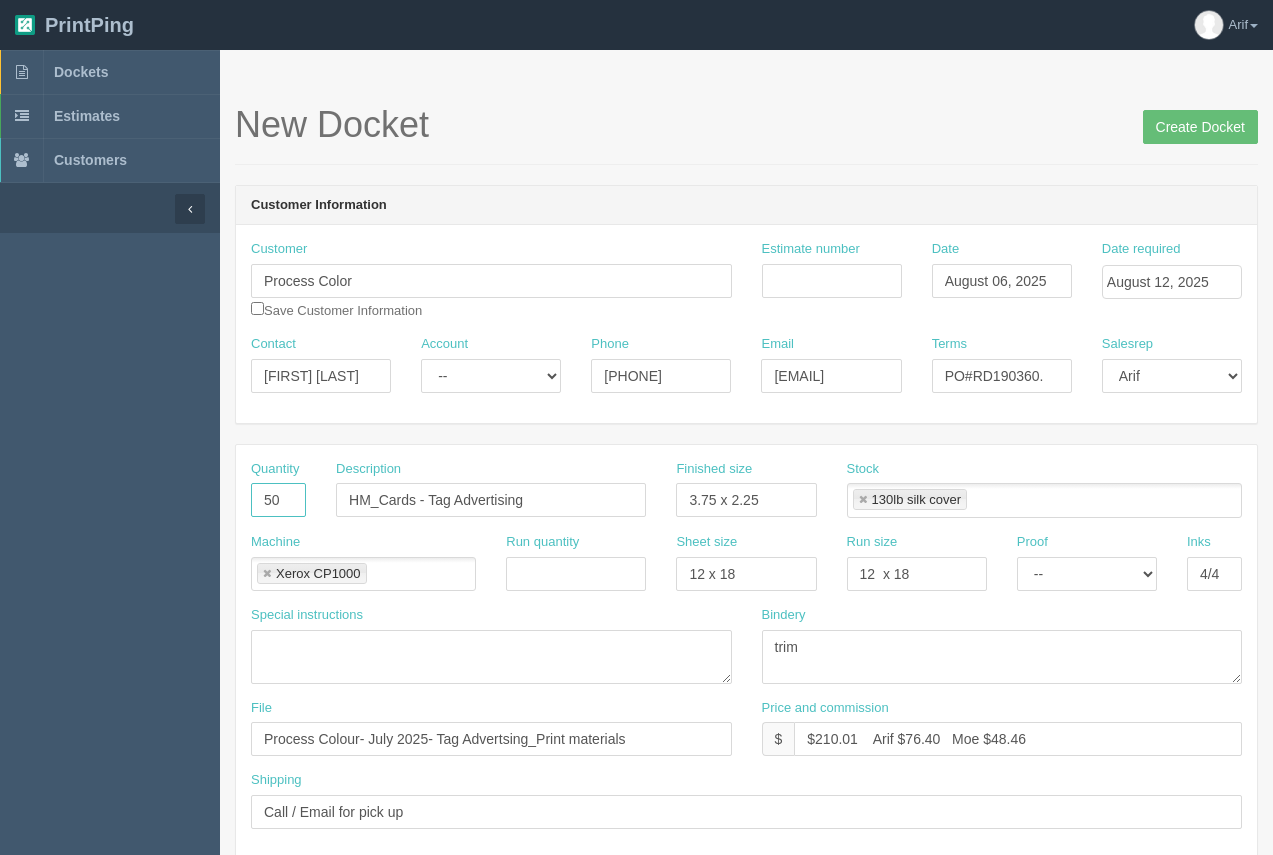 scroll, scrollTop: 0, scrollLeft: 0, axis: both 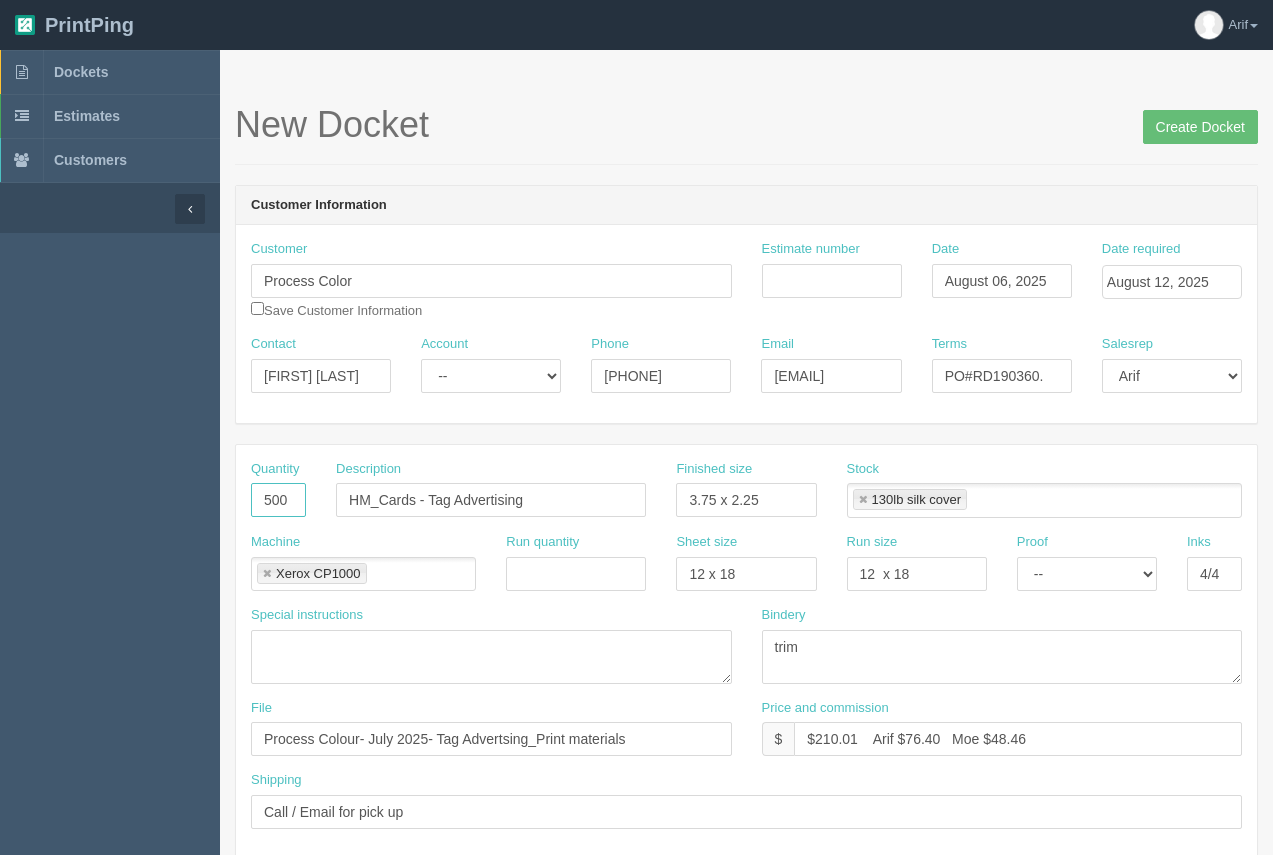 type on "500" 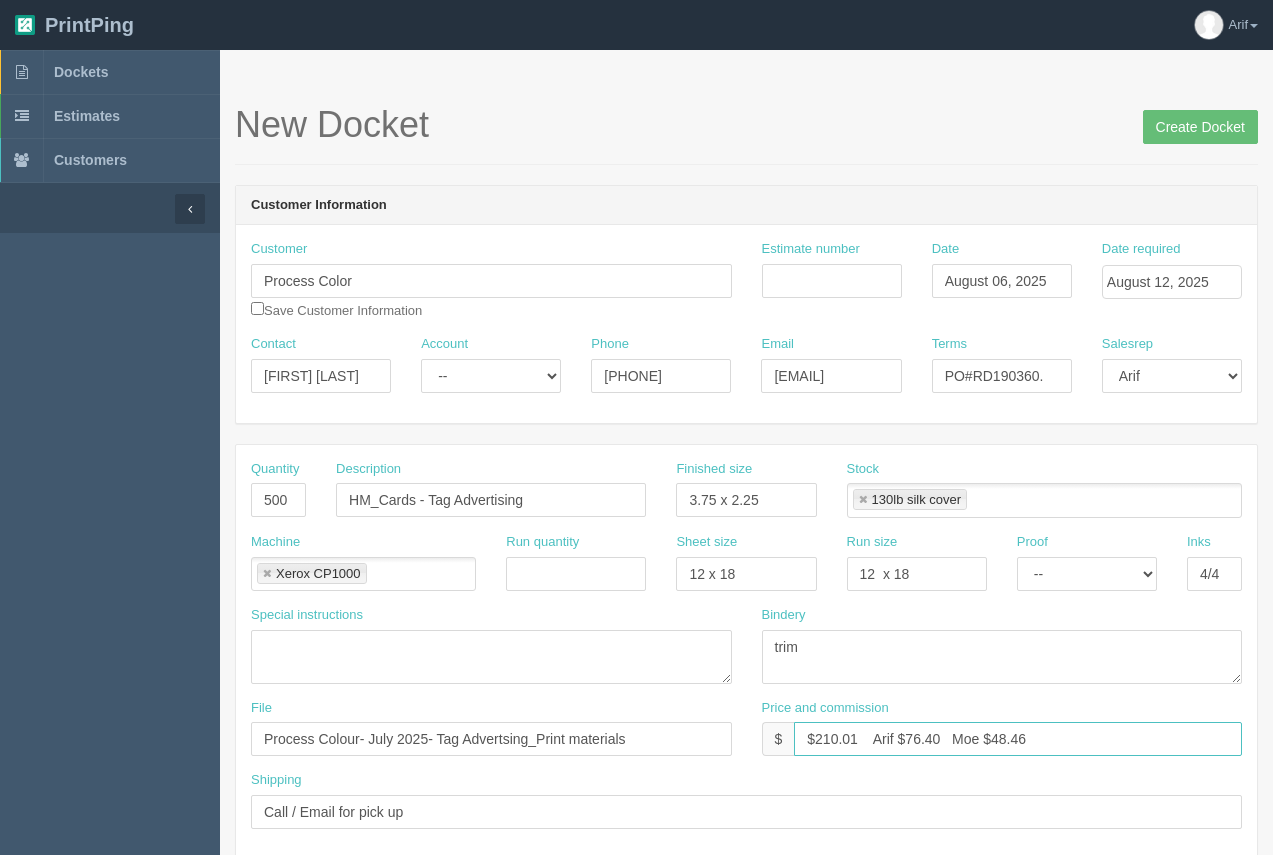 drag, startPoint x: 857, startPoint y: 738, endPoint x: 828, endPoint y: 733, distance: 29.427877 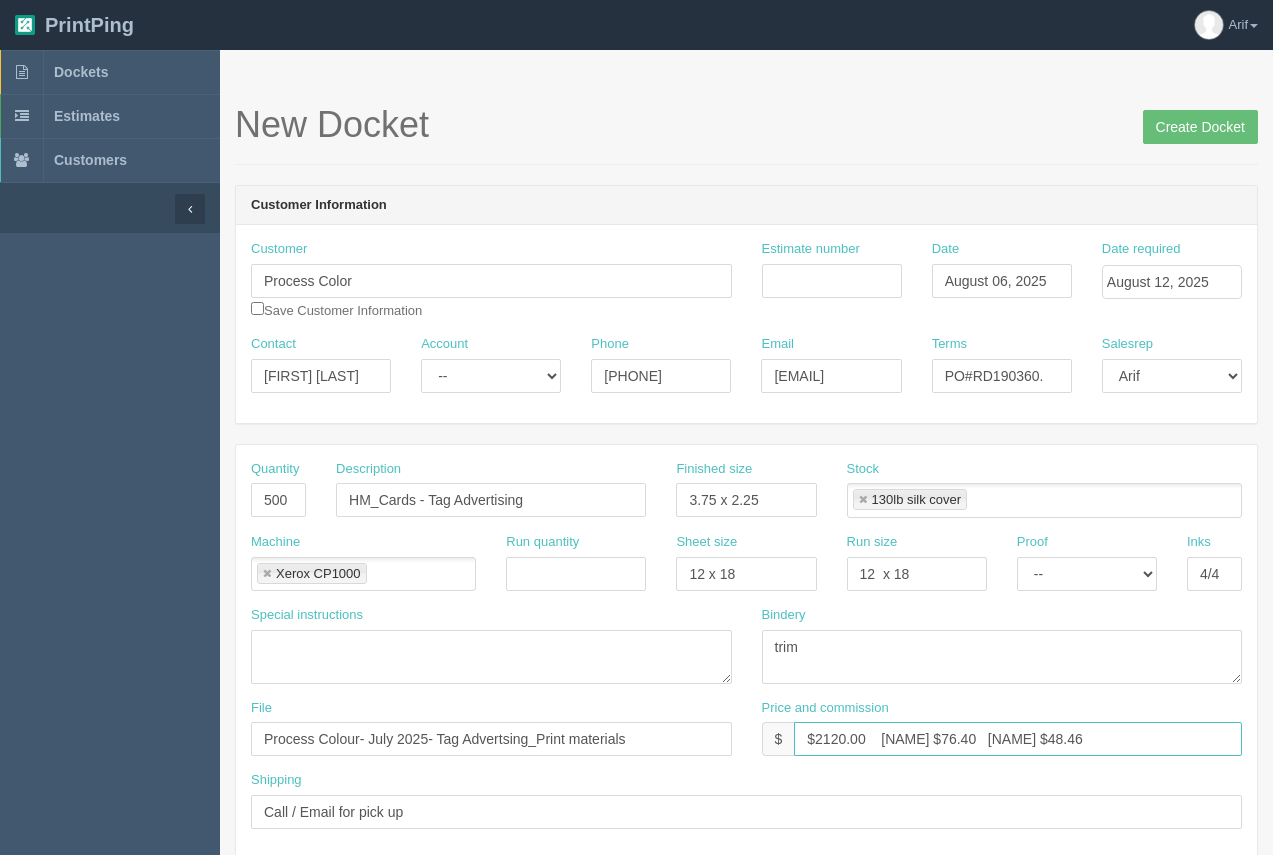 click on "$2120.00    Arif $76.40   Moe $48.46" at bounding box center (1018, 739) 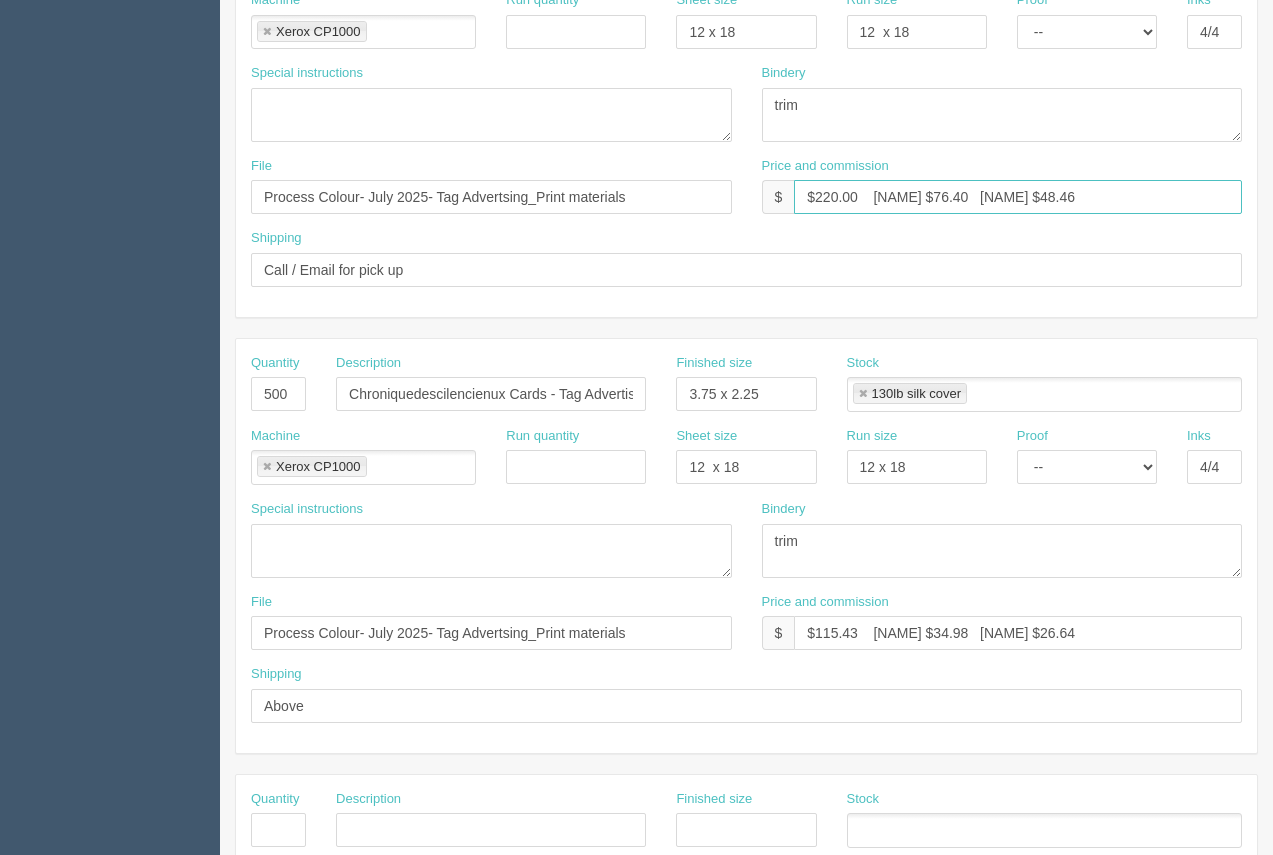 scroll, scrollTop: 561, scrollLeft: 0, axis: vertical 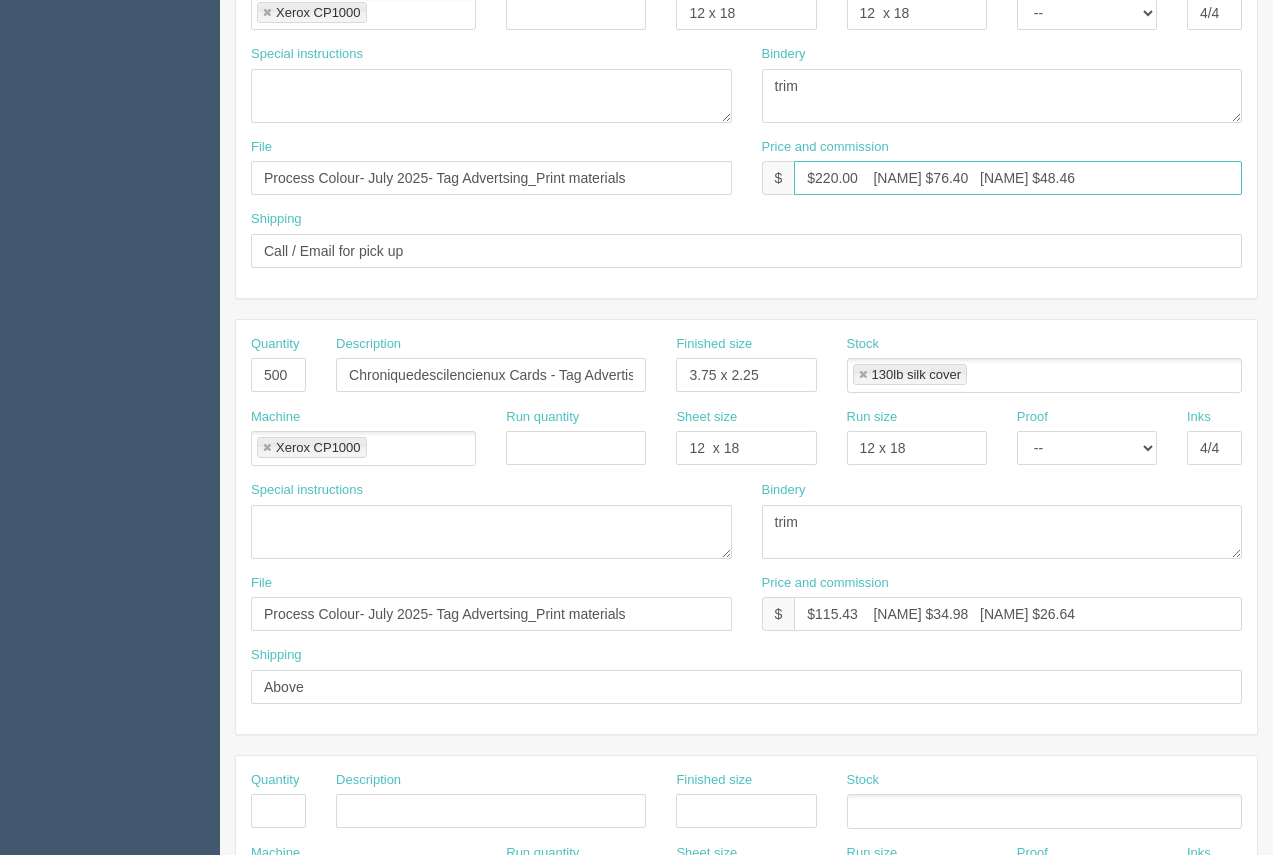 type on "$220.00    Arif $76.40   Moe $48.46" 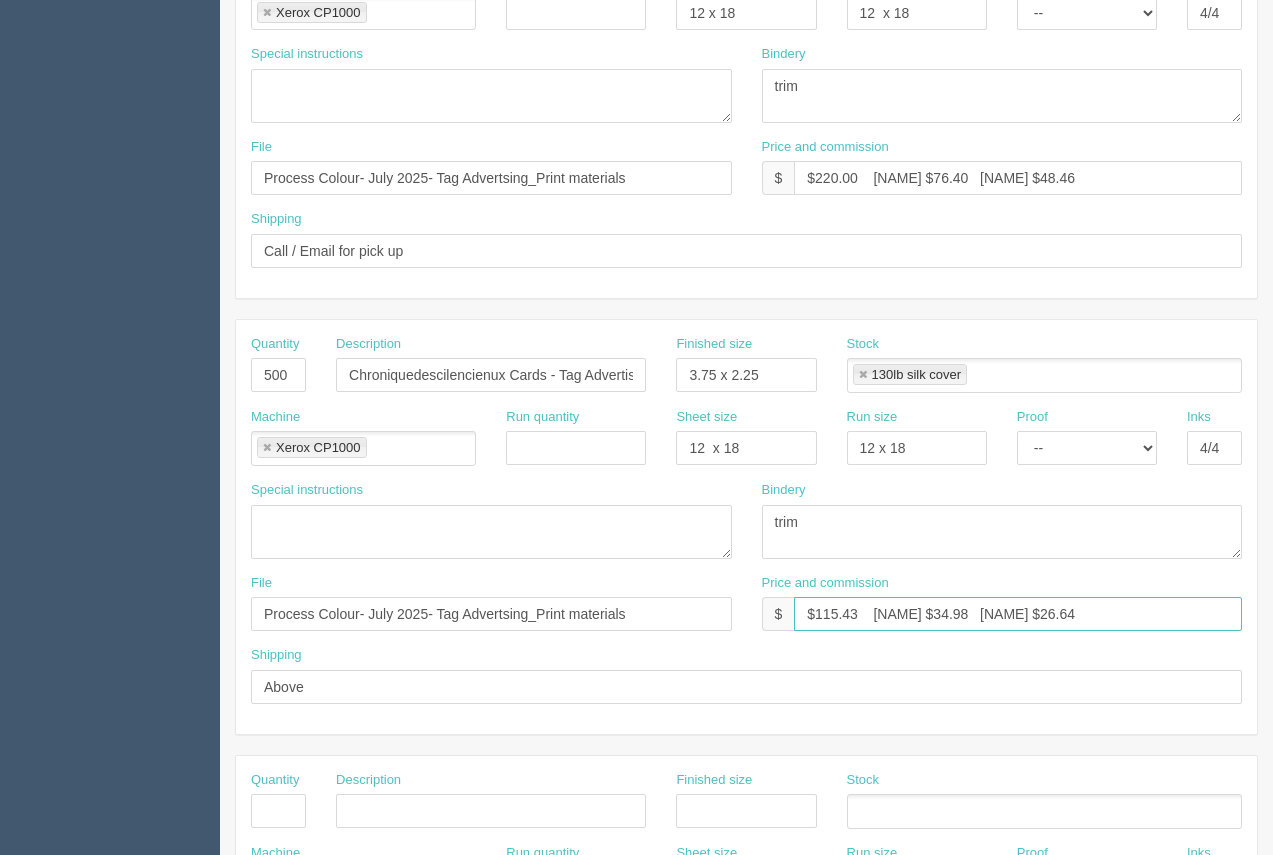 drag, startPoint x: 854, startPoint y: 613, endPoint x: 818, endPoint y: 609, distance: 36.221542 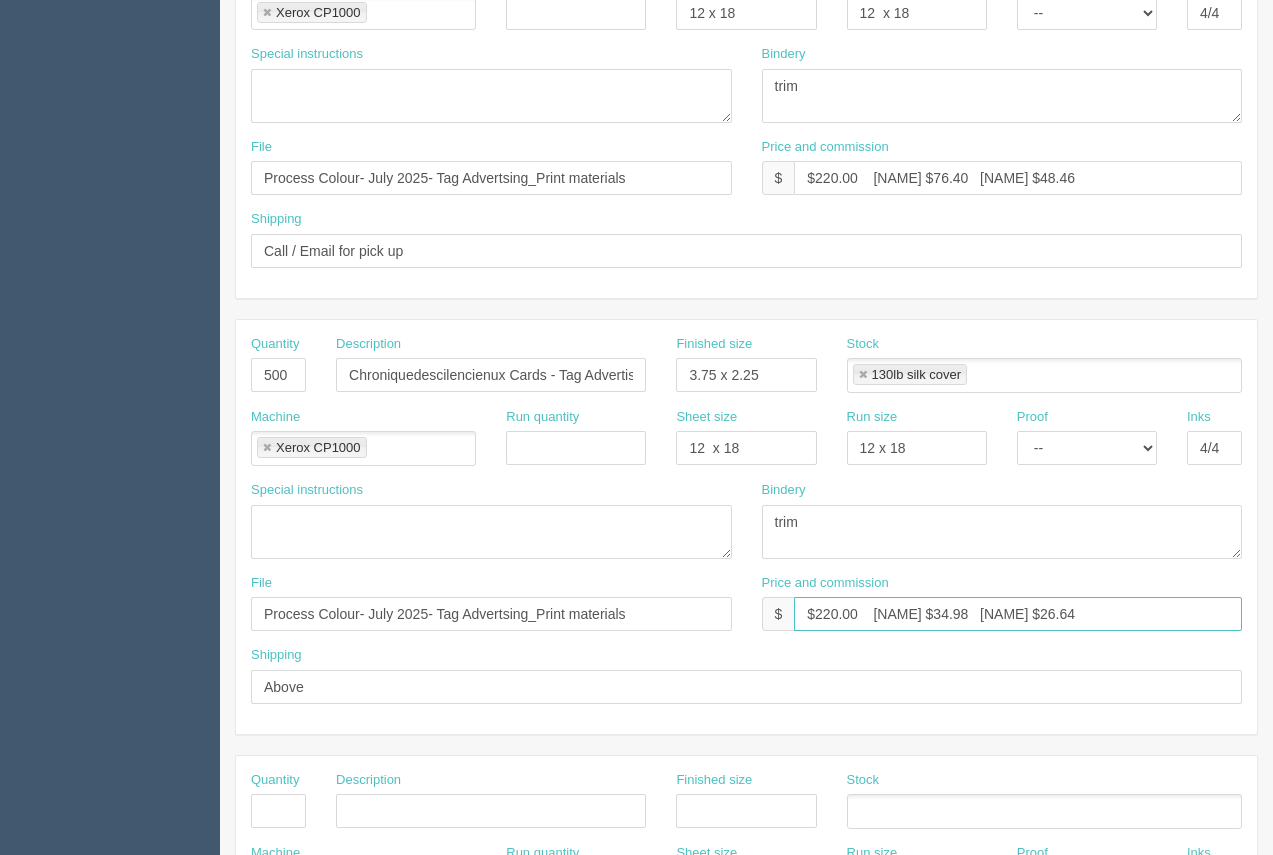 type on "$220.00    Arif $34.98   Moe $26.64" 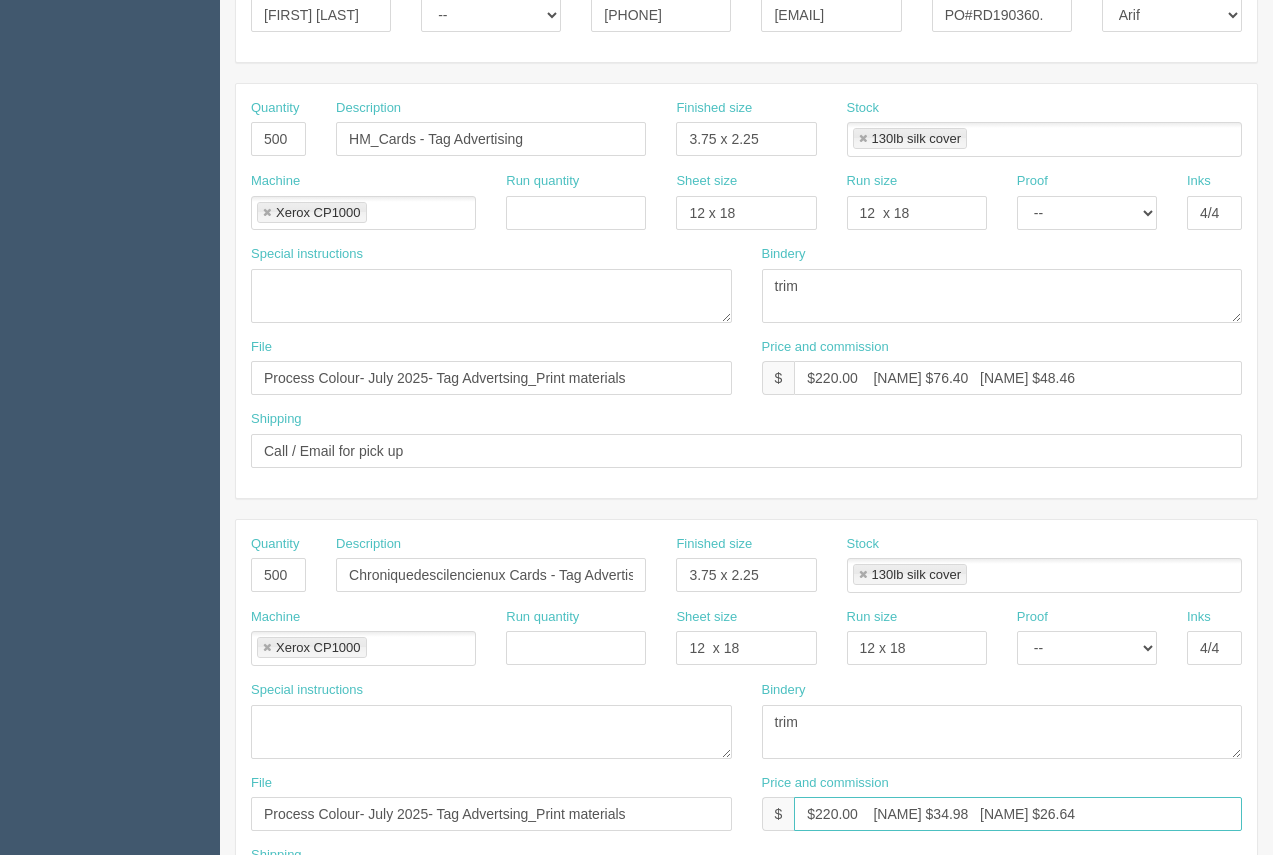 scroll, scrollTop: 358, scrollLeft: 0, axis: vertical 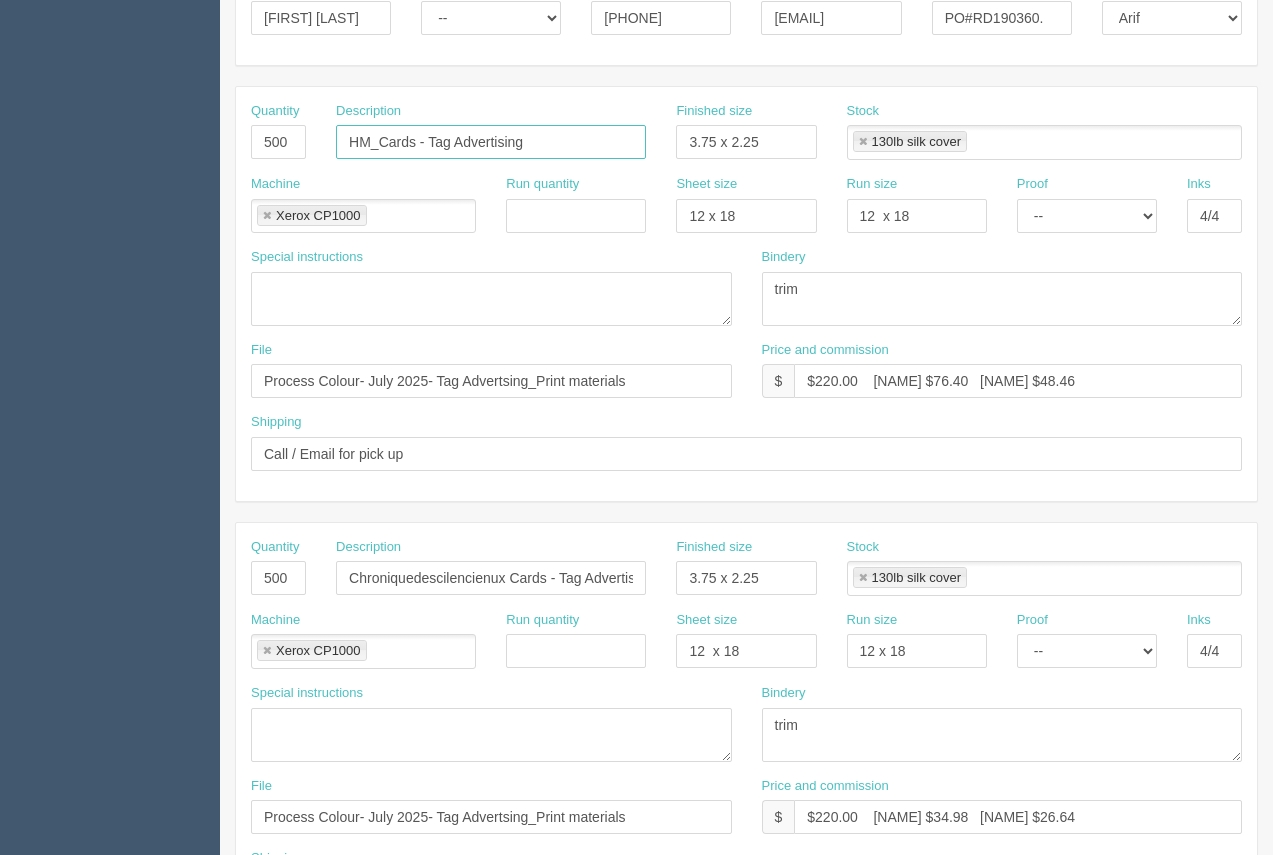 drag, startPoint x: 551, startPoint y: 144, endPoint x: 346, endPoint y: 145, distance: 205.00244 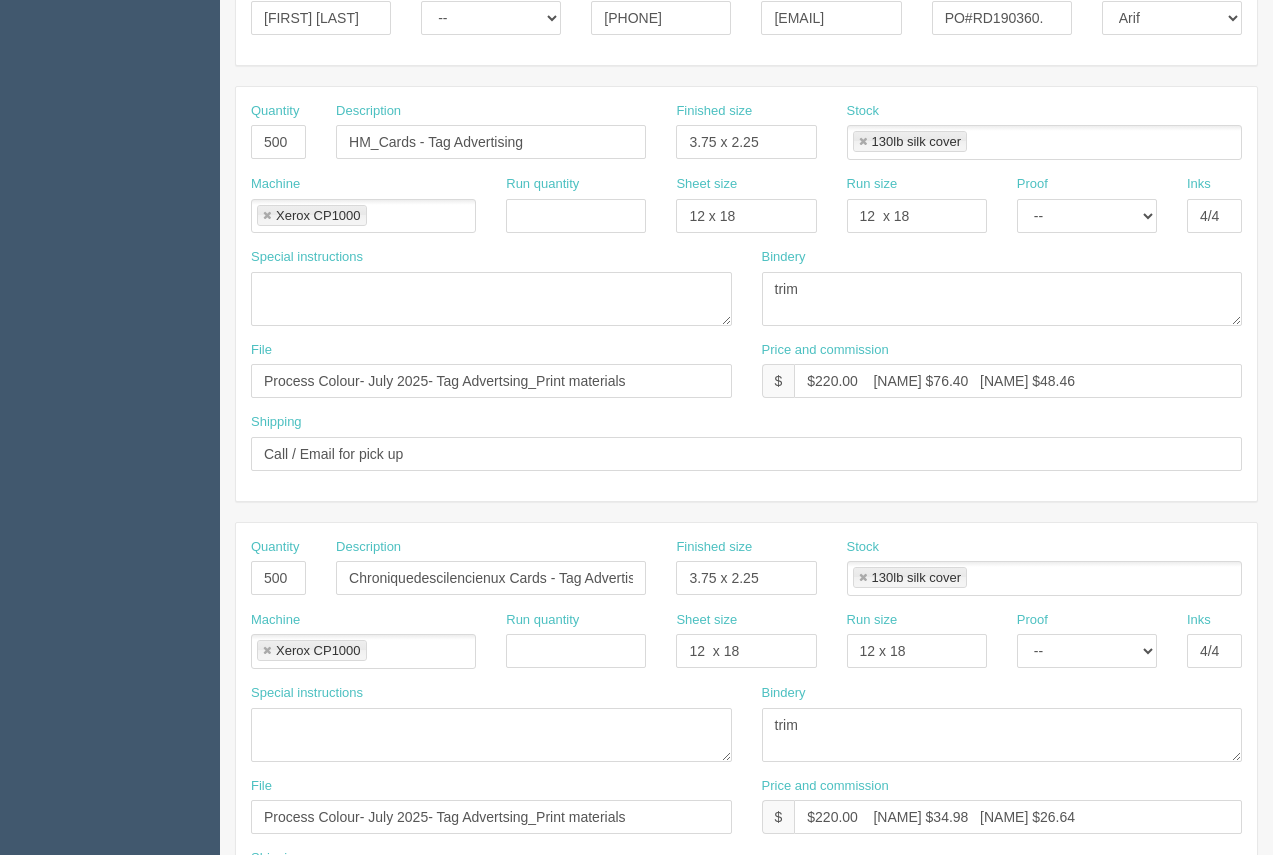 click on "Description
HM_Cards - Tag Advertising" at bounding box center (491, 138) 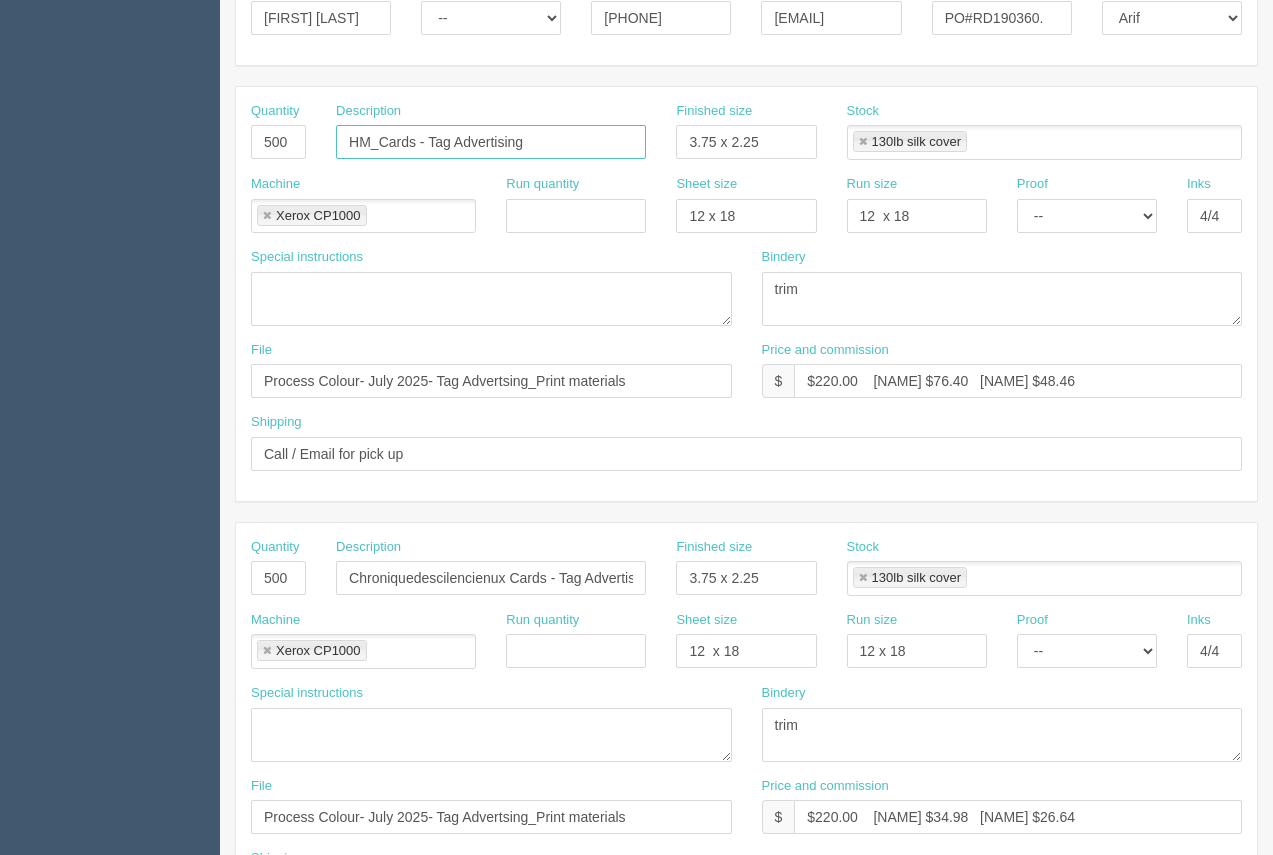 drag, startPoint x: 418, startPoint y: 143, endPoint x: 341, endPoint y: 130, distance: 78.08969 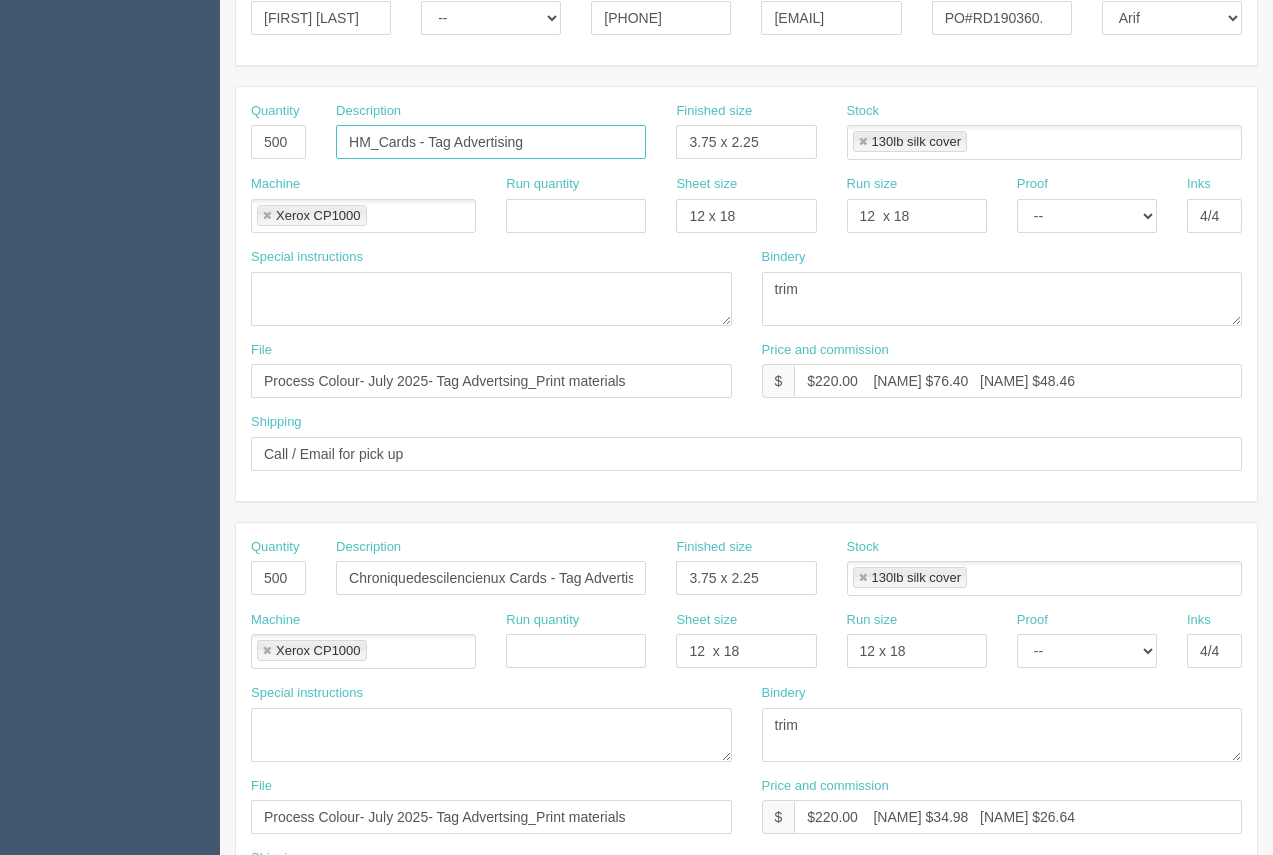 paste on "Flyer convention" 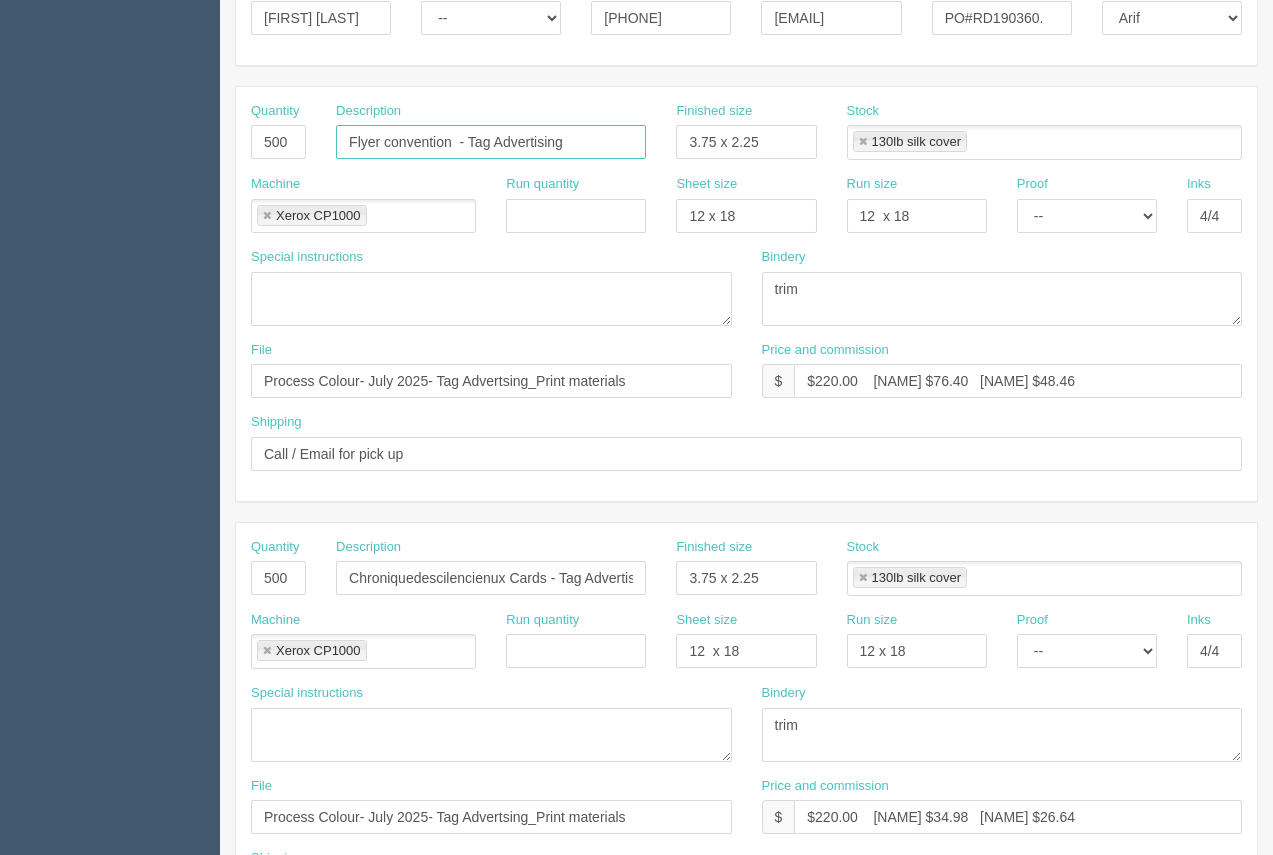 type on "Flyer convention  - Tag Advertising" 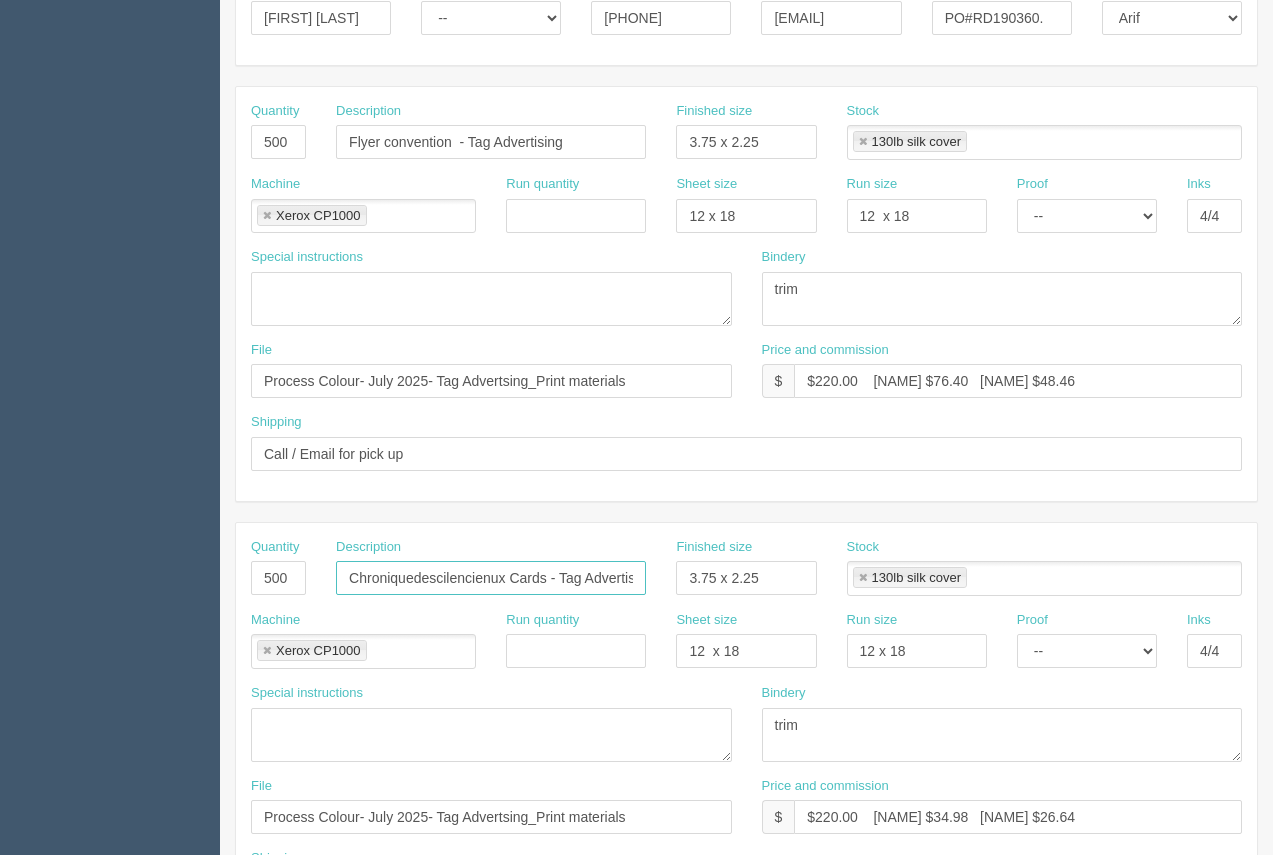 drag, startPoint x: 543, startPoint y: 579, endPoint x: 268, endPoint y: 597, distance: 275.58847 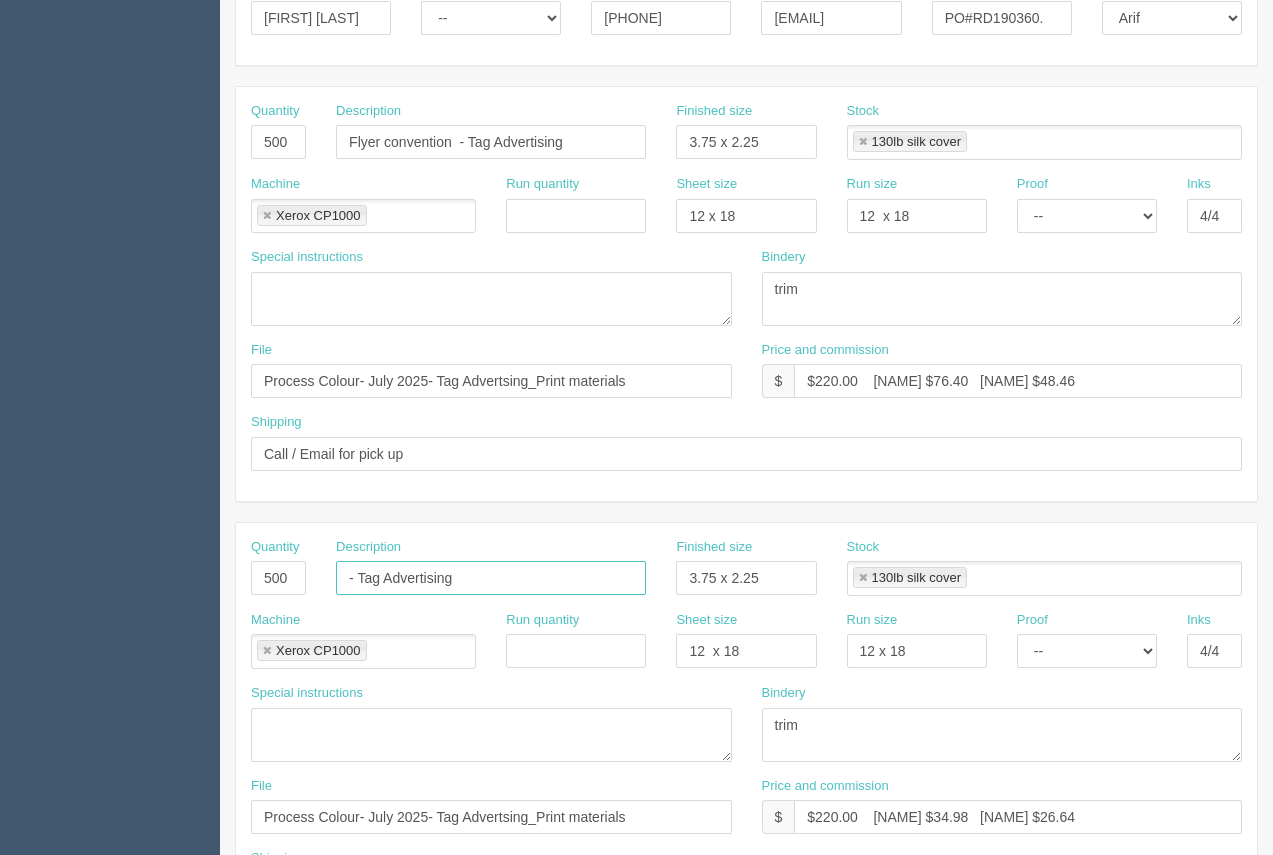paste on "Tag sheets" 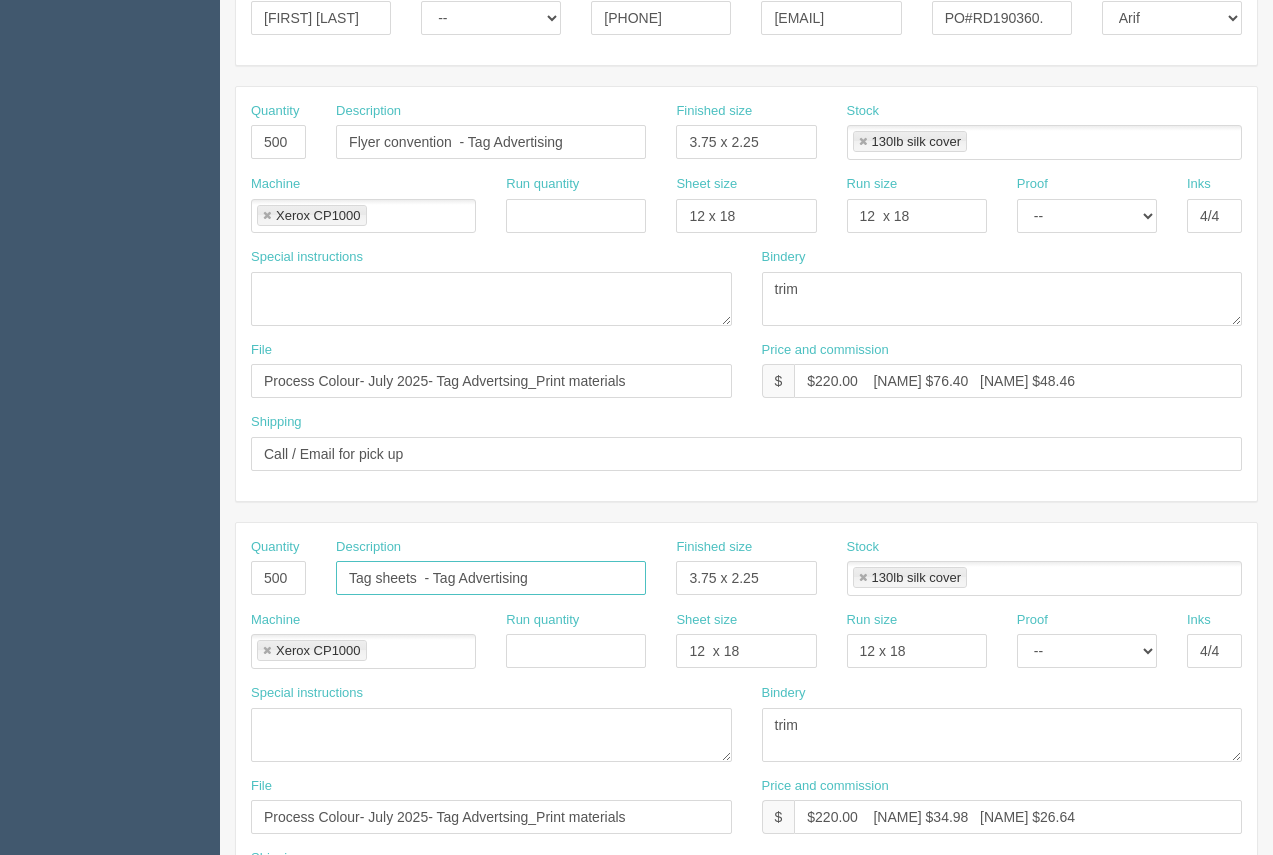 type on "Tag sheets  - Tag Advertising" 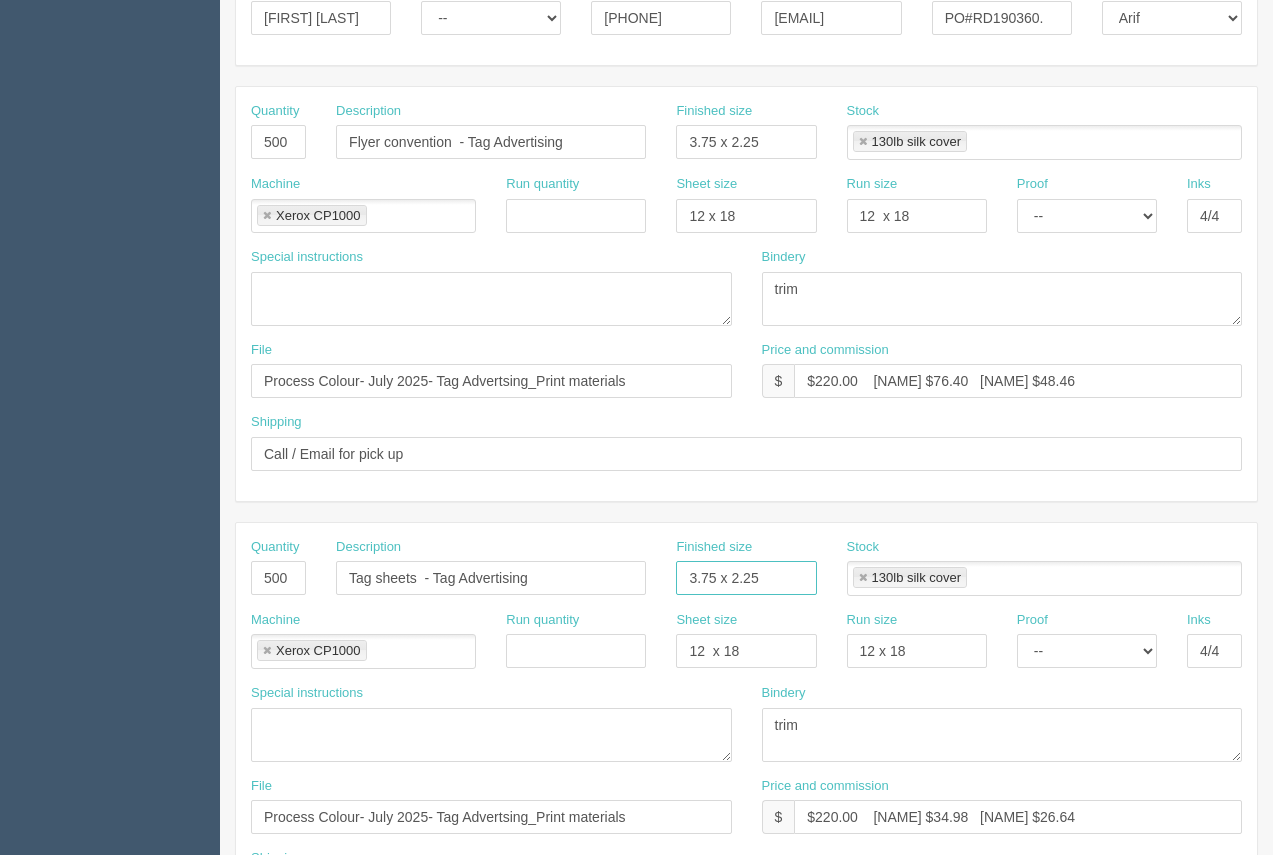 drag, startPoint x: 762, startPoint y: 581, endPoint x: 637, endPoint y: 581, distance: 125 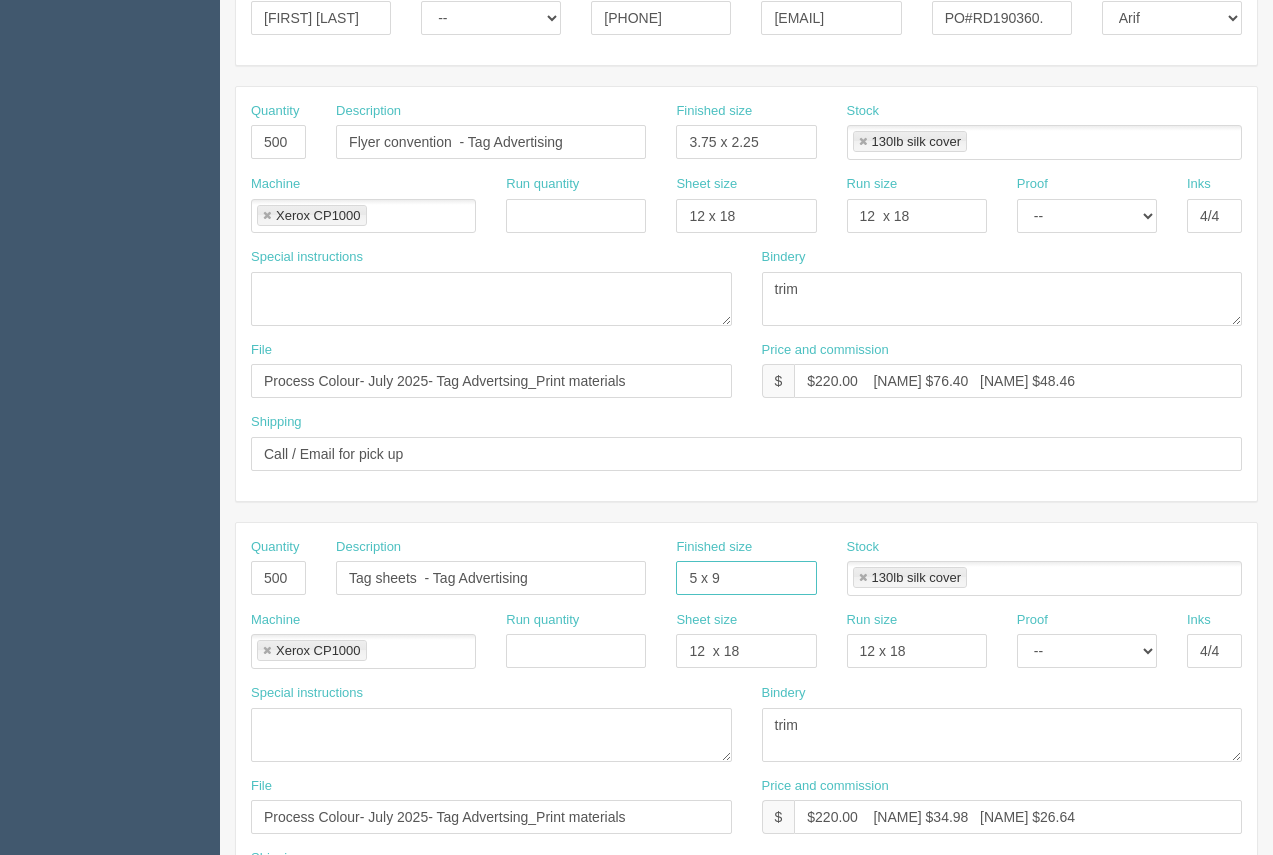 type on "5 x 9" 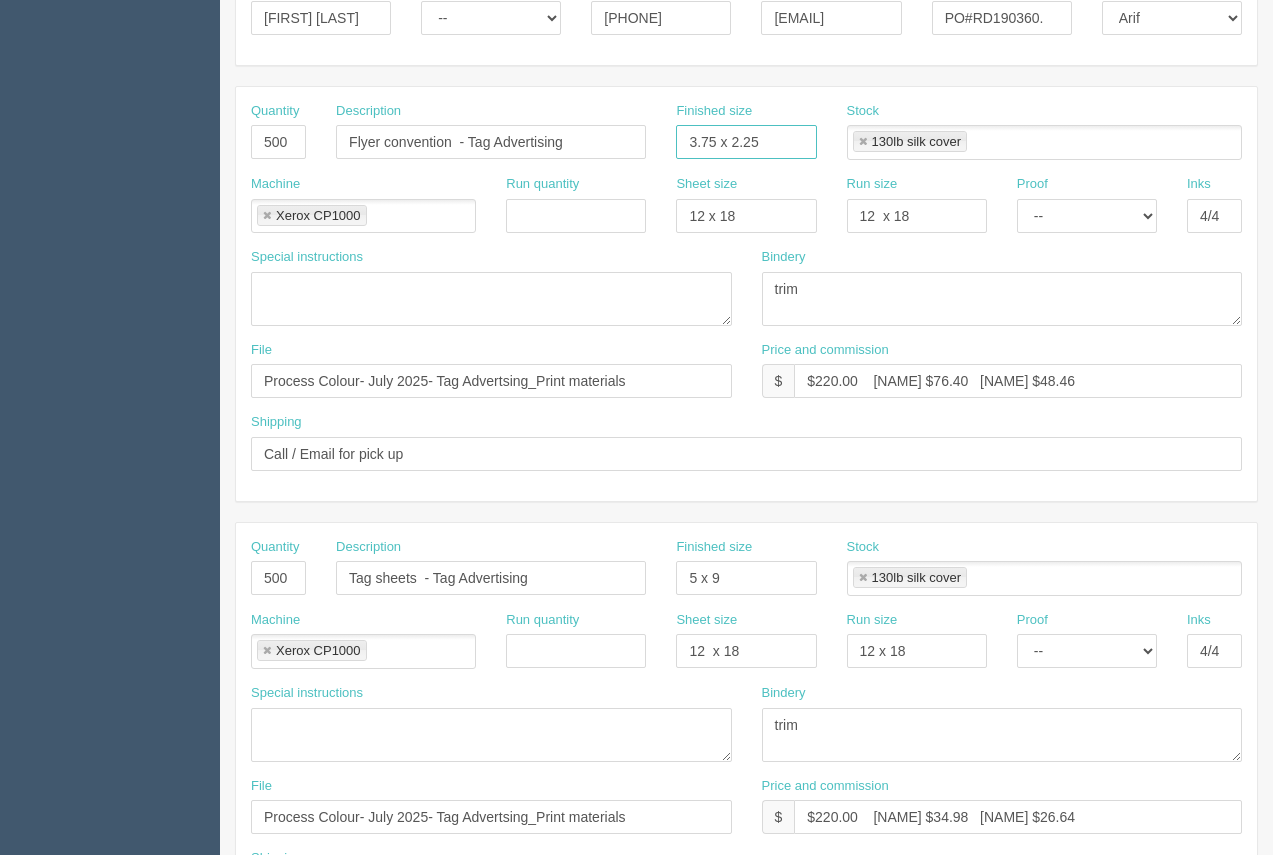 drag, startPoint x: 741, startPoint y: 140, endPoint x: 683, endPoint y: 135, distance: 58.21512 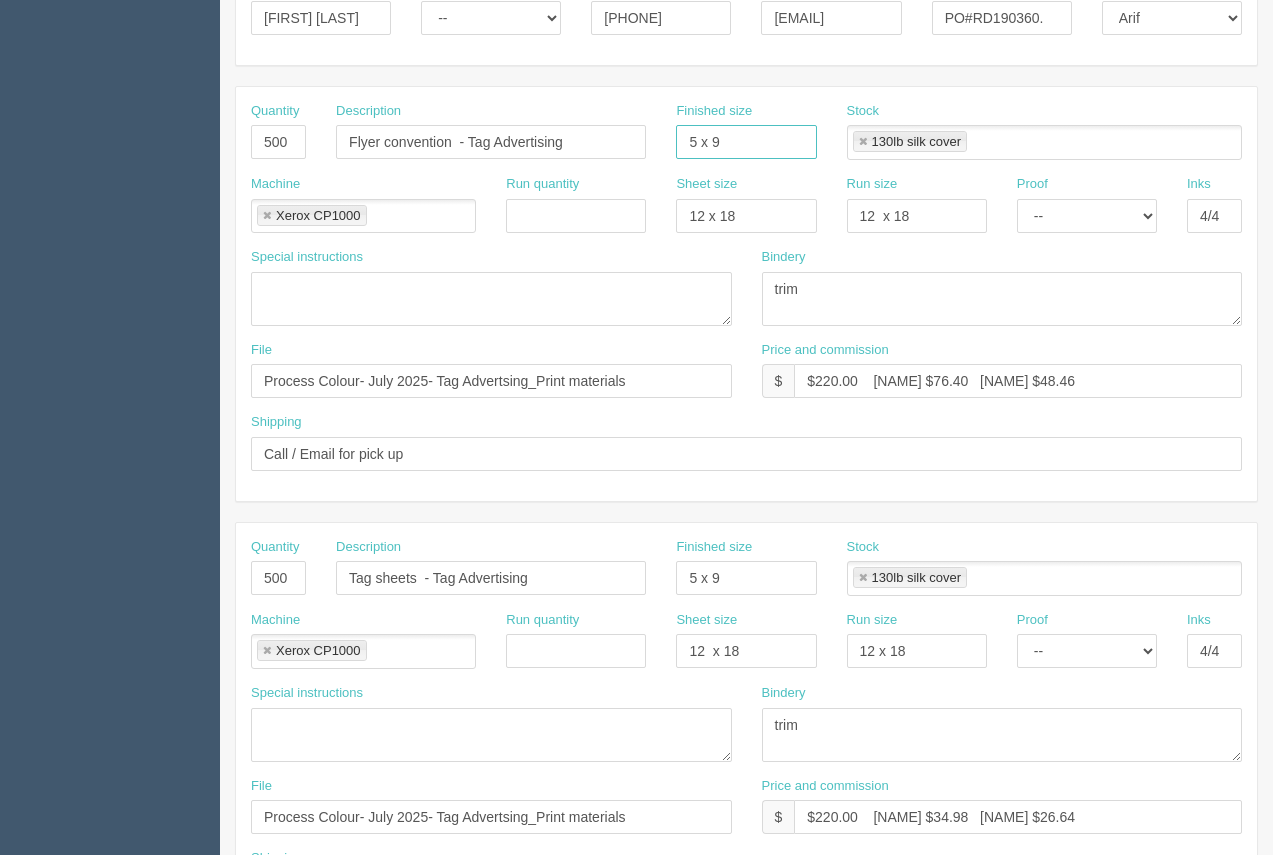 type on "5 x 9" 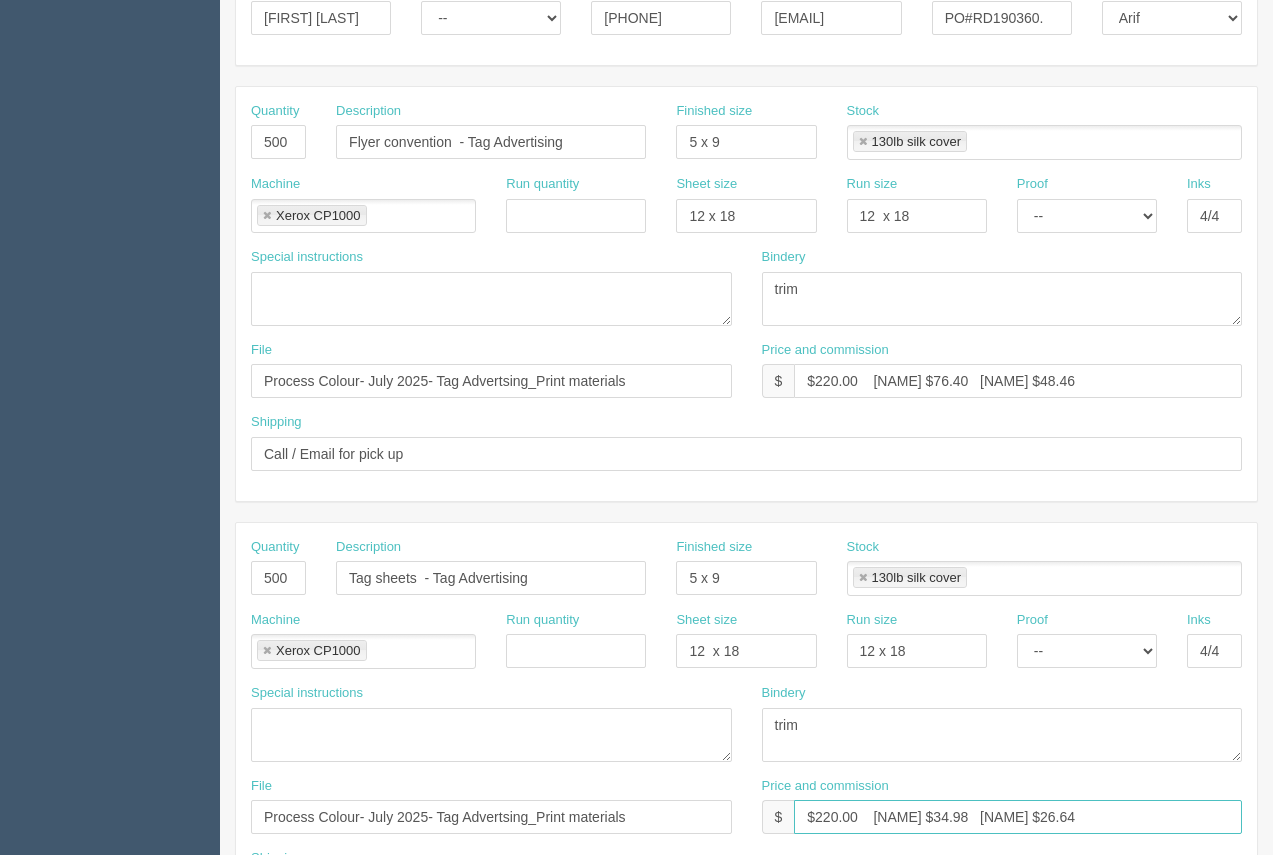 drag, startPoint x: 962, startPoint y: 825, endPoint x: 866, endPoint y: 802, distance: 98.71677 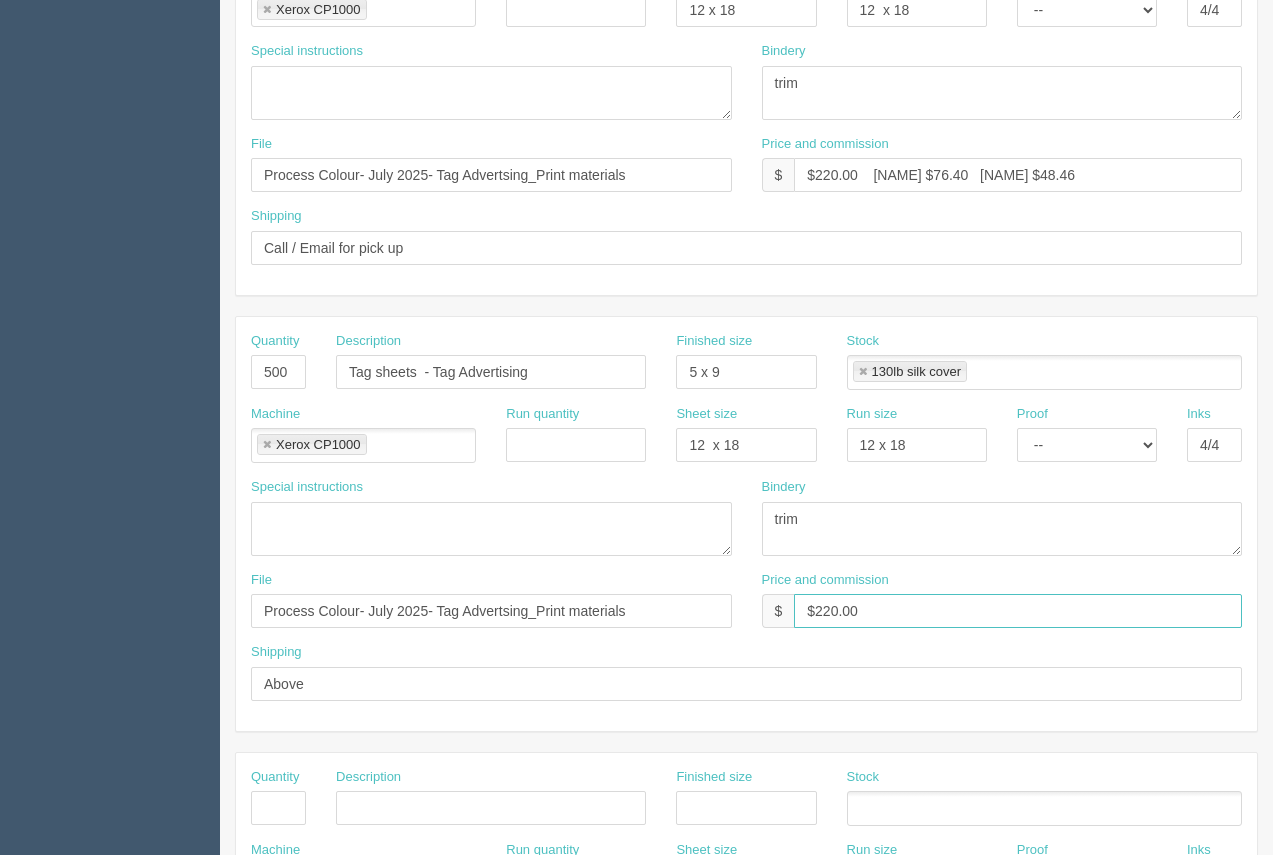 scroll, scrollTop: 572, scrollLeft: 0, axis: vertical 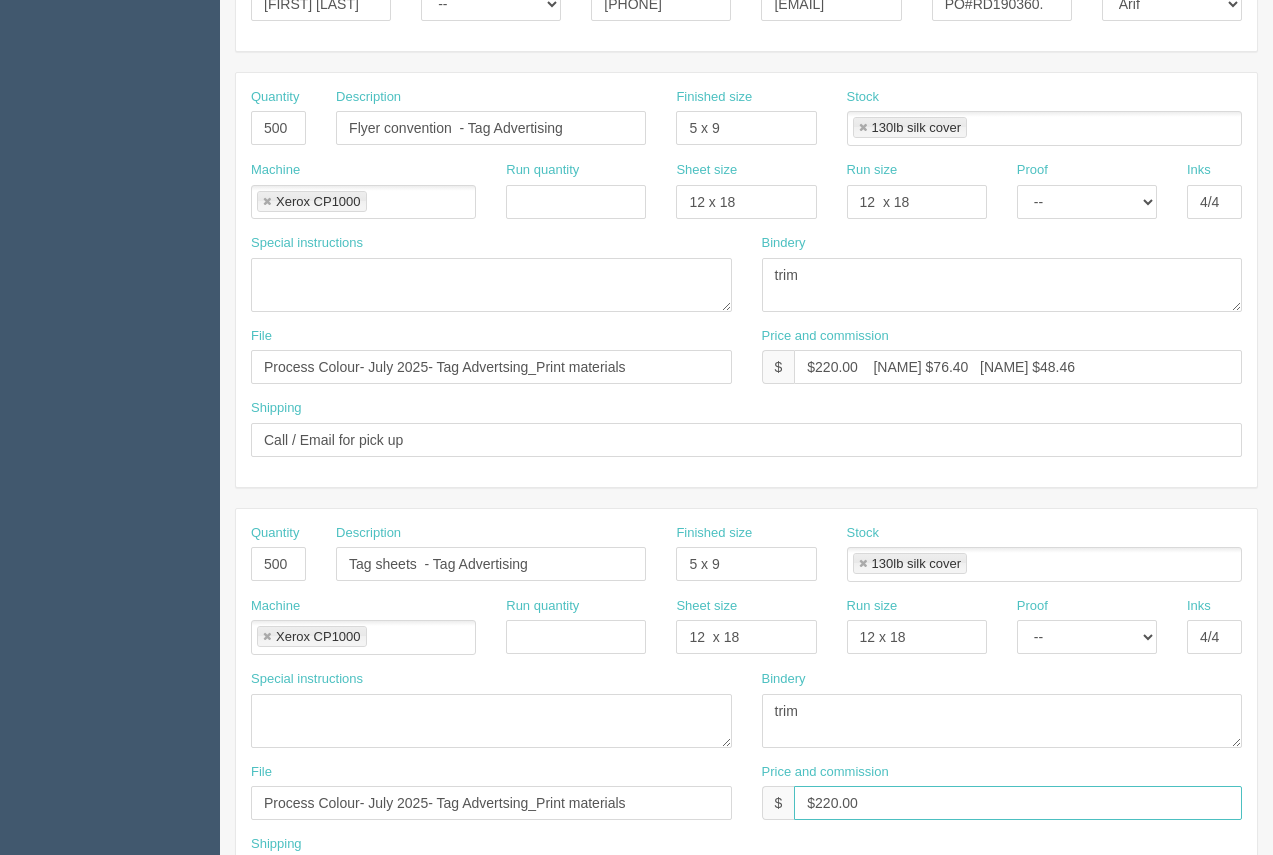 type on "$220.00" 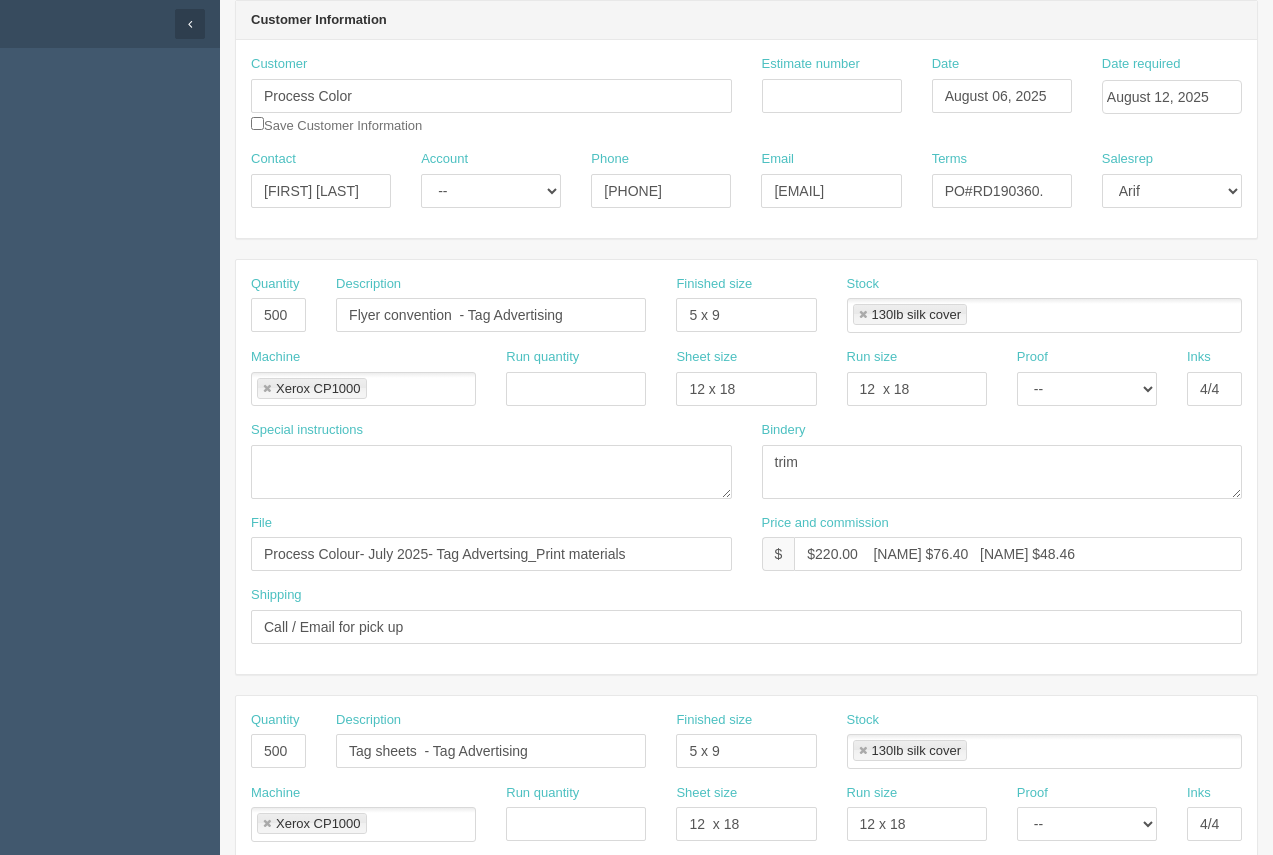 scroll, scrollTop: 176, scrollLeft: 0, axis: vertical 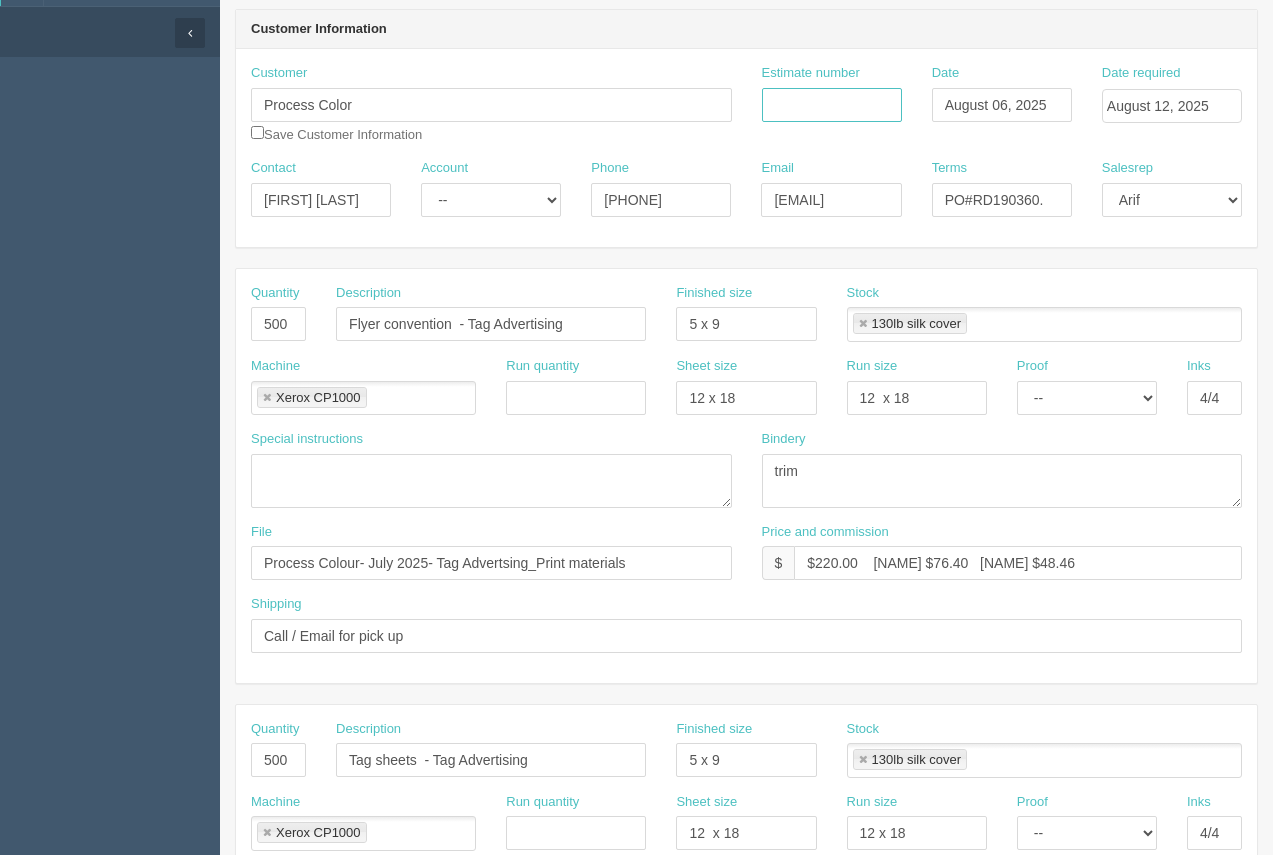 click on "Estimate number" at bounding box center [832, 105] 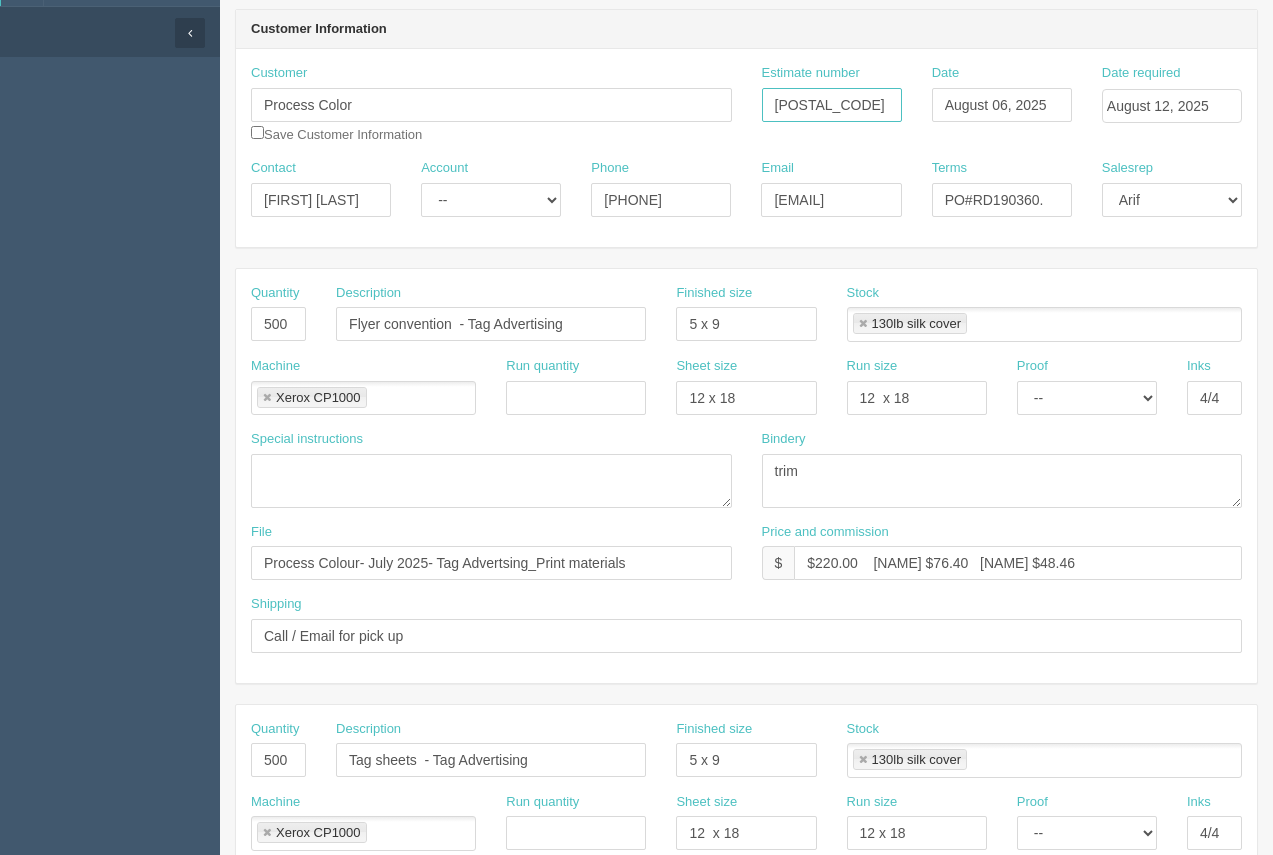 type on "92009" 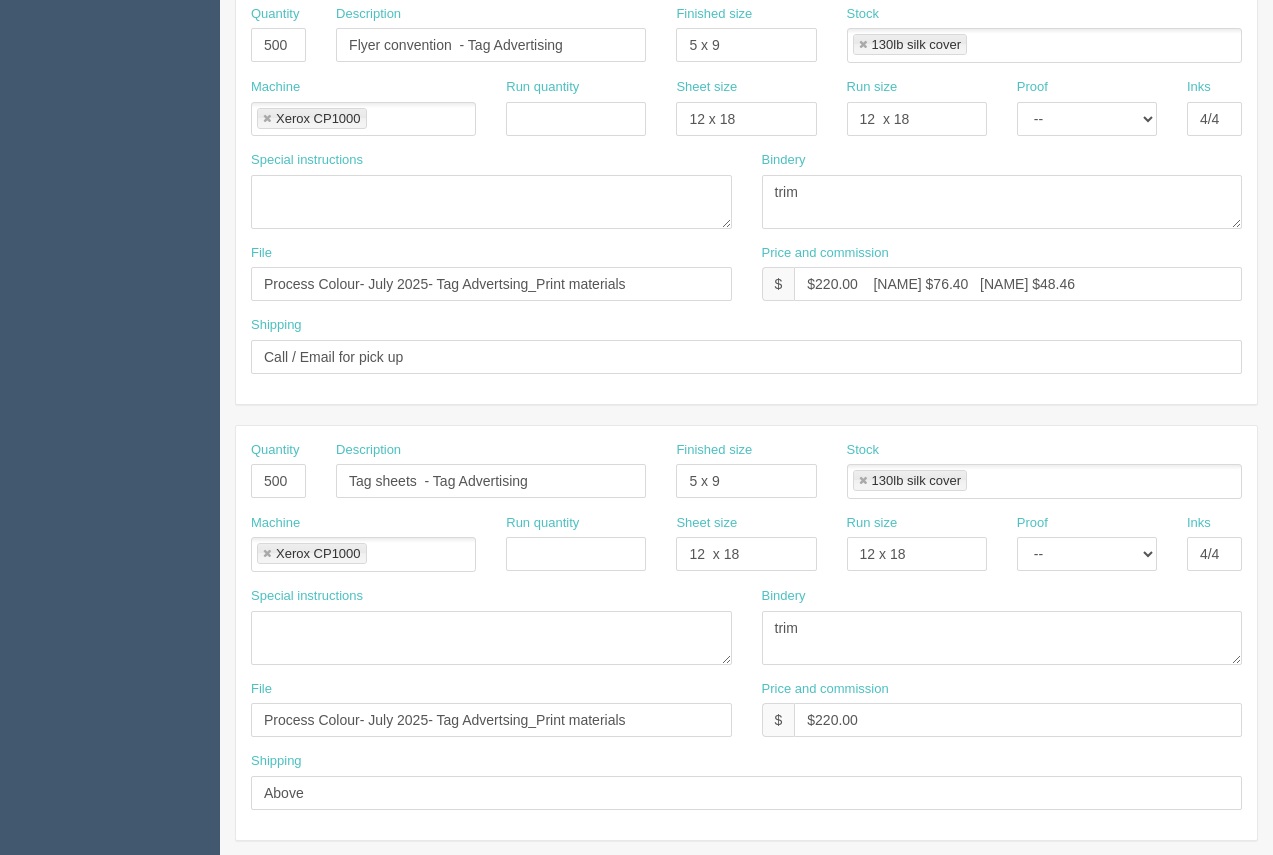 scroll, scrollTop: 448, scrollLeft: 0, axis: vertical 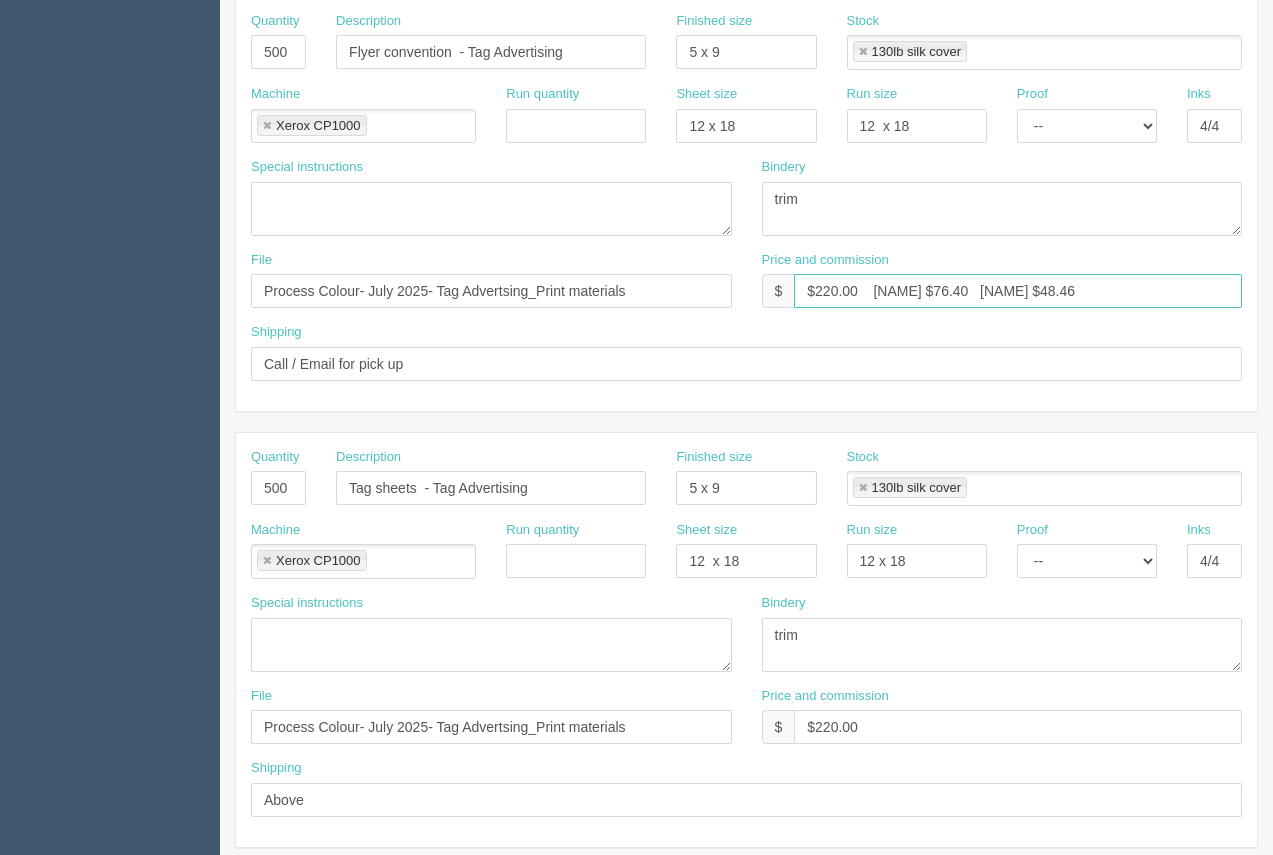 drag, startPoint x: 857, startPoint y: 294, endPoint x: 825, endPoint y: 292, distance: 32.06244 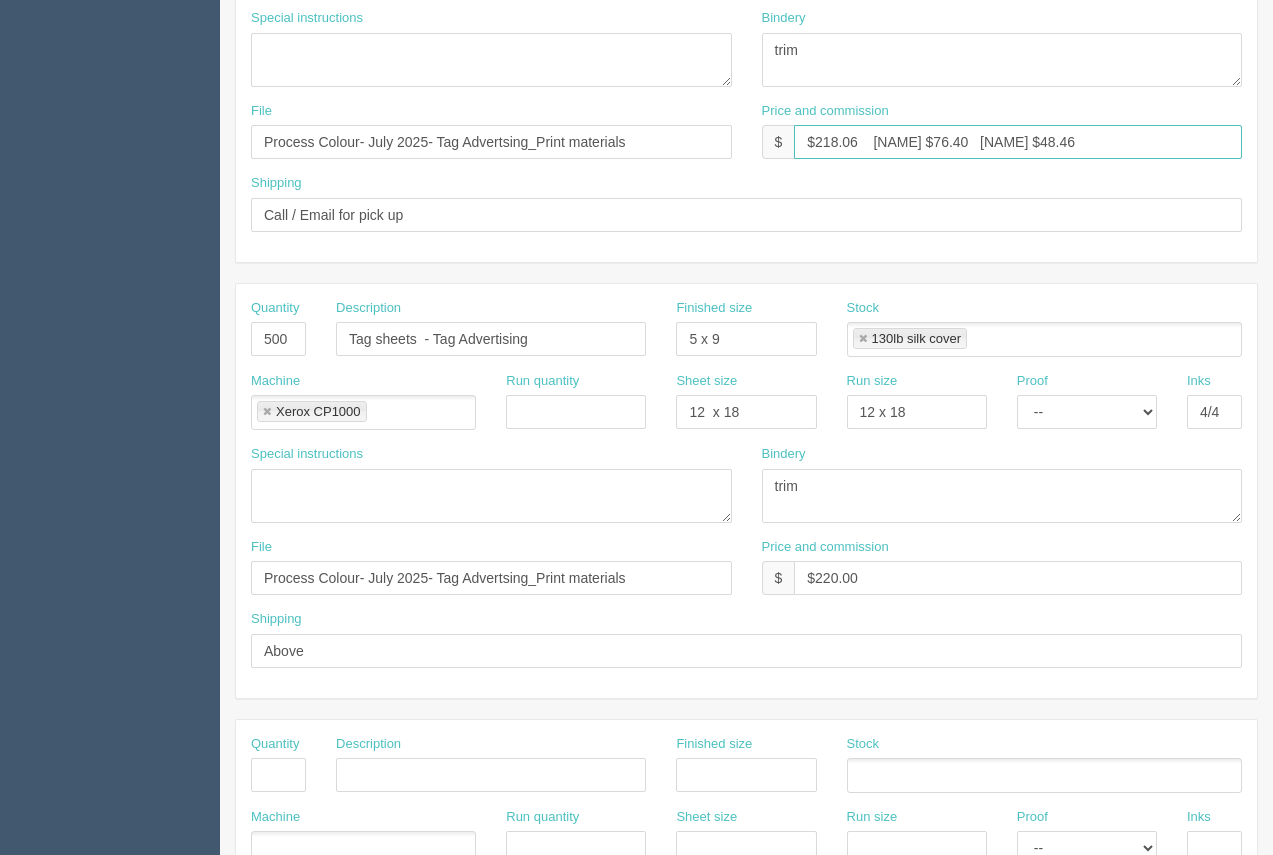 scroll, scrollTop: 600, scrollLeft: 0, axis: vertical 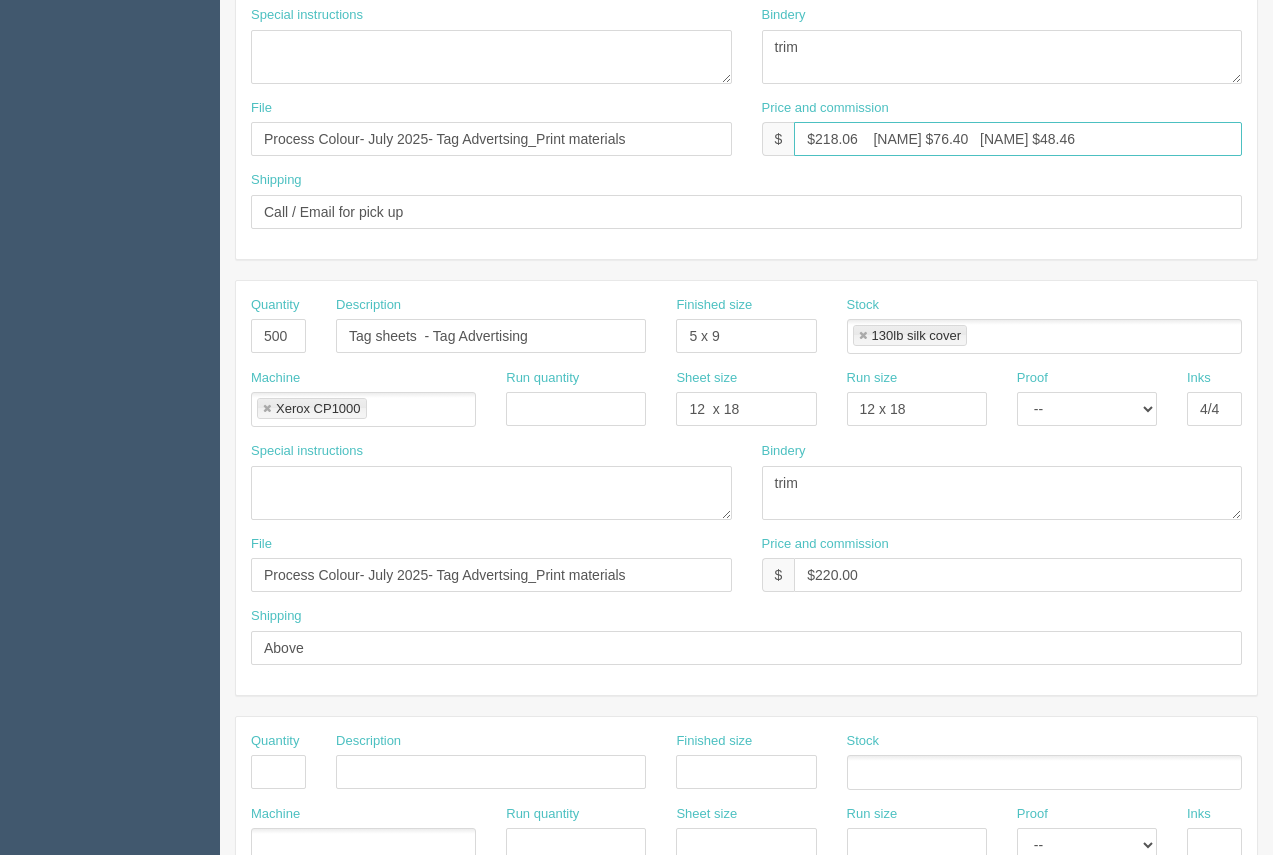 type on "$218.06    Arif $76.40   Moe $48.46" 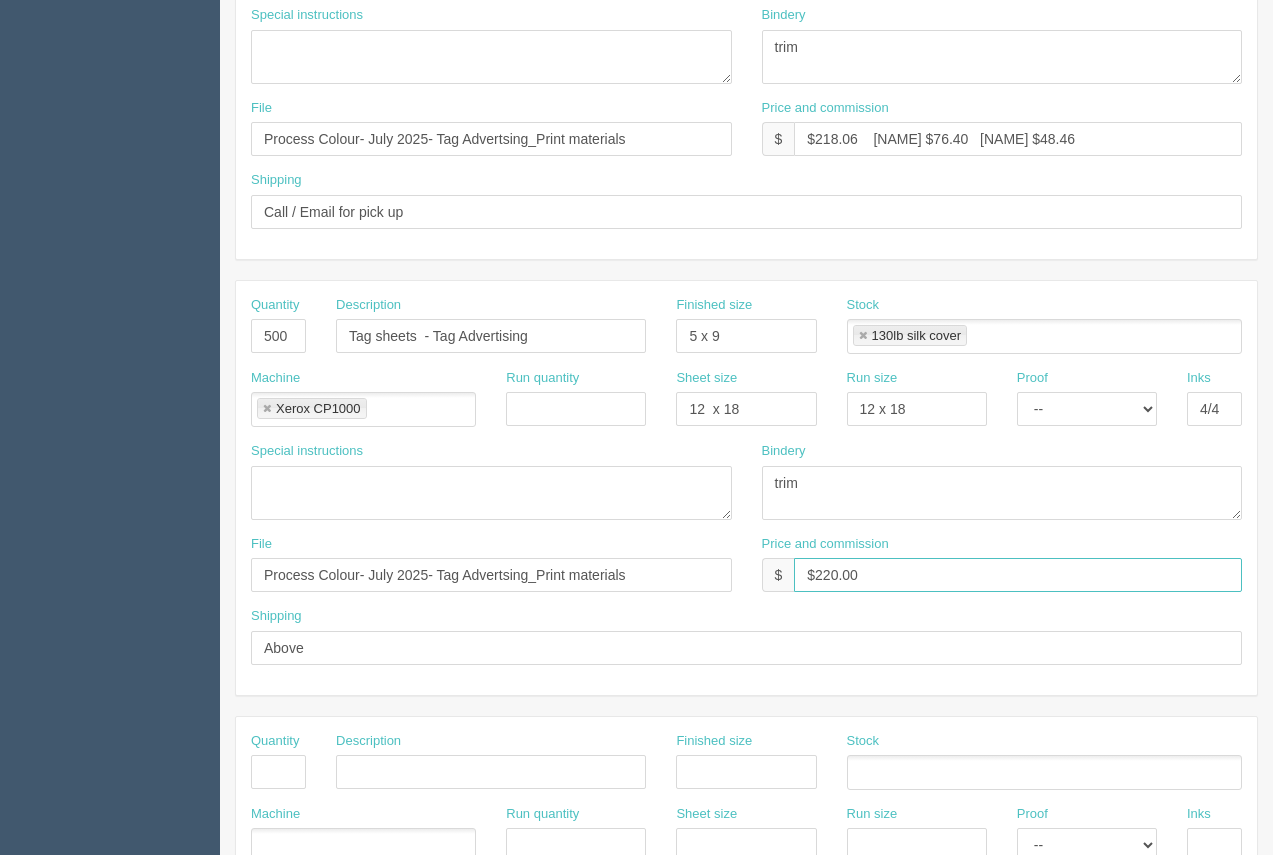 drag, startPoint x: 877, startPoint y: 579, endPoint x: 824, endPoint y: 565, distance: 54.81788 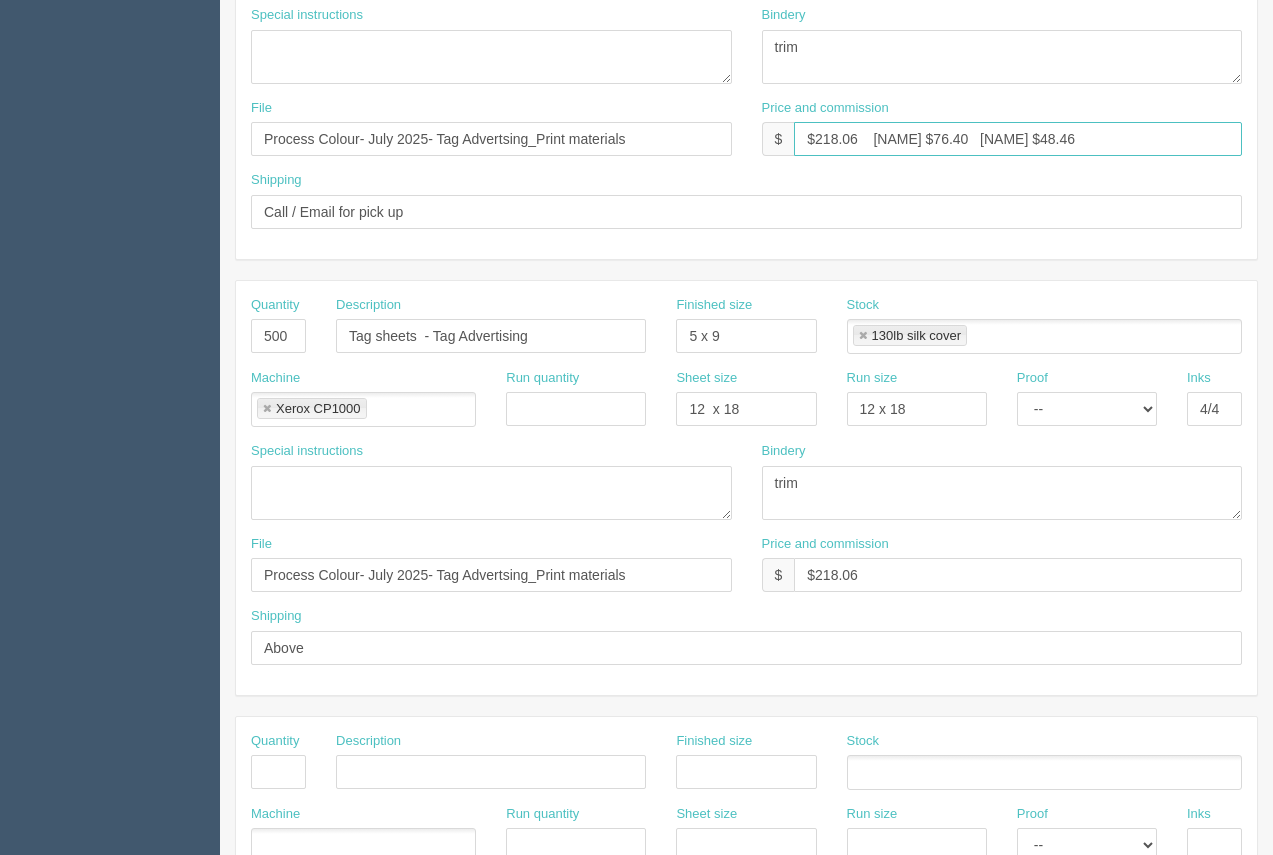 drag, startPoint x: 1046, startPoint y: 142, endPoint x: 874, endPoint y: 142, distance: 172 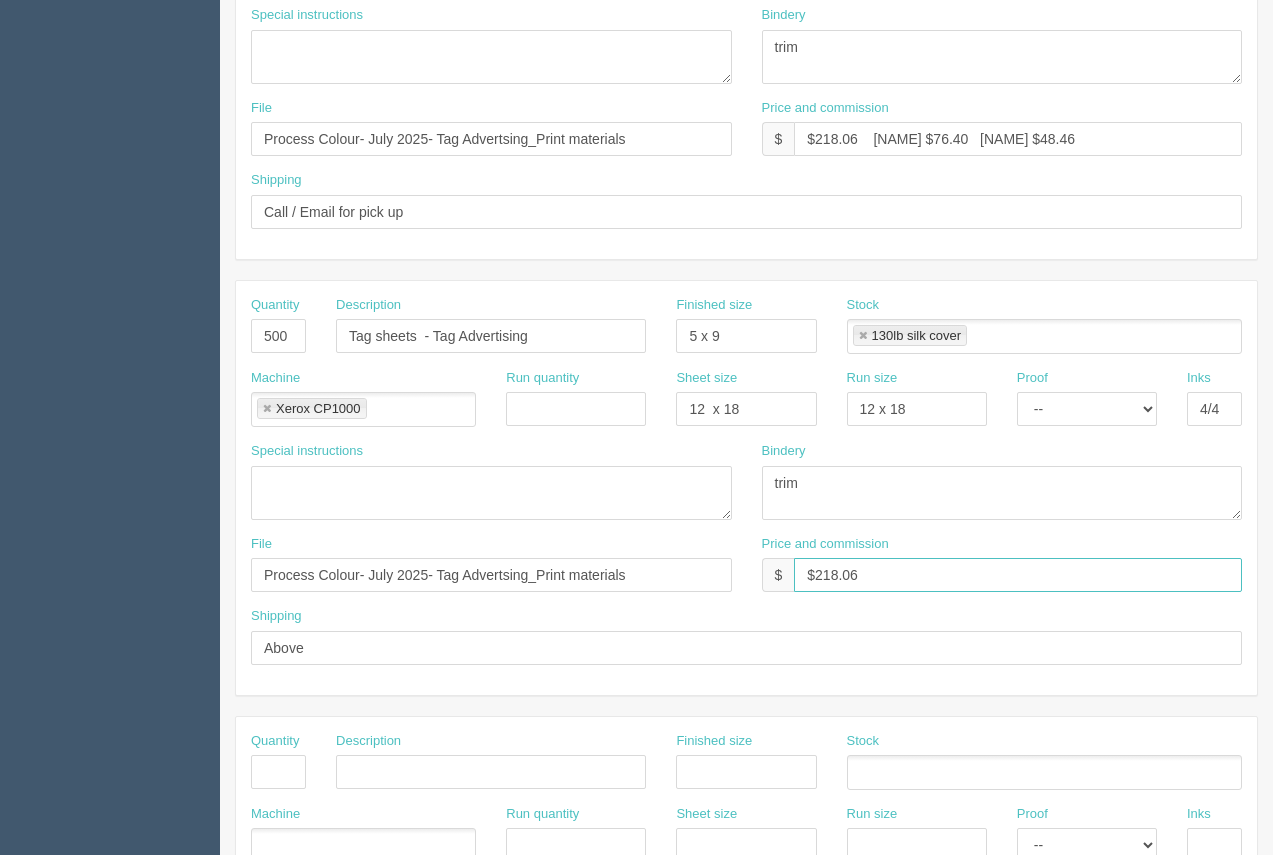 click on "$218.06" at bounding box center (1018, 575) 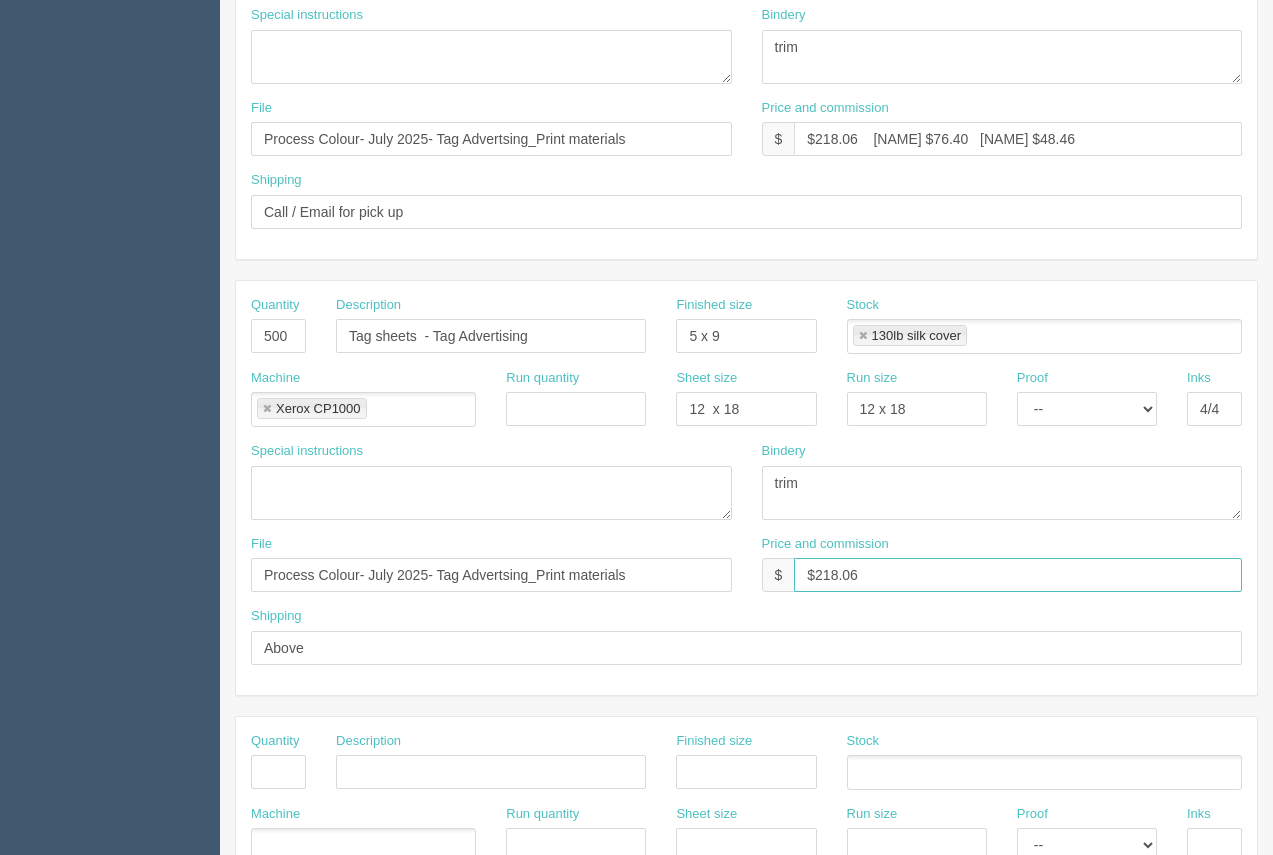 paste on "Arif $76.40   Moe $48.46" 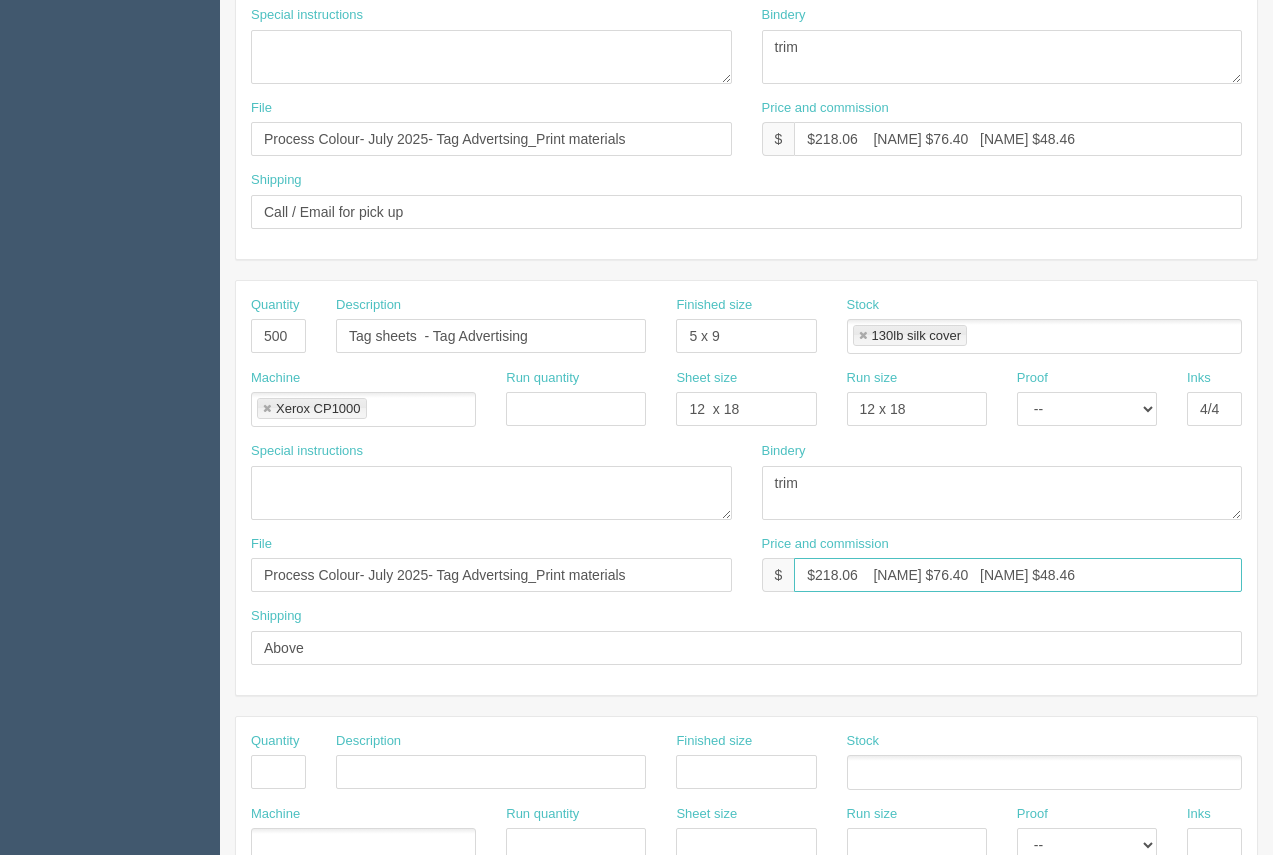 drag, startPoint x: 945, startPoint y: 575, endPoint x: 906, endPoint y: 570, distance: 39.319206 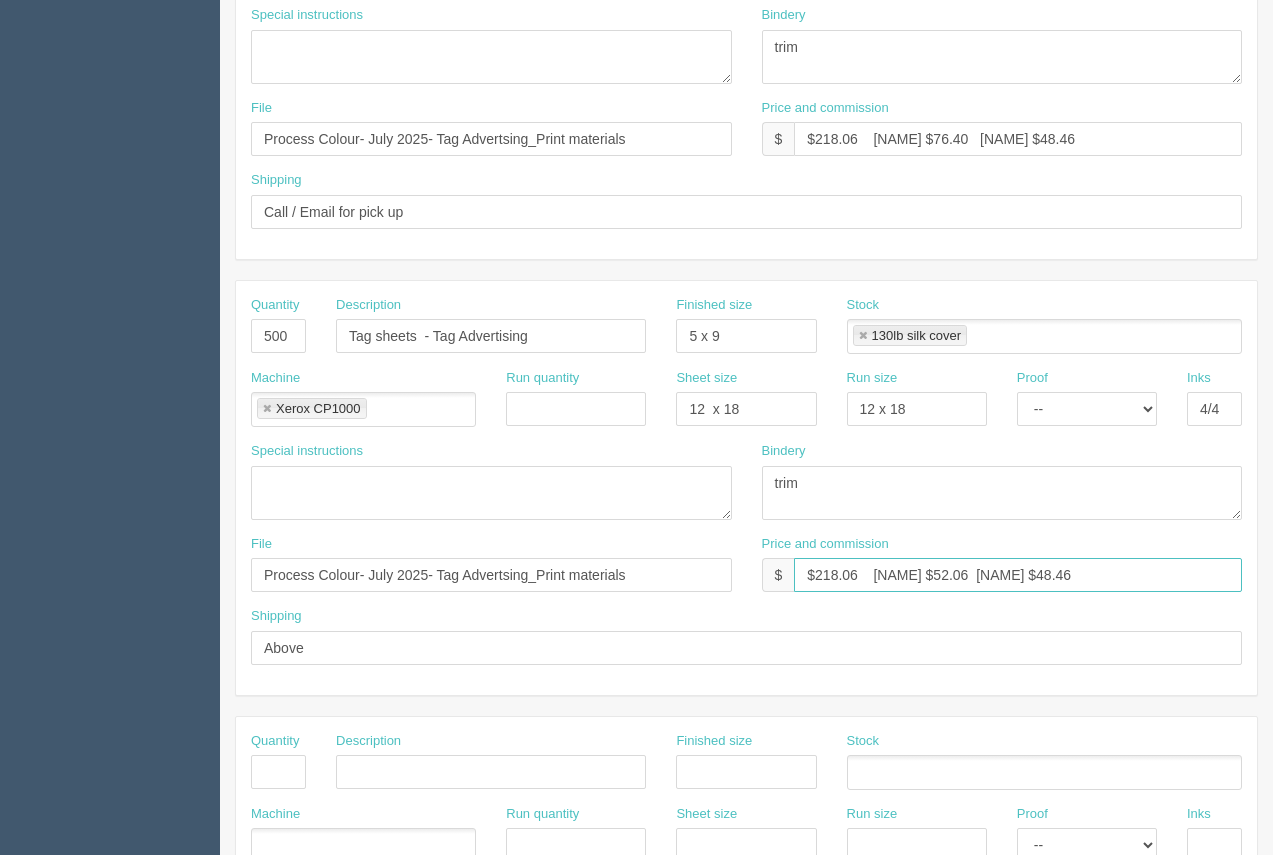 drag, startPoint x: 1064, startPoint y: 560, endPoint x: 991, endPoint y: 569, distance: 73.552704 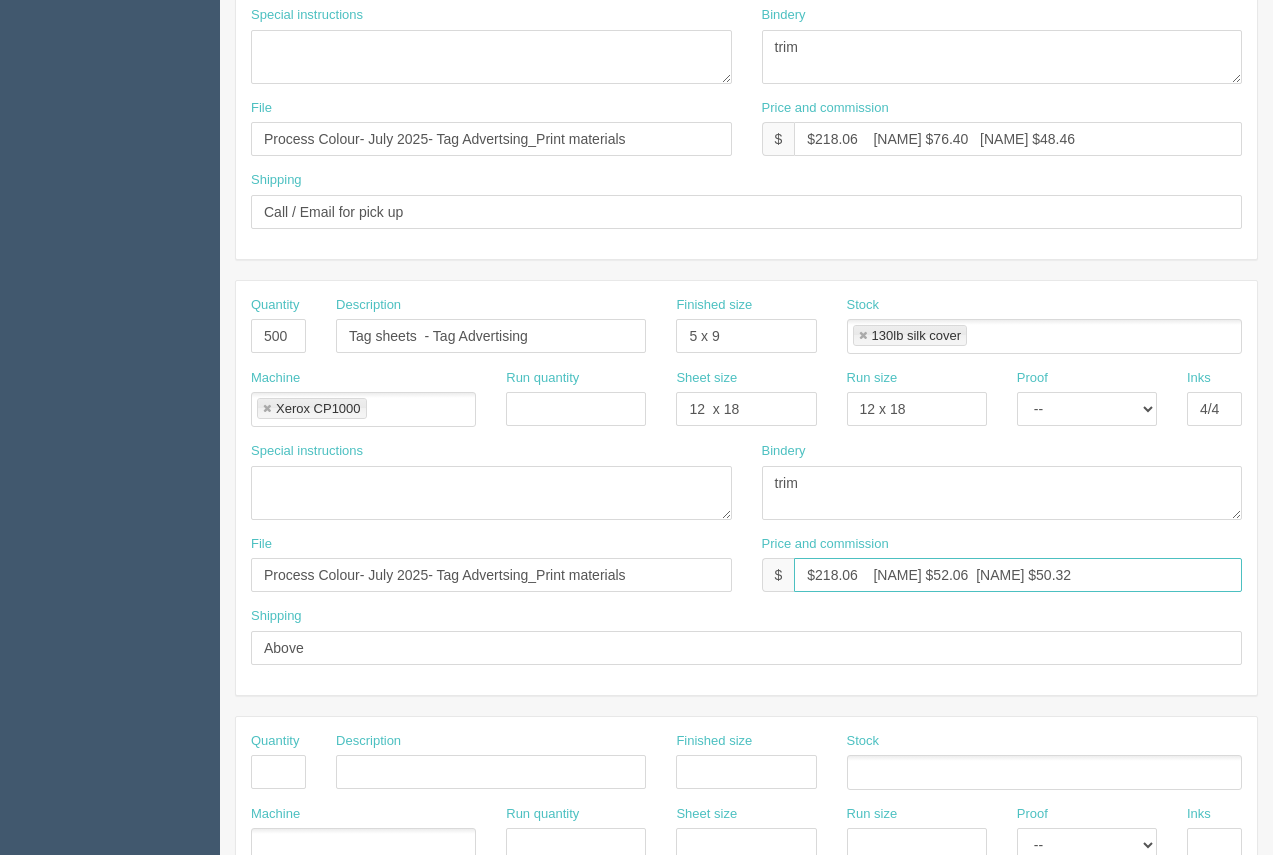 type on "$218.06    Arif $52.06  Moe $50.32" 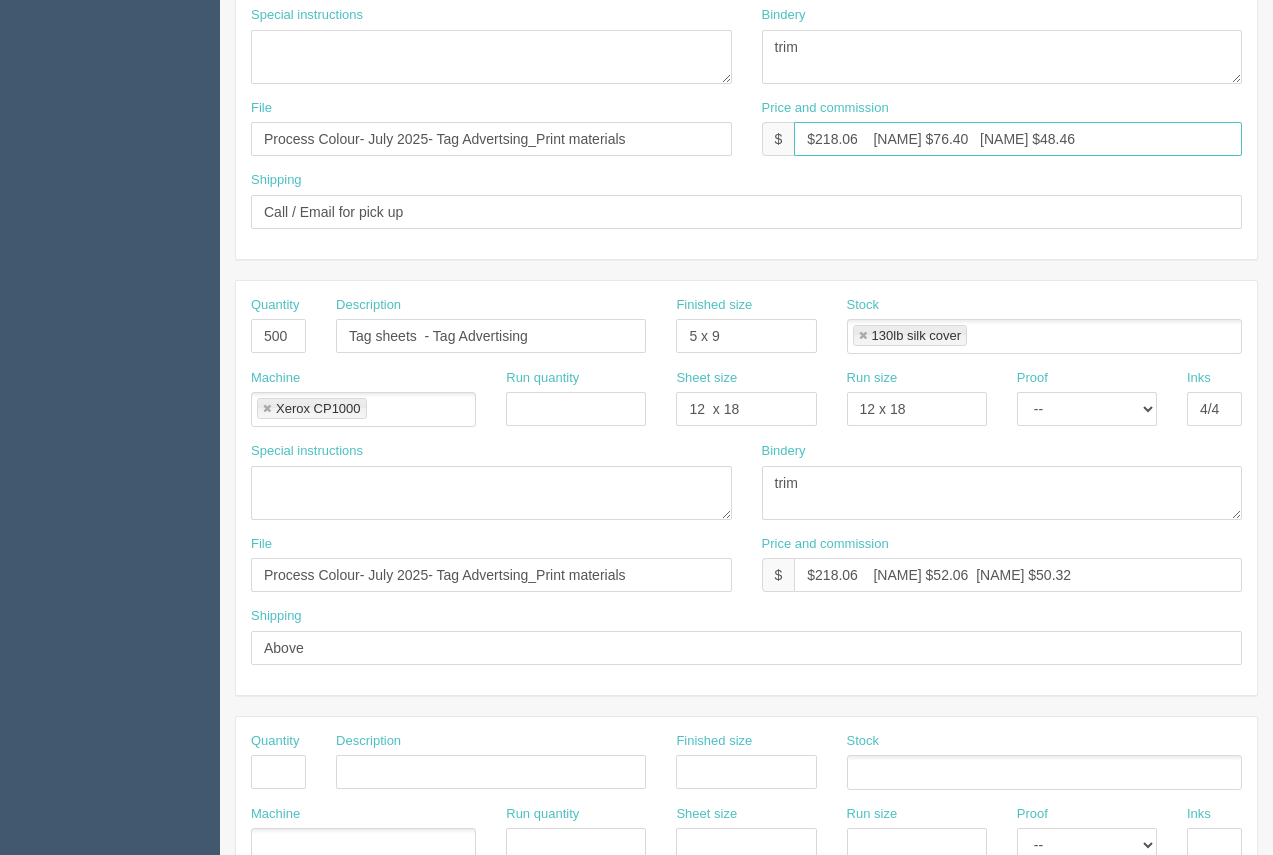 drag, startPoint x: 1034, startPoint y: 139, endPoint x: 1013, endPoint y: 137, distance: 21.095022 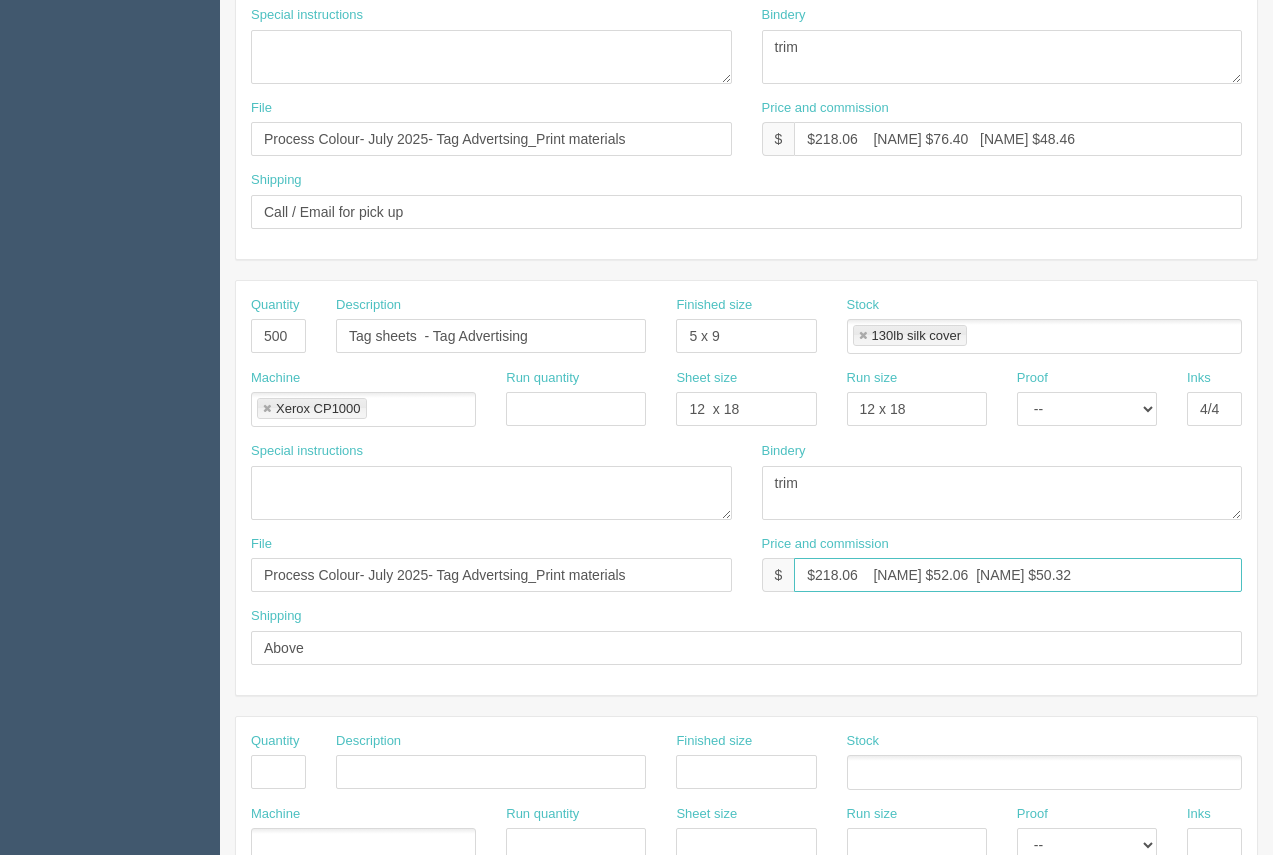 drag, startPoint x: 1031, startPoint y: 578, endPoint x: 869, endPoint y: 570, distance: 162.19742 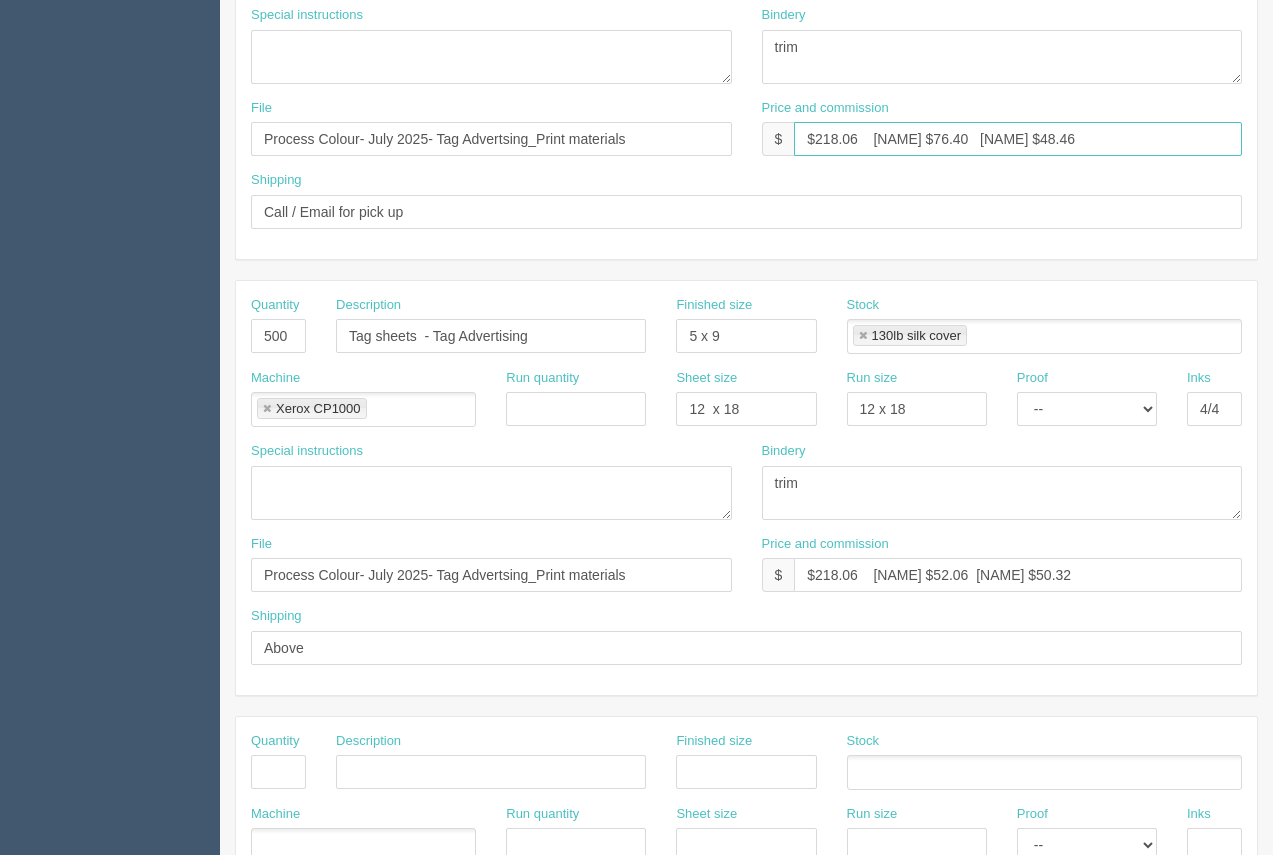 drag, startPoint x: 1052, startPoint y: 132, endPoint x: 877, endPoint y: 138, distance: 175.10283 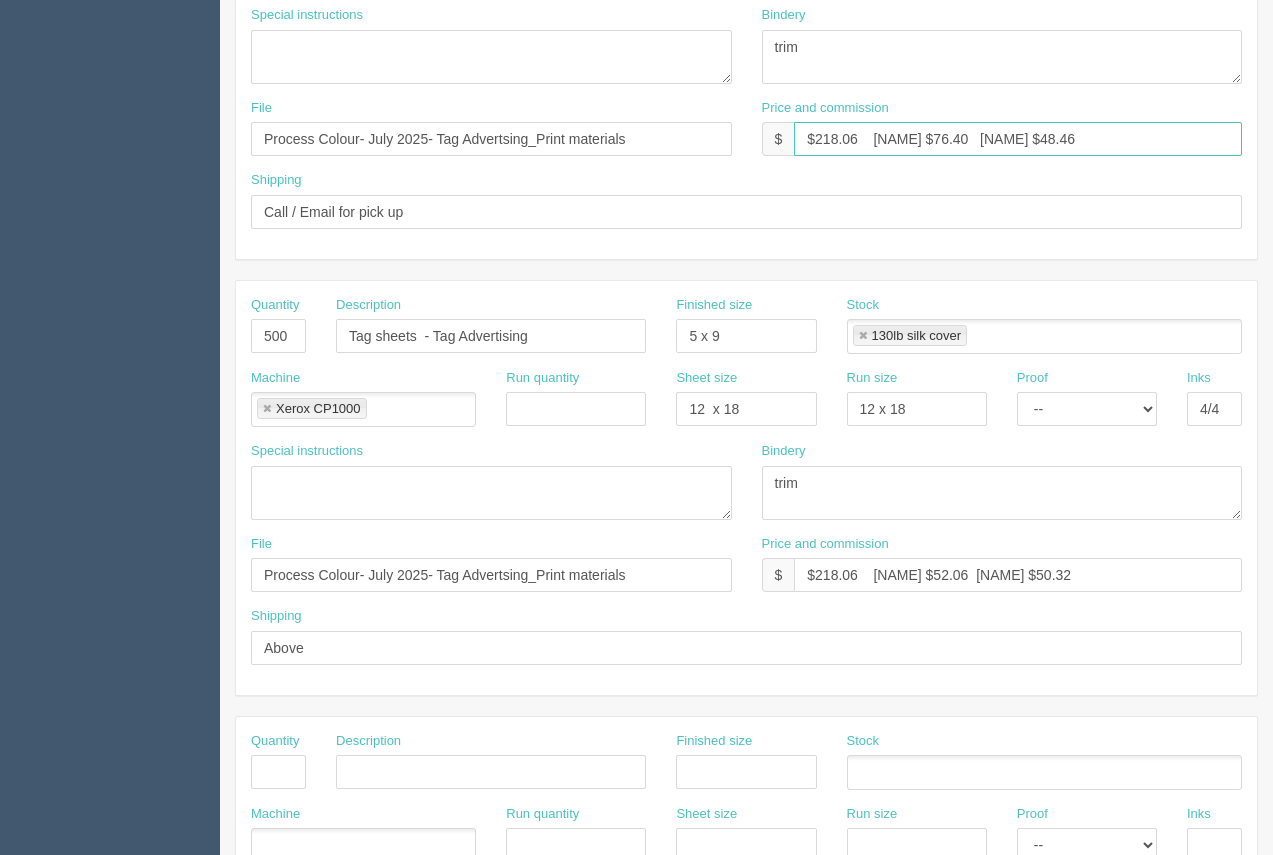 paste on "Arif $52.06  Moe $50.32" 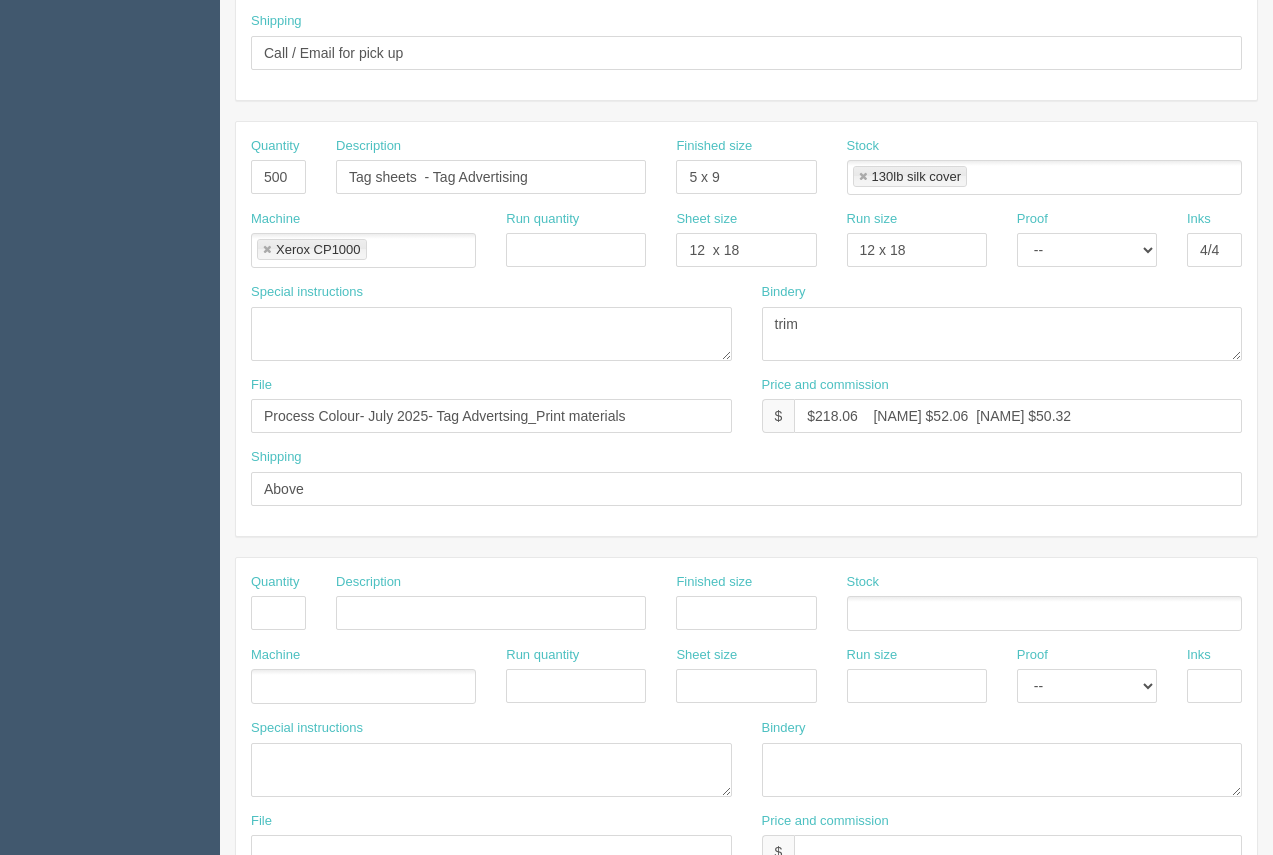 scroll, scrollTop: 653, scrollLeft: 0, axis: vertical 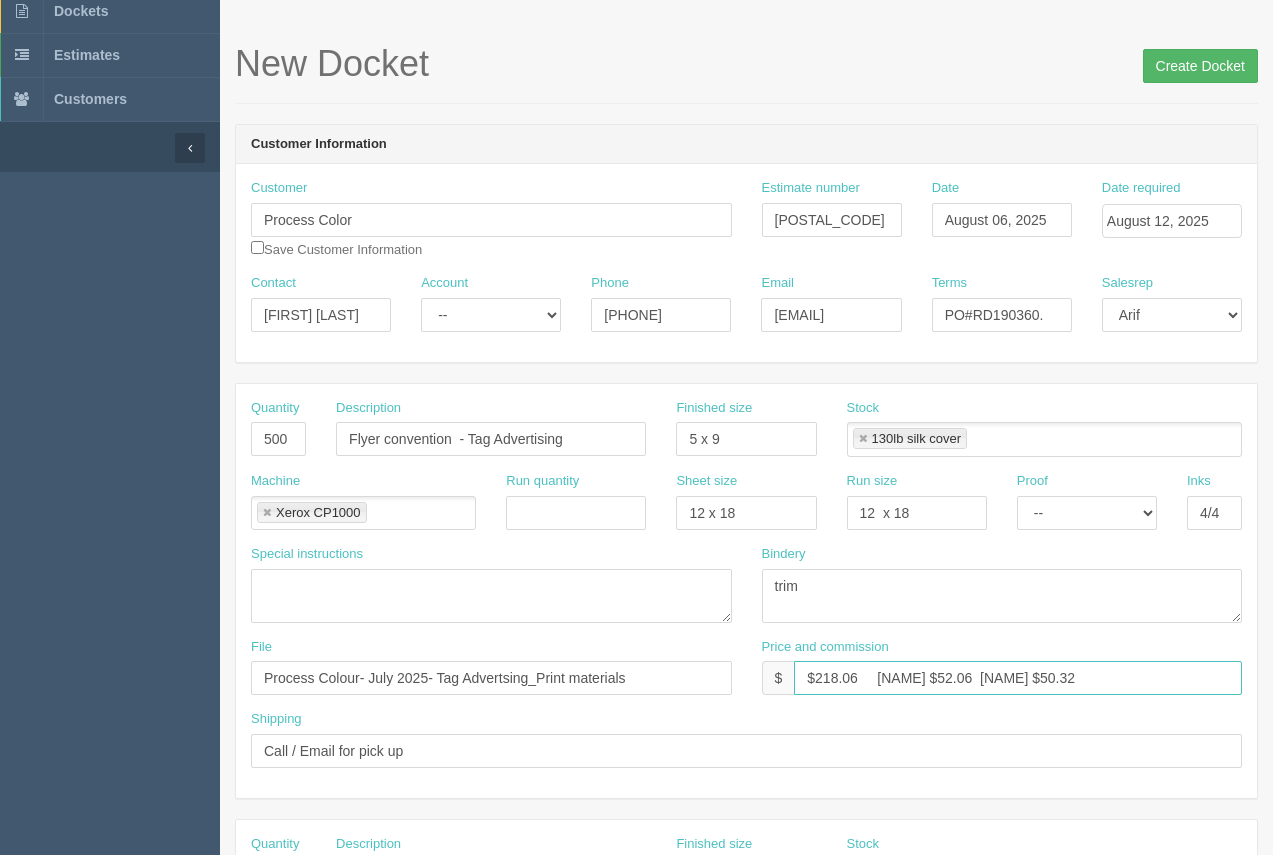 type on "$218.06     Arif $52.06  Moe $50.32" 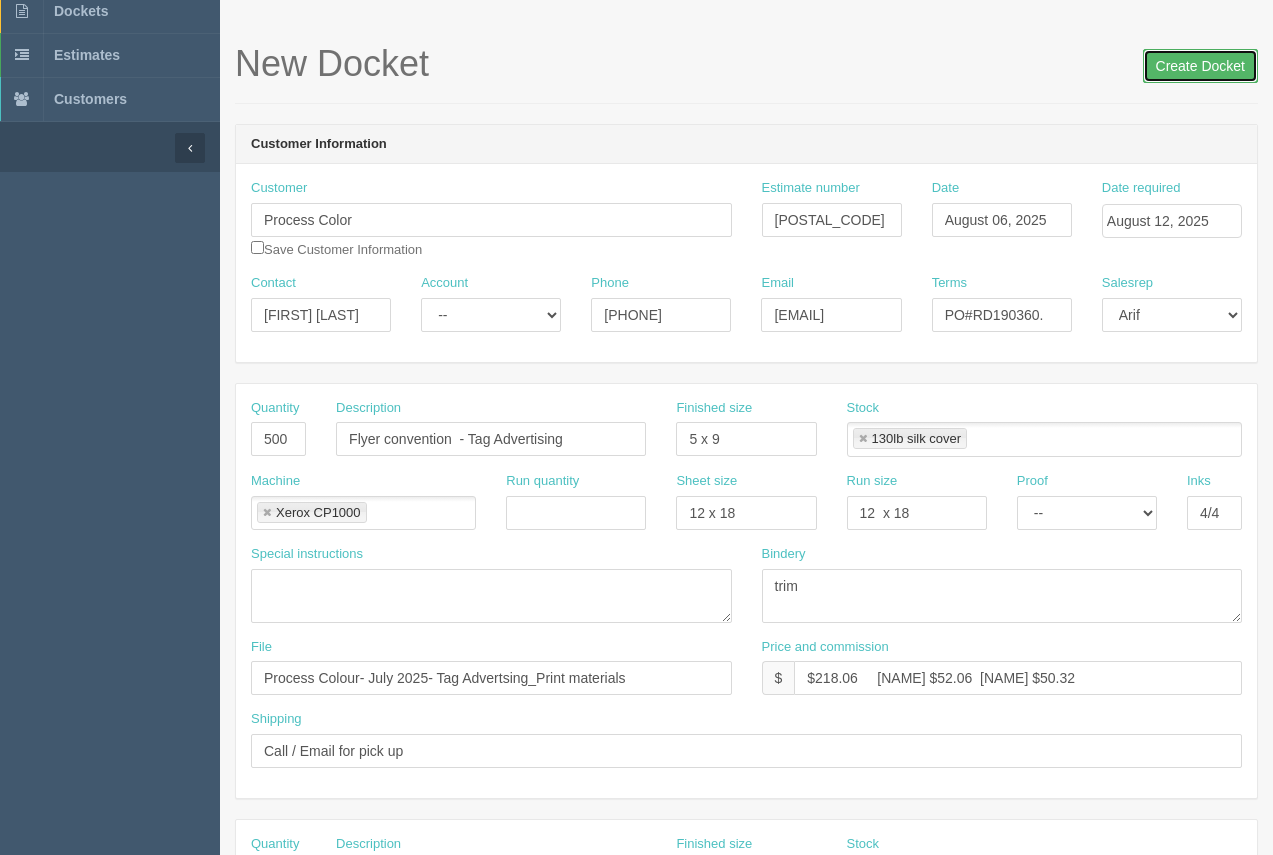 click on "Create Docket" at bounding box center (1200, 66) 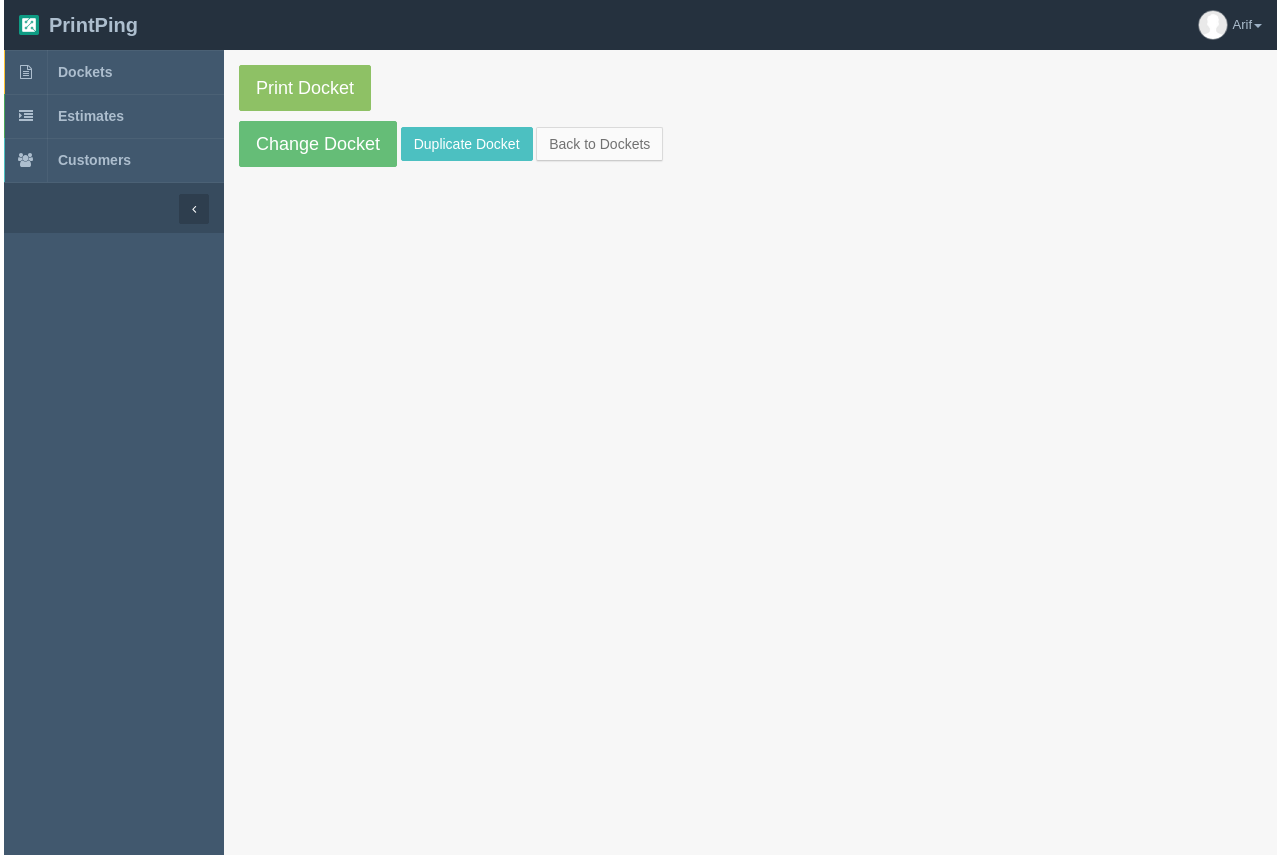 scroll, scrollTop: 0, scrollLeft: 0, axis: both 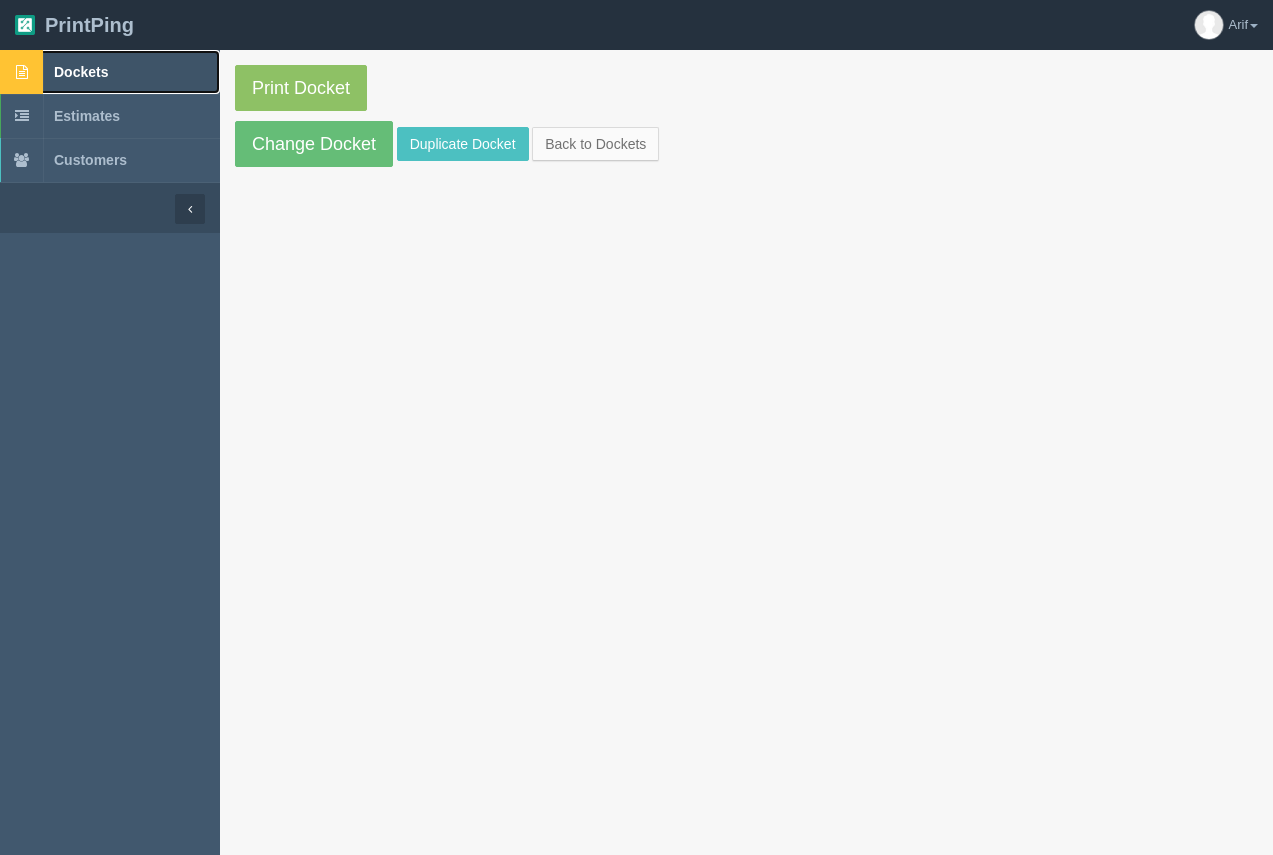 click on "Dockets" at bounding box center [110, 72] 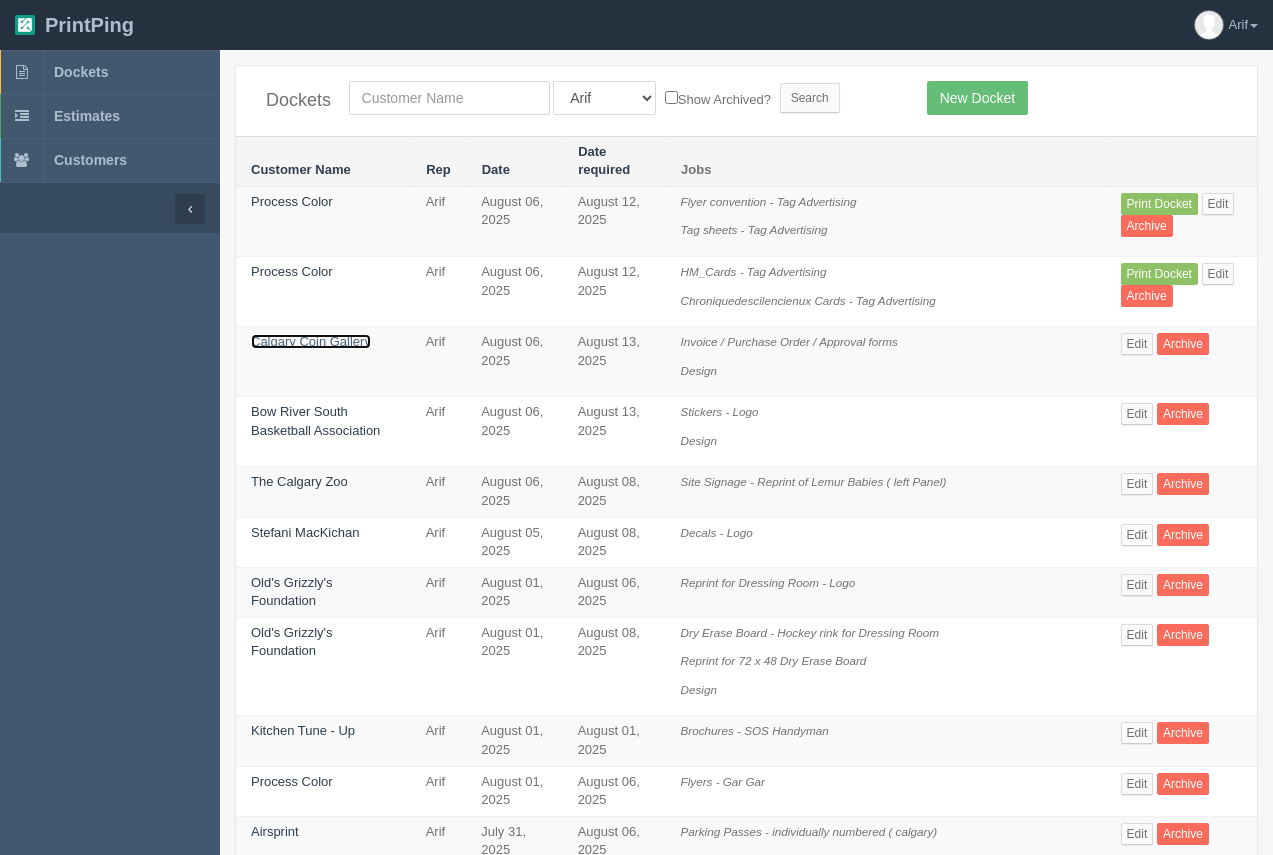 click on "Calgary Coin Gallery" at bounding box center (311, 341) 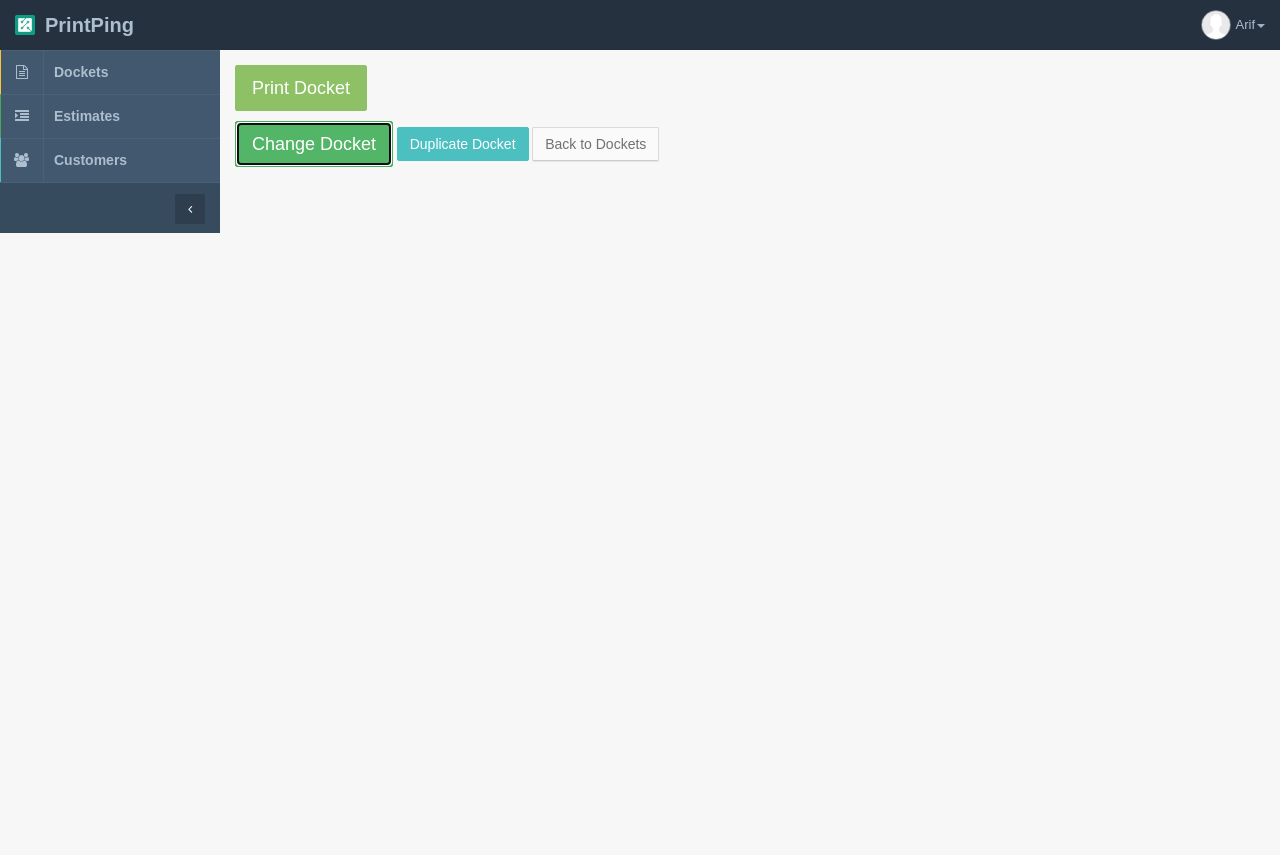click on "Change Docket" at bounding box center (314, 144) 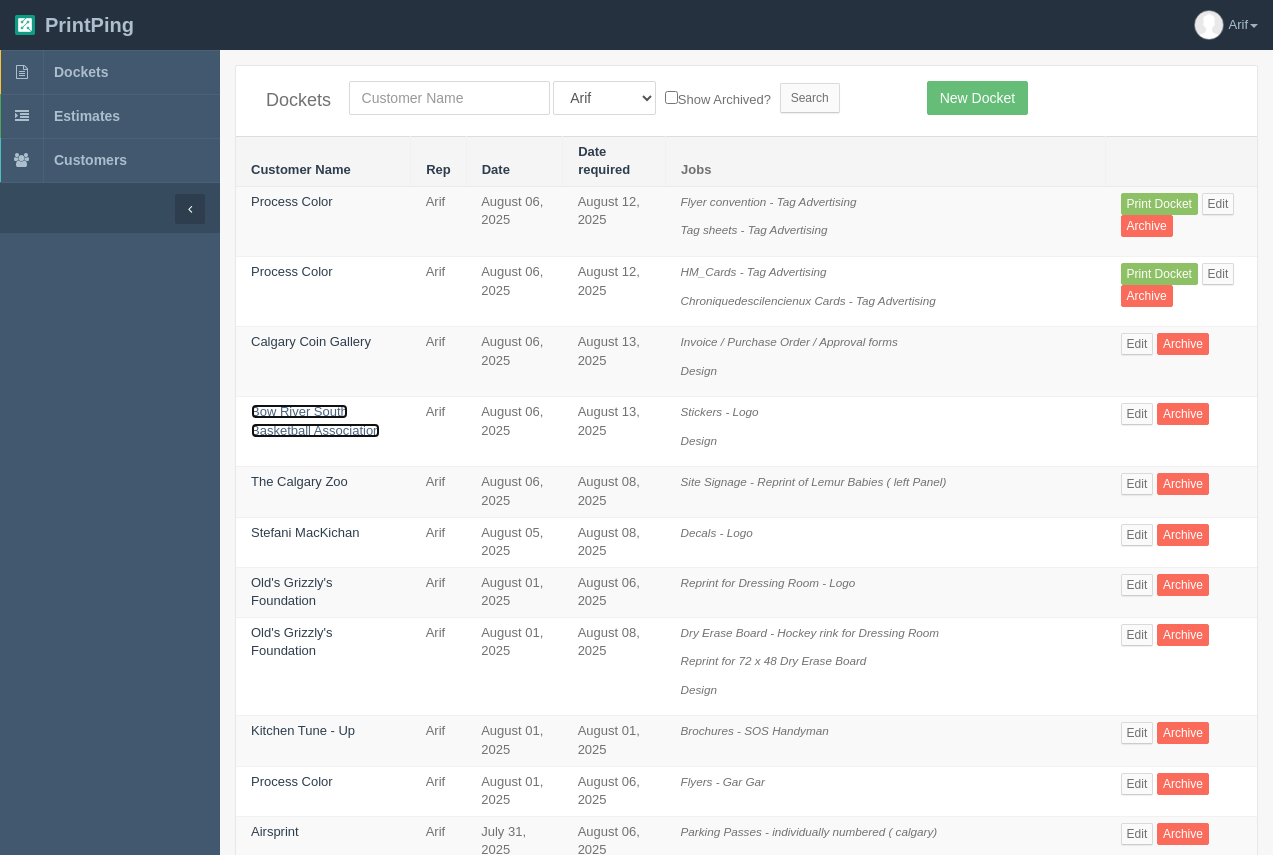 click on "Bow River South Basketball Association" at bounding box center (315, 421) 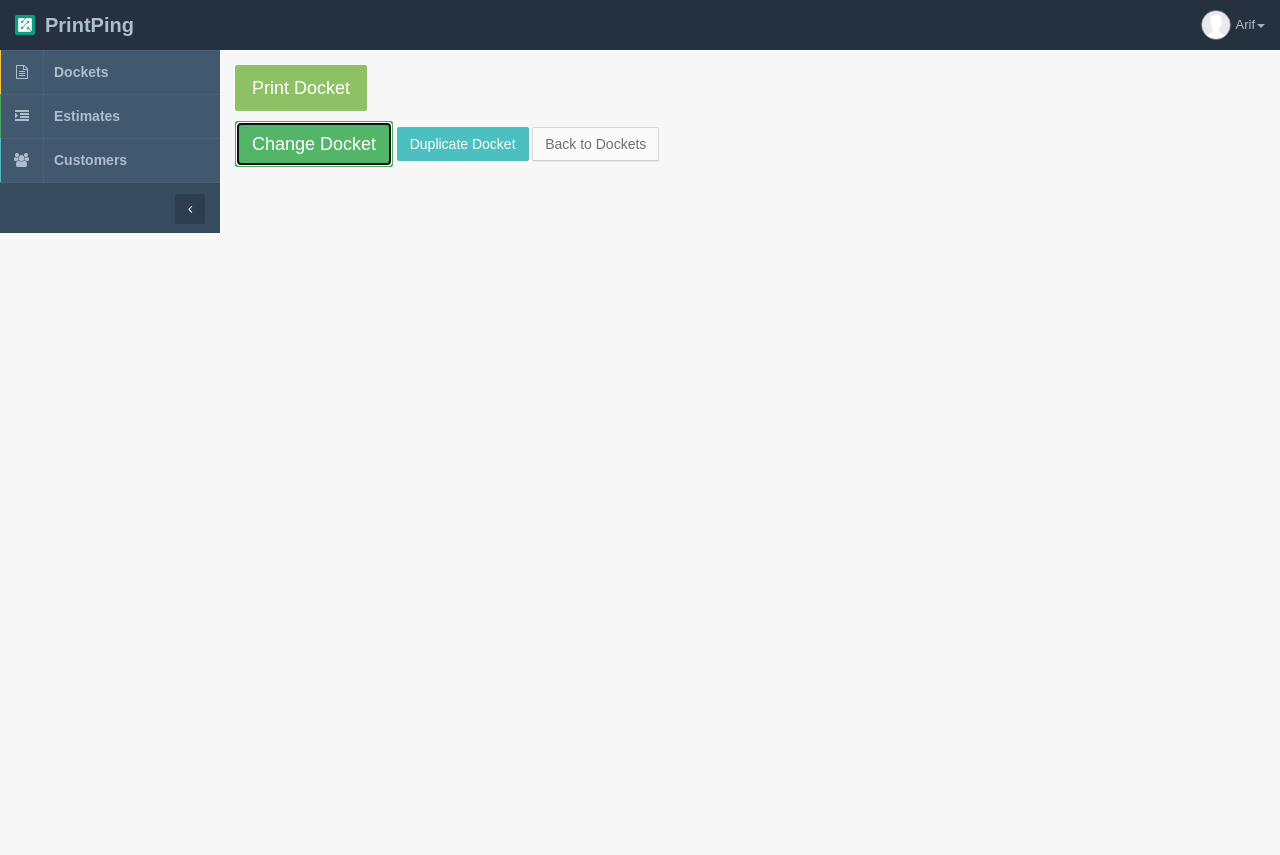 drag, startPoint x: 309, startPoint y: 141, endPoint x: 578, endPoint y: 295, distance: 309.9629 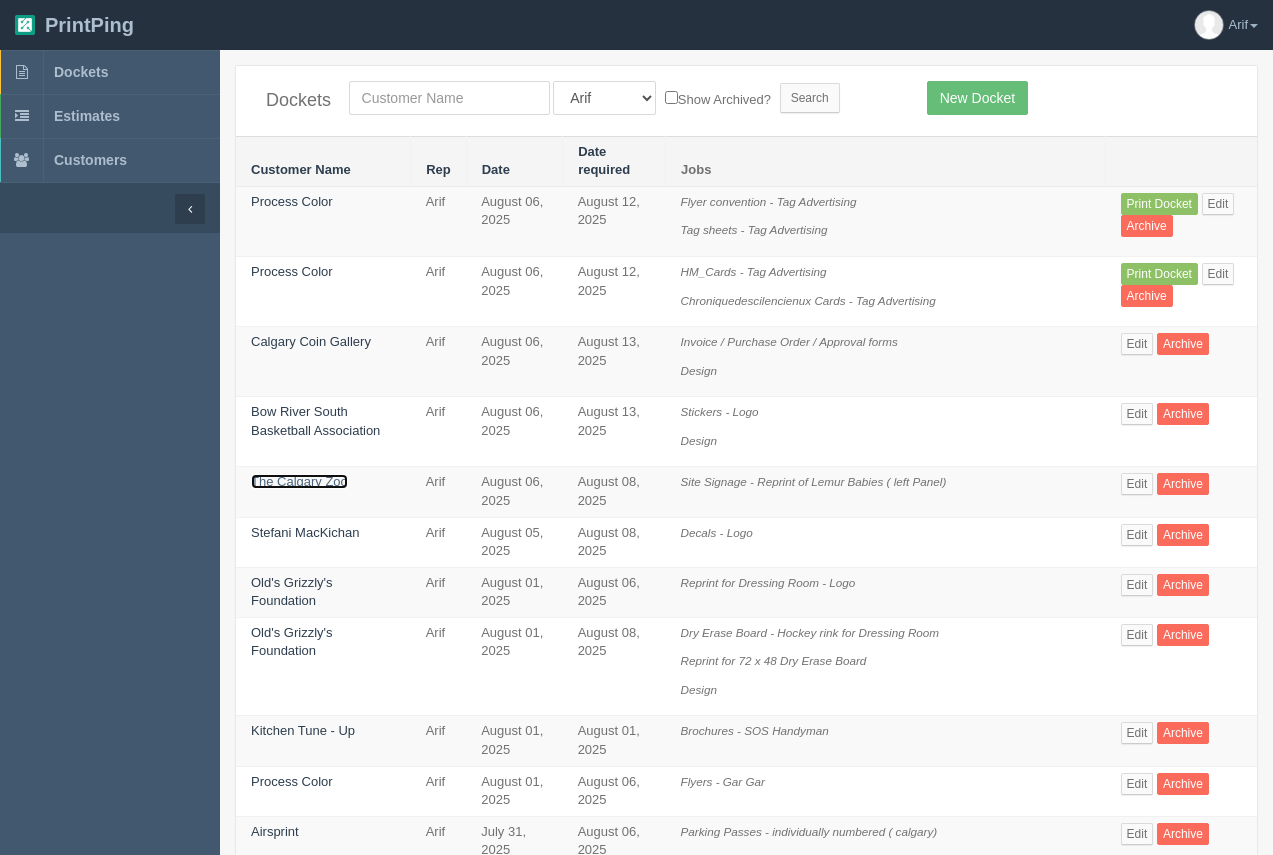 click on "The Calgary Zoo" at bounding box center (299, 481) 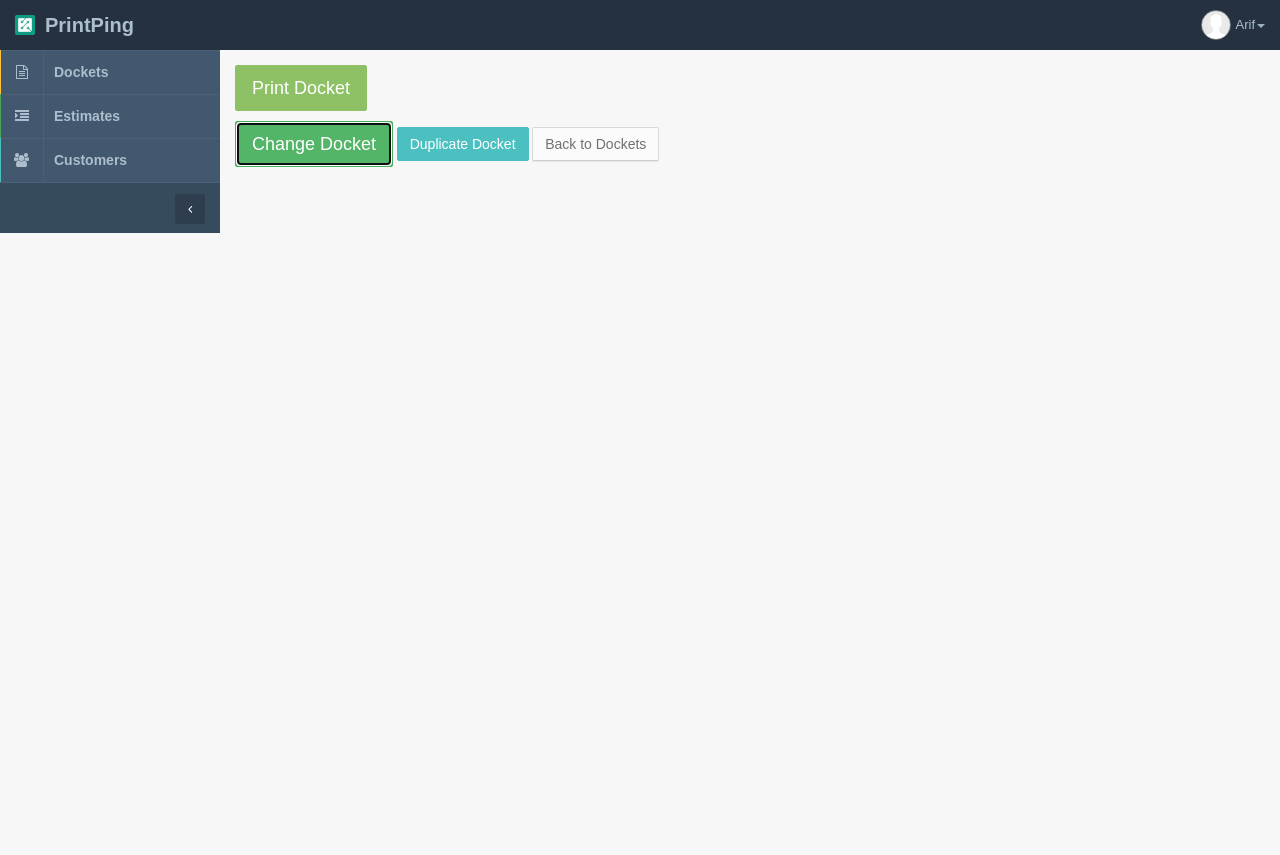 click on "Change Docket" at bounding box center (314, 144) 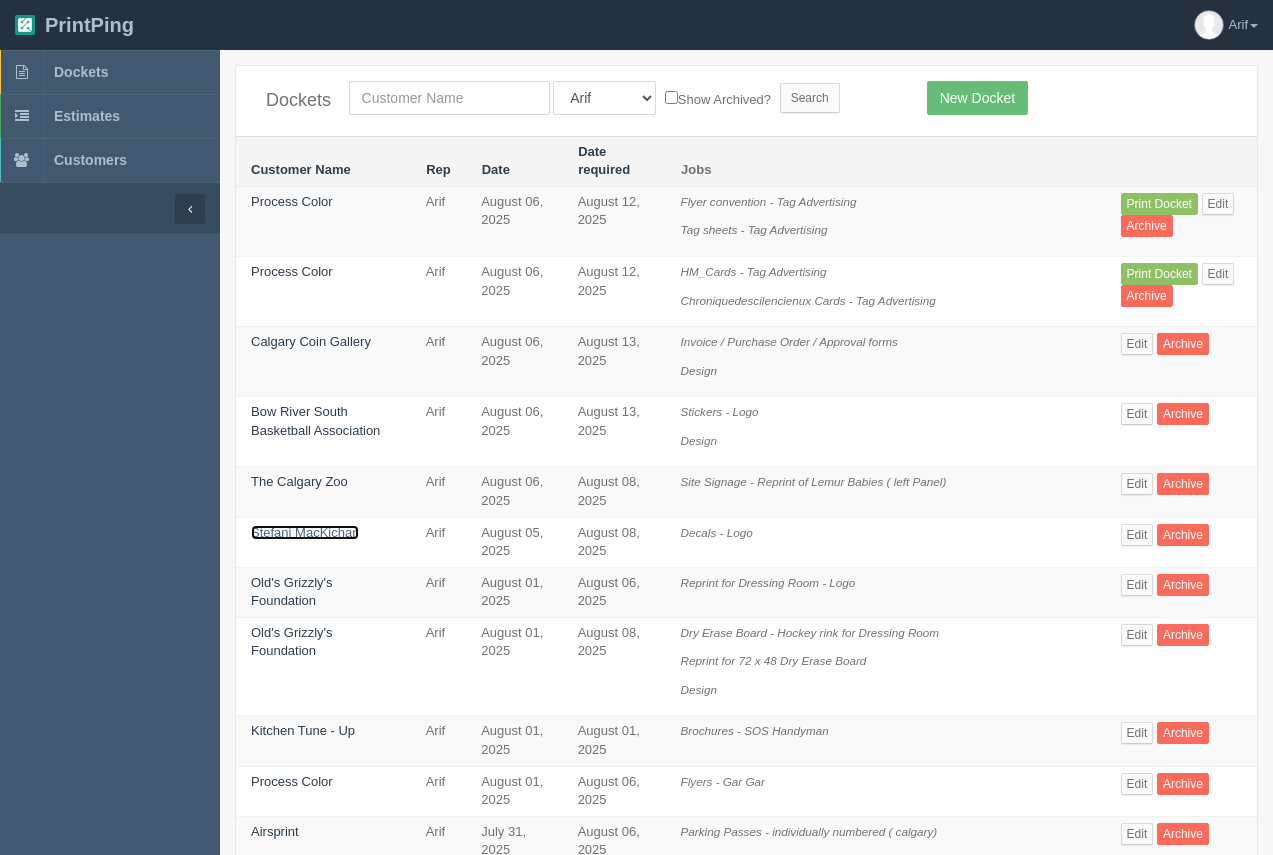 click on "Stefani MacKichan" at bounding box center [305, 532] 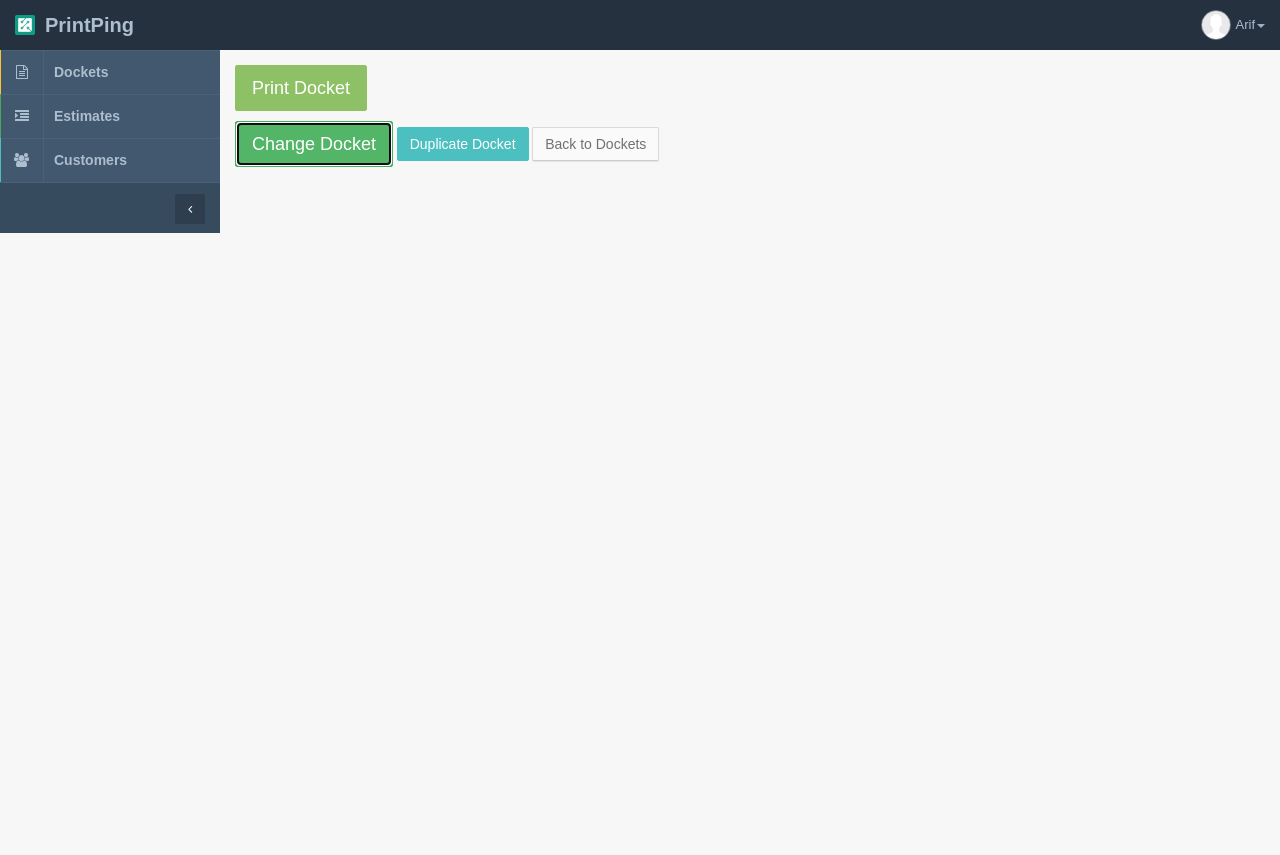 click on "Change Docket" at bounding box center (314, 144) 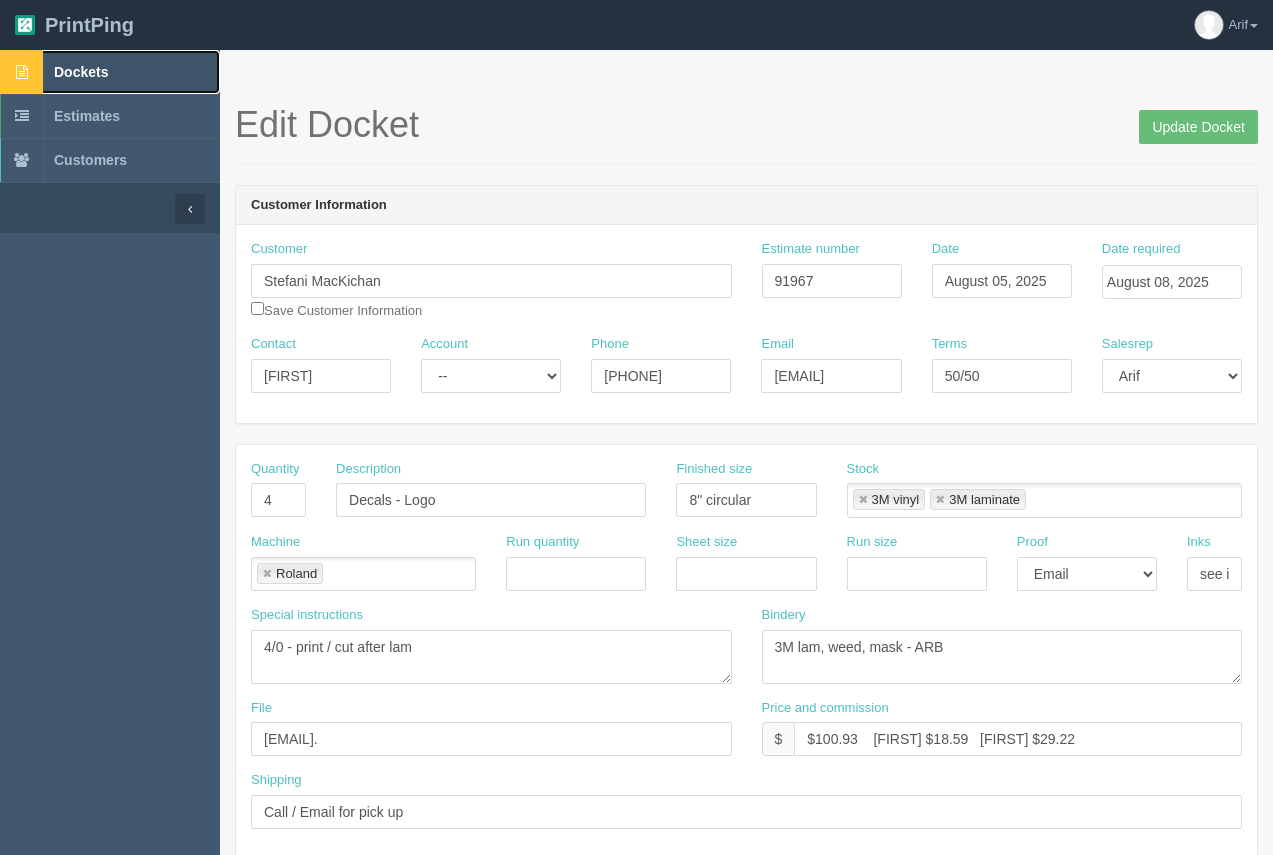 click on "Dockets" at bounding box center [81, 72] 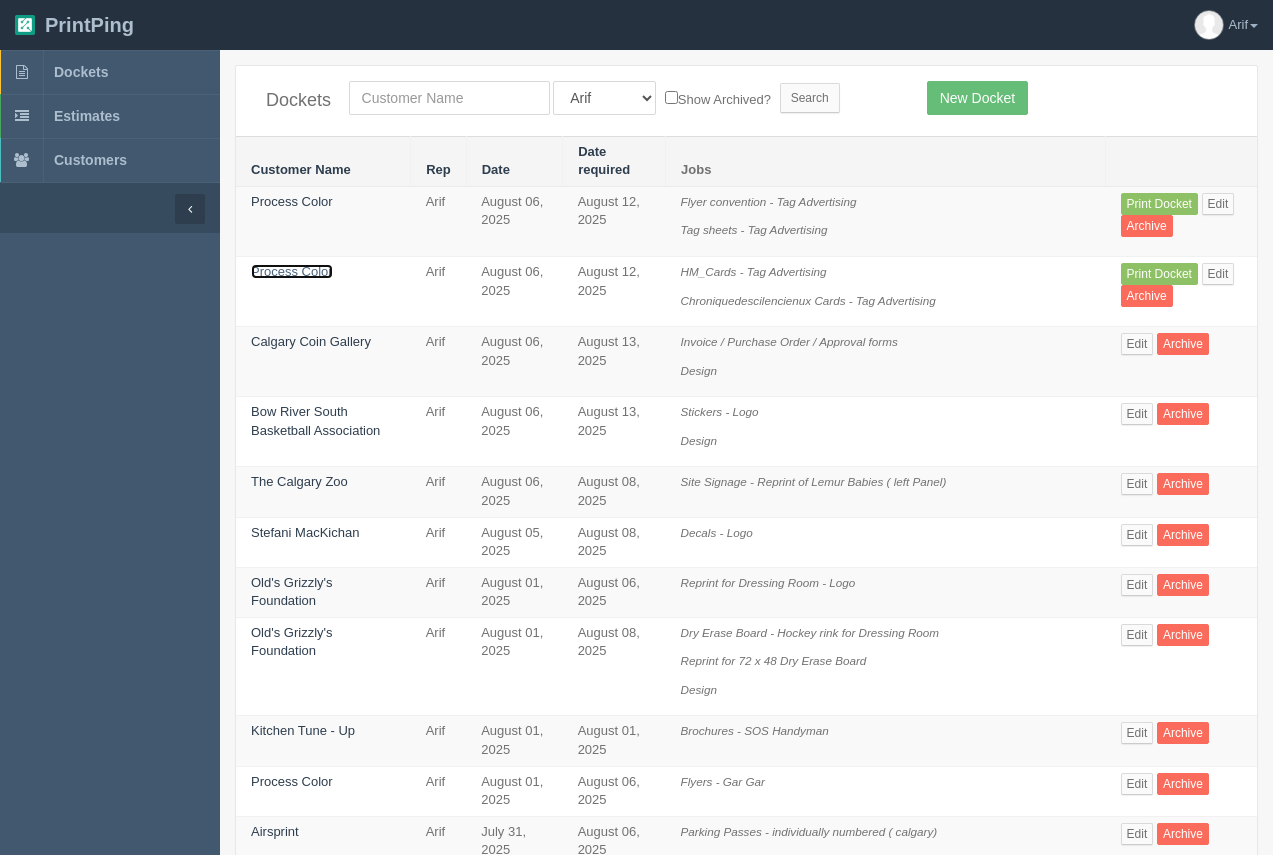 click on "Process Color" at bounding box center [292, 271] 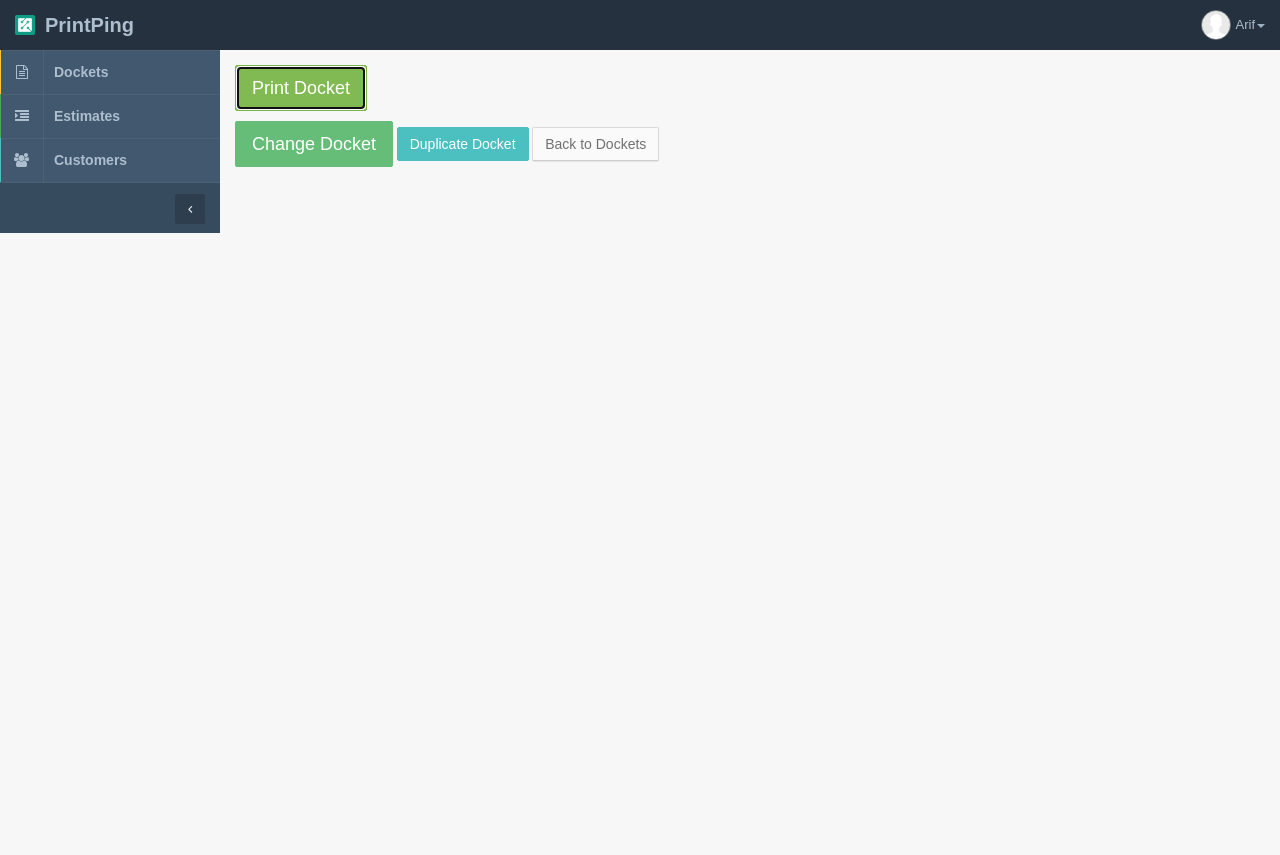 click on "Print Docket" at bounding box center (301, 88) 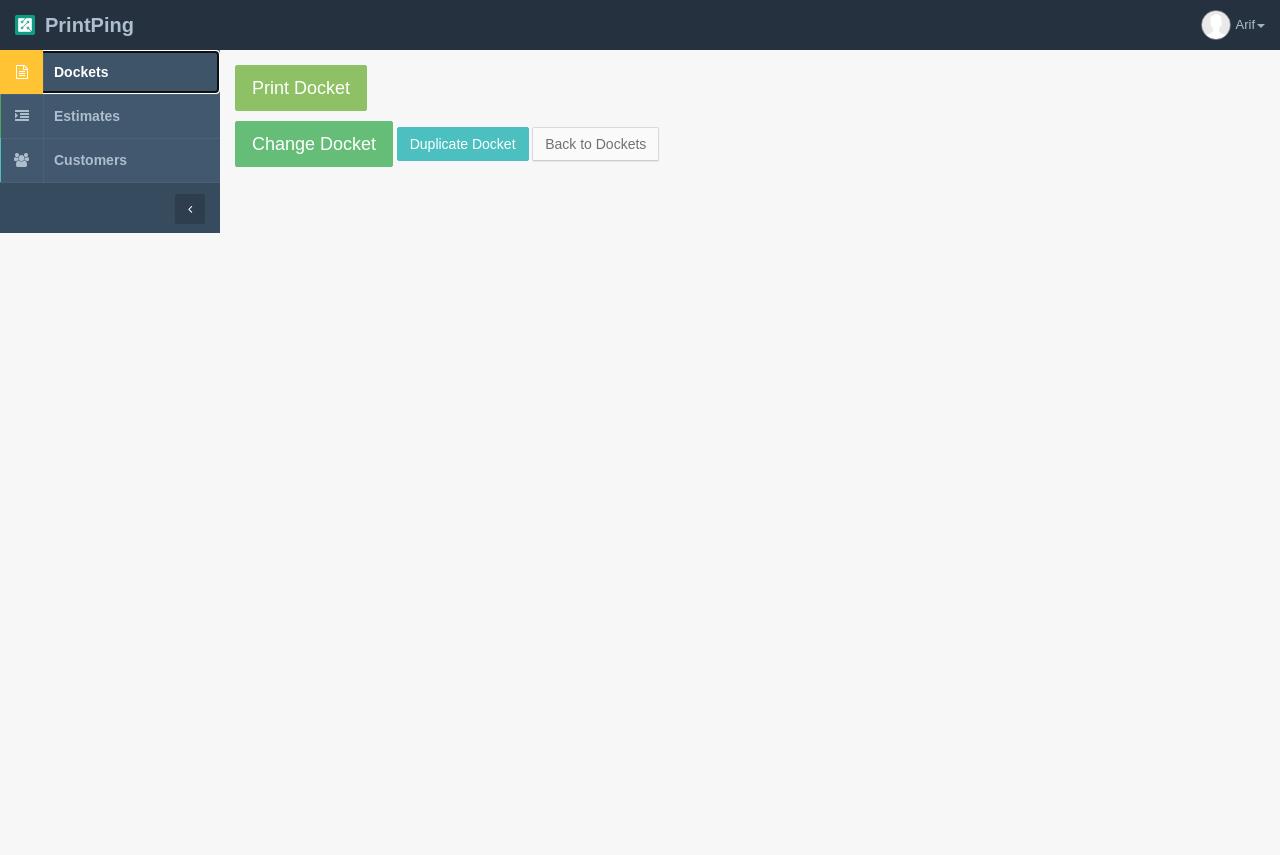 click on "Dockets" at bounding box center [81, 72] 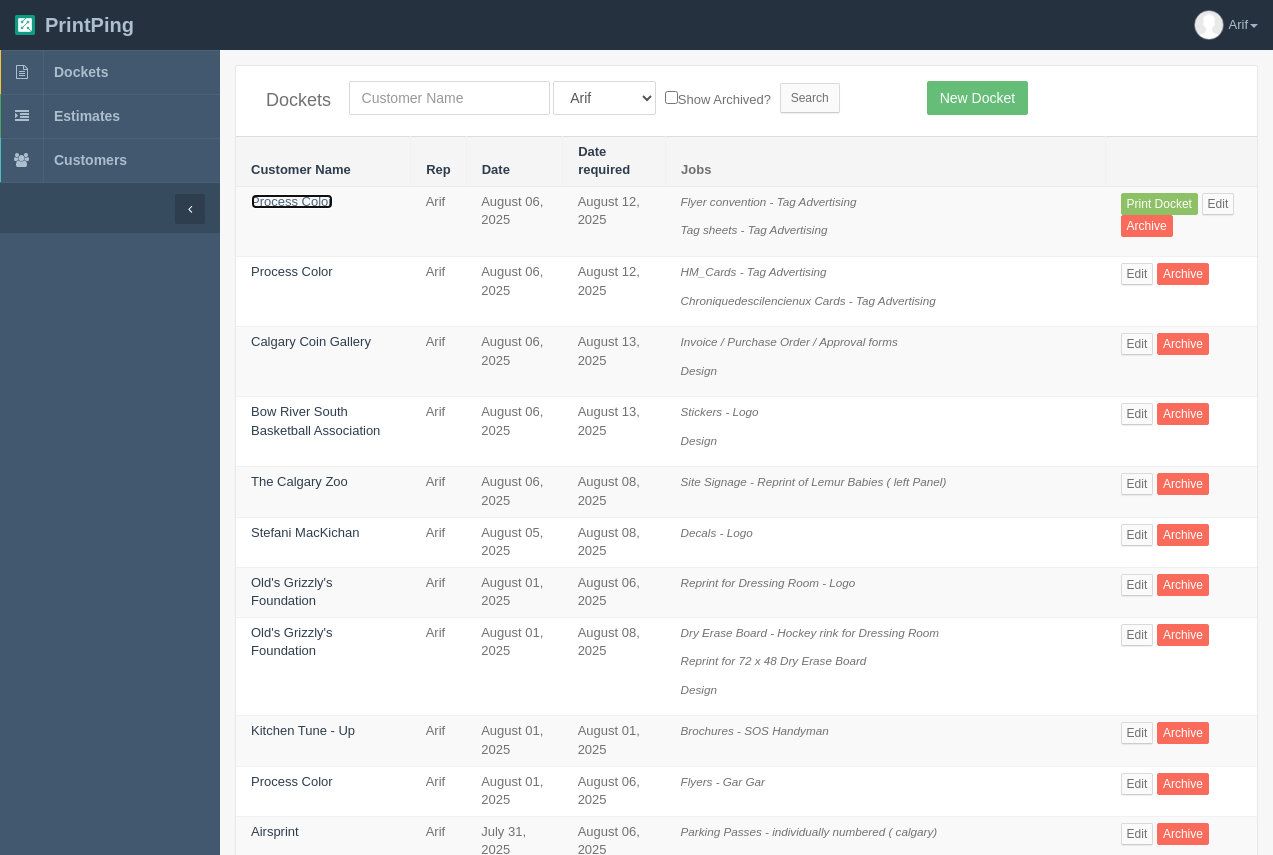 click on "Process Color" at bounding box center (292, 201) 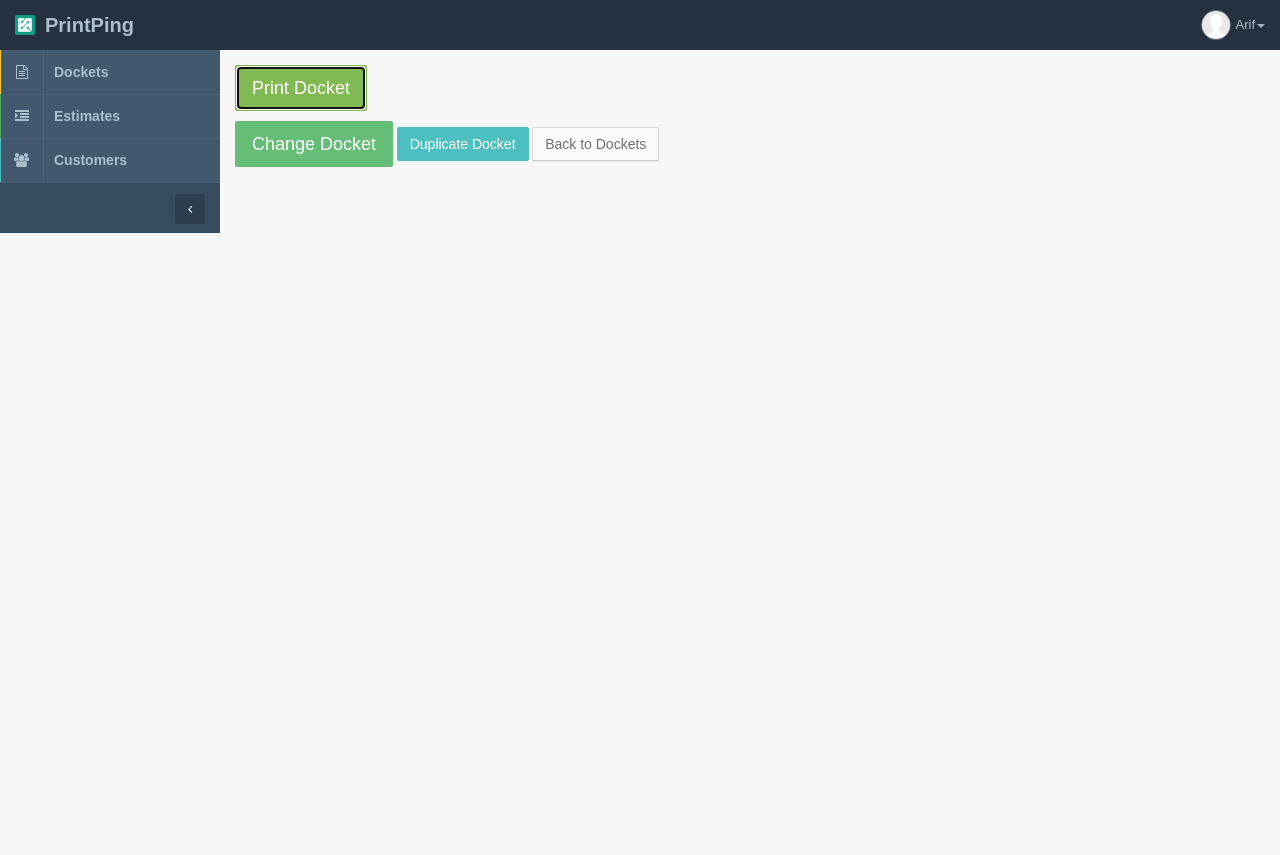 click on "Print Docket" at bounding box center [301, 88] 